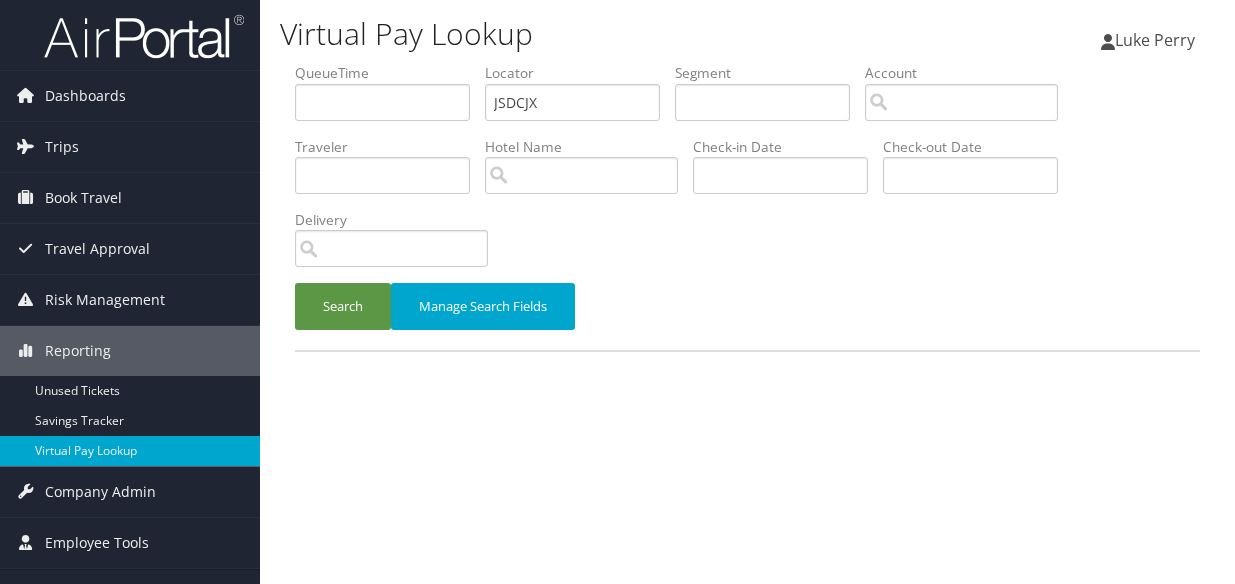 scroll, scrollTop: 0, scrollLeft: 0, axis: both 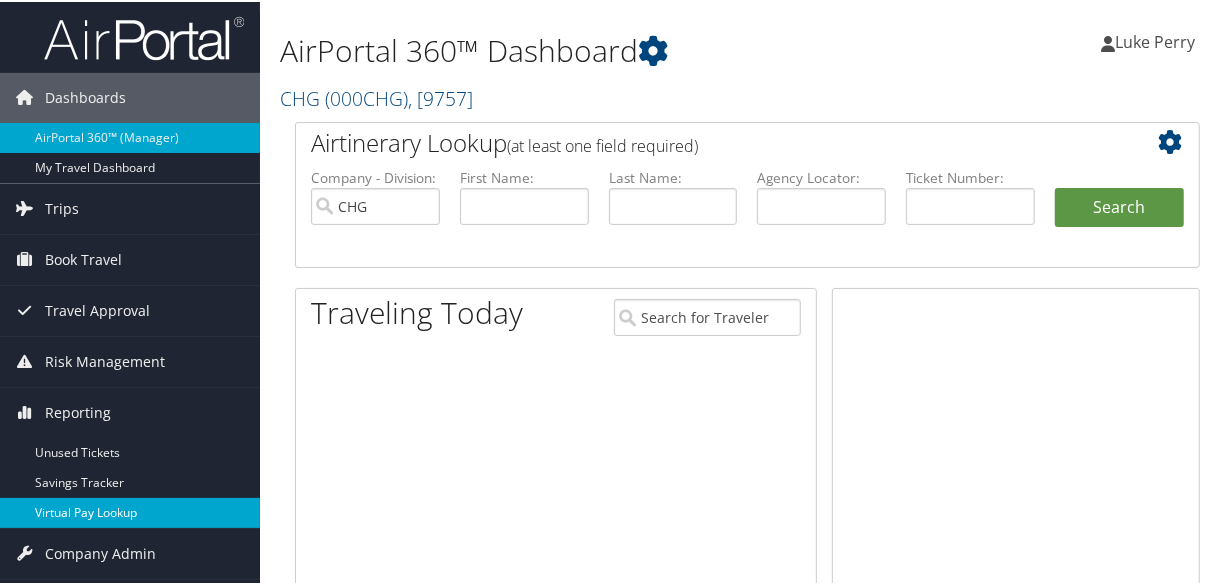 click on "Virtual Pay Lookup" at bounding box center [130, 511] 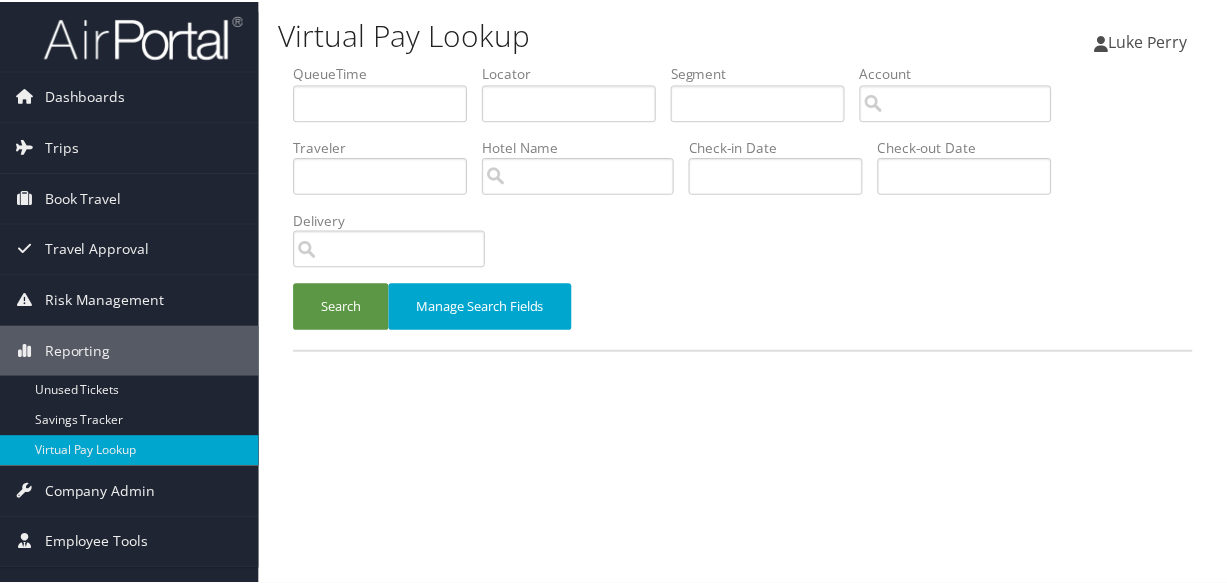 scroll, scrollTop: 0, scrollLeft: 0, axis: both 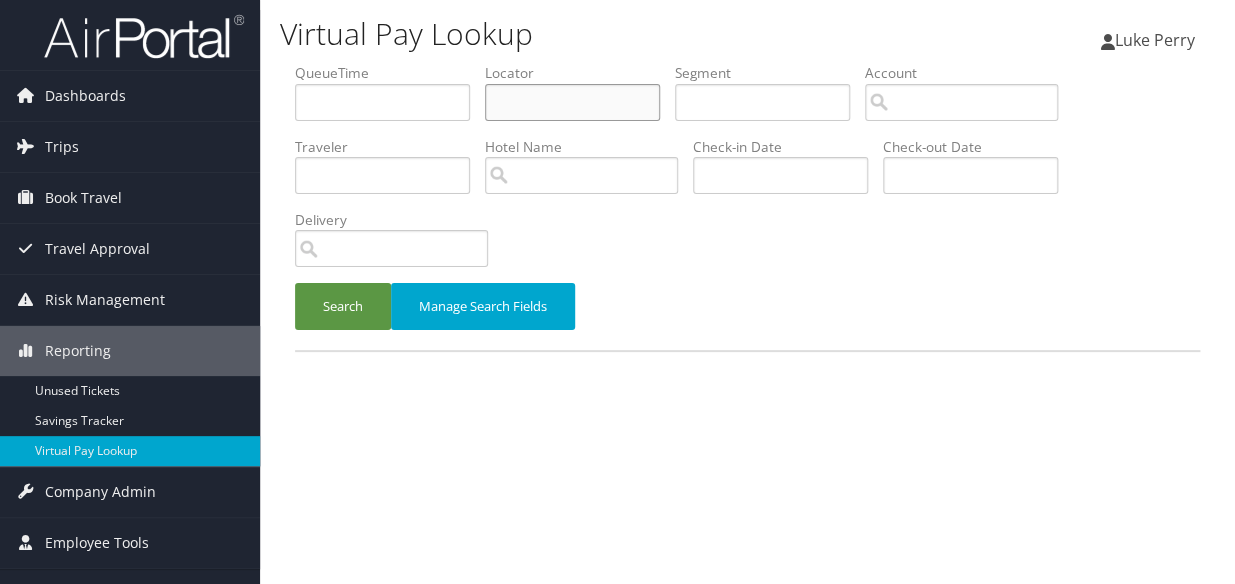 click at bounding box center (572, 102) 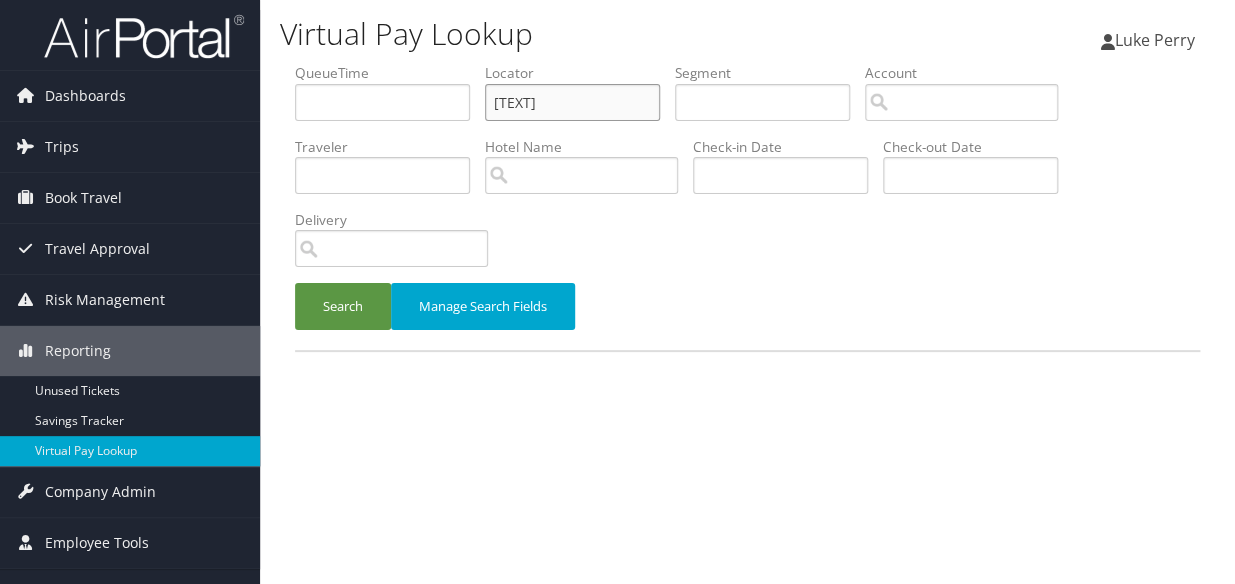 type on "JSDCJX" 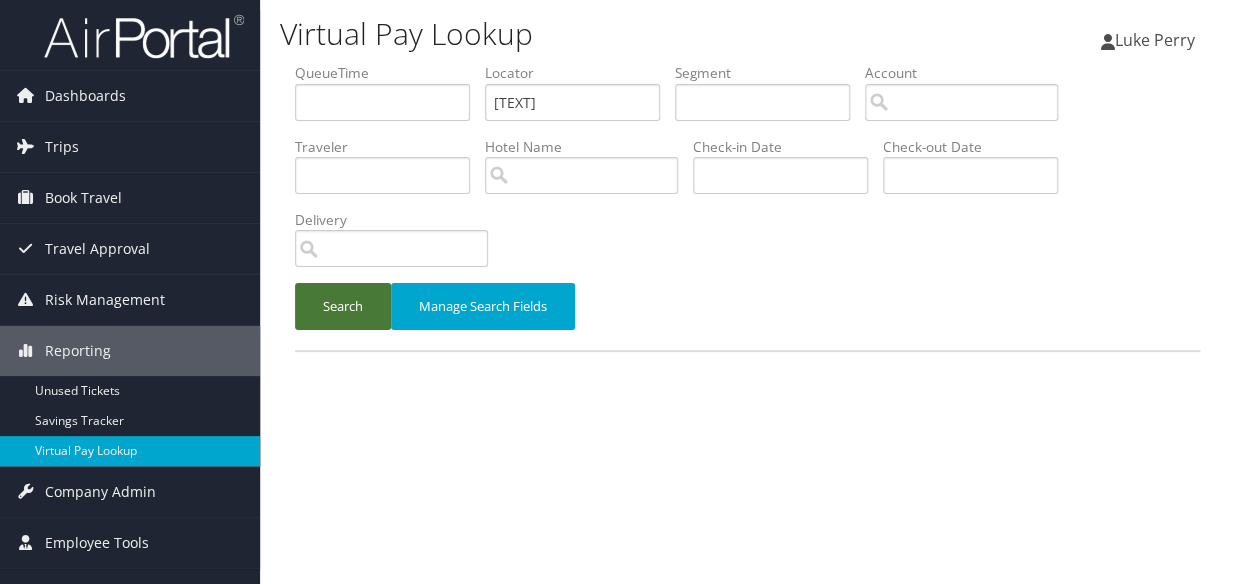 drag, startPoint x: 303, startPoint y: 335, endPoint x: 345, endPoint y: 305, distance: 51.613953 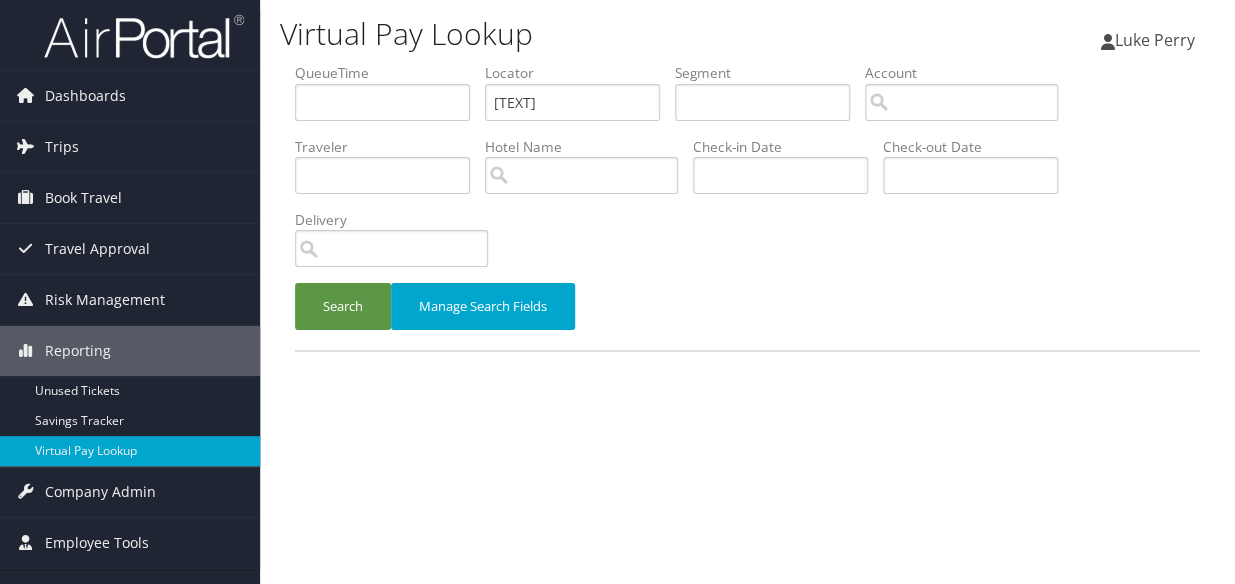 click on "Delivery" at bounding box center (399, 246) 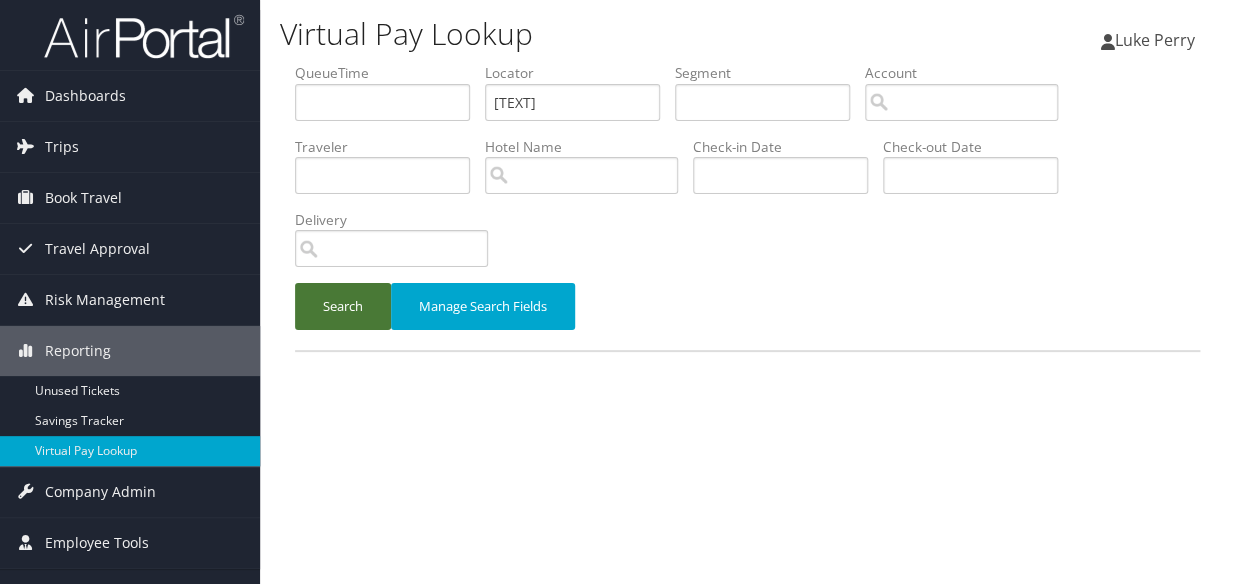 click on "Search" at bounding box center (343, 306) 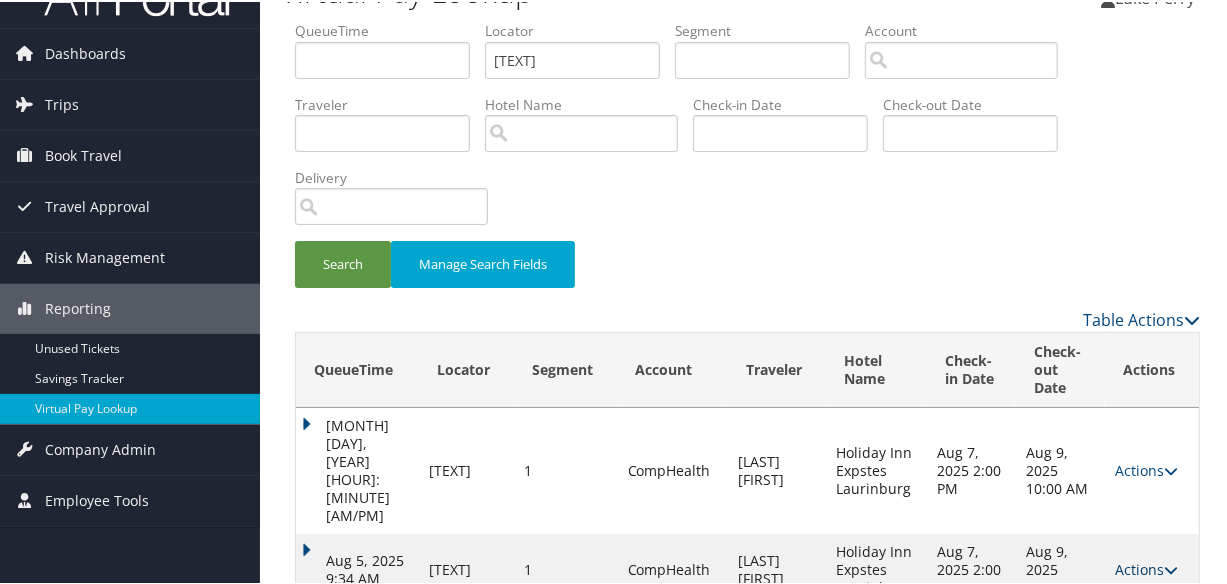 click on "Actions" at bounding box center (1146, 567) 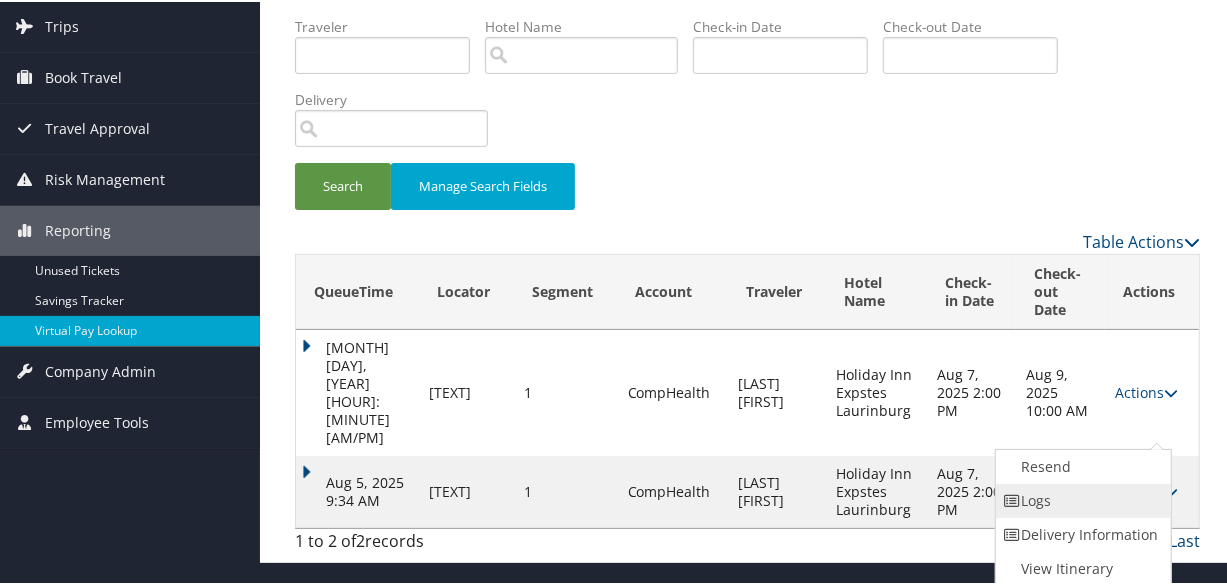 click on "Logs" at bounding box center (1081, 499) 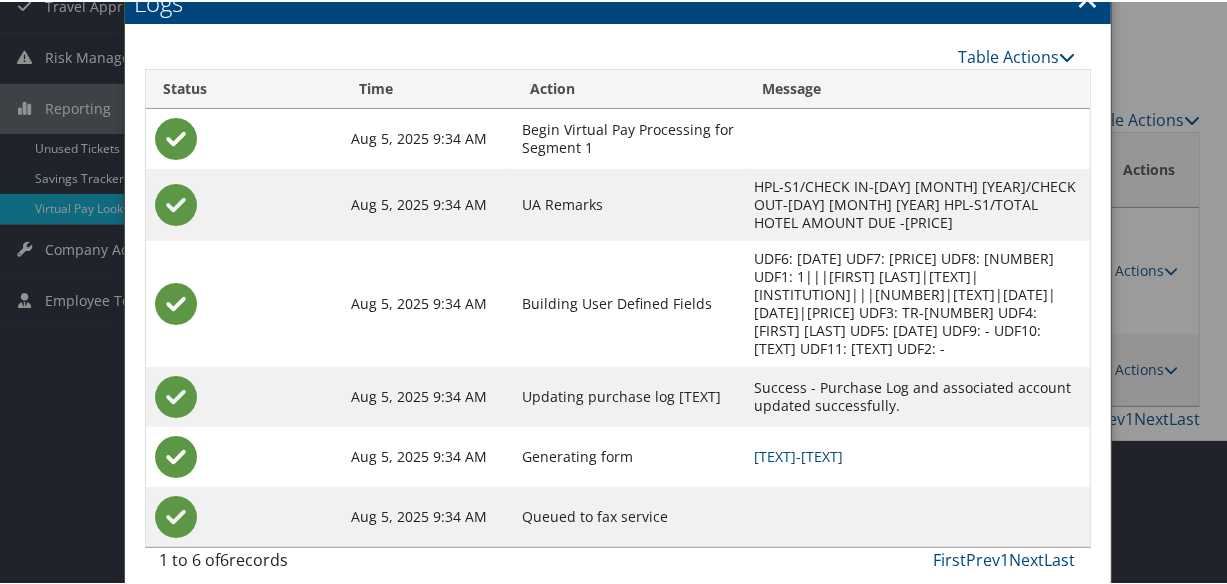 scroll, scrollTop: 249, scrollLeft: 0, axis: vertical 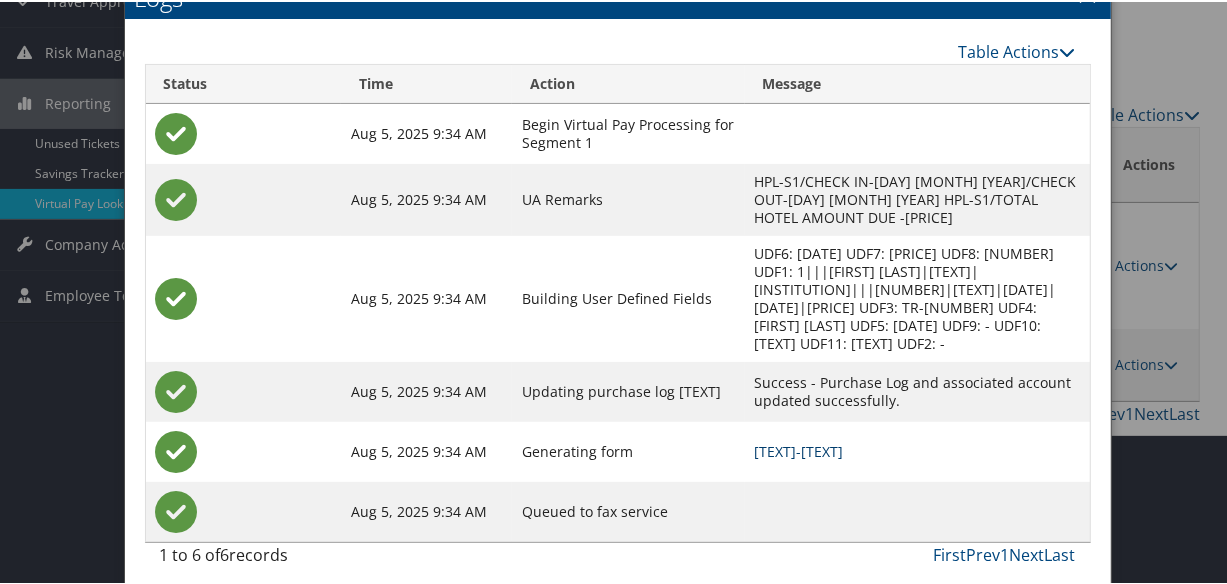click on "JSDCJX-S1_1754366695314.pdf" at bounding box center (799, 449) 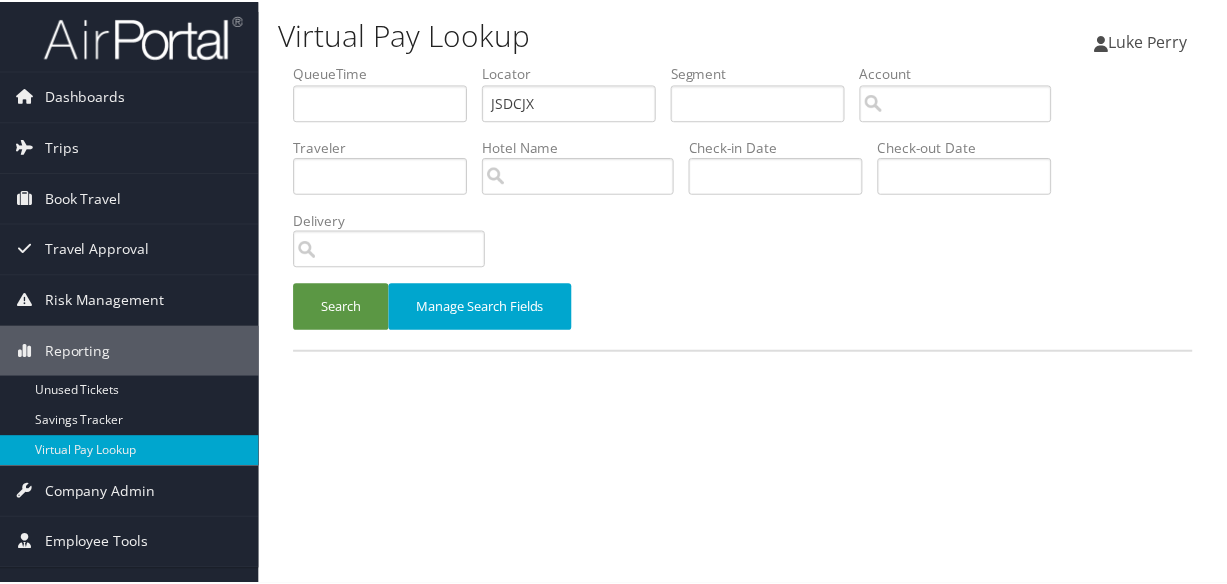scroll, scrollTop: 0, scrollLeft: 0, axis: both 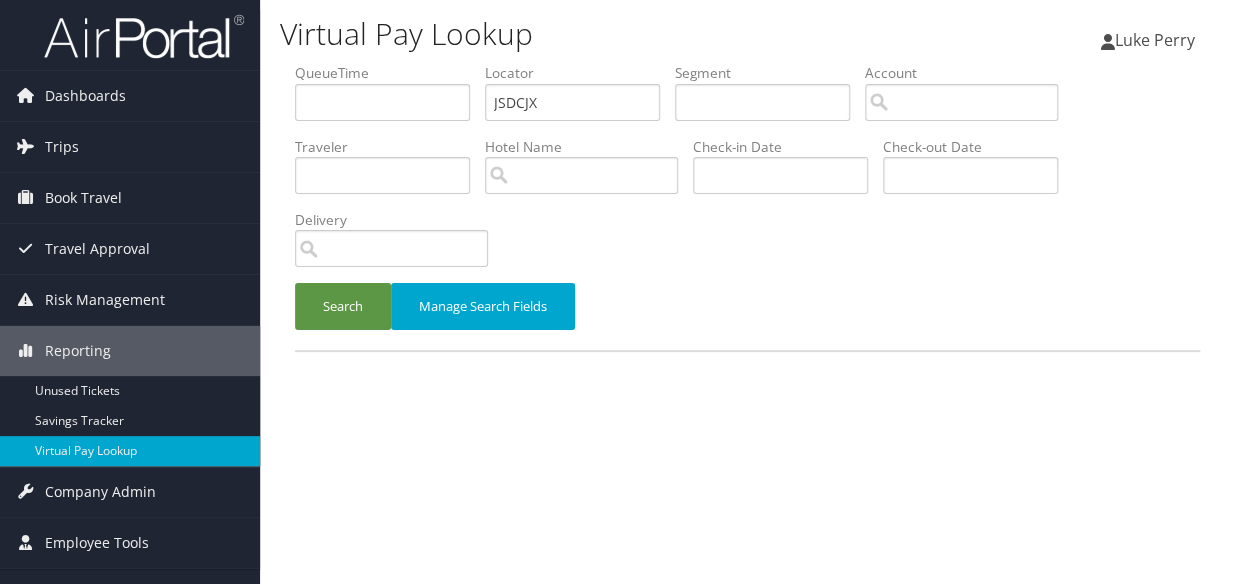 click on "QueueTime Locator [ALPHANUMERIC] Segment Account Traveler Hotel Name Check-in Date Check-out Date Delivery" at bounding box center (747, 63) 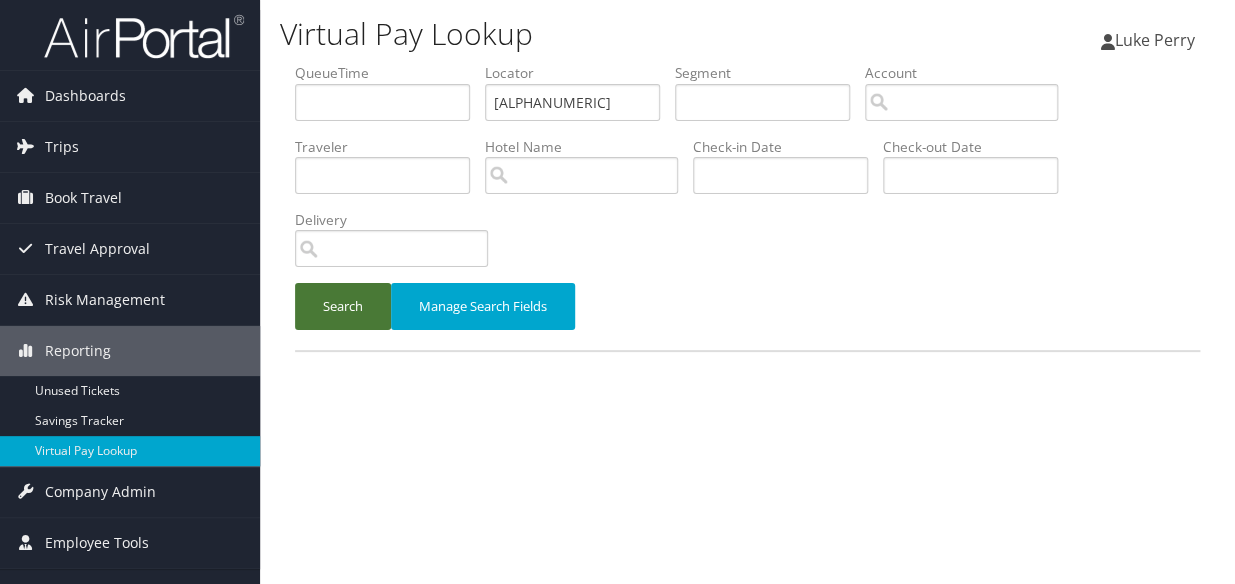 type on "[ALPHANUMERIC]" 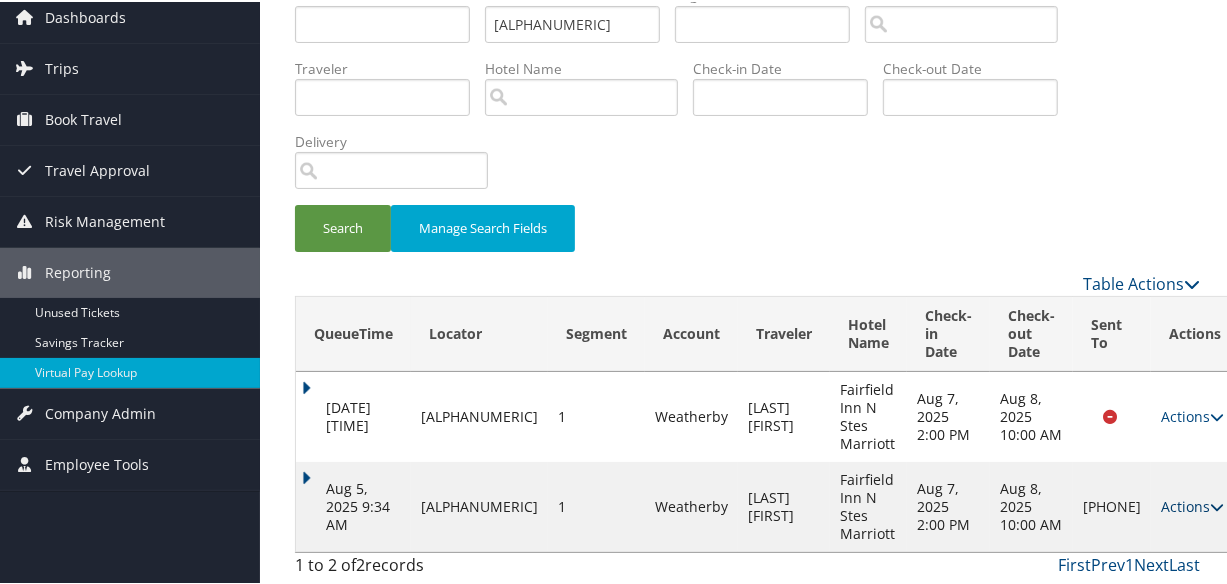 click on "Actions" at bounding box center [1192, 504] 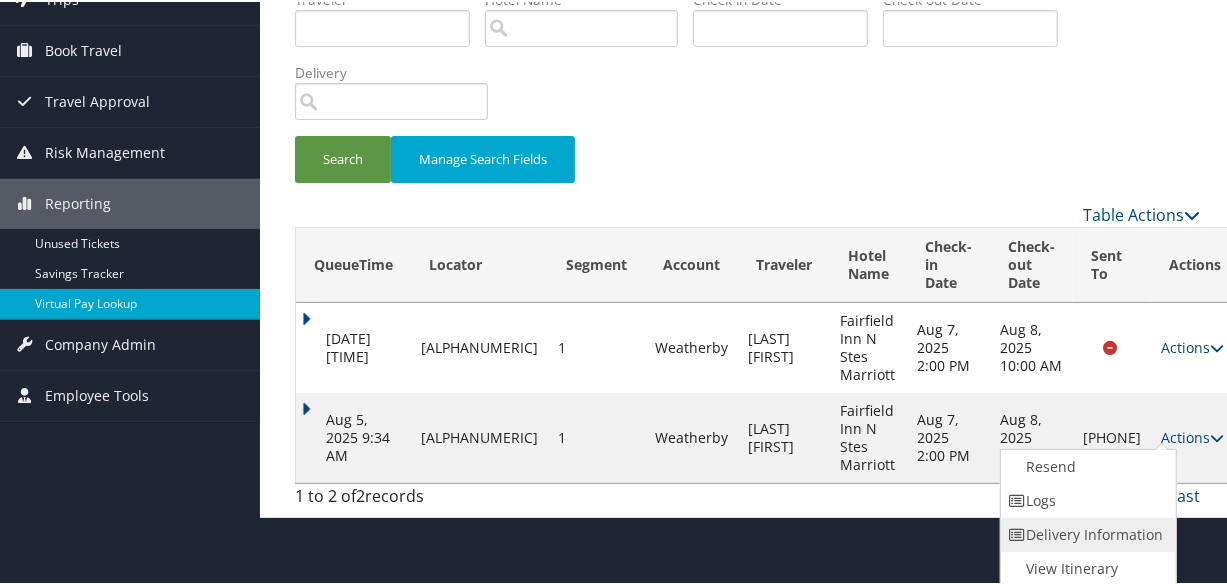 click on "Delivery Information" at bounding box center (1086, 533) 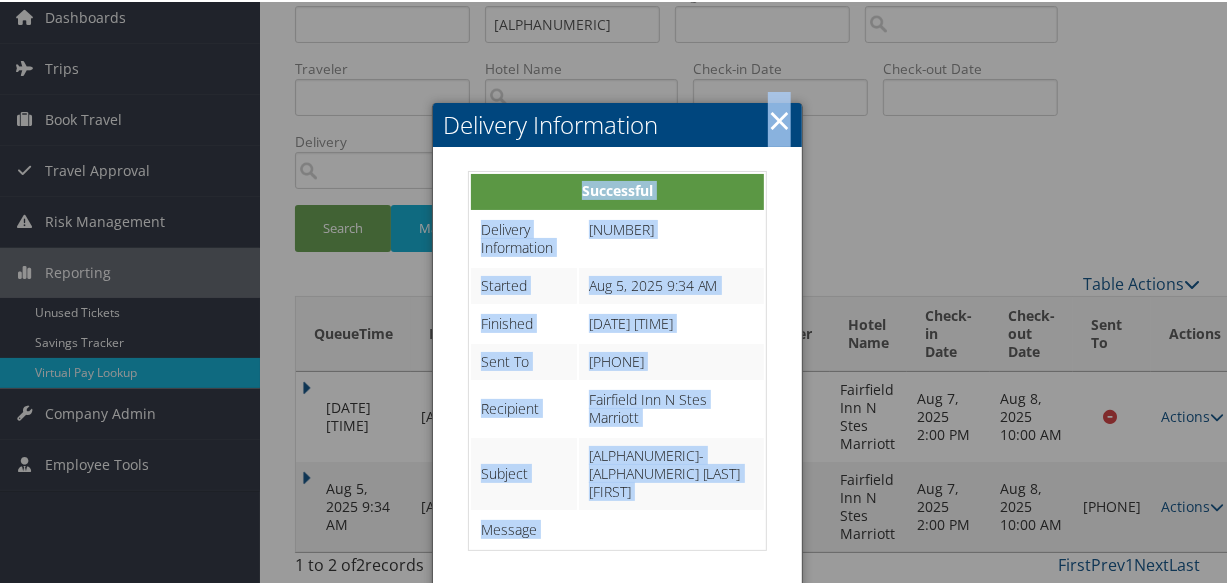 drag, startPoint x: 784, startPoint y: 97, endPoint x: 786, endPoint y: 110, distance: 13.152946 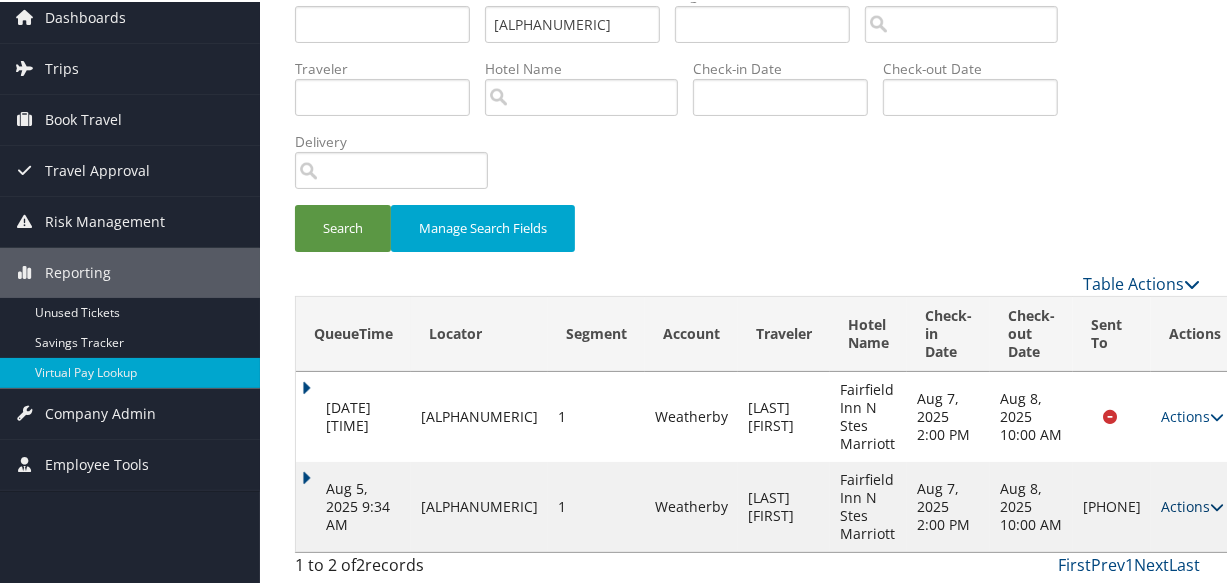 click on "Actions" at bounding box center [1192, 504] 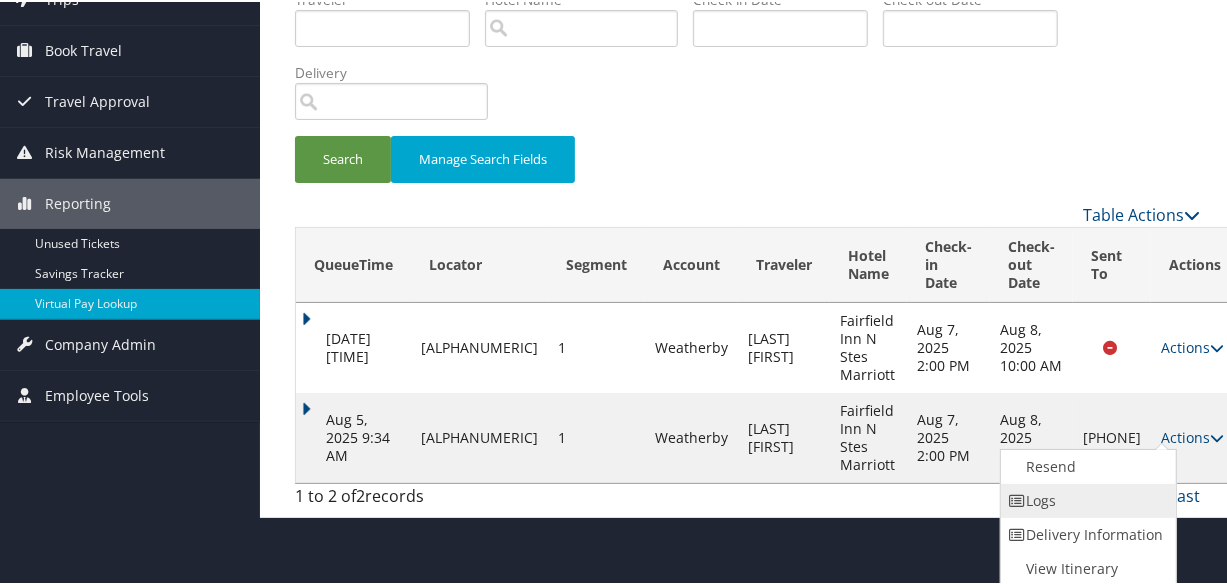 click on "Logs" at bounding box center (1086, 499) 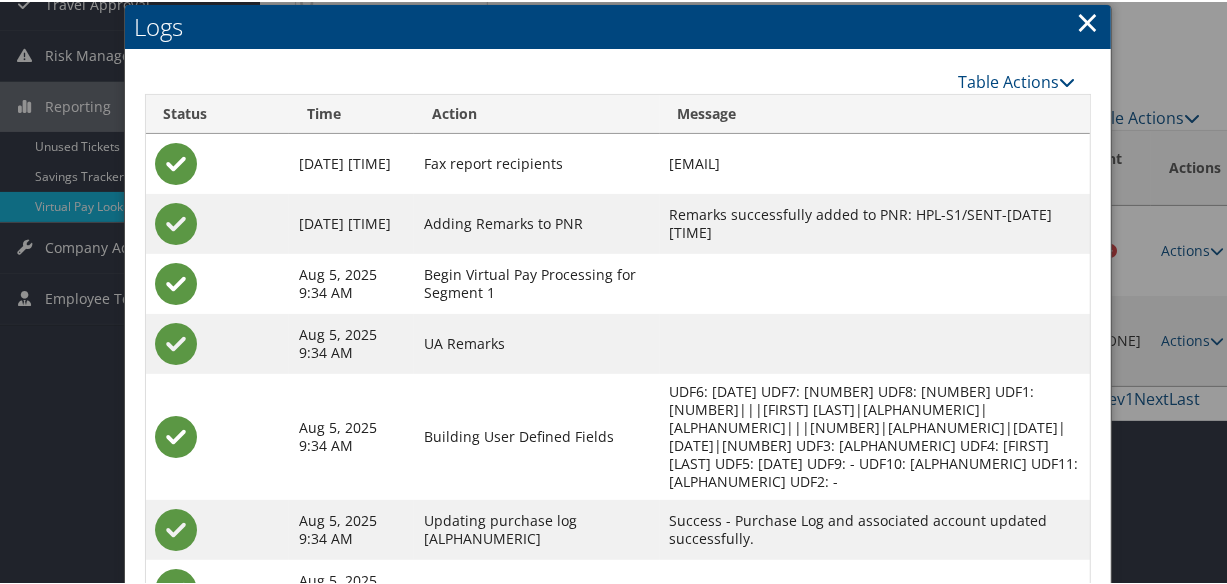 scroll, scrollTop: 377, scrollLeft: 0, axis: vertical 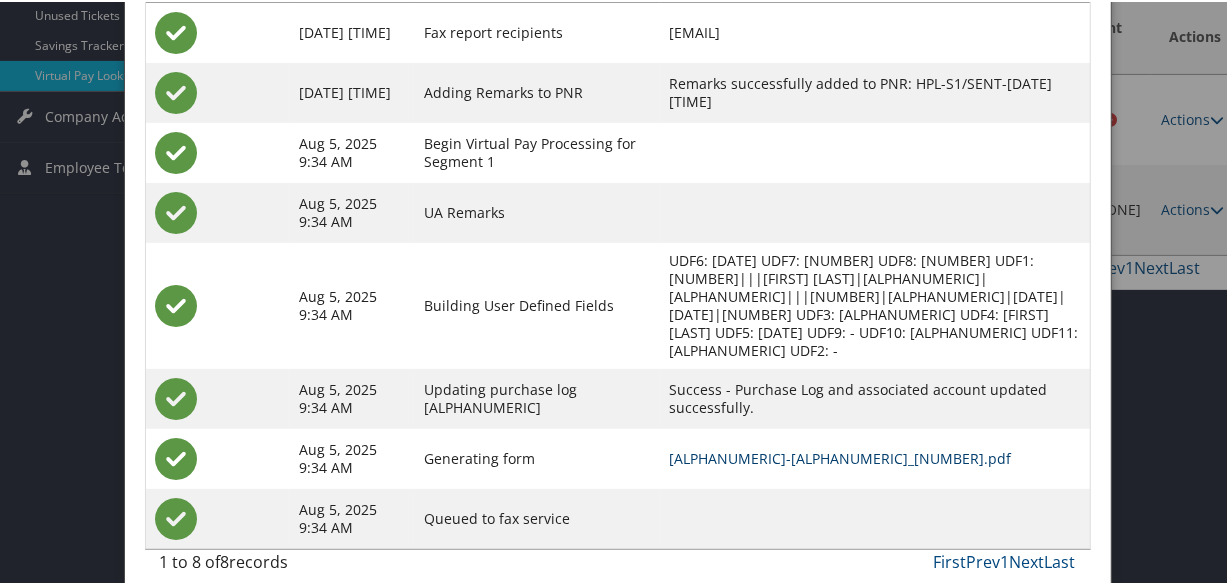 click on "DDSVVG-S1_1754366644532.pdf" at bounding box center (841, 456) 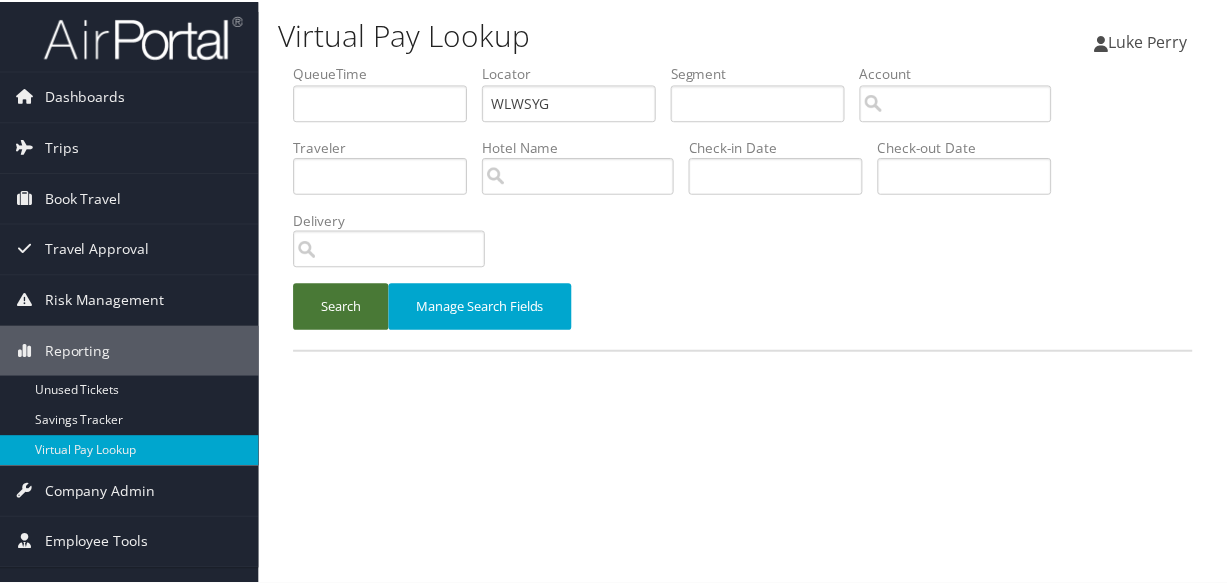 scroll, scrollTop: 0, scrollLeft: 0, axis: both 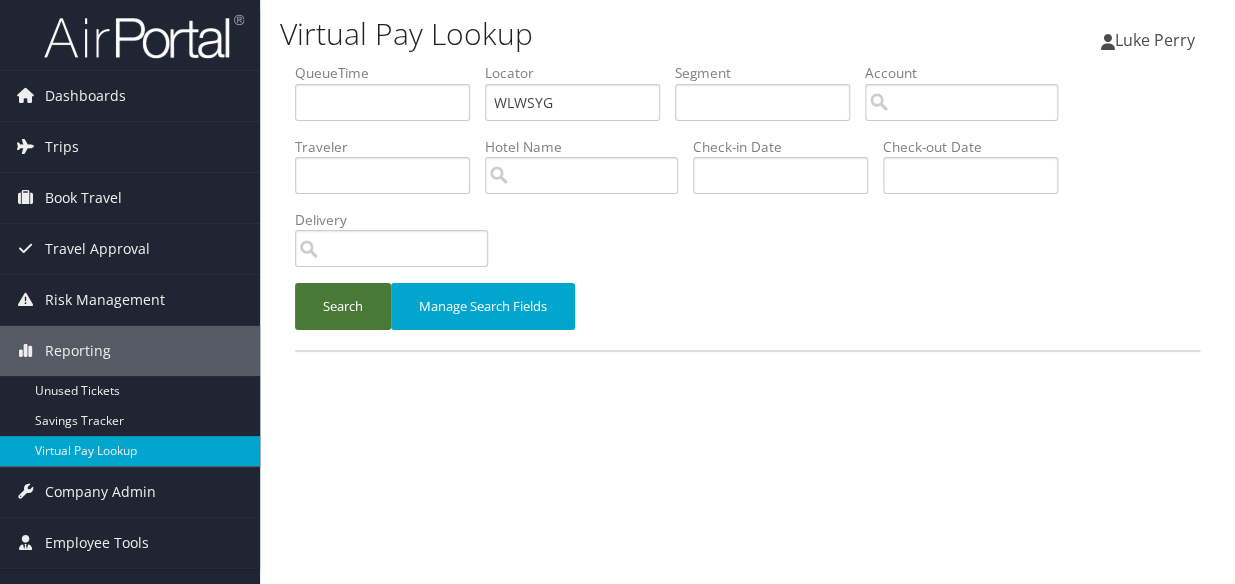 click on "Search" at bounding box center (343, 306) 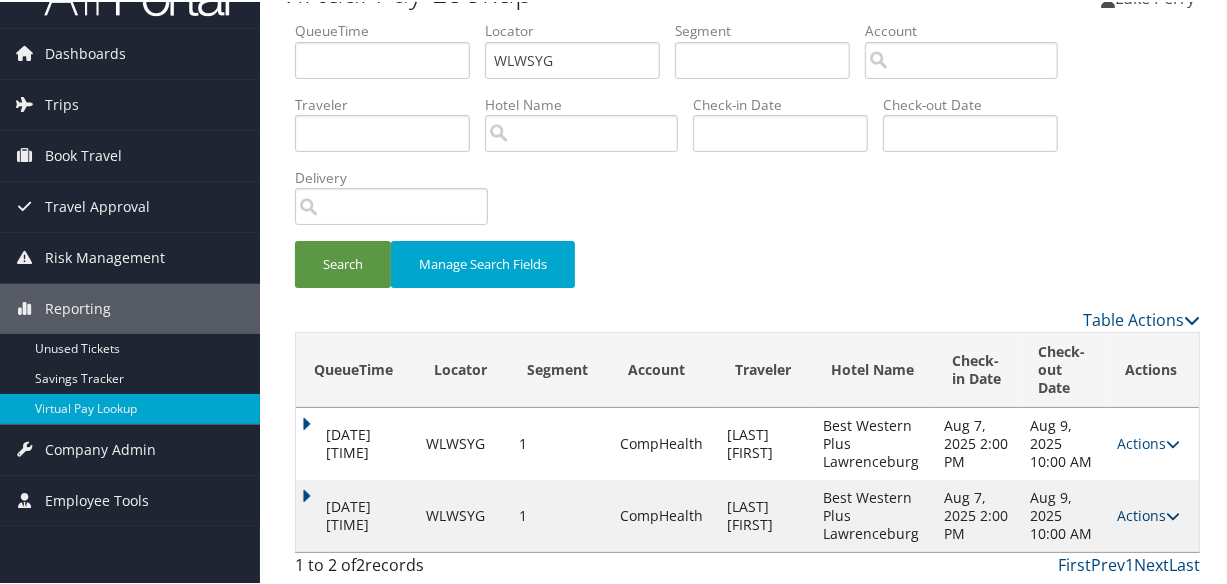 click on "Actions" at bounding box center (1148, 513) 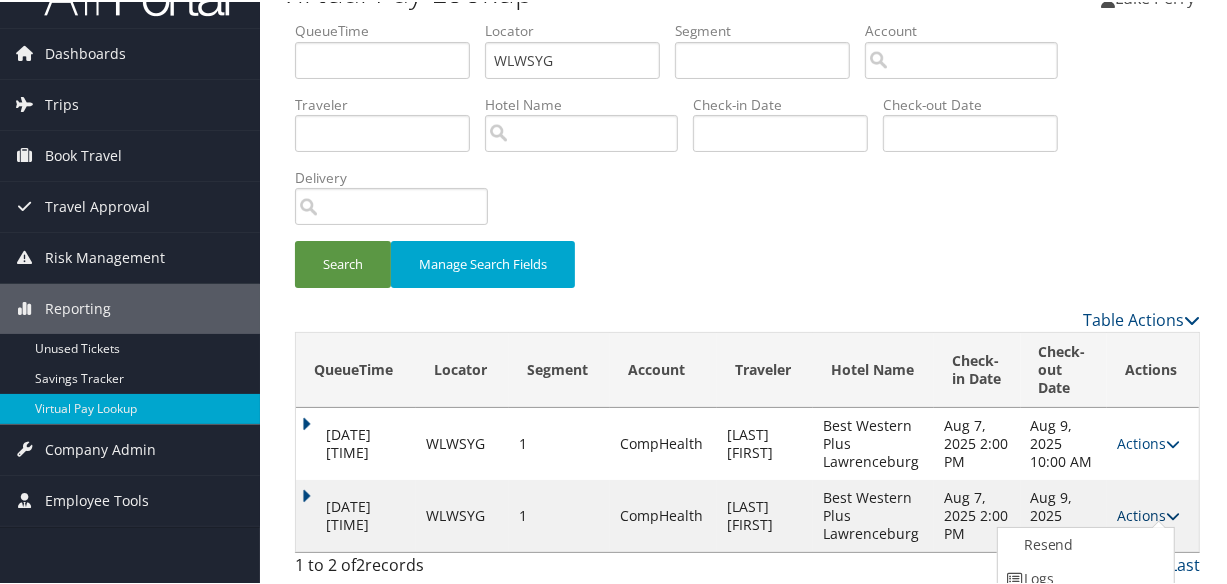 scroll, scrollTop: 122, scrollLeft: 0, axis: vertical 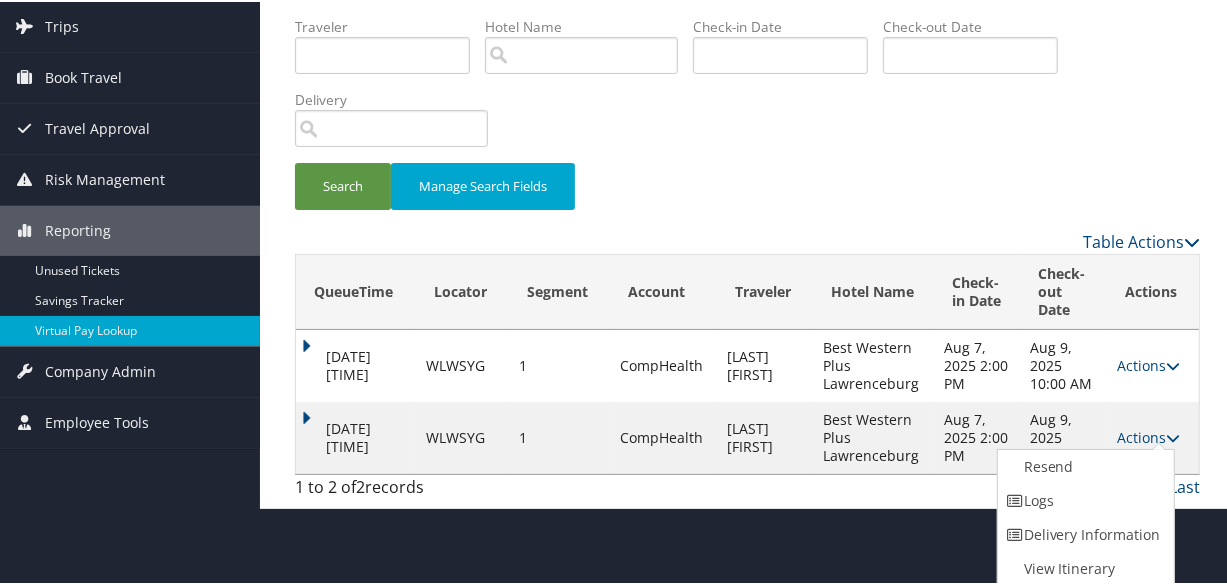 click on "QueueTime Locator WLWSYG Segment Account Traveler Hotel Name Check-in Date Check-out Date Delivery Search Manage Search Fields
Table Actions  Loading... QueueTime Locator Segment Account Traveler Hotel Name Check-in Date Check-out Date Sent To Delivery Actions Jul 31, 2025 7:09 PM WLWSYG 1 CompHealth EVANS PAM Best Western Plus Lawrenceburg Aug 7, 2025 2:00 PM Aug 9, 2025 10:00 AM Queued Actions   Resend  Logs  View Itinerary Aug 5, 2025 9:35 AM WLWSYG 1 CompHealth EVANS PAM Best Western Plus Lawrenceburg Aug 7, 2025 2:00 PM Aug 9, 2025 10:00 AM +1 (623) 780-6419 Sent Actions   Resend  Logs  Delivery Information  View Itinerary 1 to 2 of  2  records First Prev 1 Next Last
Advanced Search Cancel Save   ×" at bounding box center (747, 224) 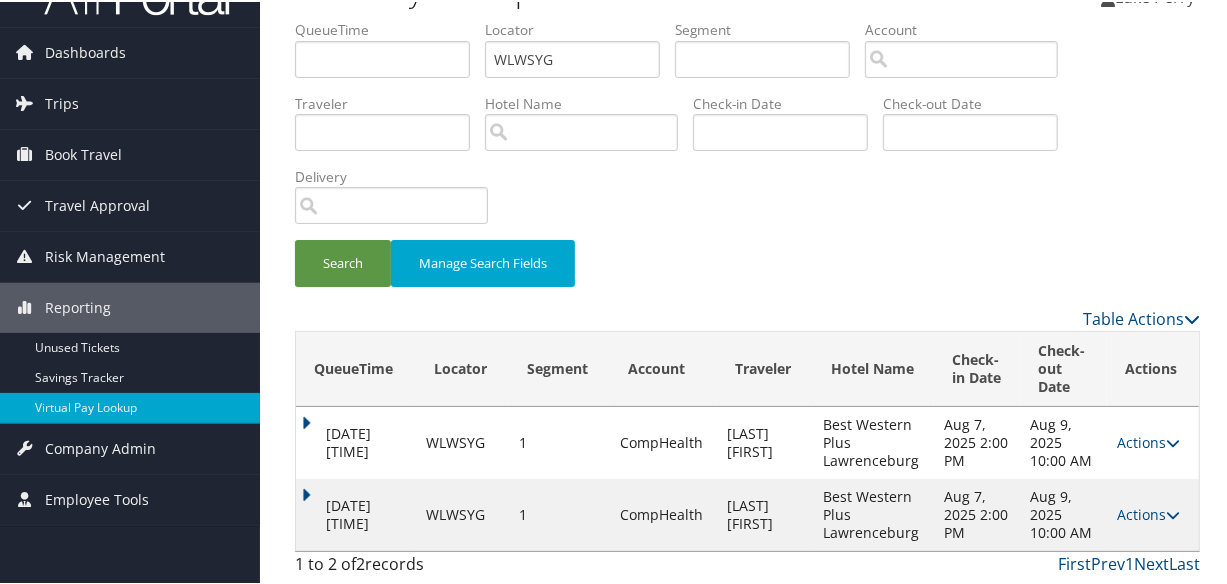 scroll, scrollTop: 44, scrollLeft: 0, axis: vertical 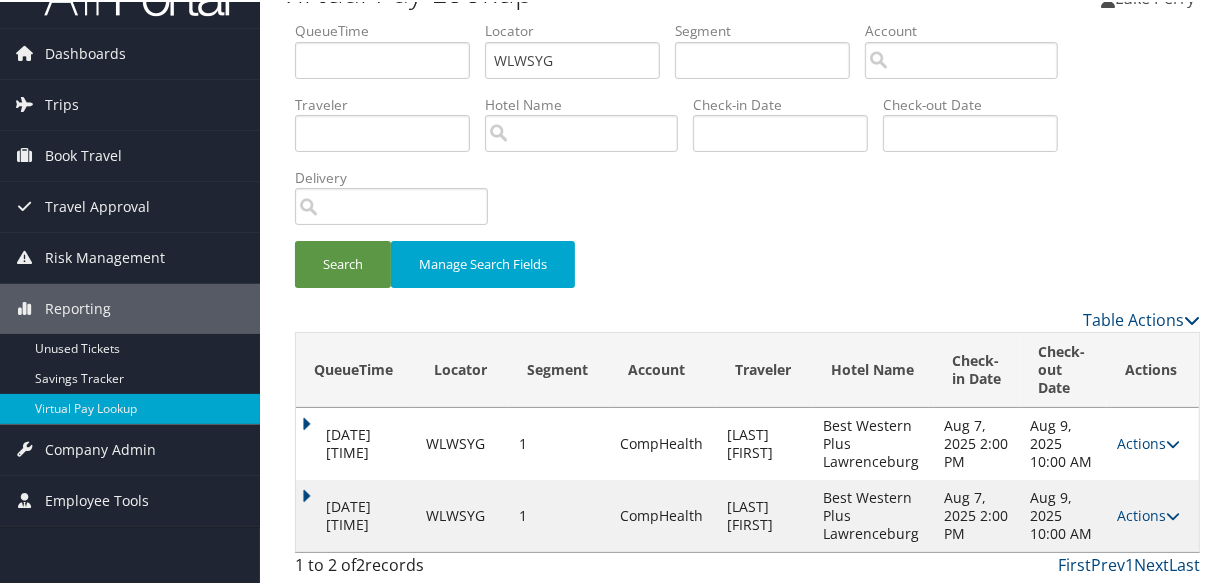 click on "Aug 5, 2025 9:35 AM" at bounding box center (356, 514) 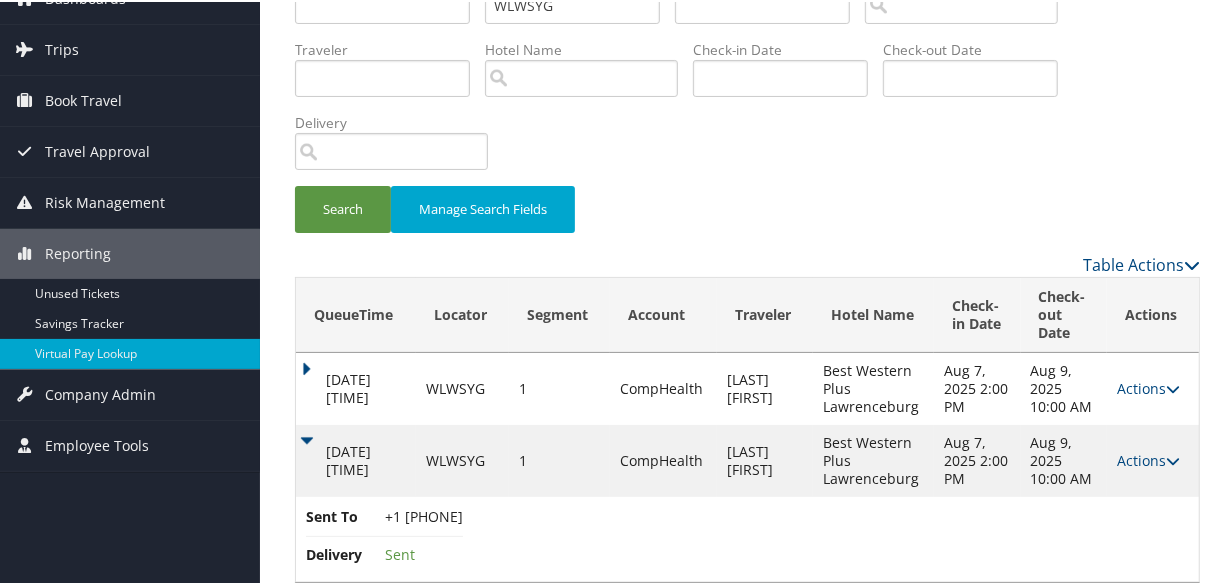 scroll, scrollTop: 129, scrollLeft: 0, axis: vertical 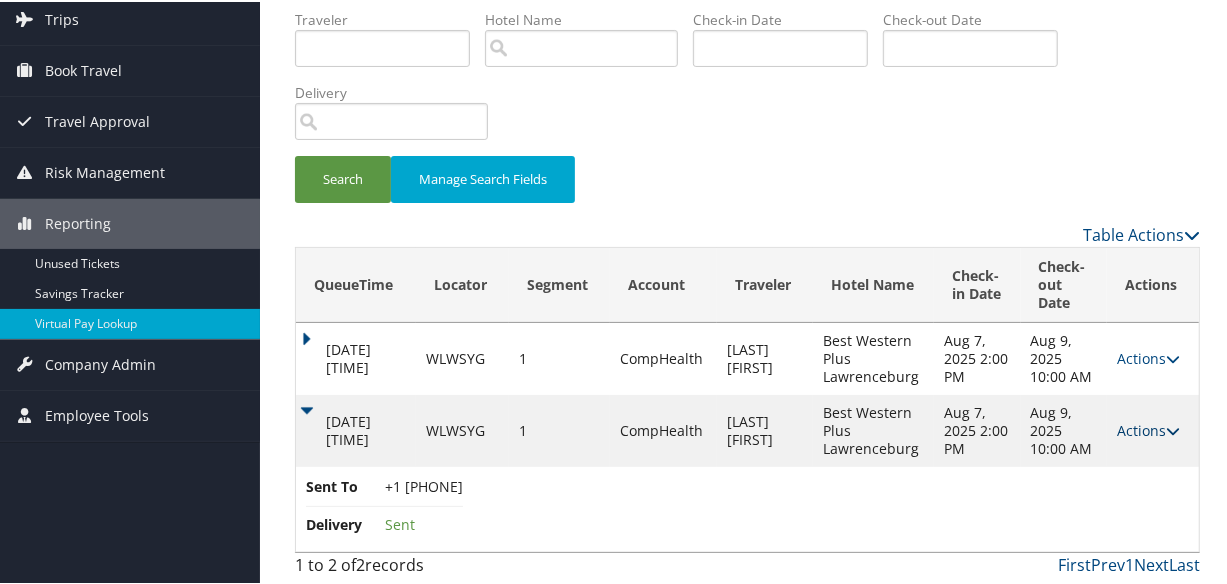 click on "Actions" at bounding box center (1148, 428) 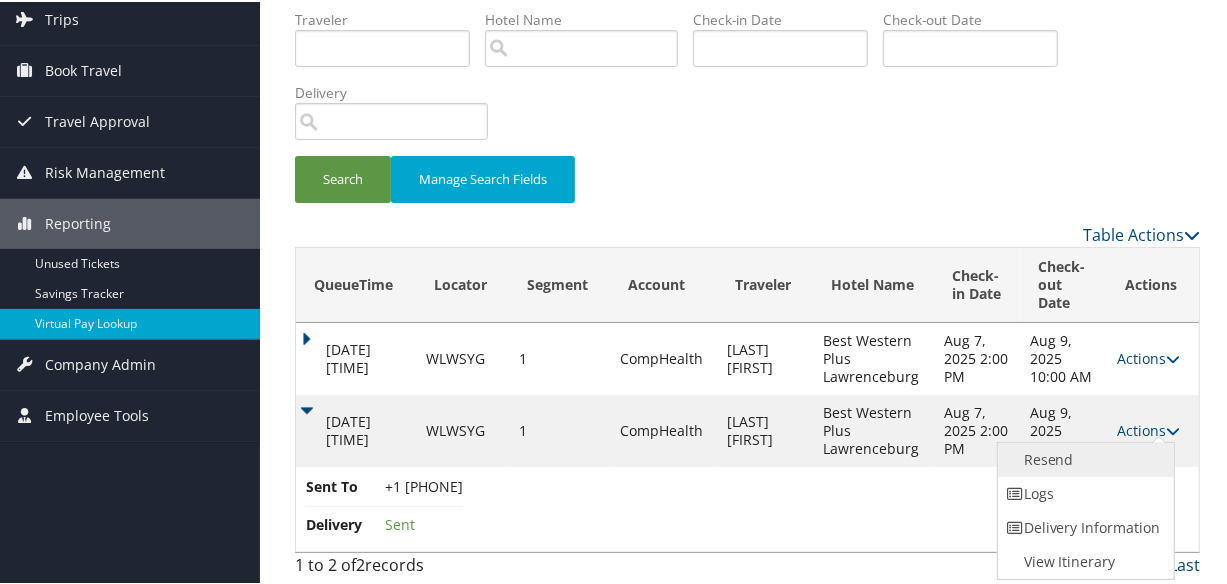 click on "Resend" at bounding box center [1083, 458] 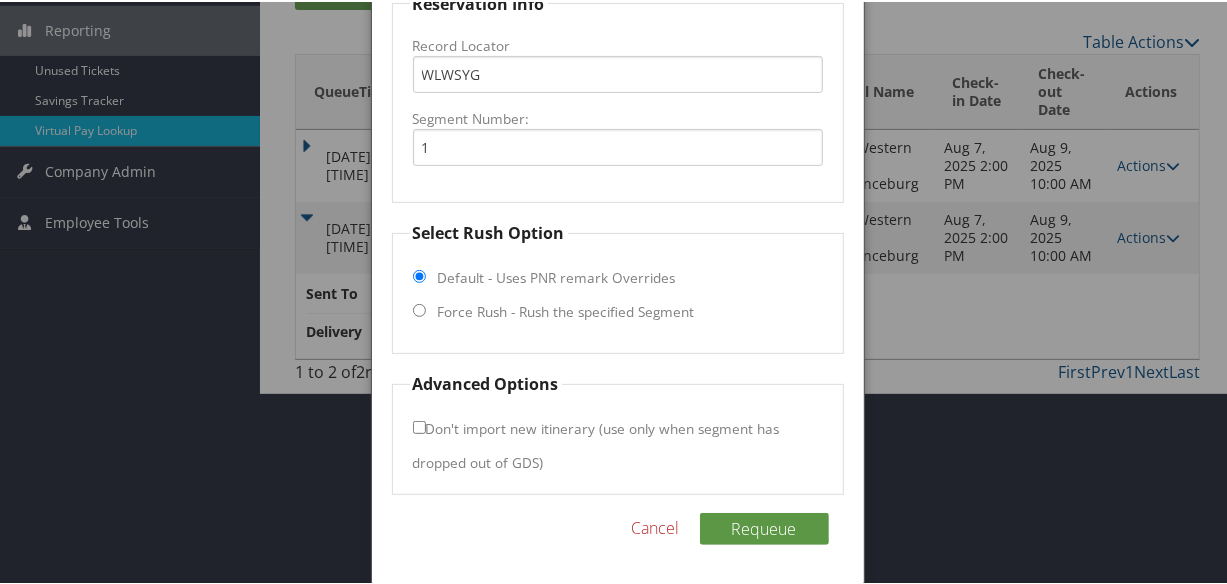 click on "Force Rush - Rush the specified Segment" at bounding box center [566, 310] 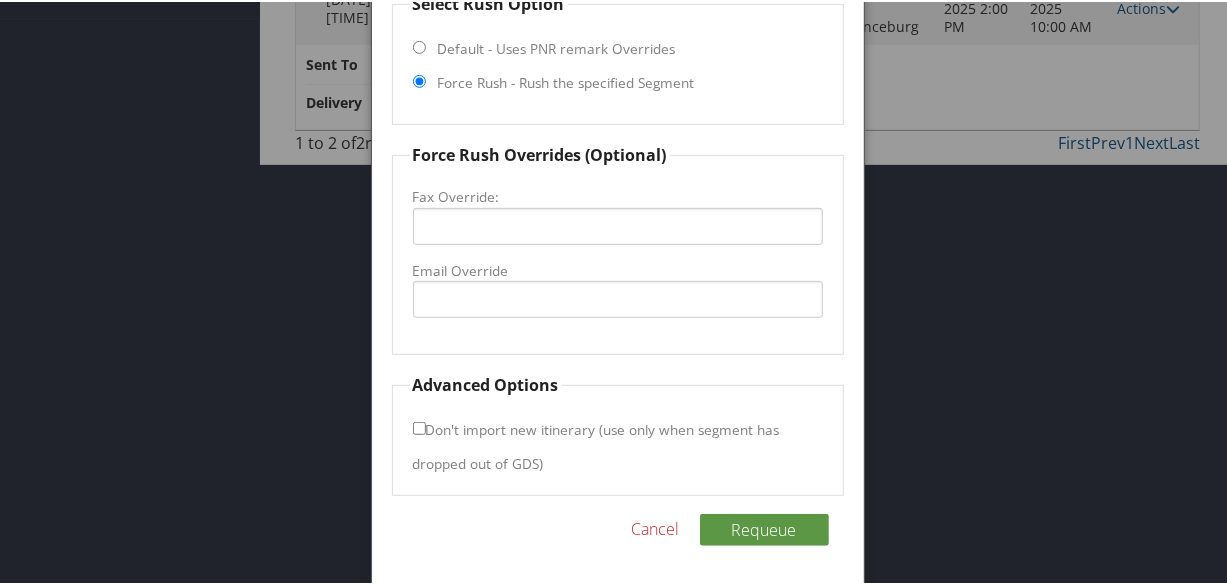 scroll, scrollTop: 552, scrollLeft: 0, axis: vertical 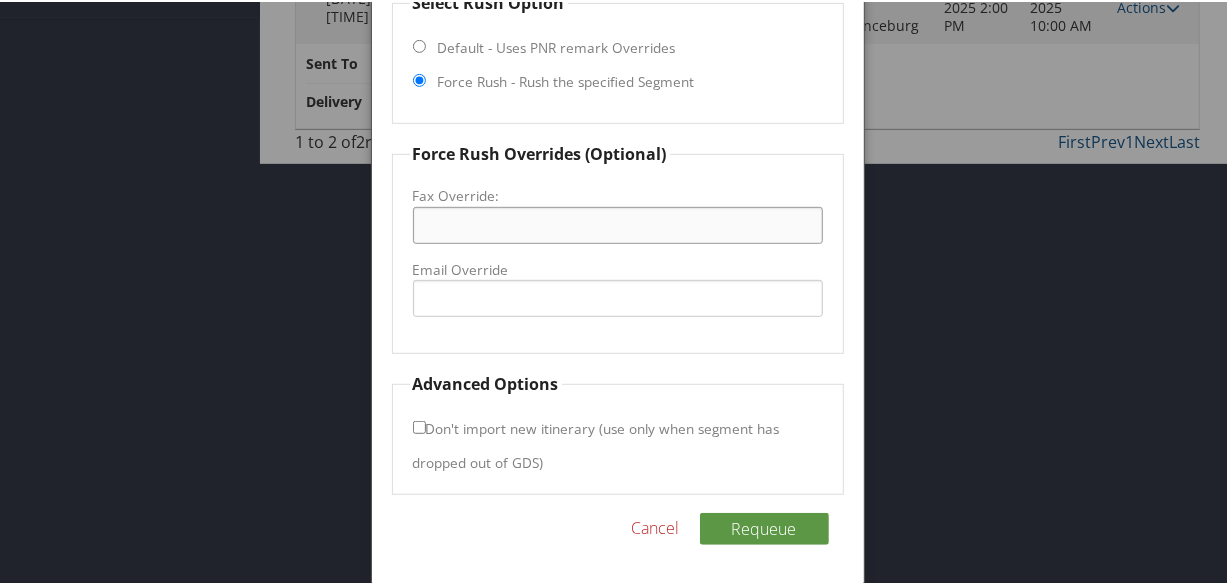 click on "Fax Override:" at bounding box center [618, 223] 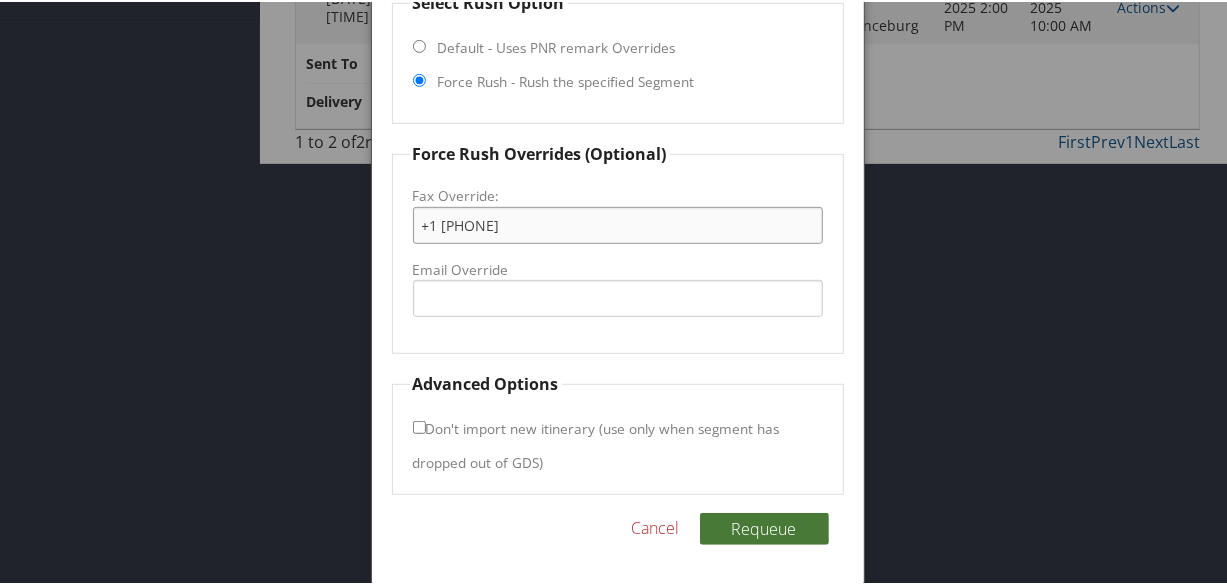type on "+1 (623) 780-6419" 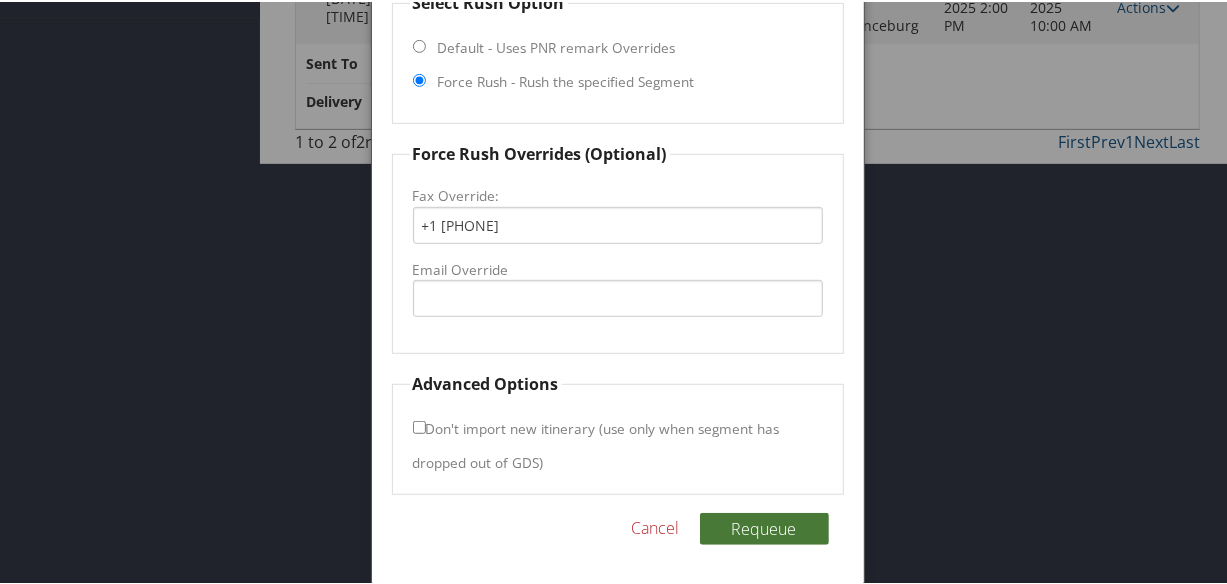 click on "Requeue" at bounding box center [764, 527] 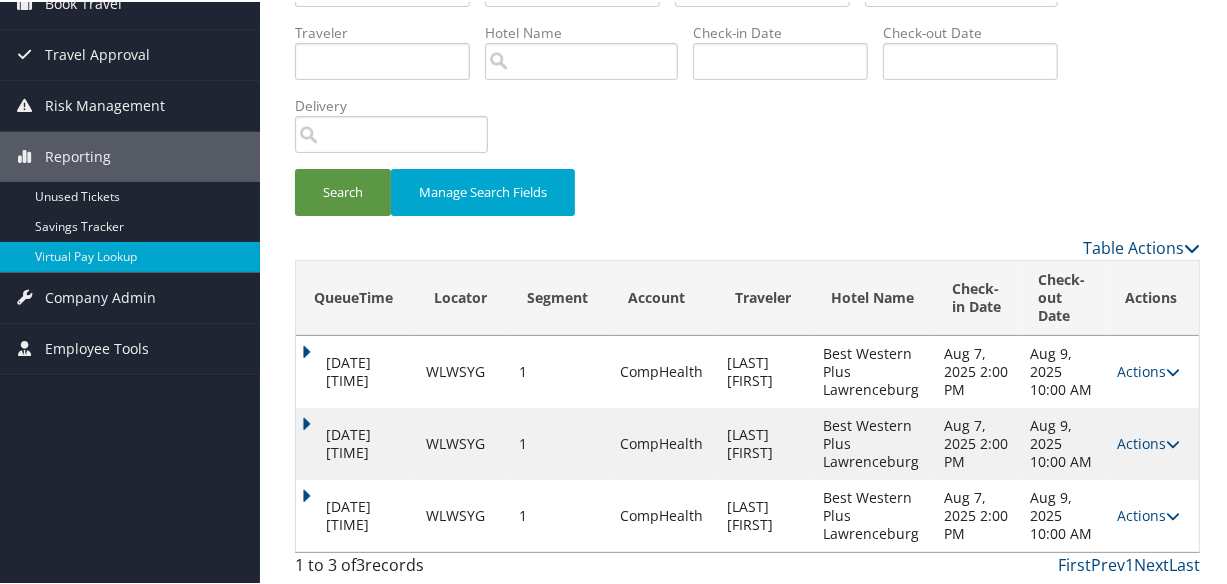 scroll, scrollTop: 116, scrollLeft: 0, axis: vertical 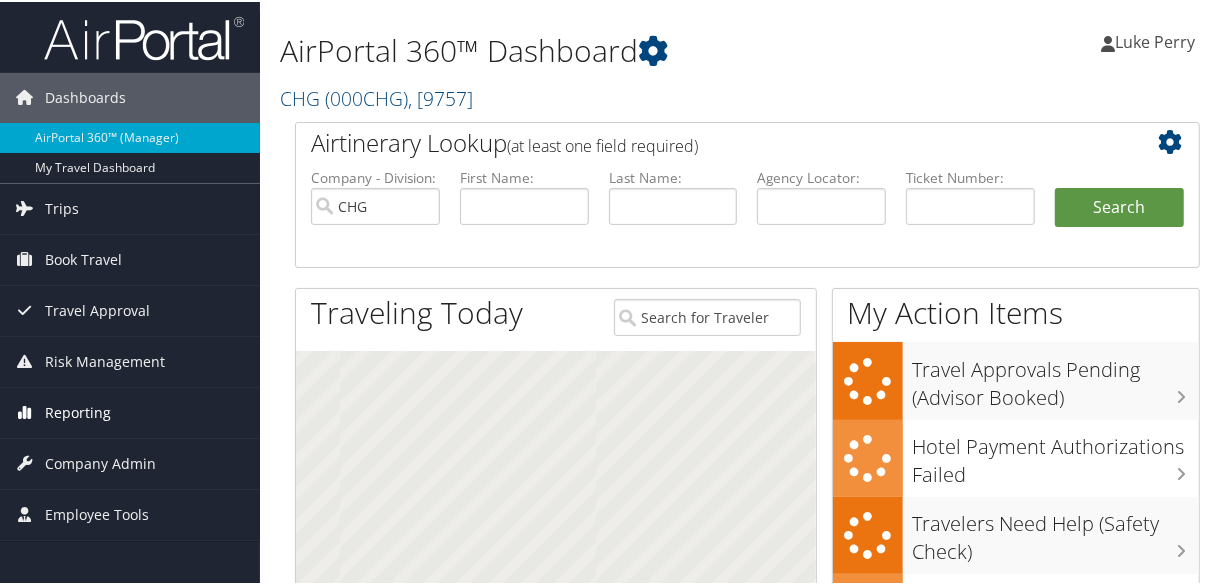 click on "Reporting" at bounding box center (78, 411) 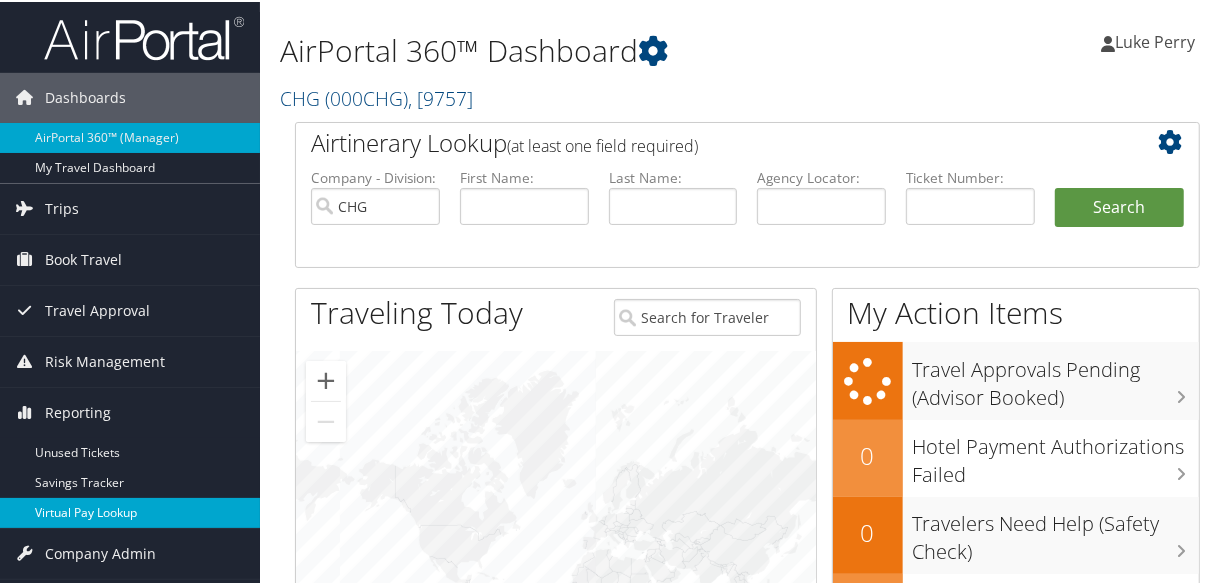 click on "Virtual Pay Lookup" at bounding box center (130, 511) 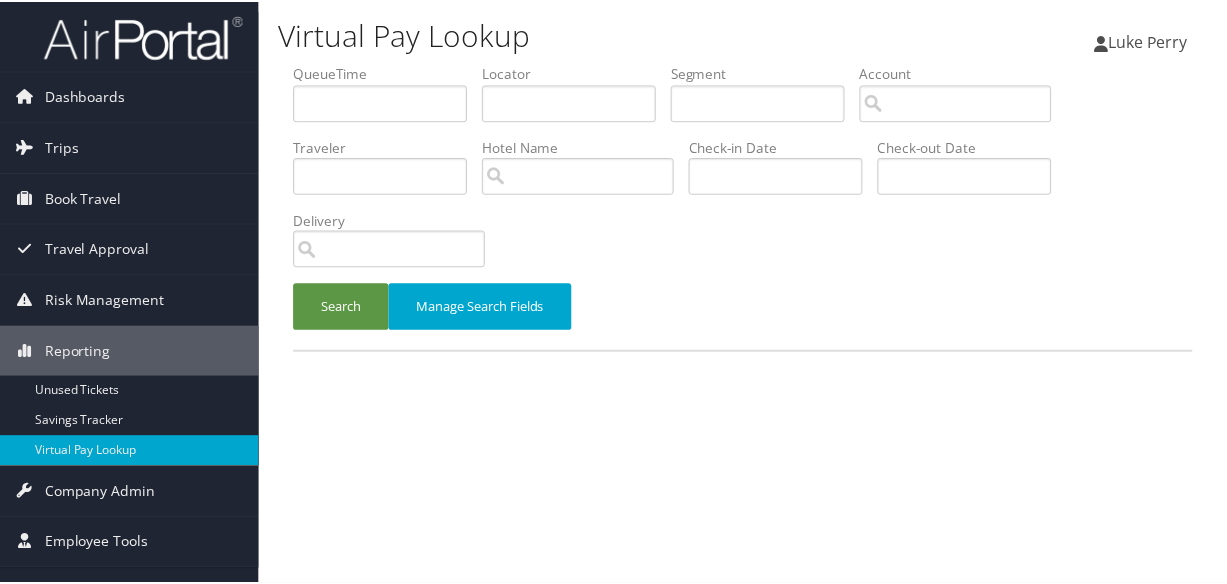 scroll, scrollTop: 0, scrollLeft: 0, axis: both 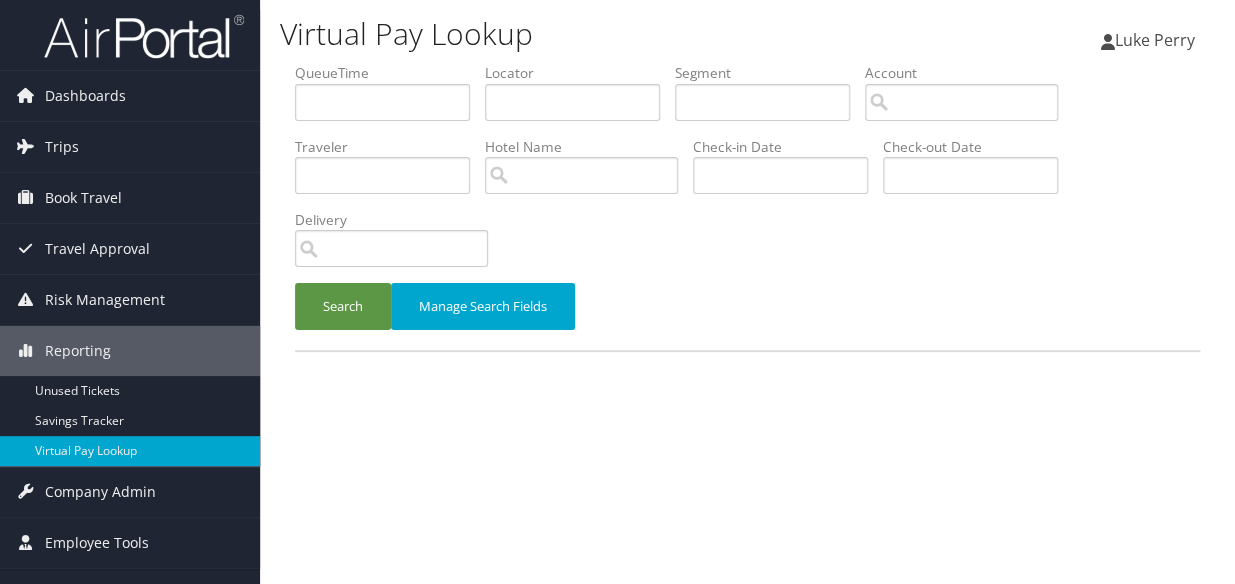 click on "Locator" at bounding box center (580, 73) 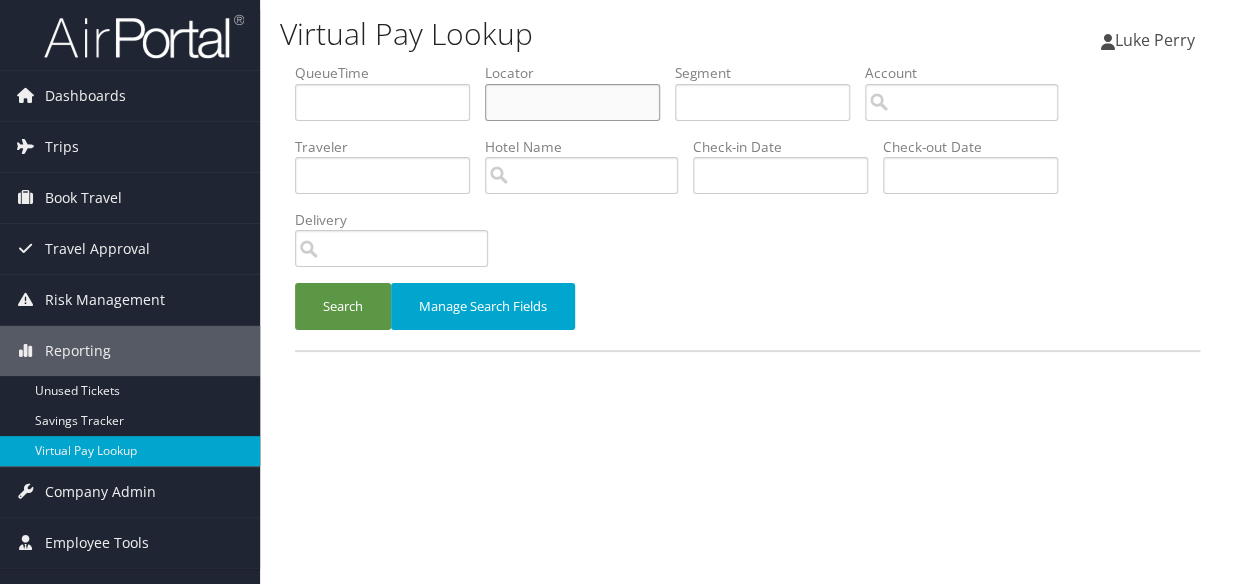click at bounding box center (572, 102) 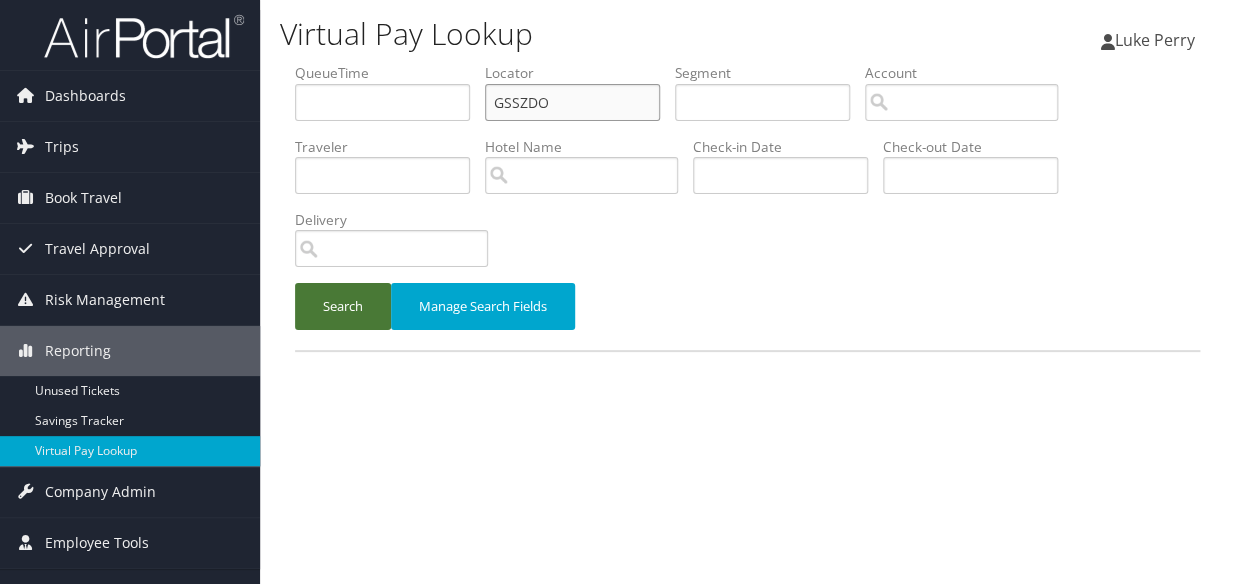 type on "GSSZDO" 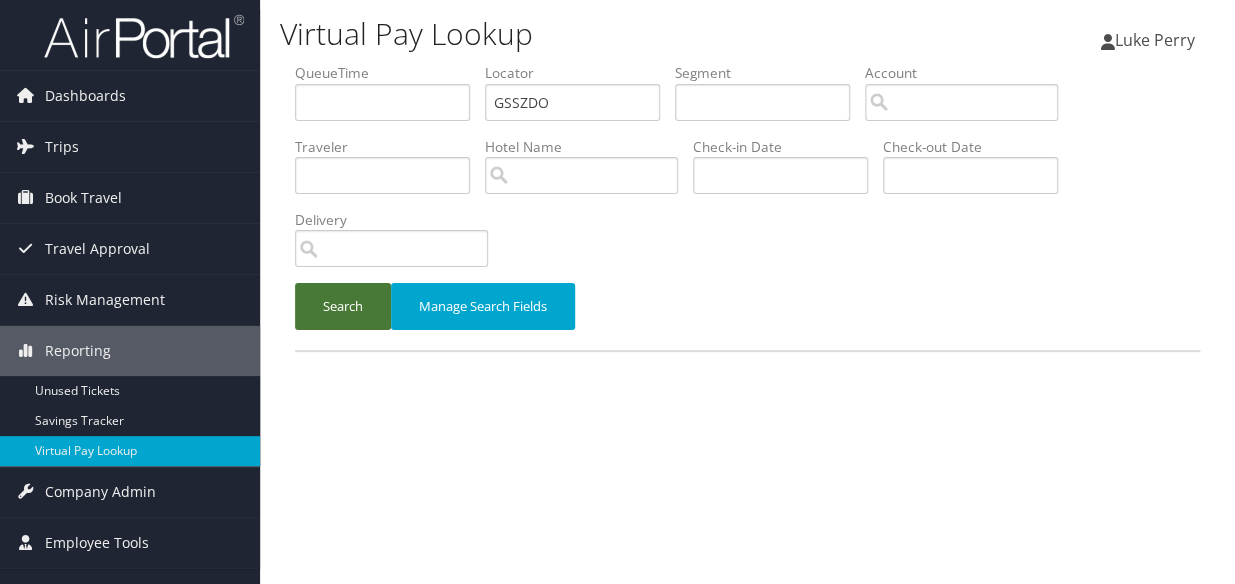 click on "Search" at bounding box center (343, 306) 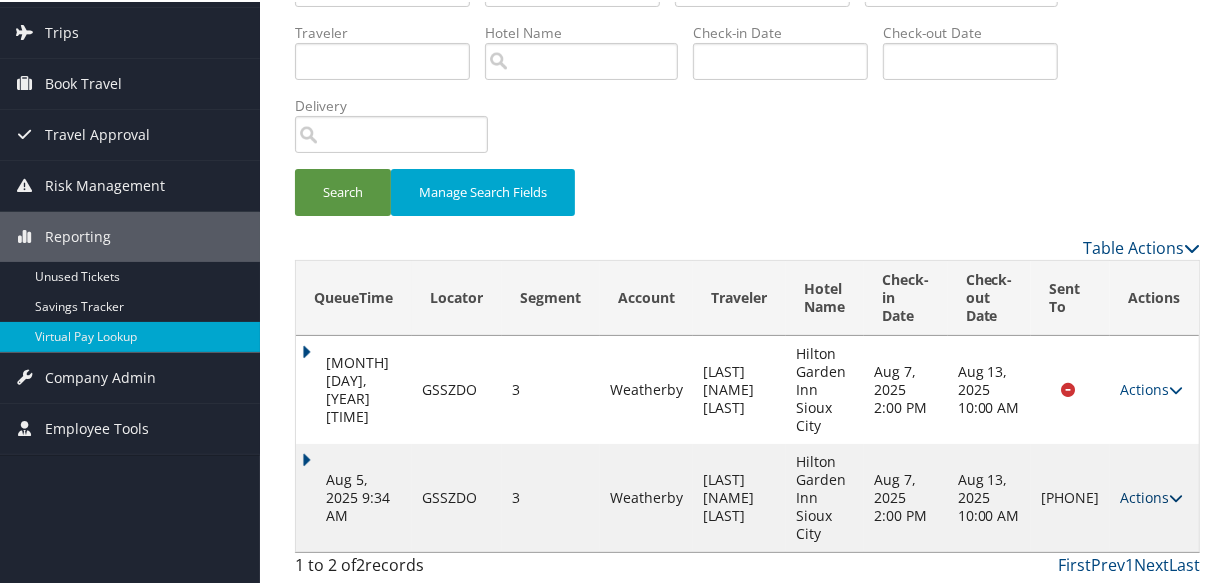 click on "Actions" at bounding box center (1151, 495) 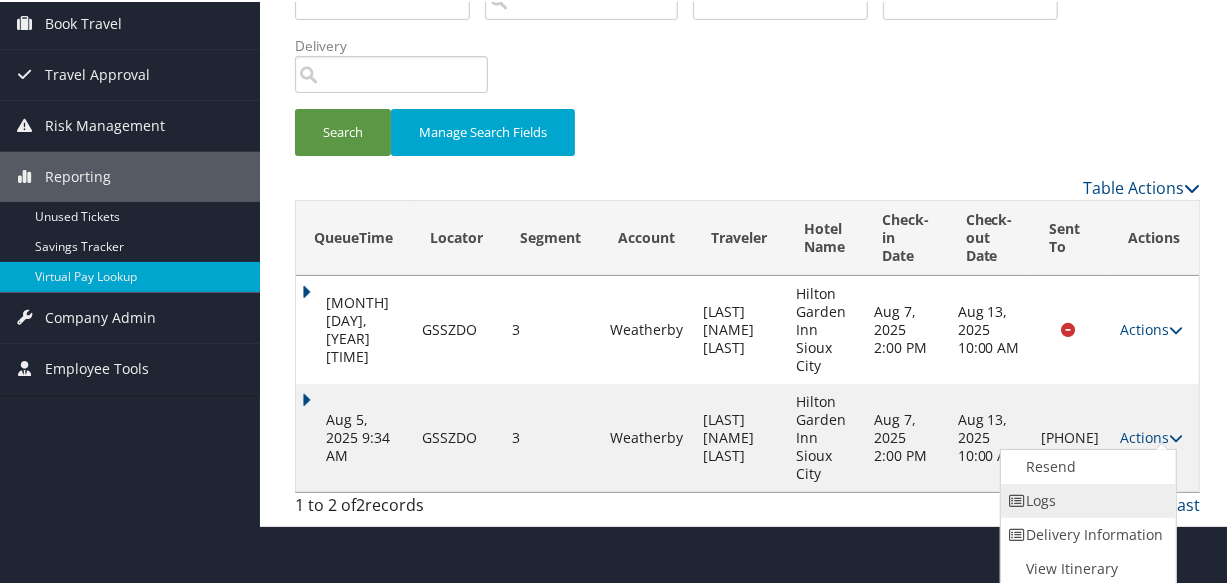 click on "Logs" at bounding box center (1086, 499) 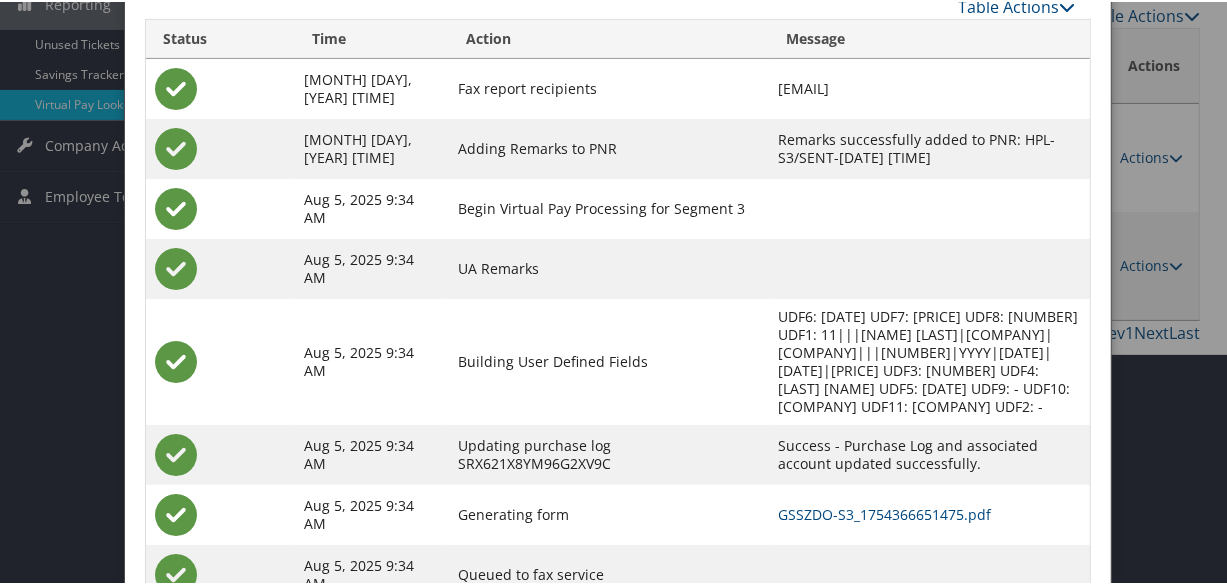 scroll, scrollTop: 422, scrollLeft: 0, axis: vertical 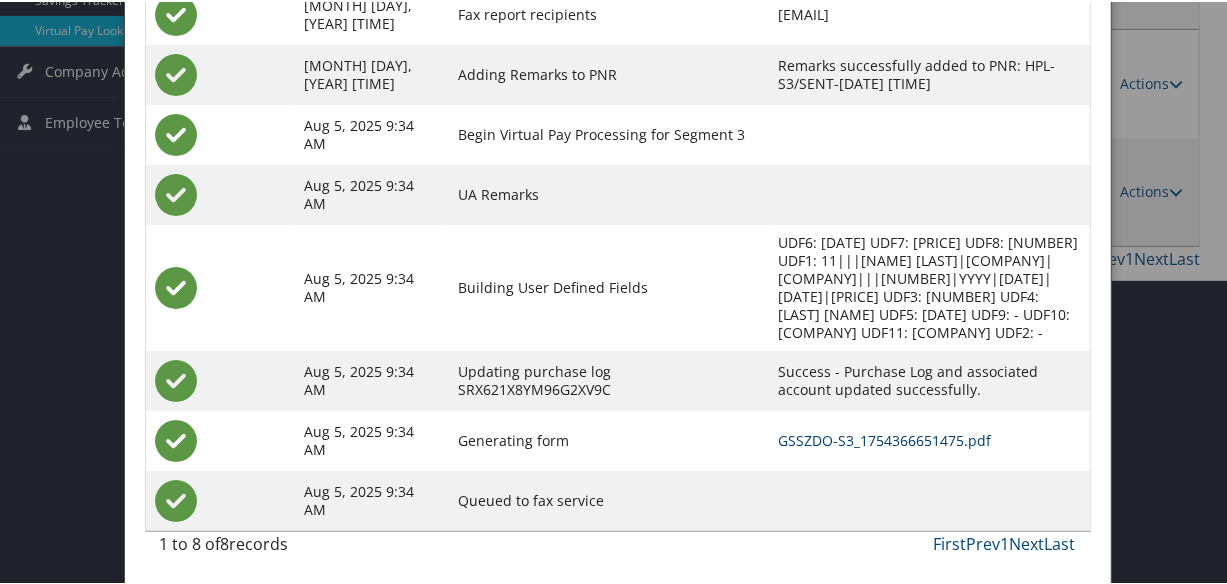 click on "GSSZDO-S3_1754366651475.pdf" at bounding box center (885, 438) 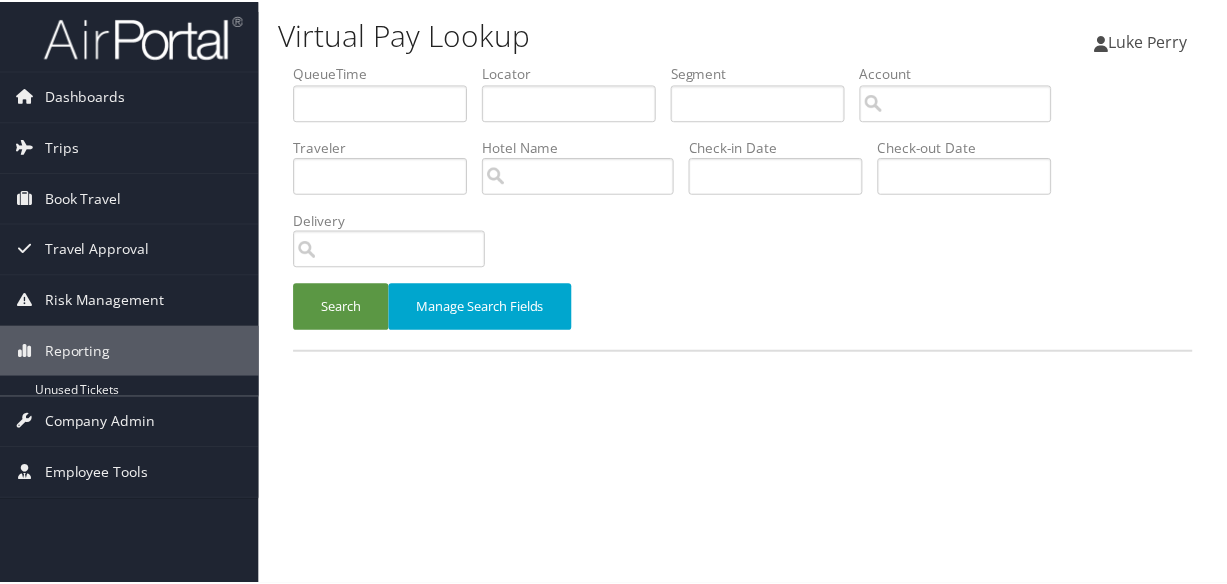 scroll, scrollTop: 0, scrollLeft: 0, axis: both 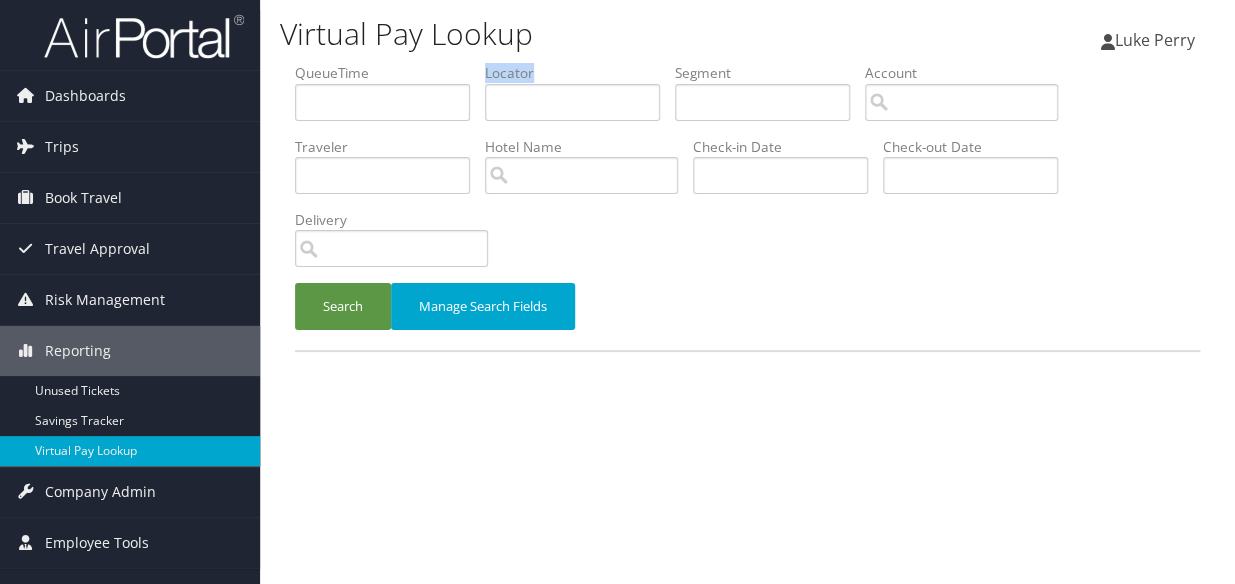 click on "Locator" at bounding box center [580, 99] 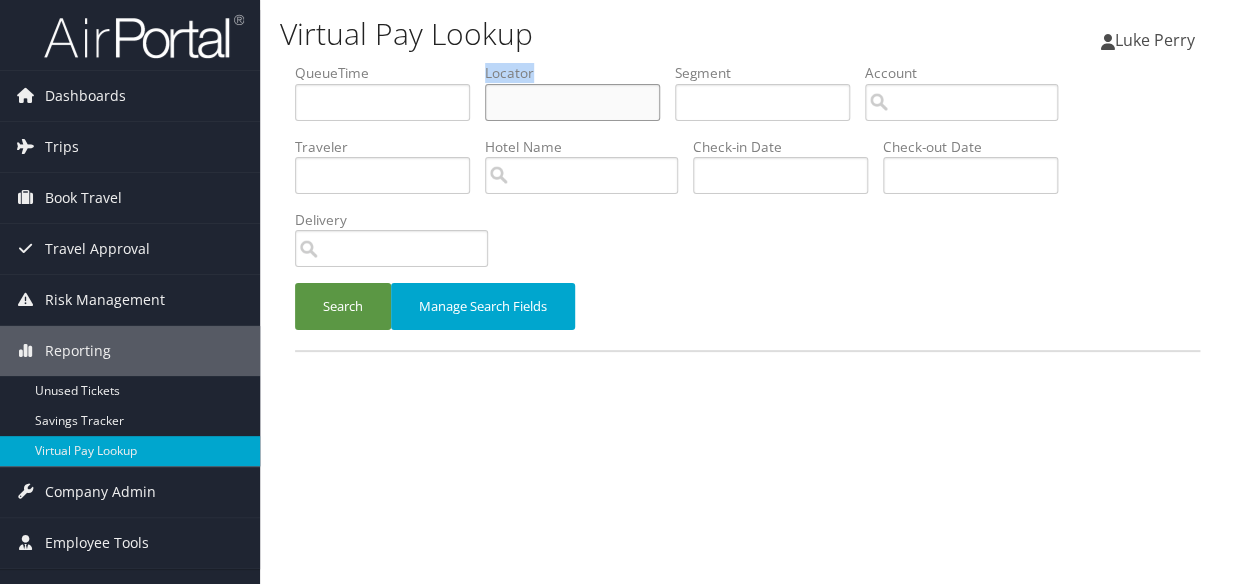click at bounding box center (572, 102) 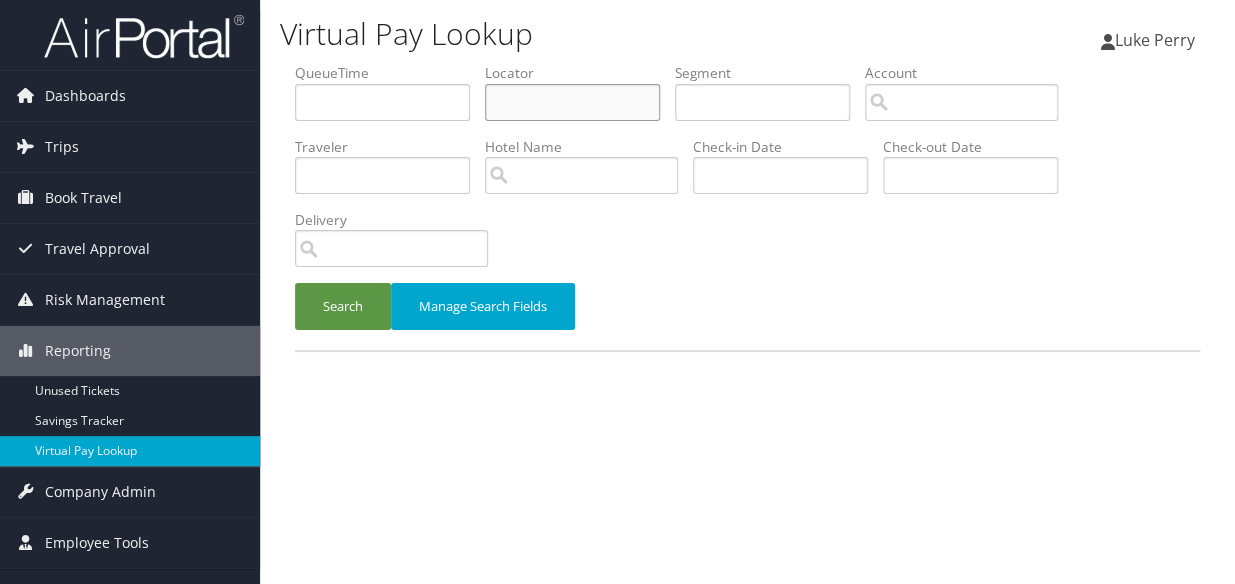 paste on "HSNLYY" 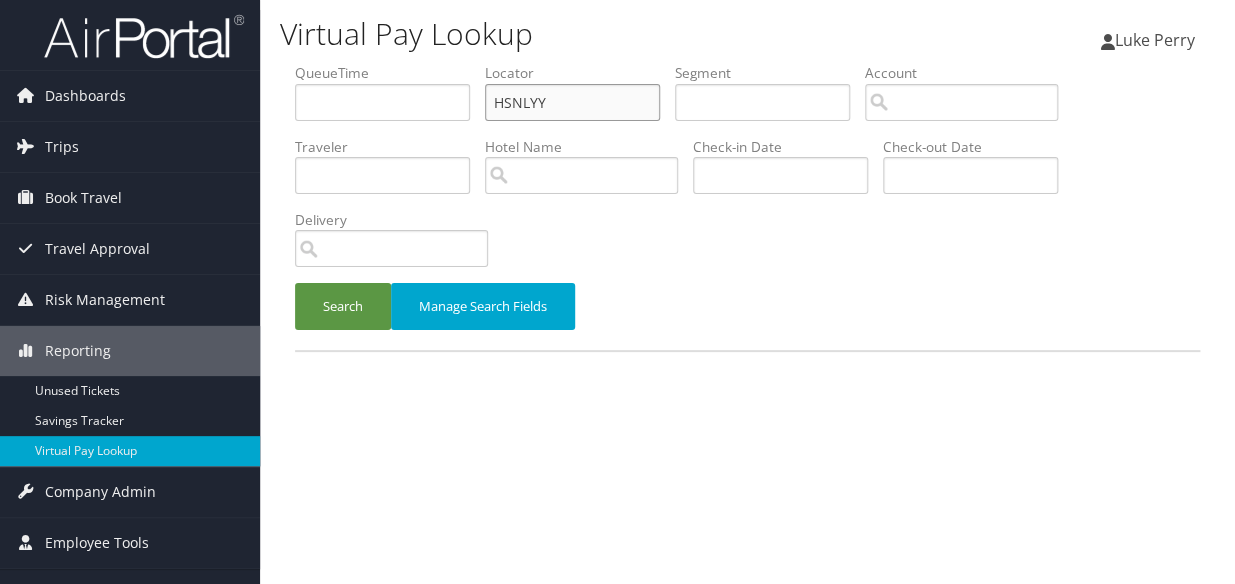 type on "HSNLYY" 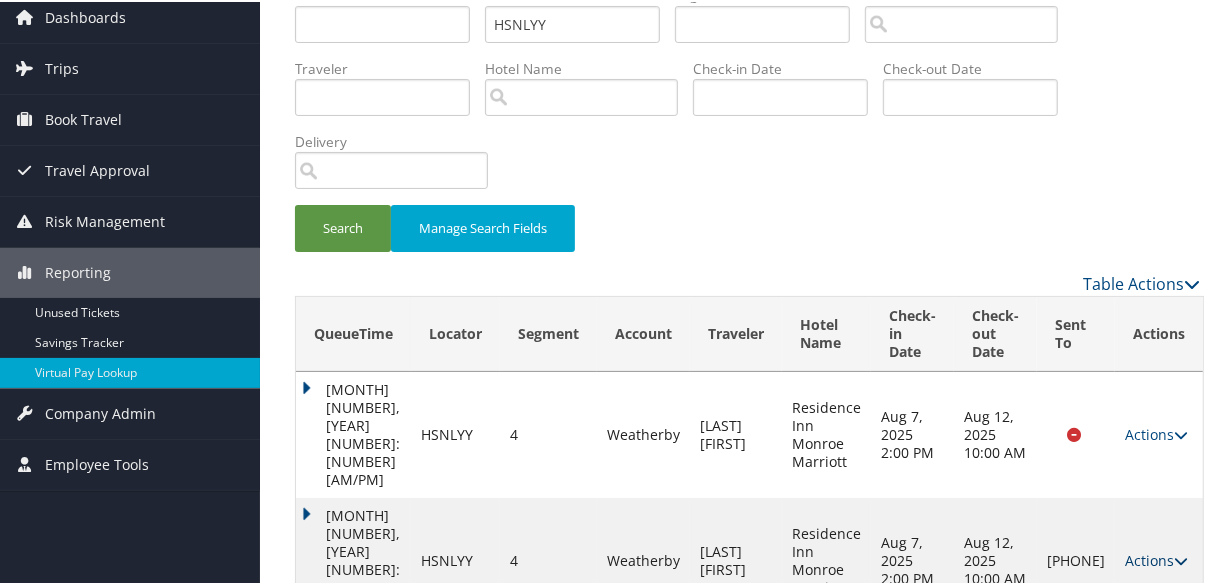 click at bounding box center (1181, 559) 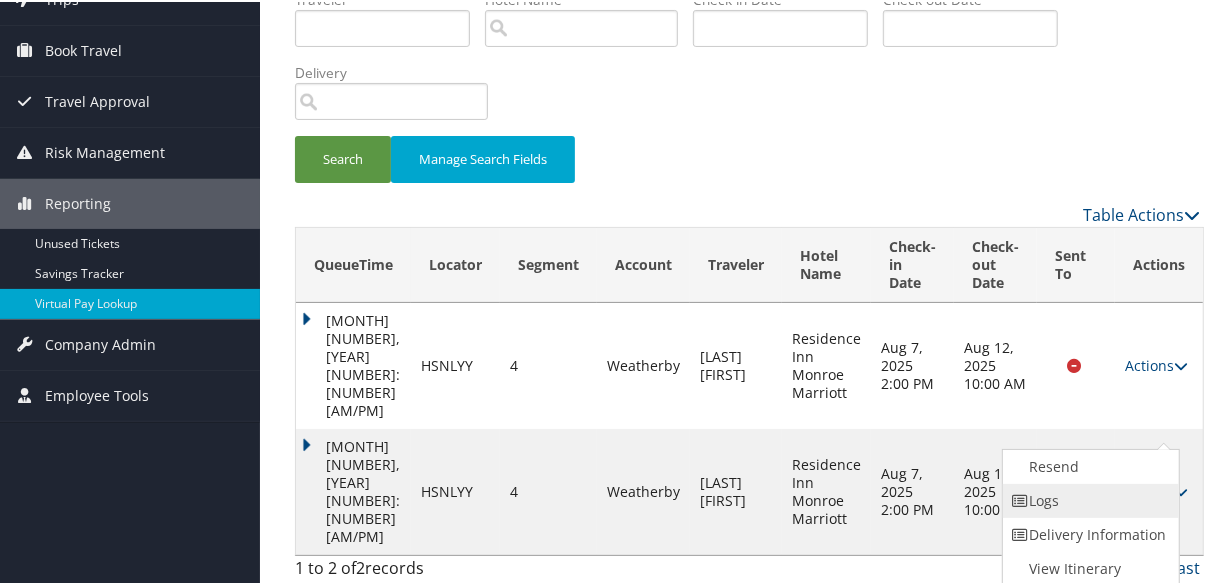 click on "Logs" at bounding box center (1088, 499) 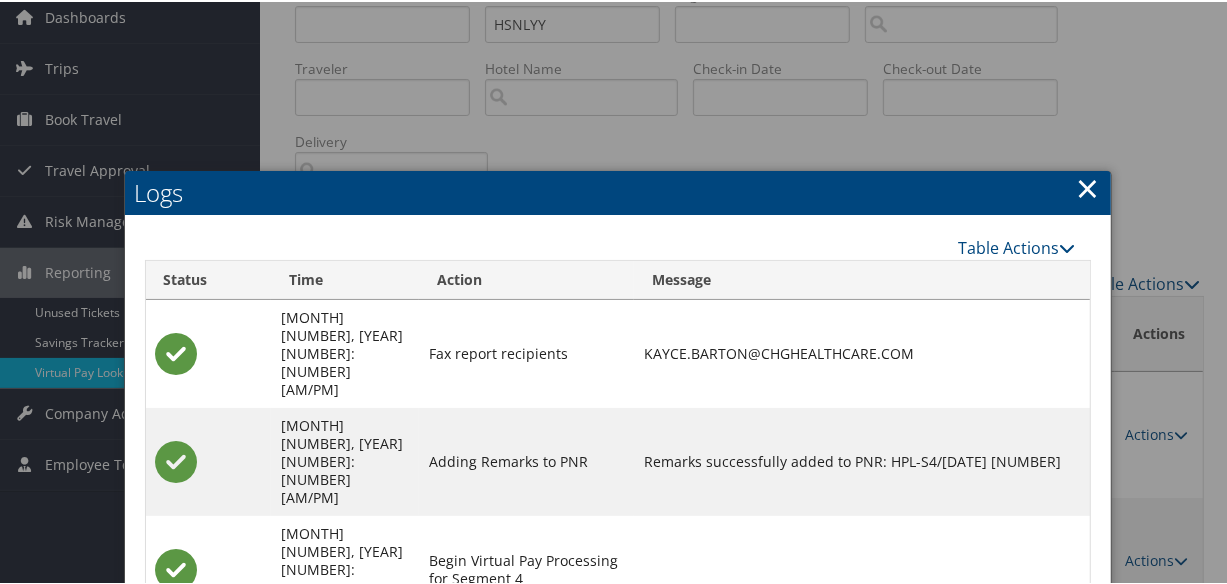 scroll, scrollTop: 377, scrollLeft: 0, axis: vertical 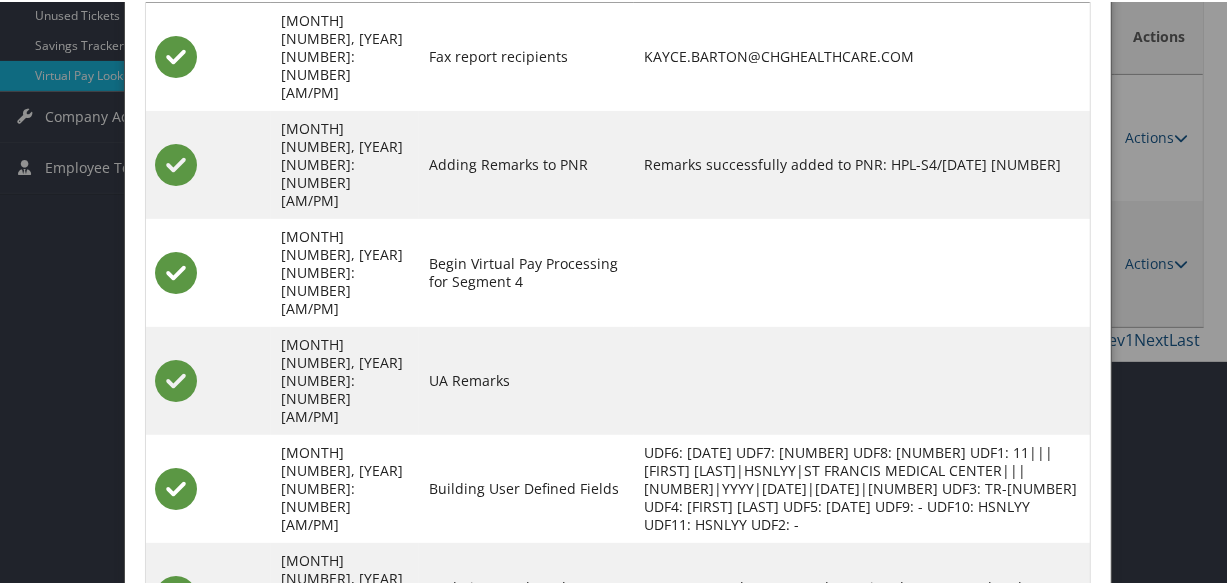click on "HSNLYY-S4_1754366574493.pdf" at bounding box center (732, 702) 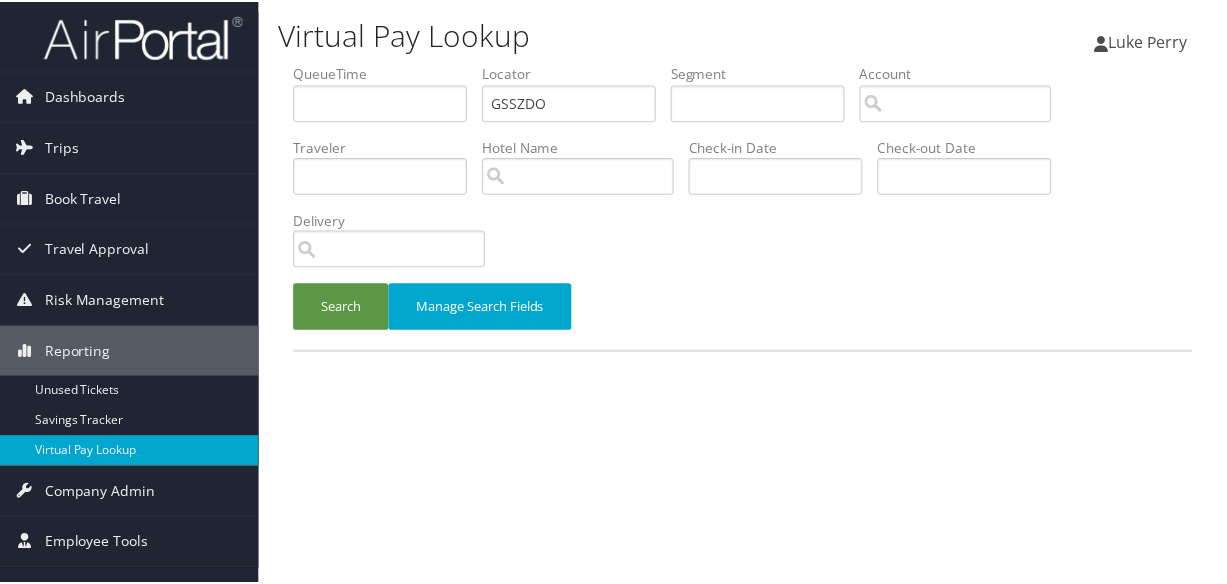 scroll, scrollTop: 0, scrollLeft: 0, axis: both 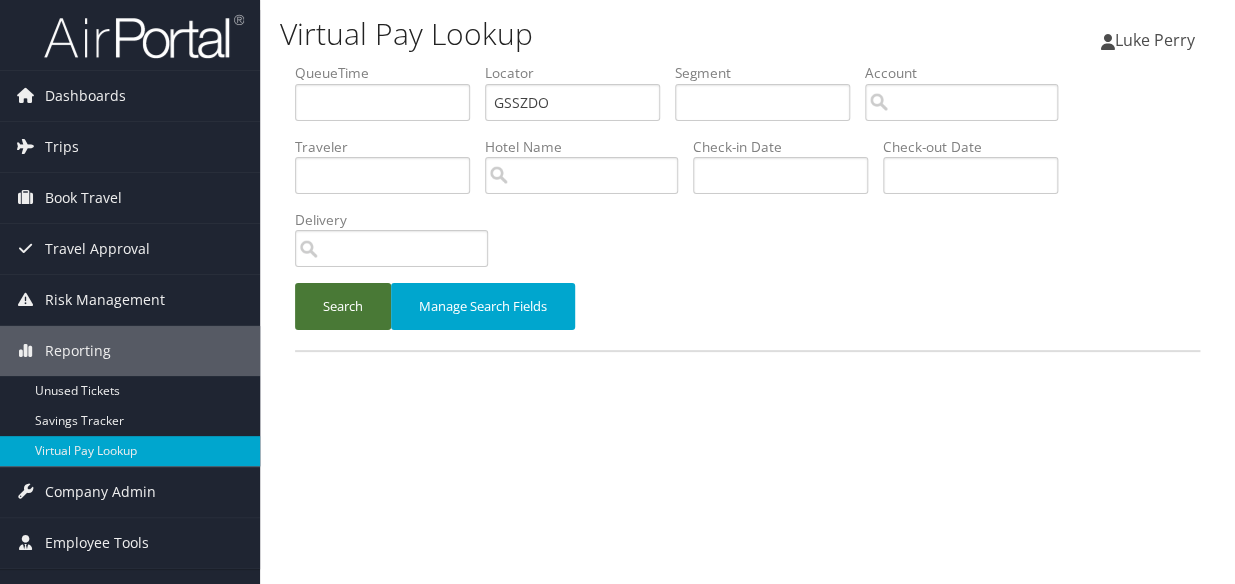 drag, startPoint x: 351, startPoint y: 309, endPoint x: 378, endPoint y: 301, distance: 28.160255 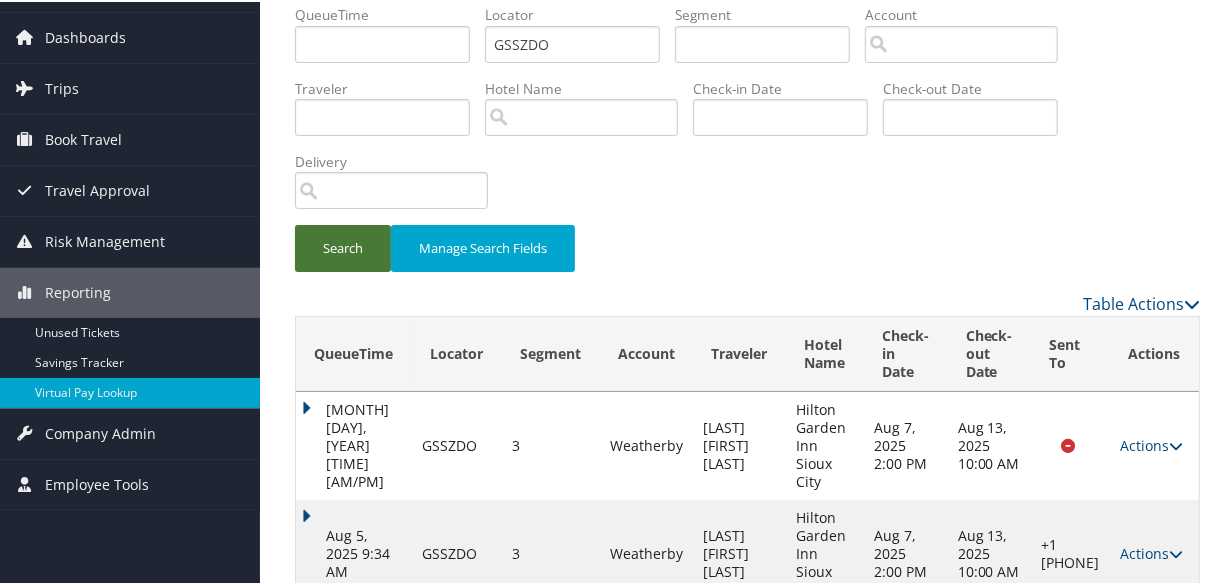 scroll, scrollTop: 116, scrollLeft: 0, axis: vertical 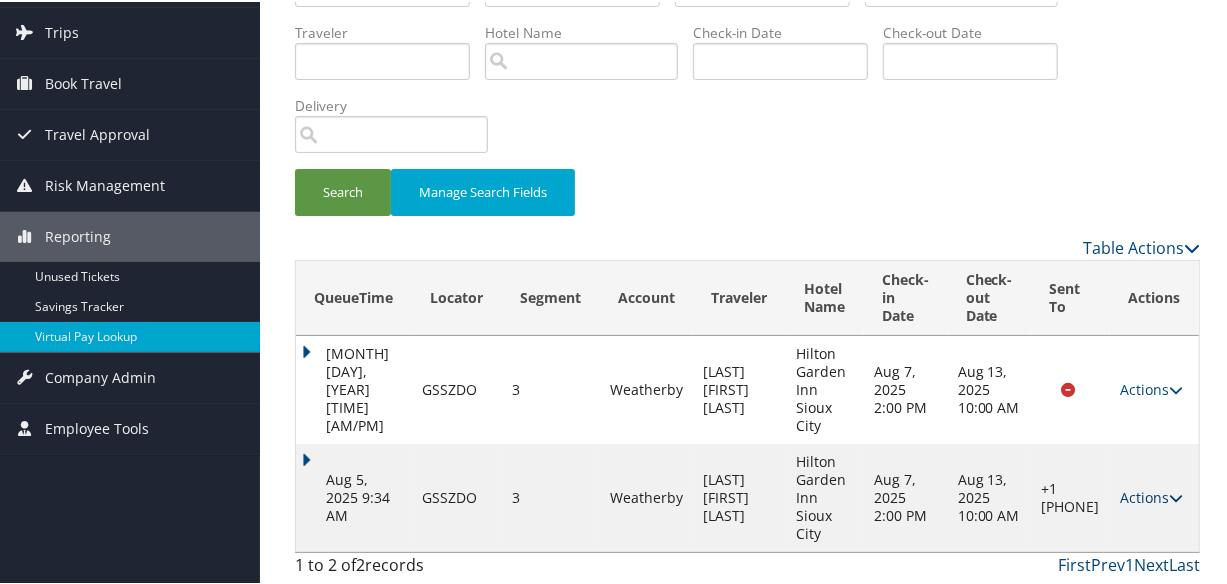 click on "Actions" at bounding box center (1151, 495) 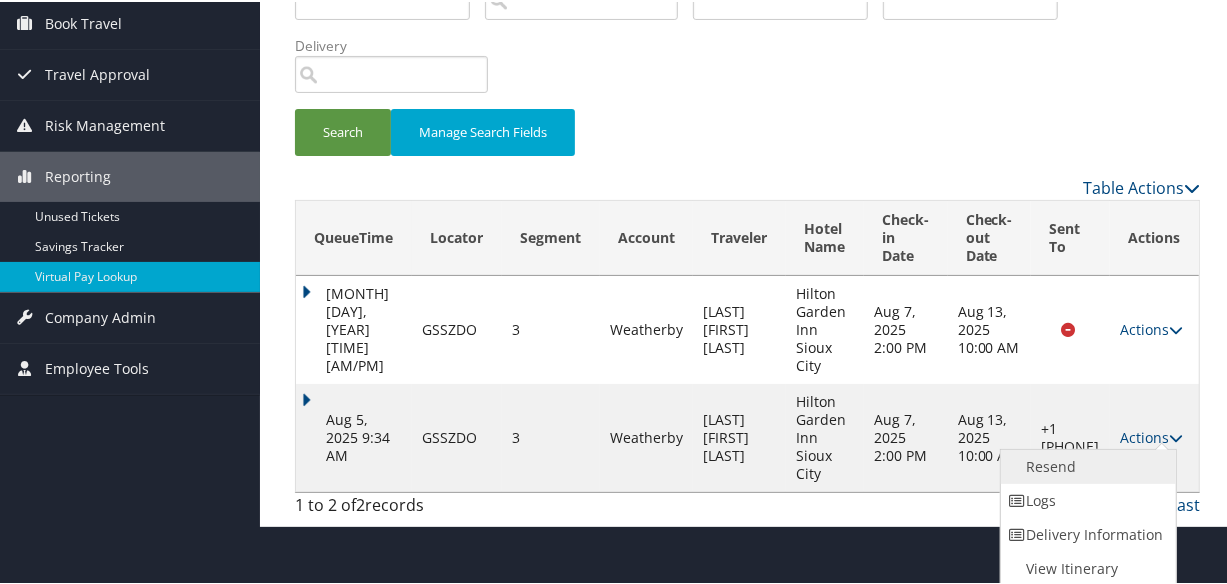 click on "Resend" at bounding box center [1086, 465] 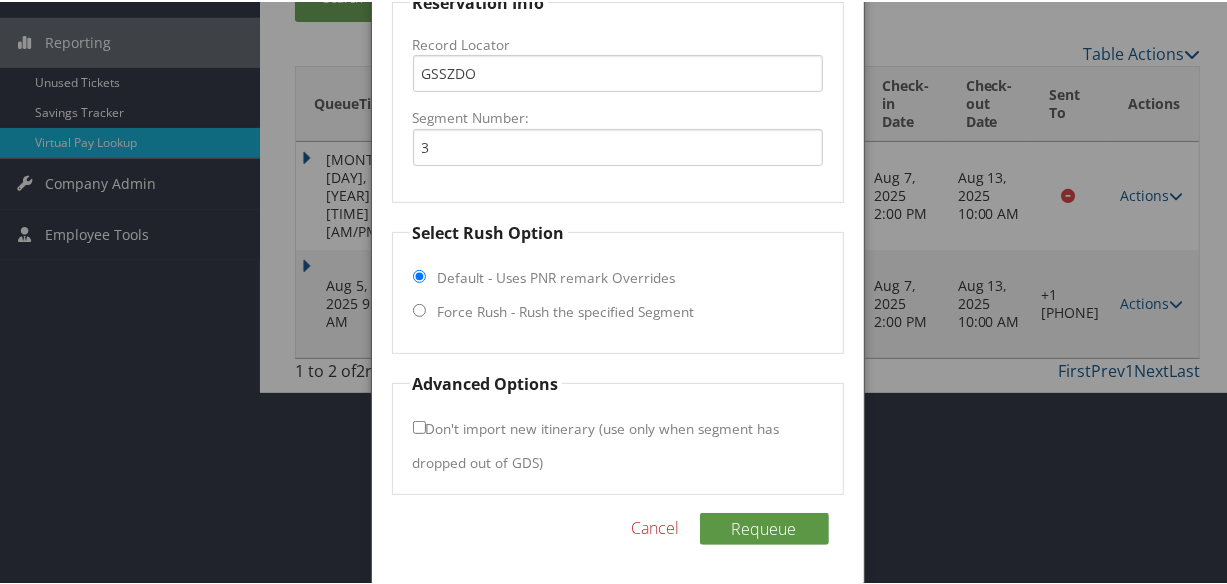 click on "Force Rush - Rush the specified Segment" at bounding box center (566, 310) 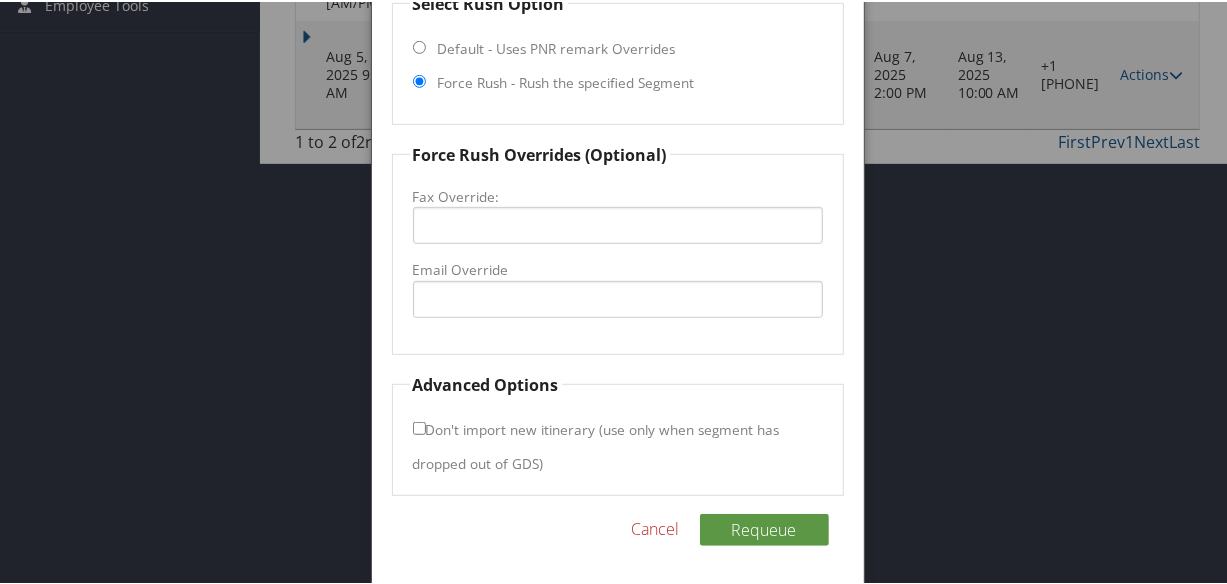 scroll, scrollTop: 540, scrollLeft: 0, axis: vertical 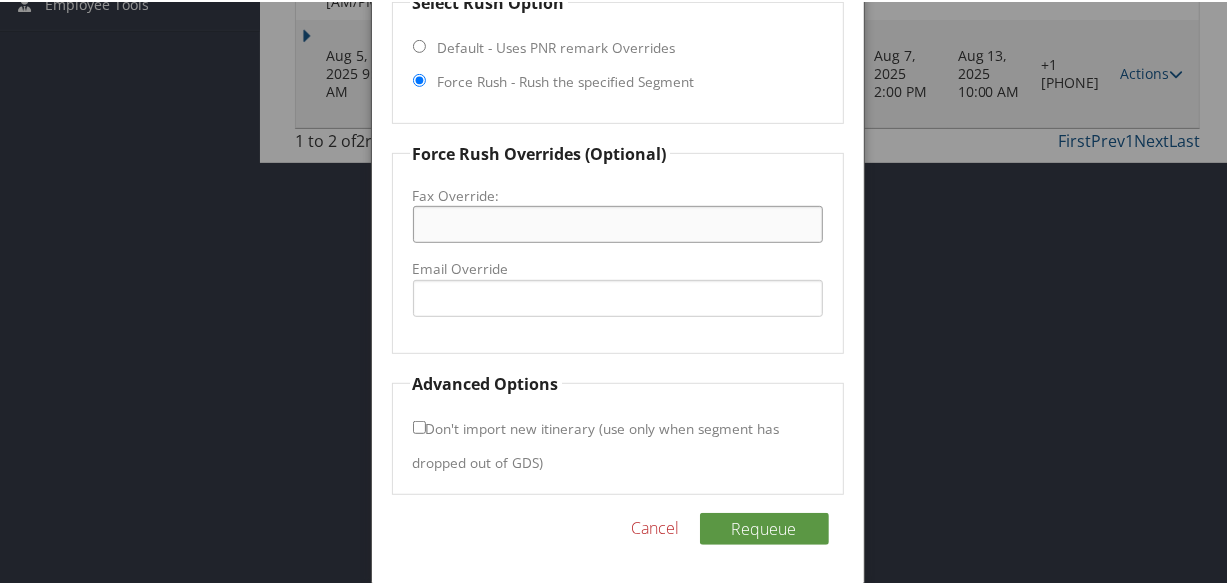click on "Fax Override:" at bounding box center (618, 222) 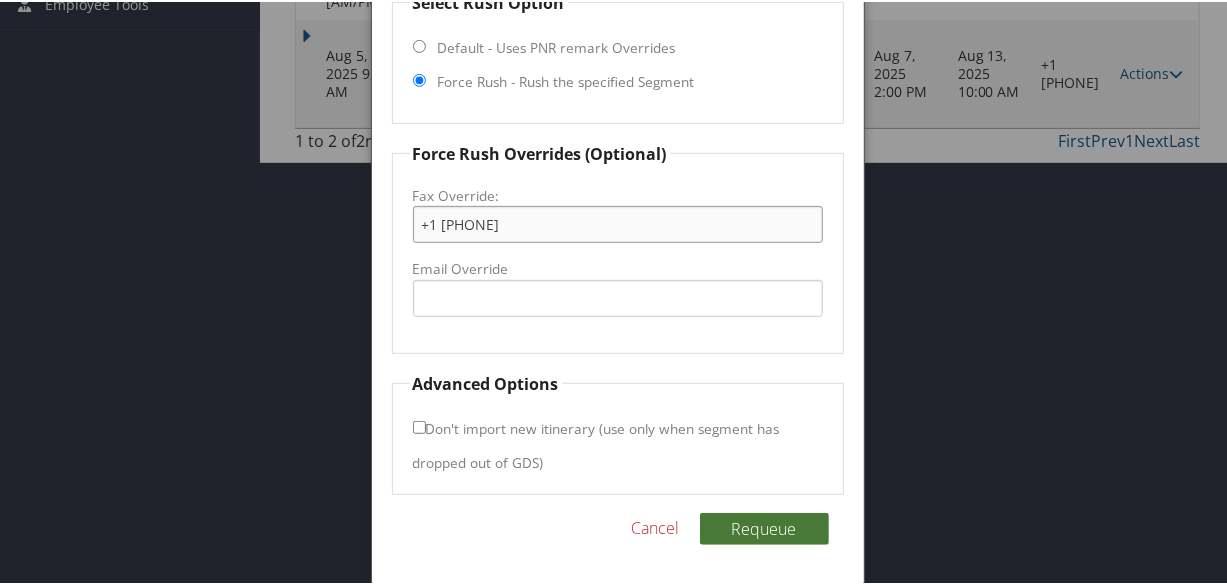 type on "+1 (712) 255-4207" 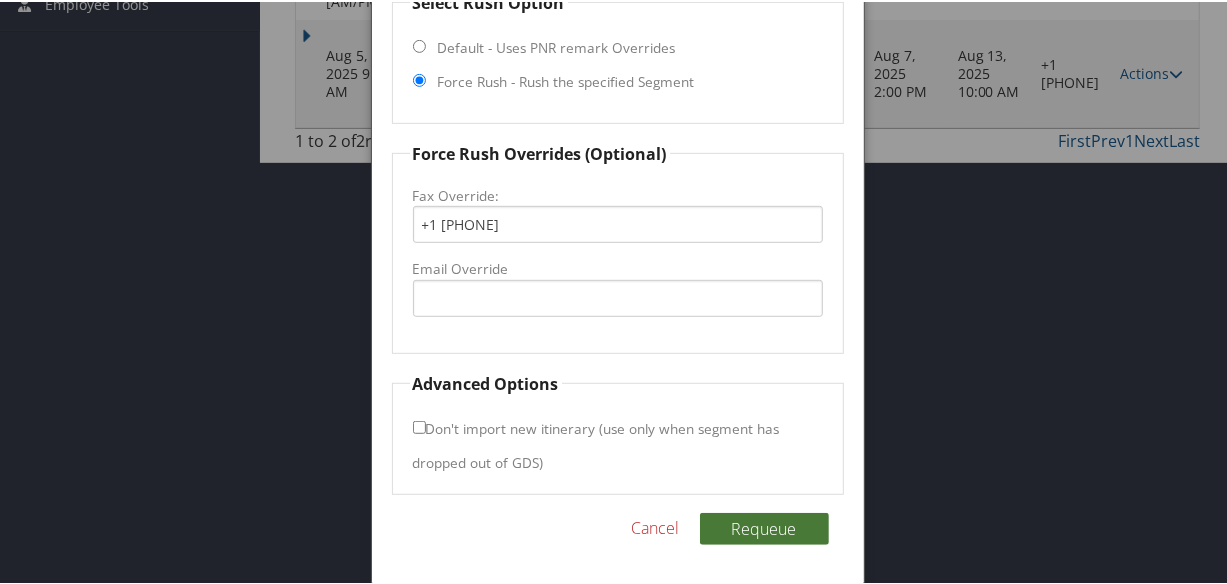 click on "Requeue" at bounding box center (764, 527) 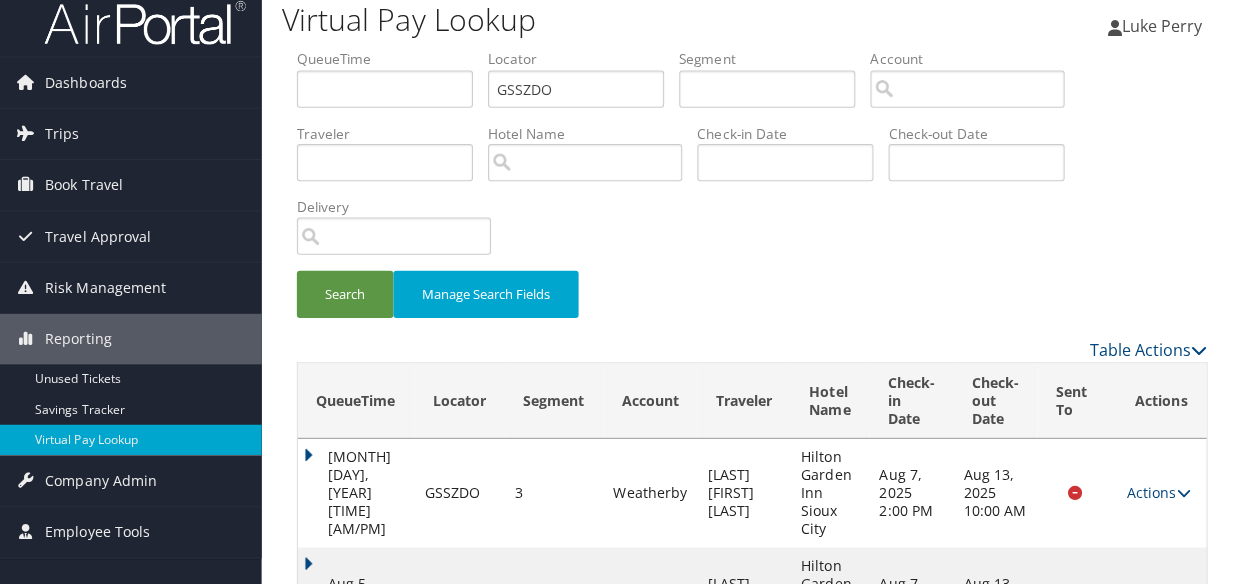 scroll, scrollTop: 0, scrollLeft: 0, axis: both 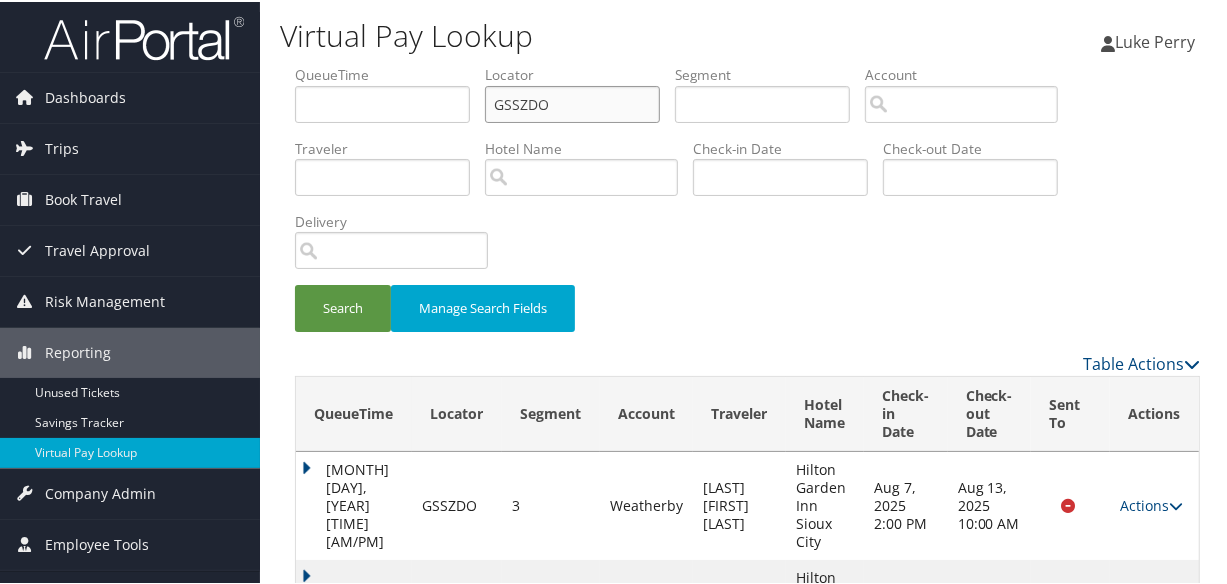 paste on "OJPVWT" 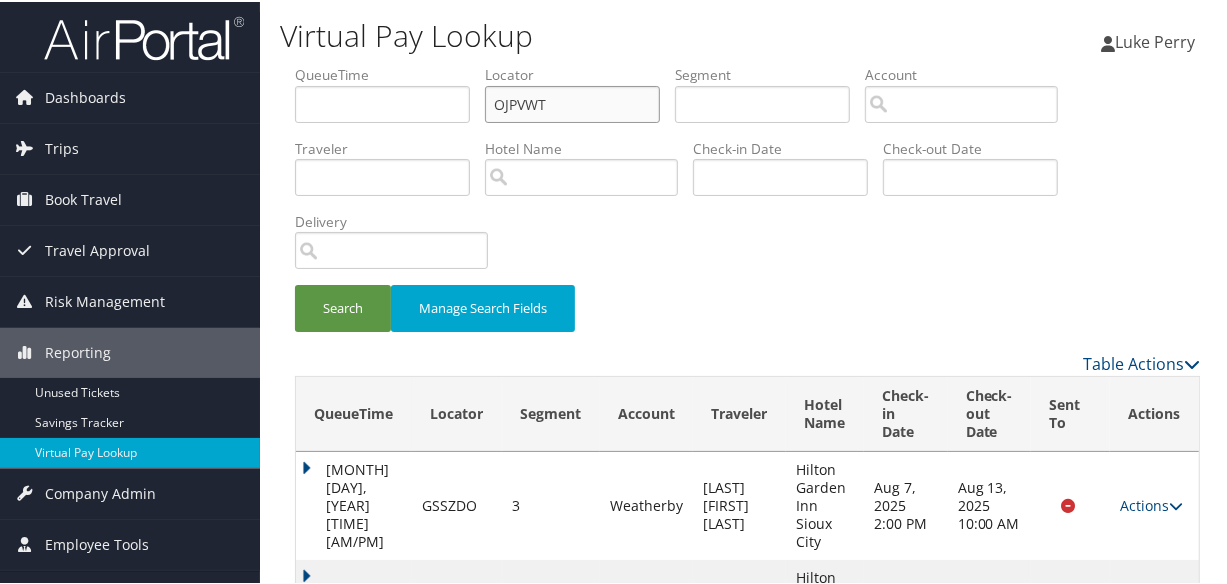 drag, startPoint x: 568, startPoint y: 101, endPoint x: 313, endPoint y: 136, distance: 257.39075 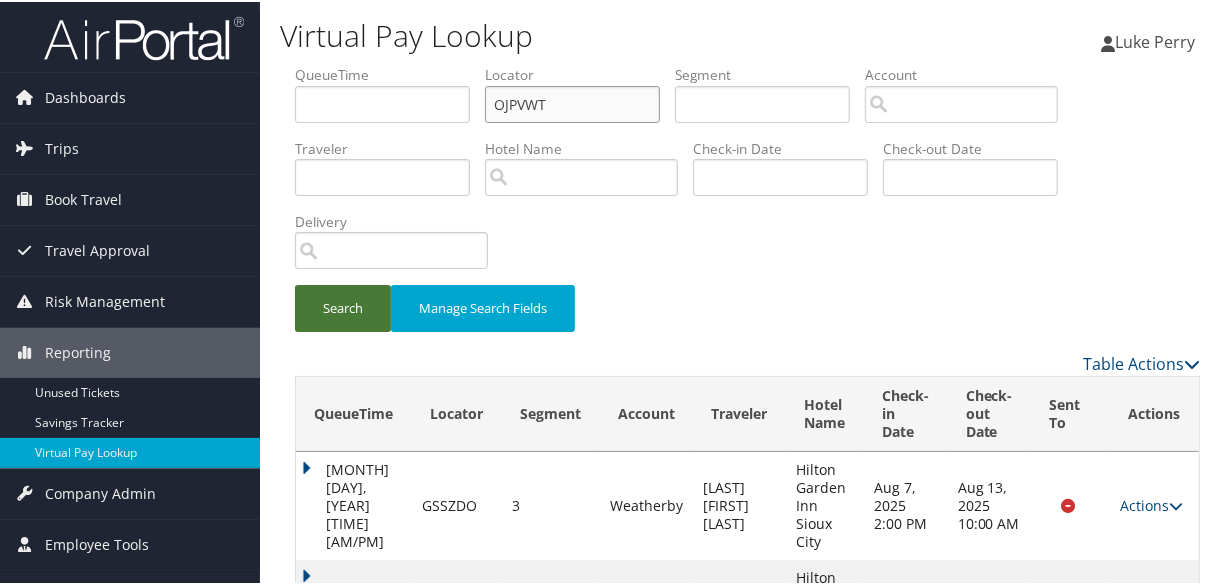 type on "OJPVWT" 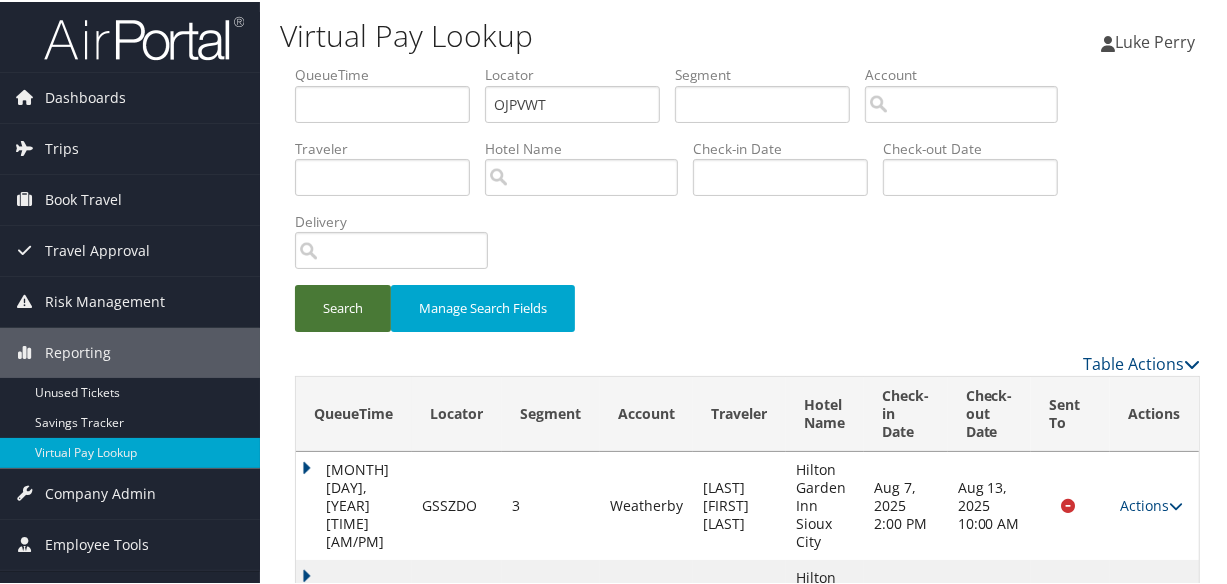 click on "Search" at bounding box center [343, 306] 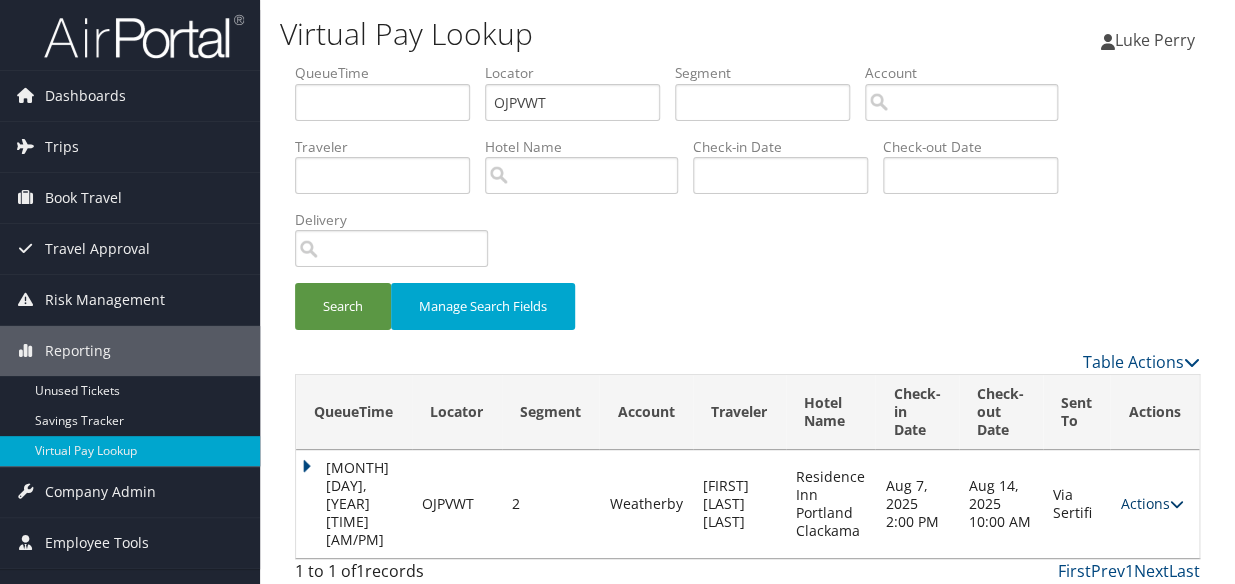 click on "Actions" at bounding box center [1151, 503] 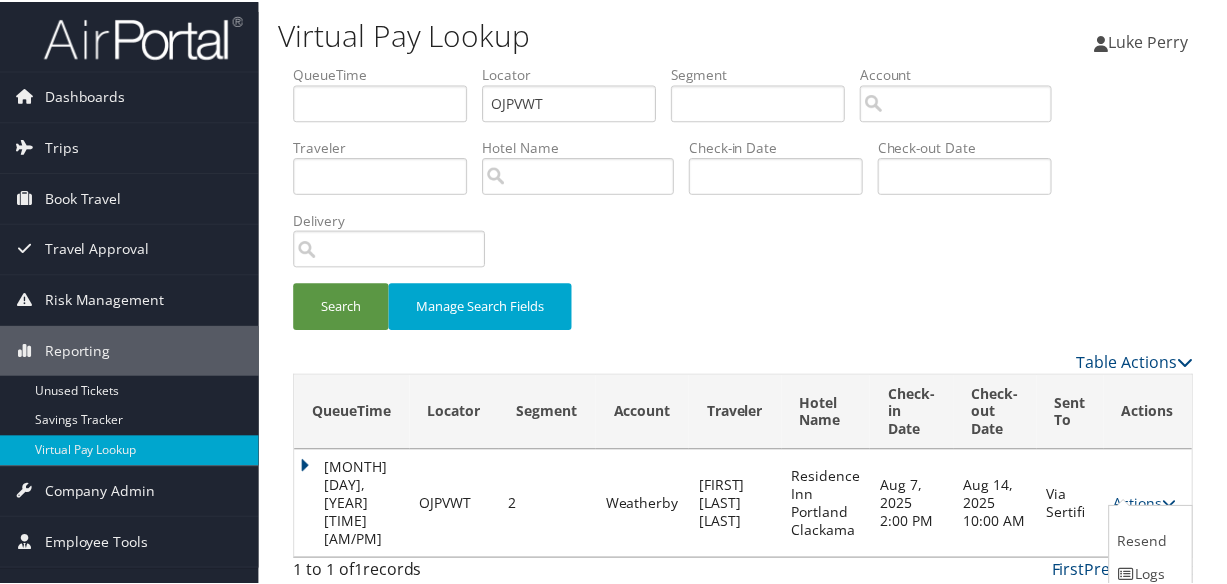 scroll, scrollTop: 61, scrollLeft: 0, axis: vertical 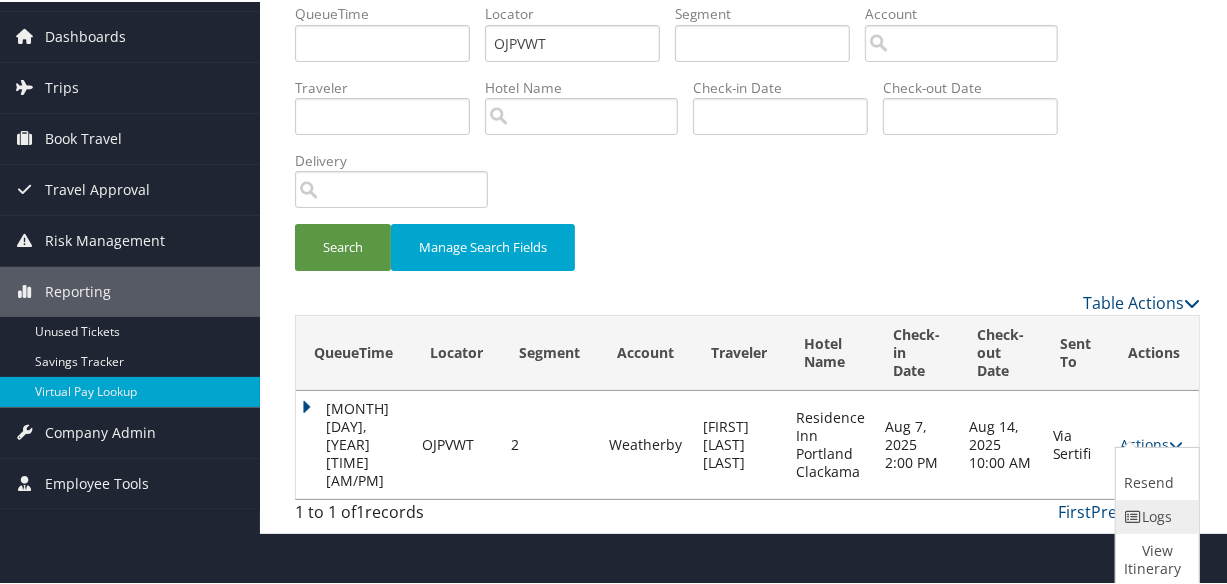click at bounding box center (1133, 515) 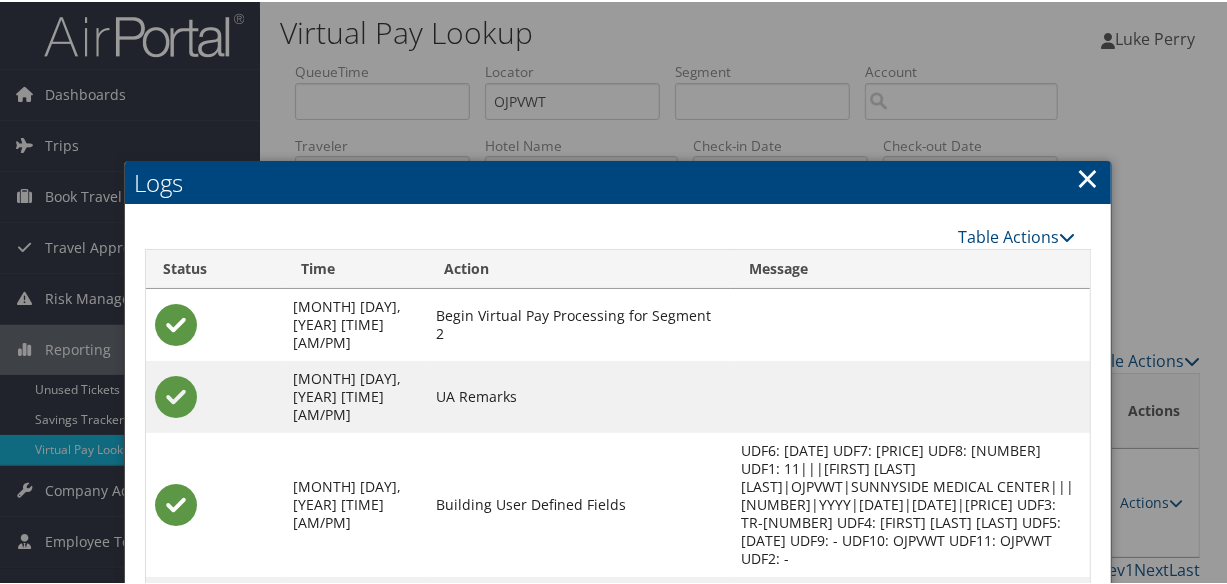scroll, scrollTop: 308, scrollLeft: 0, axis: vertical 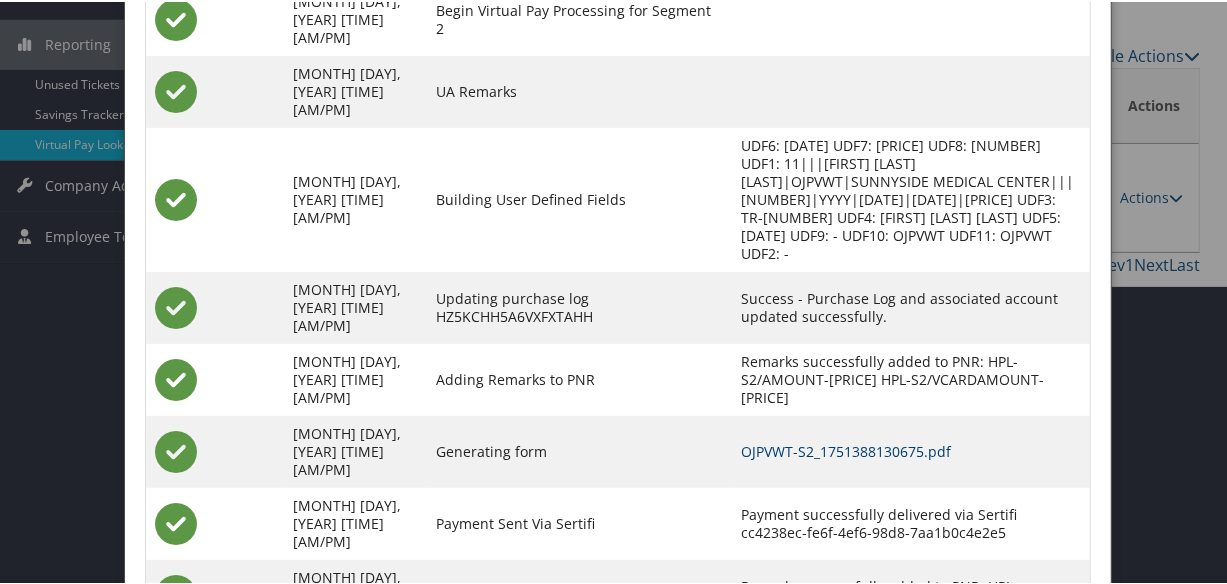 click on "OJPVWT-S2_1751388130675.pdf" at bounding box center [846, 449] 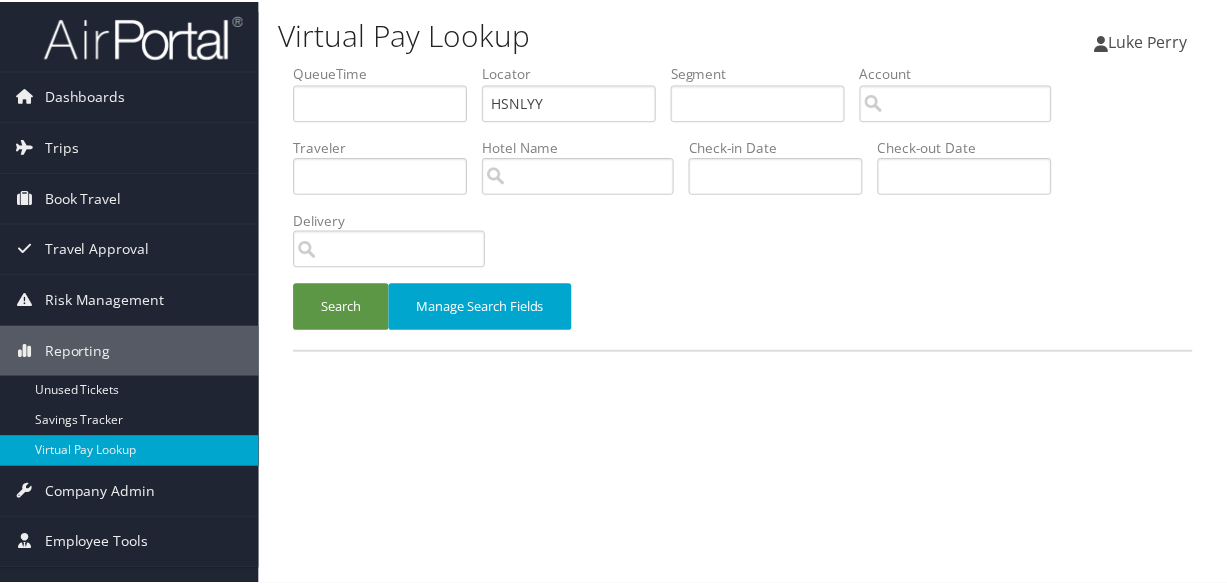 scroll, scrollTop: 0, scrollLeft: 0, axis: both 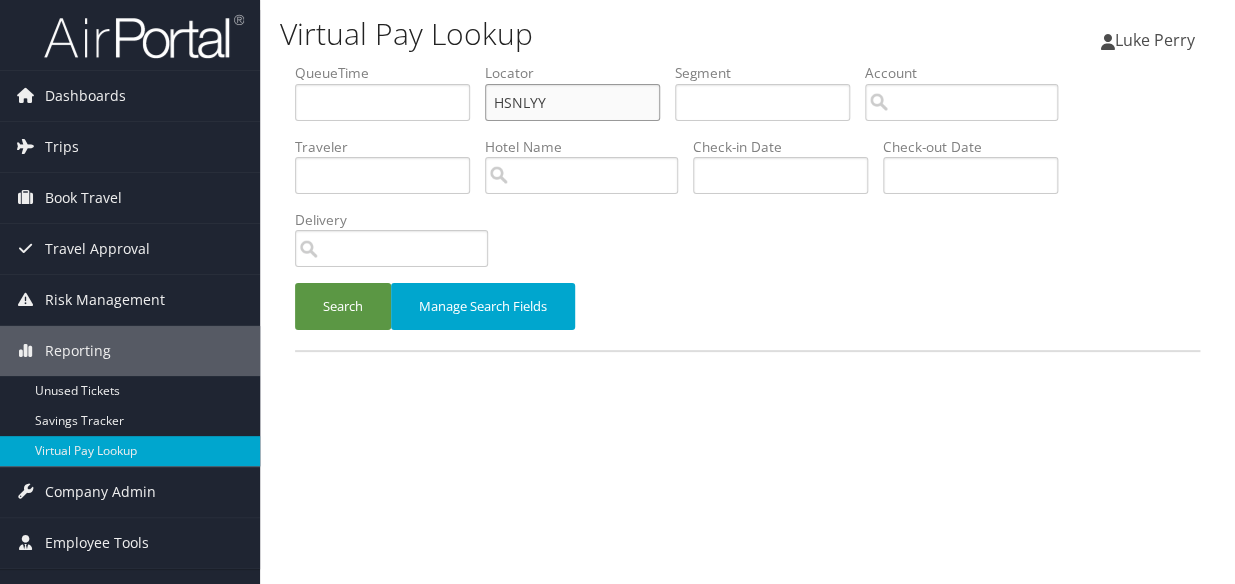 drag, startPoint x: 594, startPoint y: 116, endPoint x: 350, endPoint y: 132, distance: 244.52403 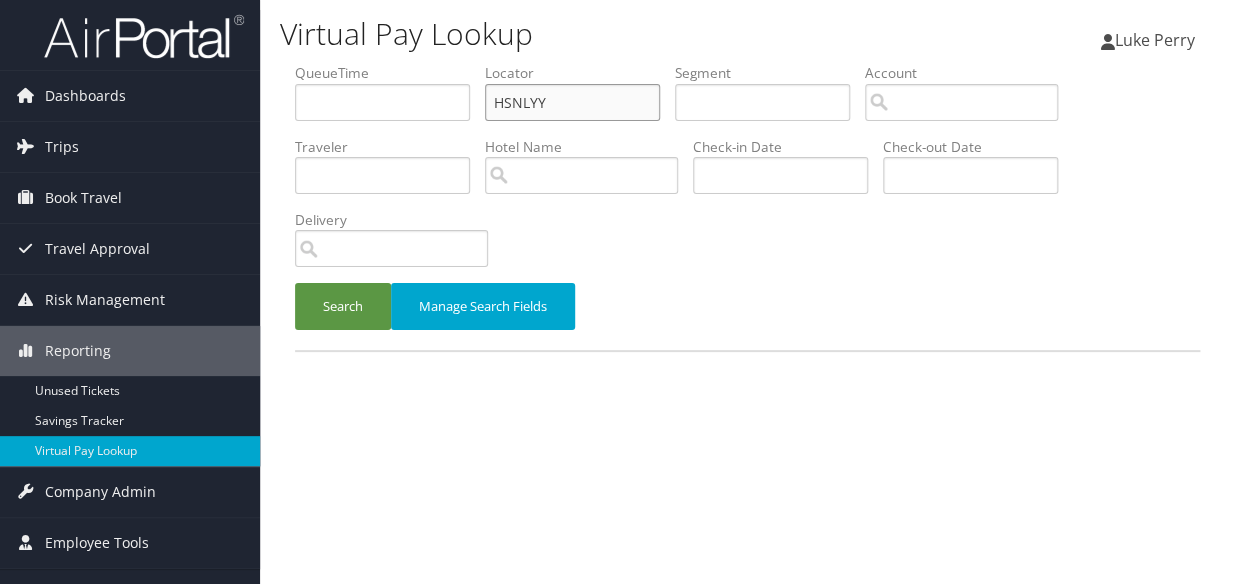 click on "QueueTime Locator HSNLYY Segment Account Traveler Hotel Name Check-in Date Check-out Date Delivery" at bounding box center [747, 63] 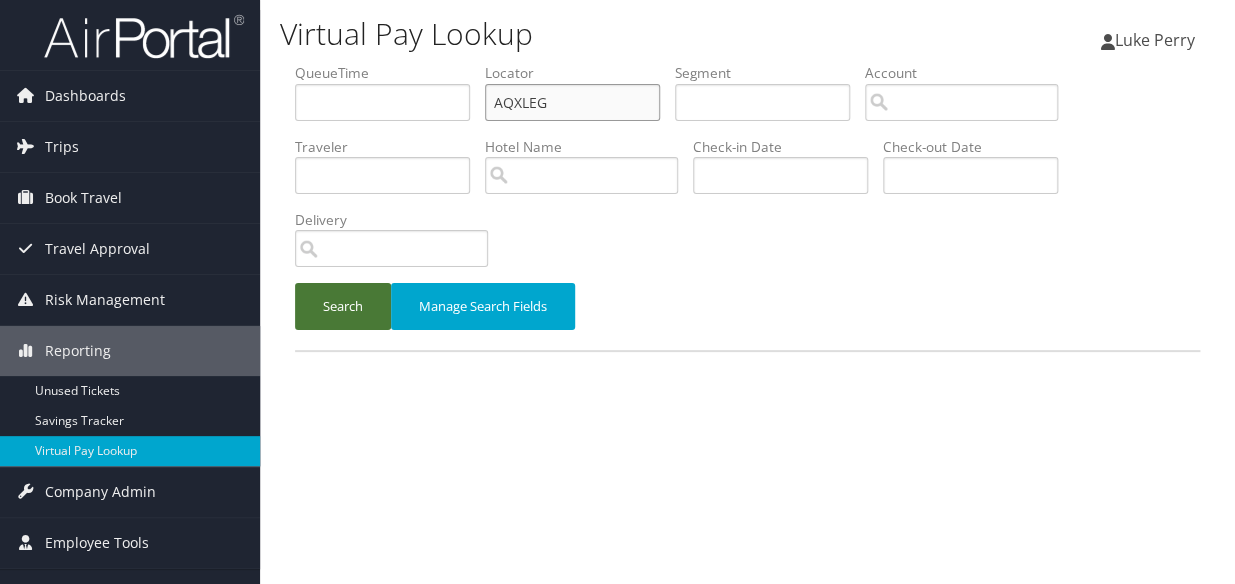 type on "AQXLEG" 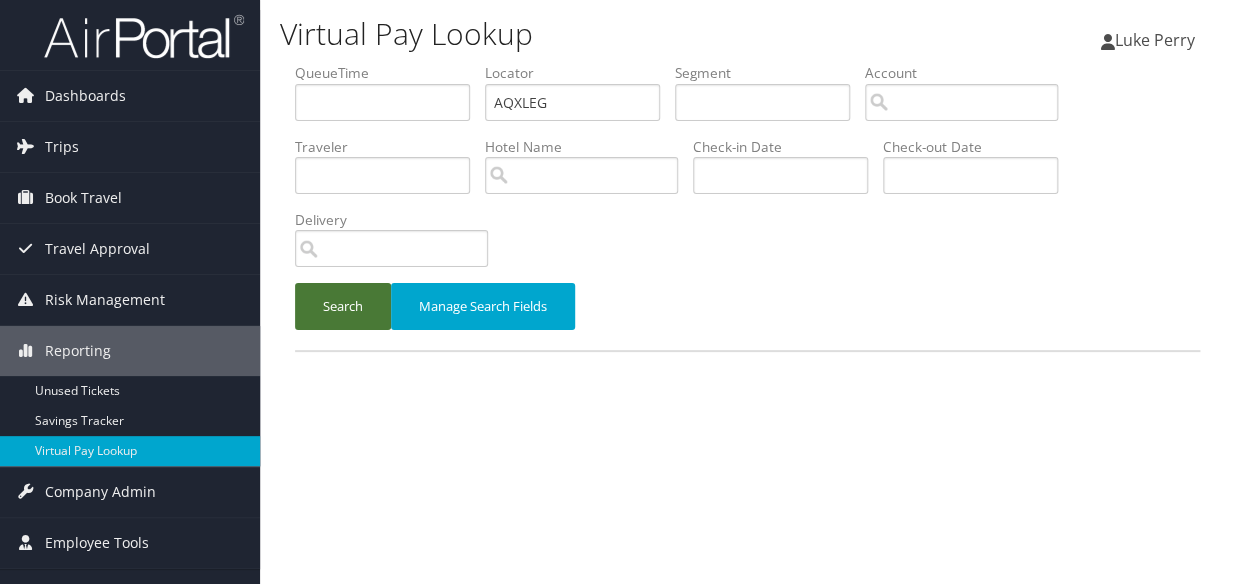 click on "Search" at bounding box center (343, 306) 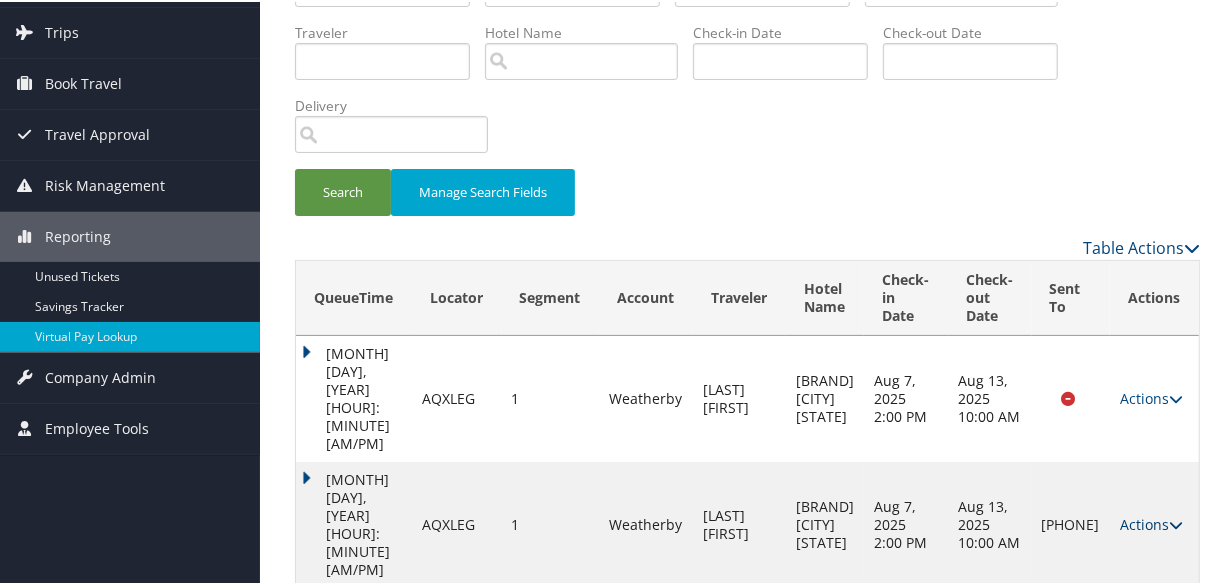 click on "Actions" at bounding box center [1151, 522] 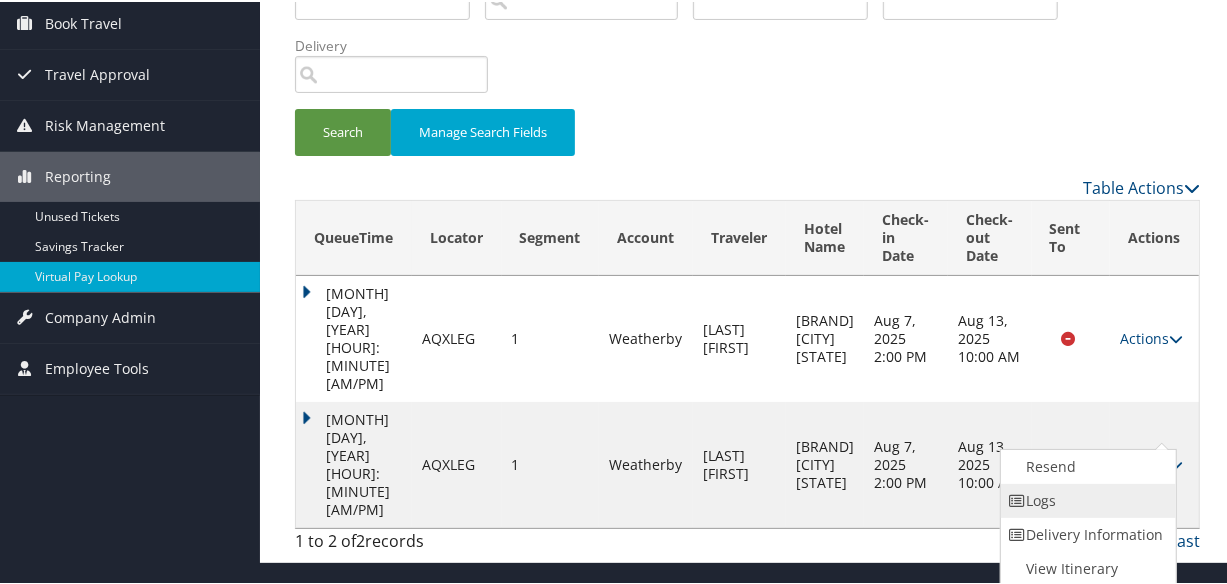 click on "Logs" at bounding box center (1086, 499) 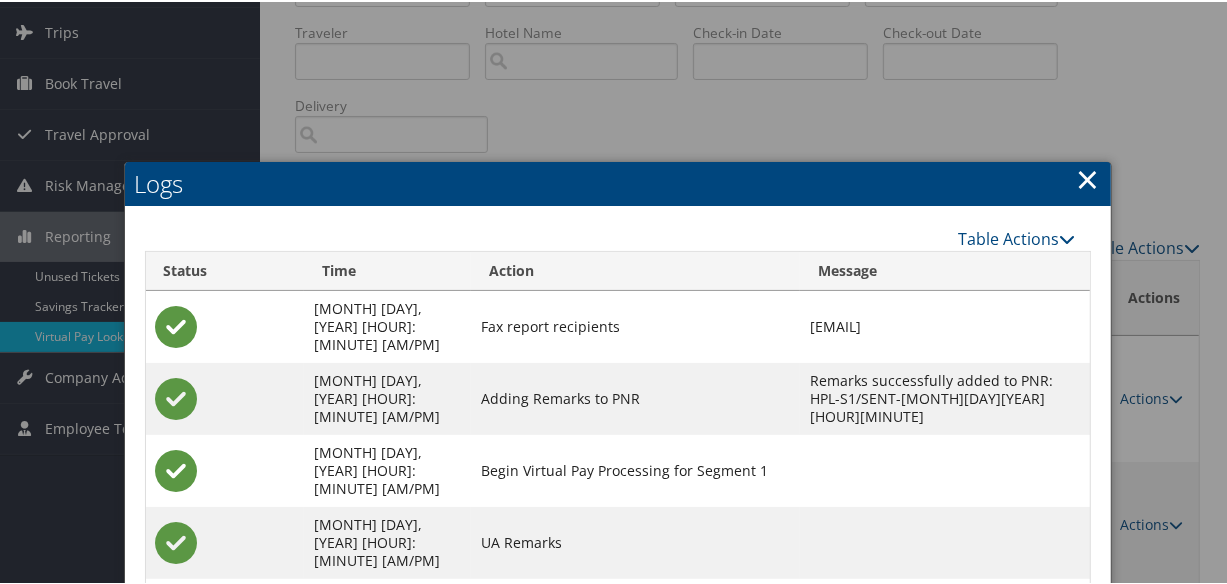 scroll, scrollTop: 389, scrollLeft: 0, axis: vertical 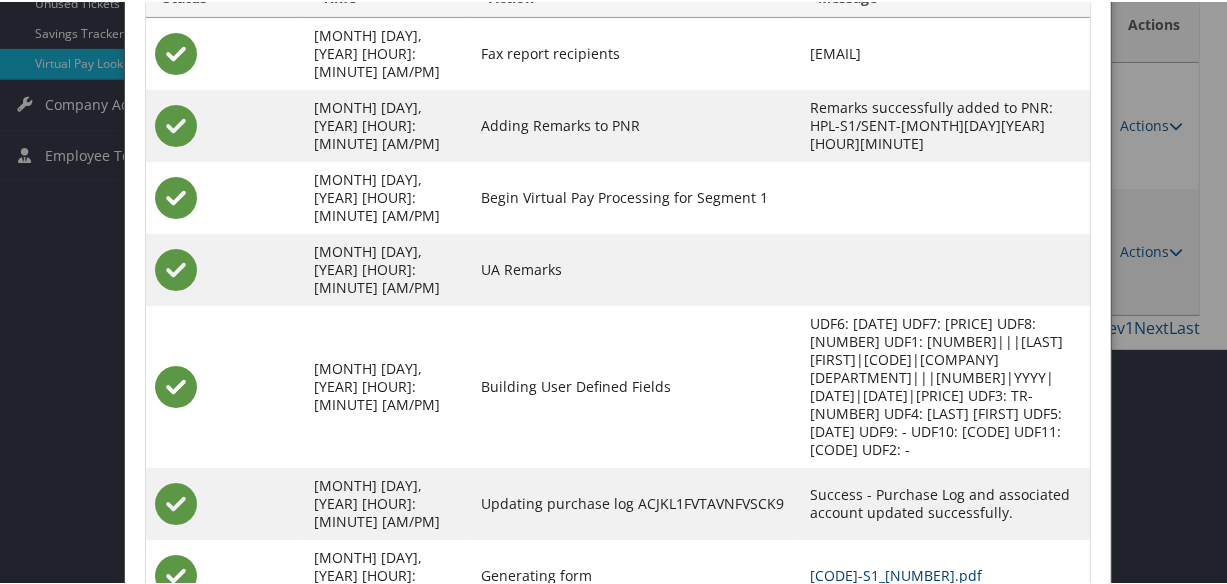 click on "AQXLEG-S1_1754366554658.pdf" at bounding box center (896, 573) 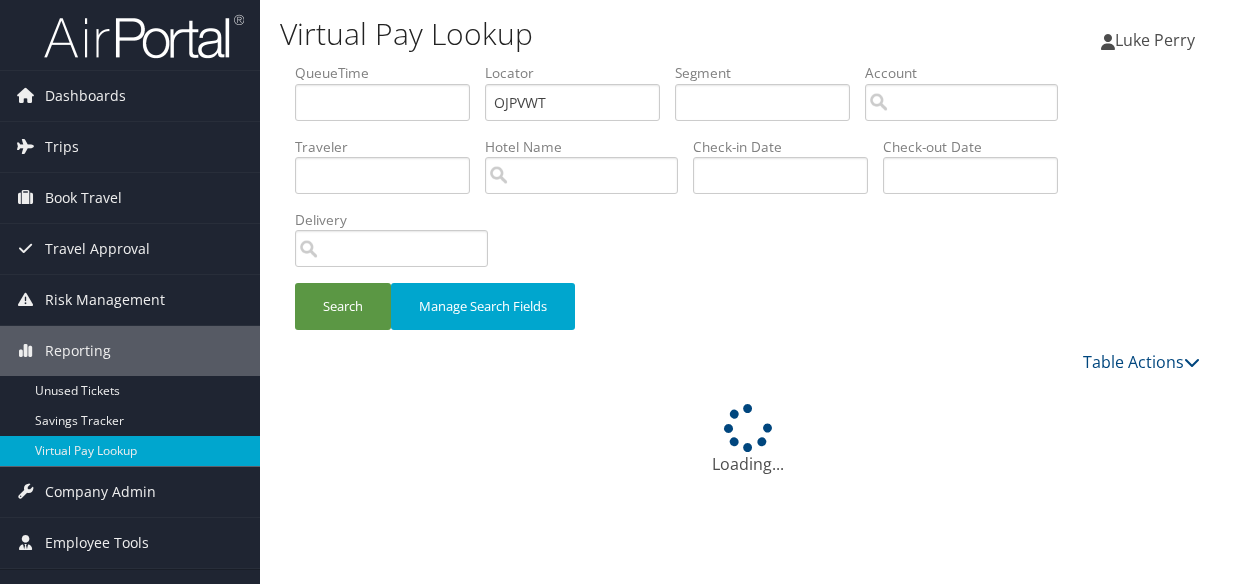 scroll, scrollTop: 0, scrollLeft: 0, axis: both 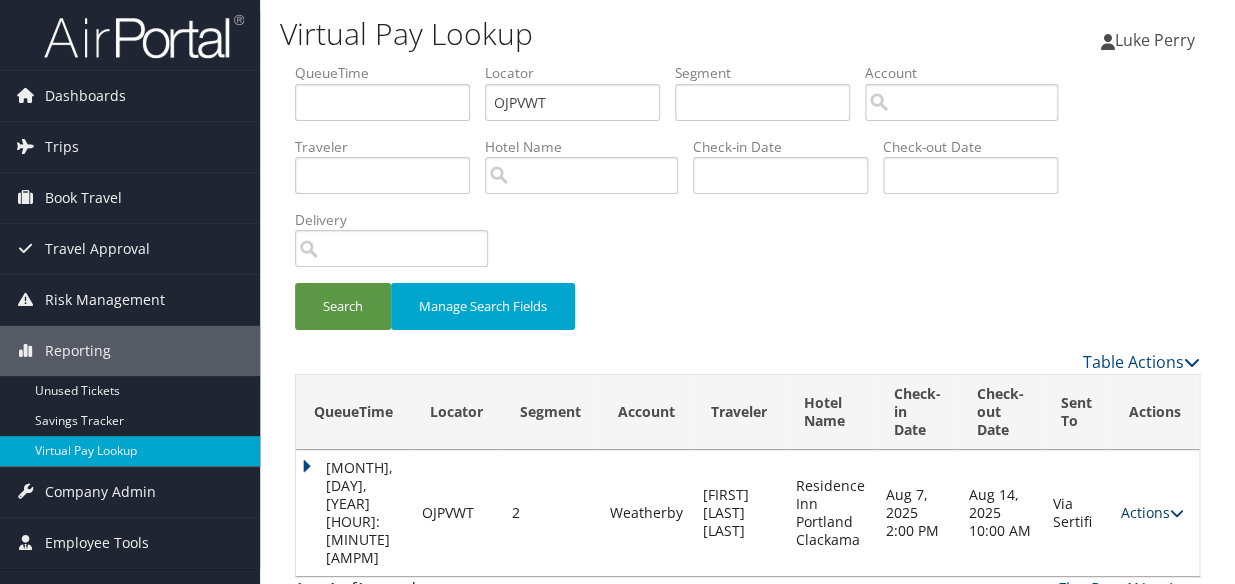 click on "Actions" at bounding box center [1151, 512] 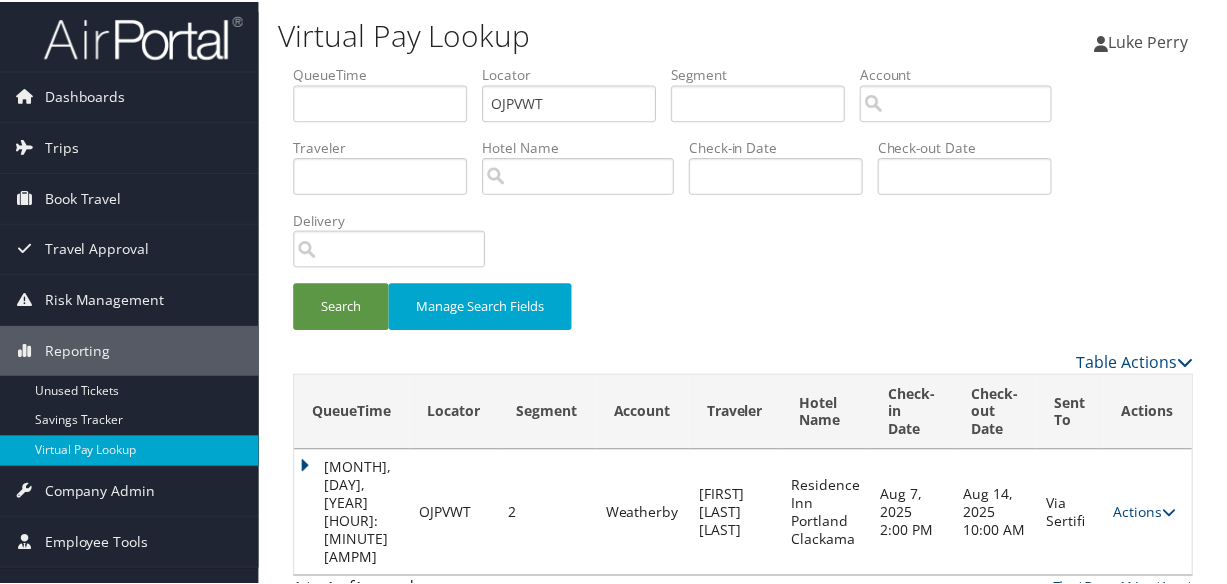 scroll, scrollTop: 61, scrollLeft: 0, axis: vertical 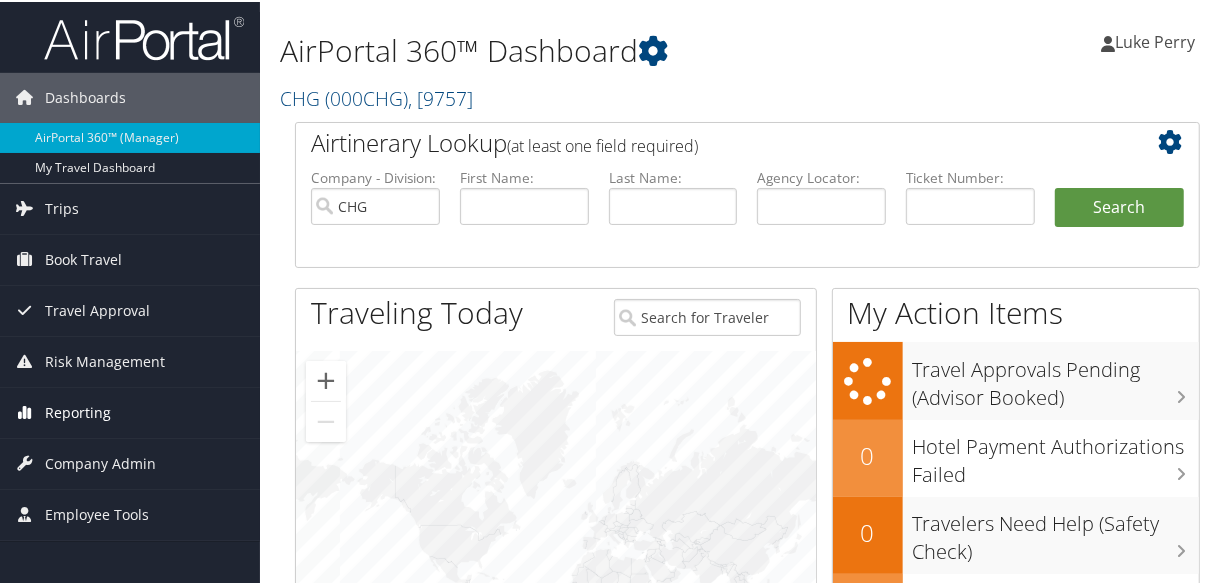 click on "Reporting" at bounding box center (78, 411) 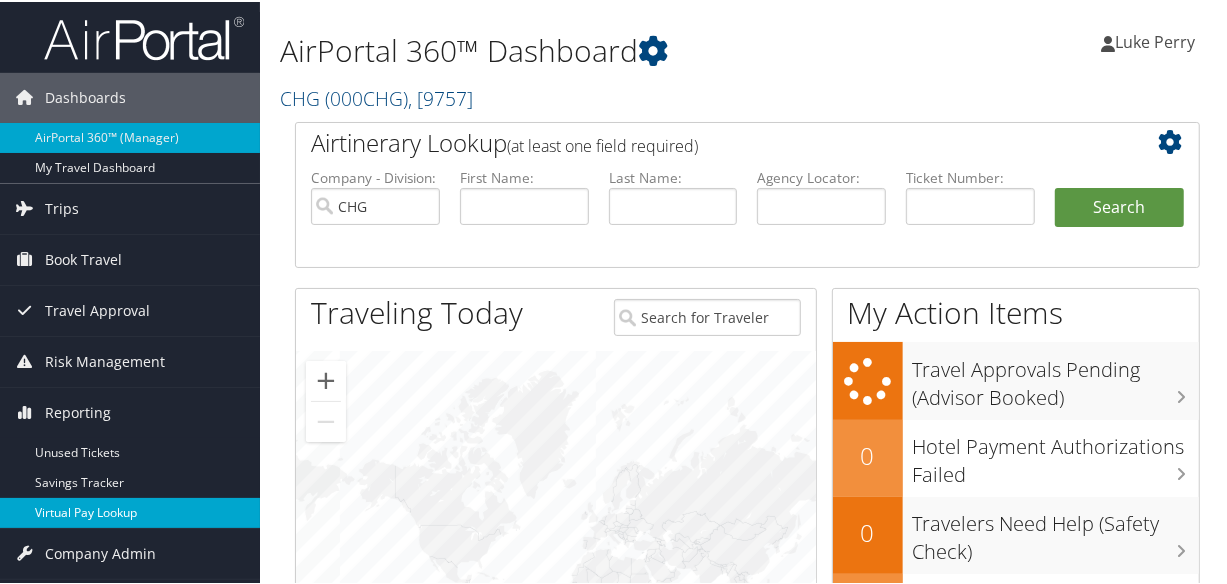 click on "Virtual Pay Lookup" at bounding box center (130, 511) 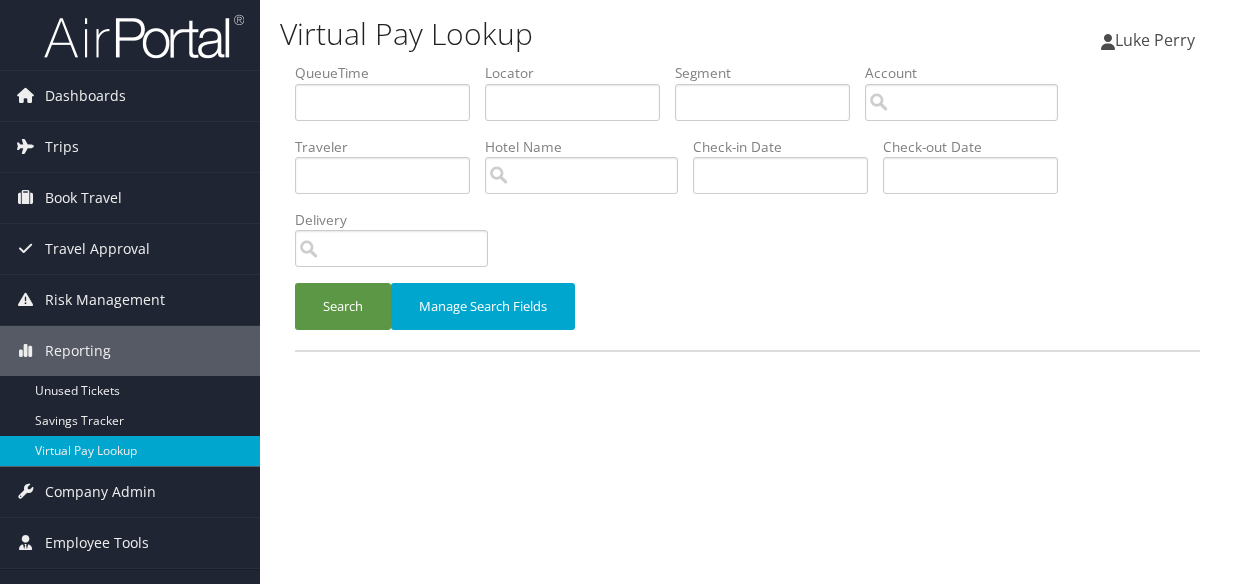 scroll, scrollTop: 0, scrollLeft: 0, axis: both 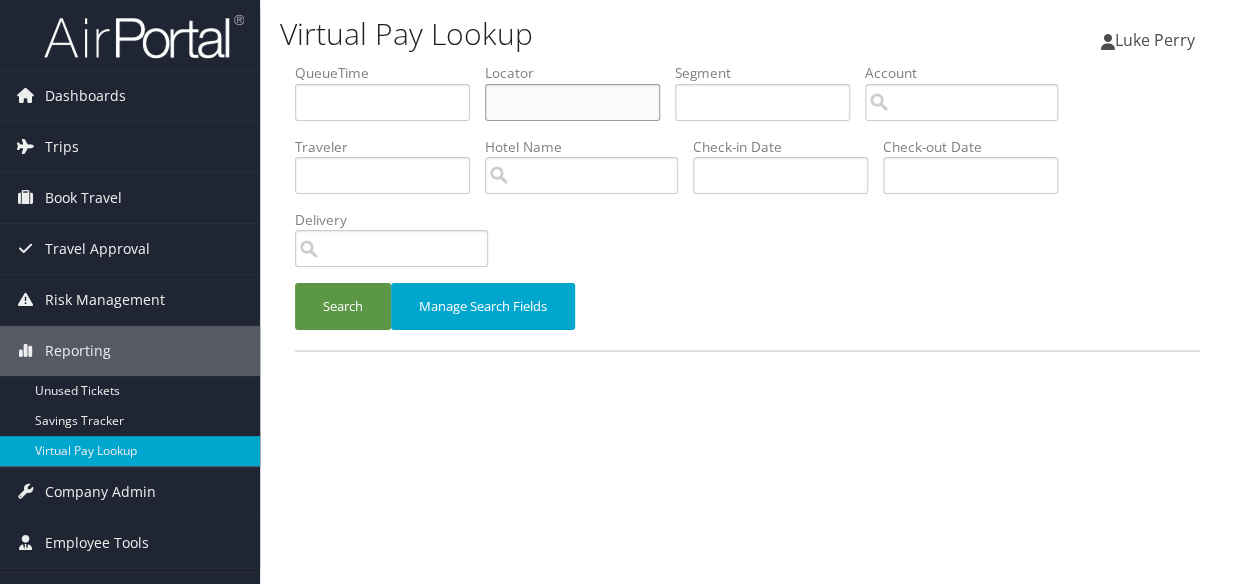 click at bounding box center [572, 102] 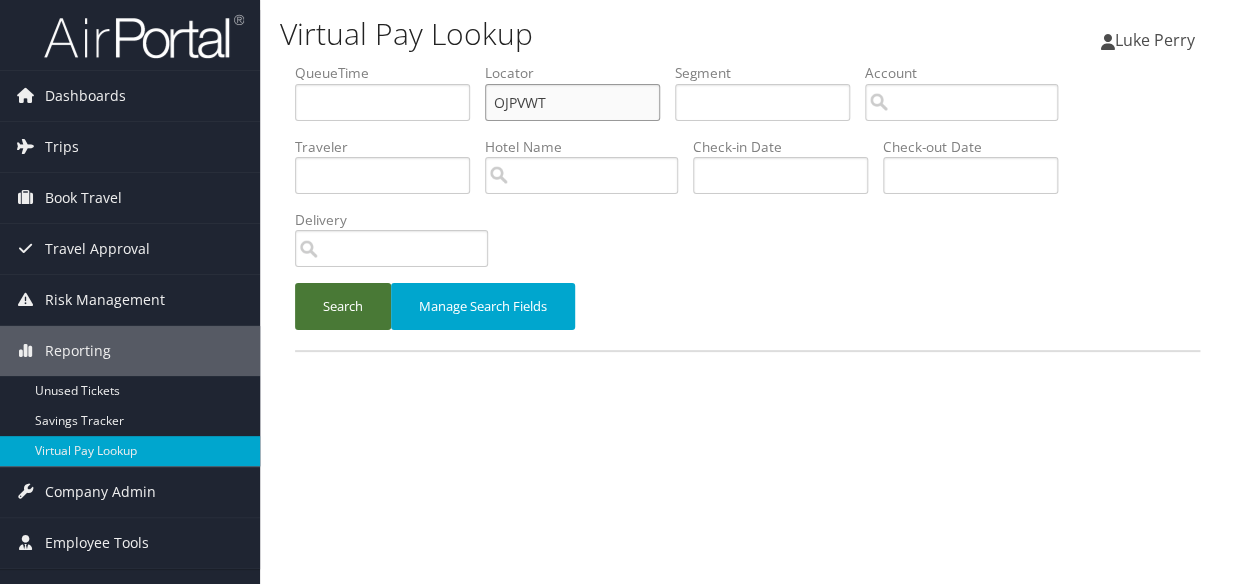 type on "OJPVWT" 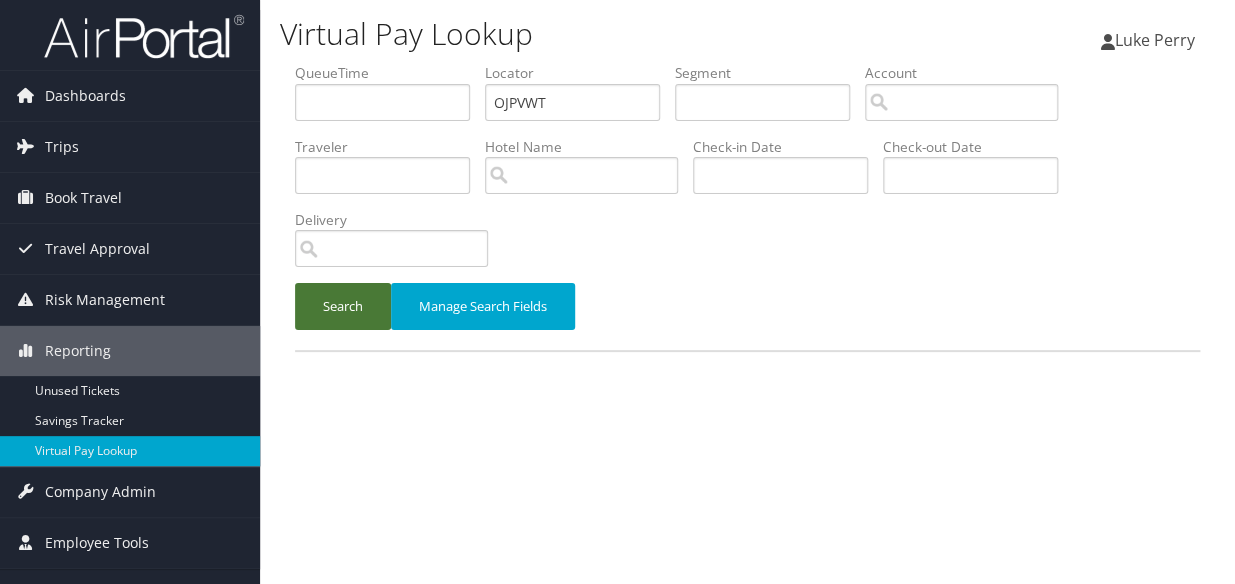 click on "Search" at bounding box center (343, 306) 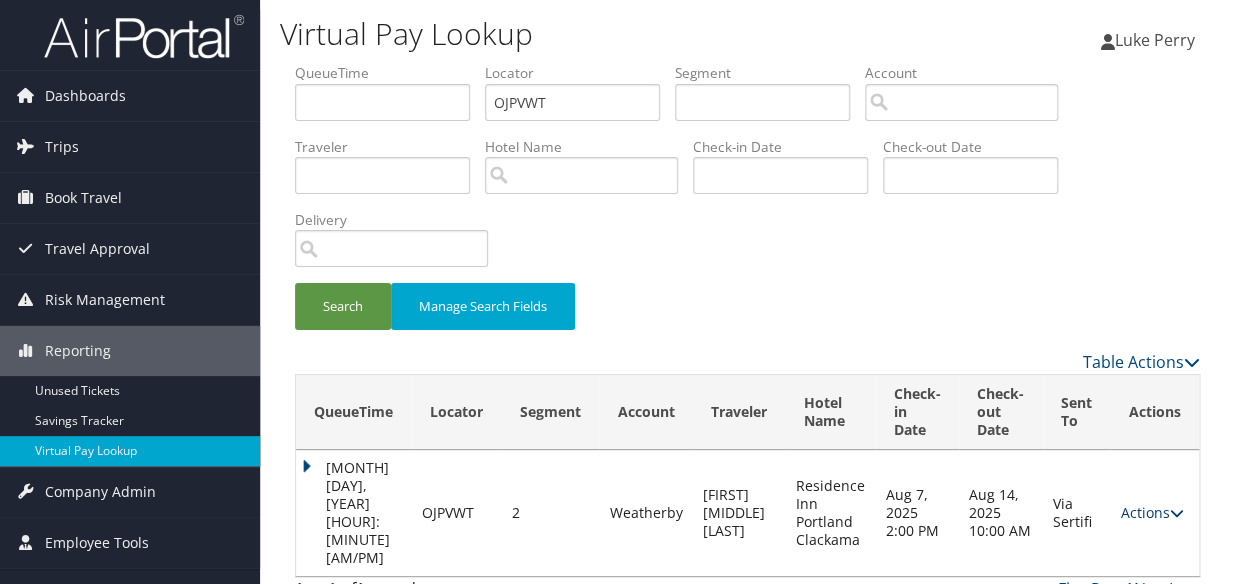 click on "Actions" at bounding box center [1151, 512] 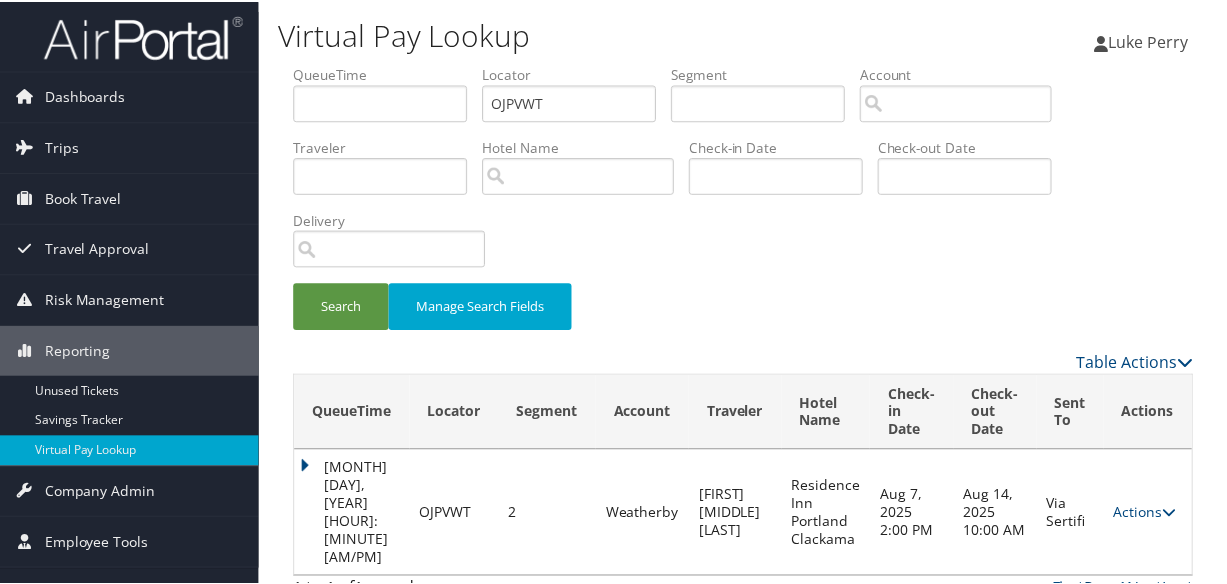 scroll, scrollTop: 61, scrollLeft: 0, axis: vertical 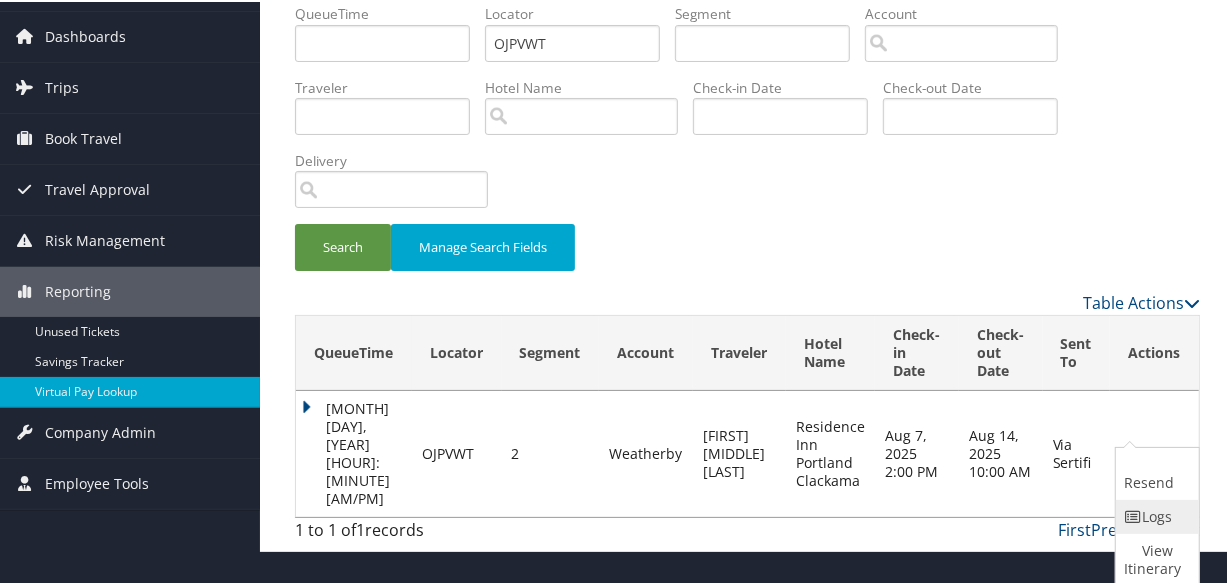 click at bounding box center [1133, 515] 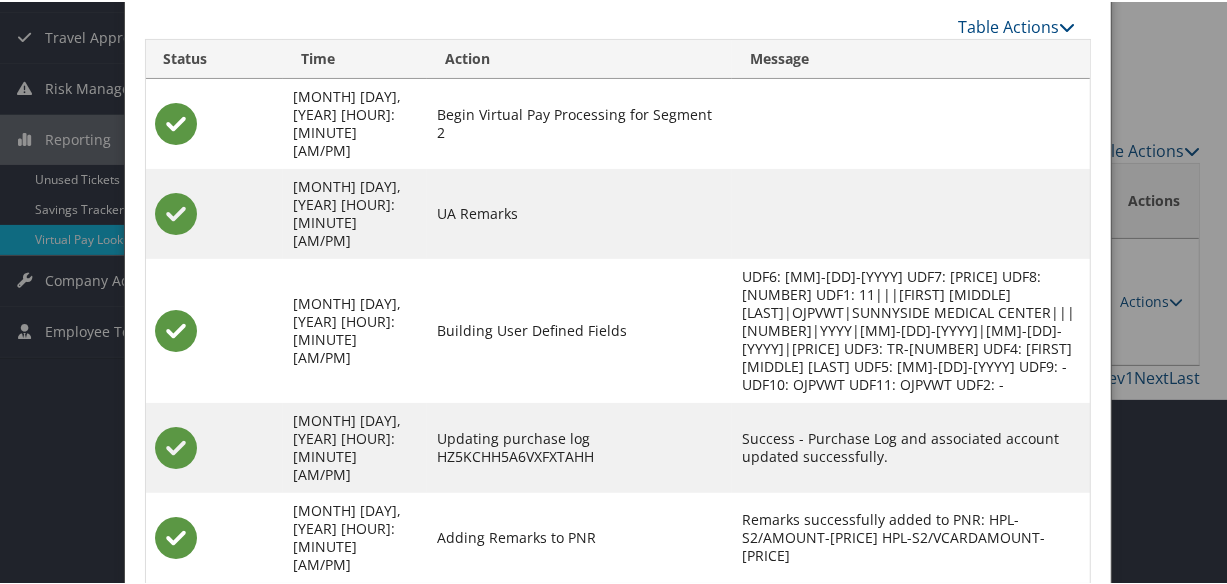 scroll, scrollTop: 308, scrollLeft: 0, axis: vertical 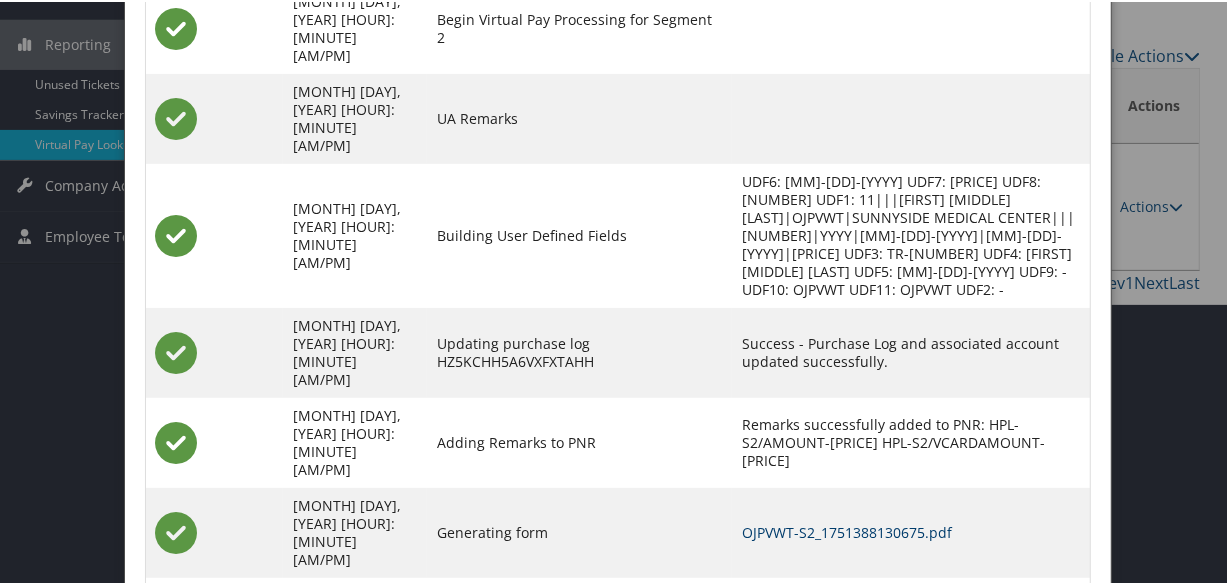 click on "OJPVWT-S2_1751388130675.pdf" at bounding box center (847, 530) 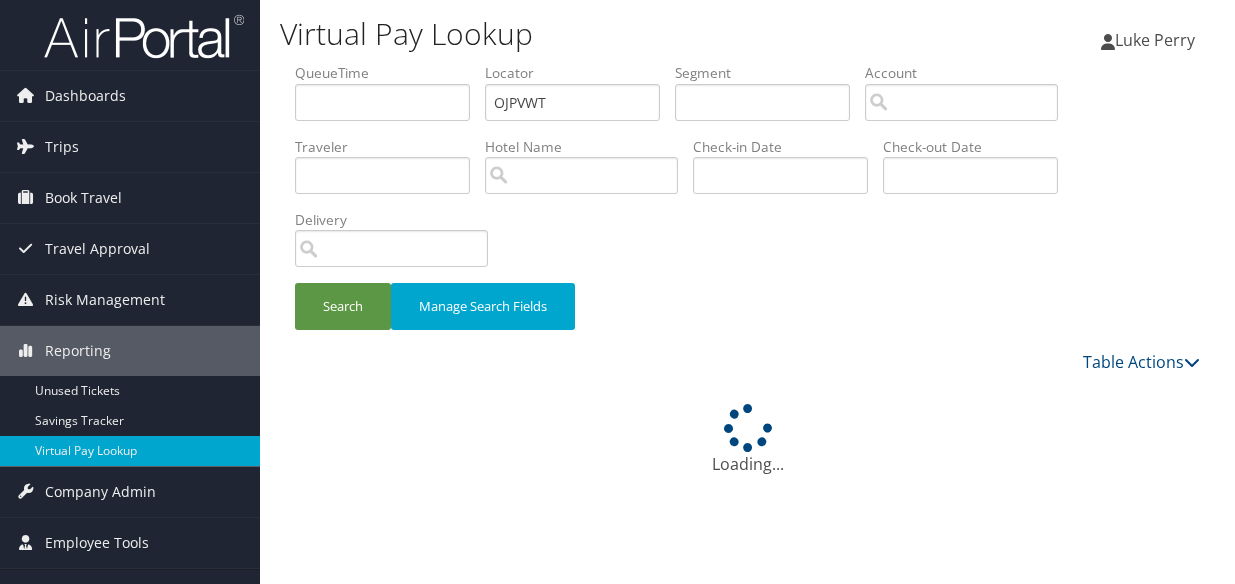 scroll, scrollTop: 0, scrollLeft: 0, axis: both 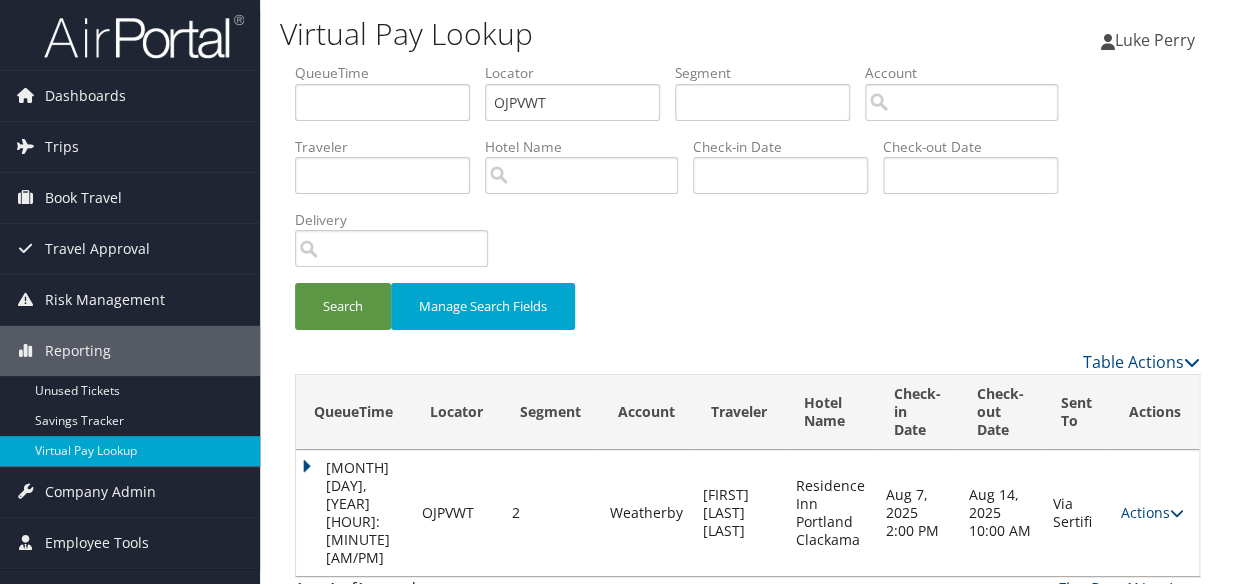 click on "Actions   Resend  Logs  View Itinerary" at bounding box center [1154, 513] 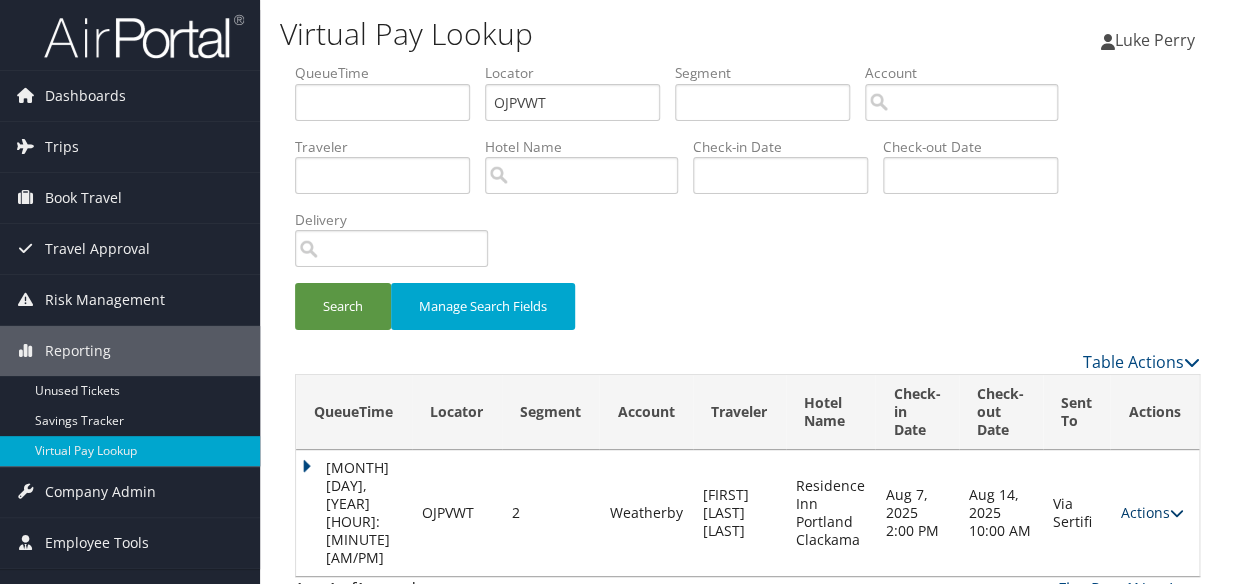 click on "Actions" at bounding box center [1151, 512] 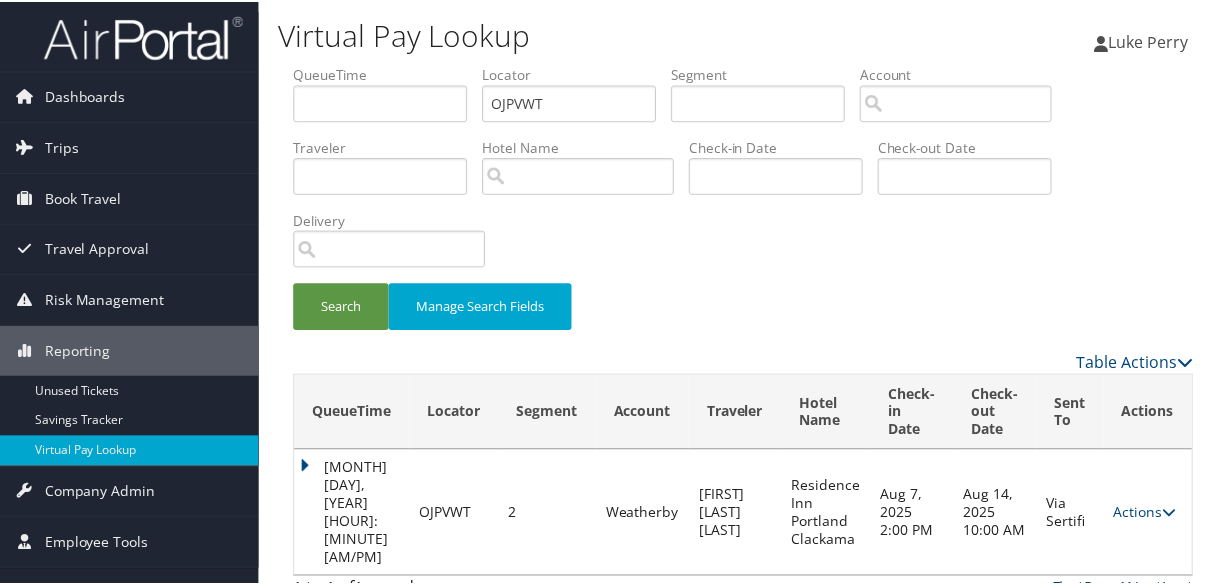 scroll, scrollTop: 61, scrollLeft: 0, axis: vertical 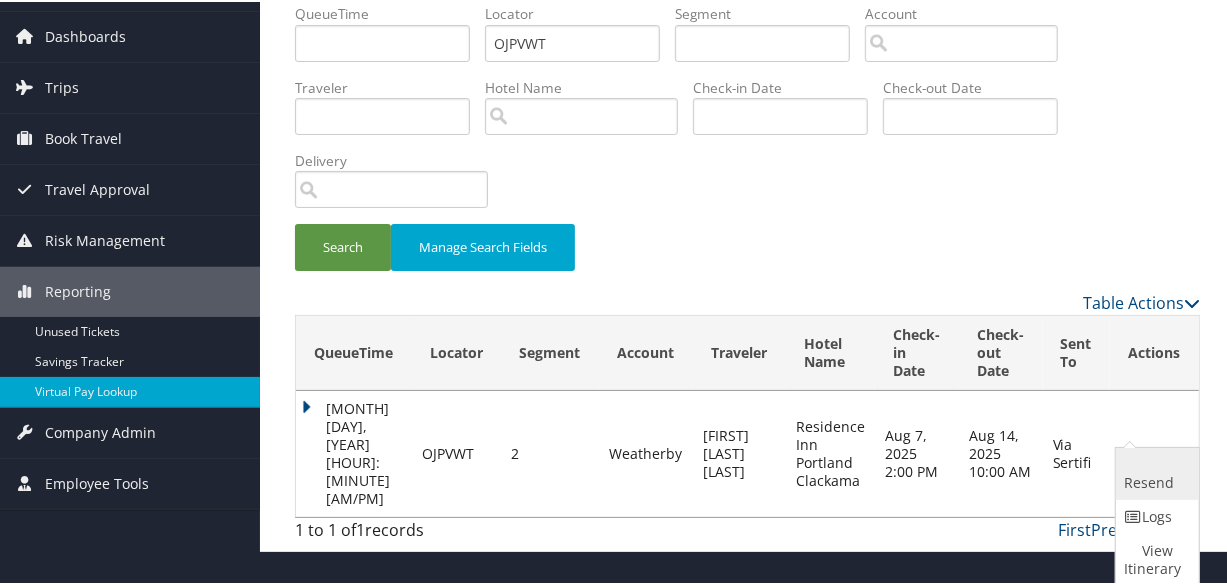 click on "Resend" at bounding box center (1155, 472) 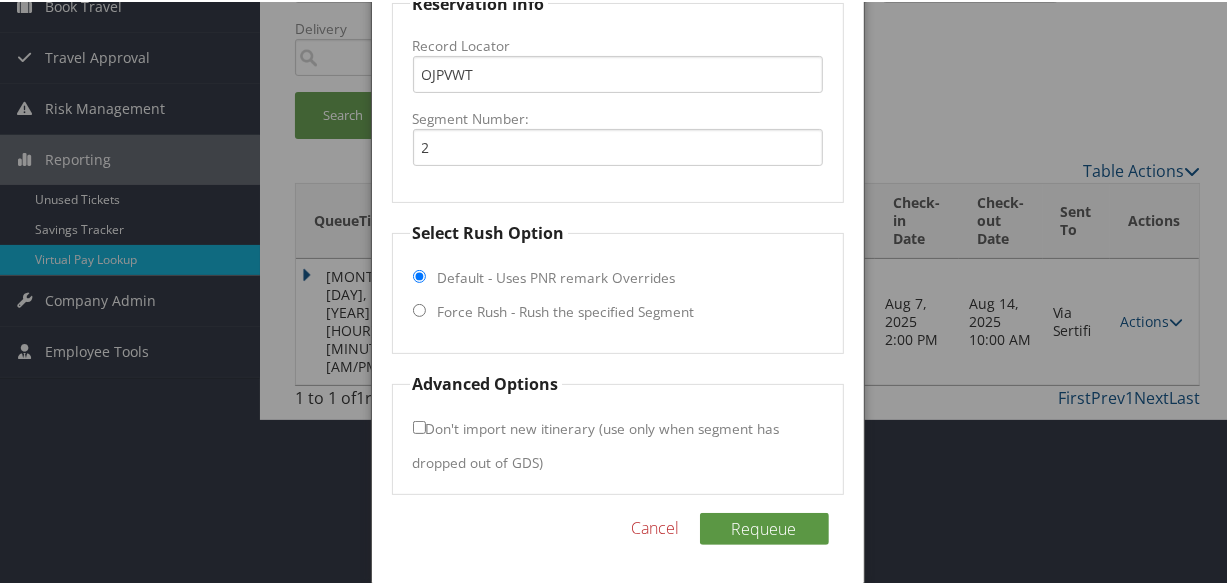 click on "Select Rush Option
Default - Uses PNR remark Overrides
Force Rush - Rush the specified Segment" at bounding box center [618, 285] 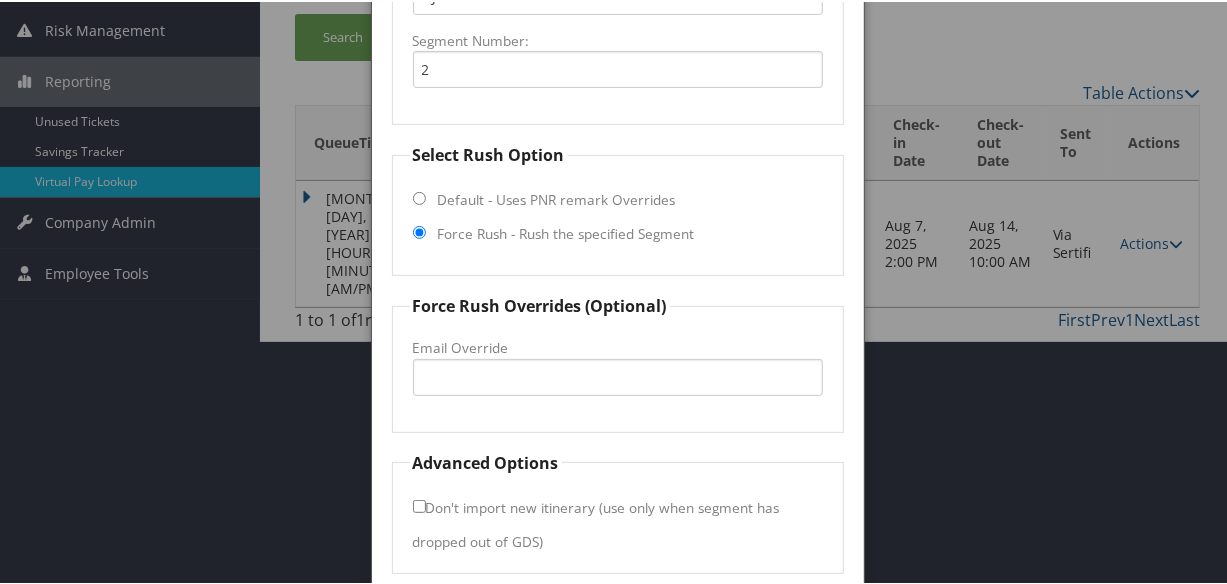 scroll, scrollTop: 350, scrollLeft: 0, axis: vertical 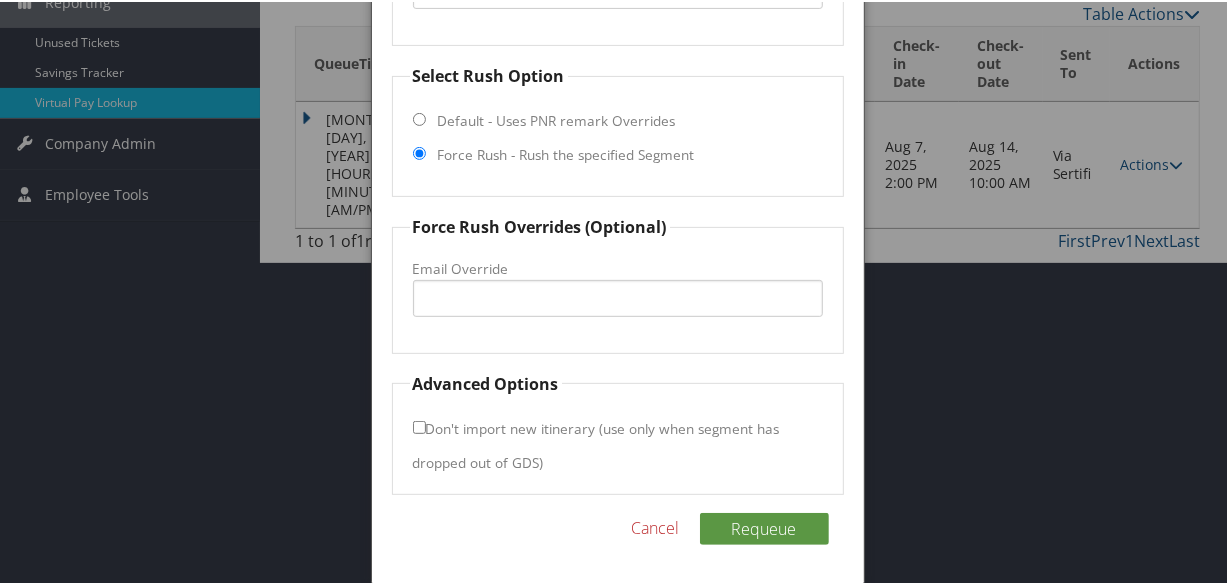 click on "Cancel" at bounding box center [656, 526] 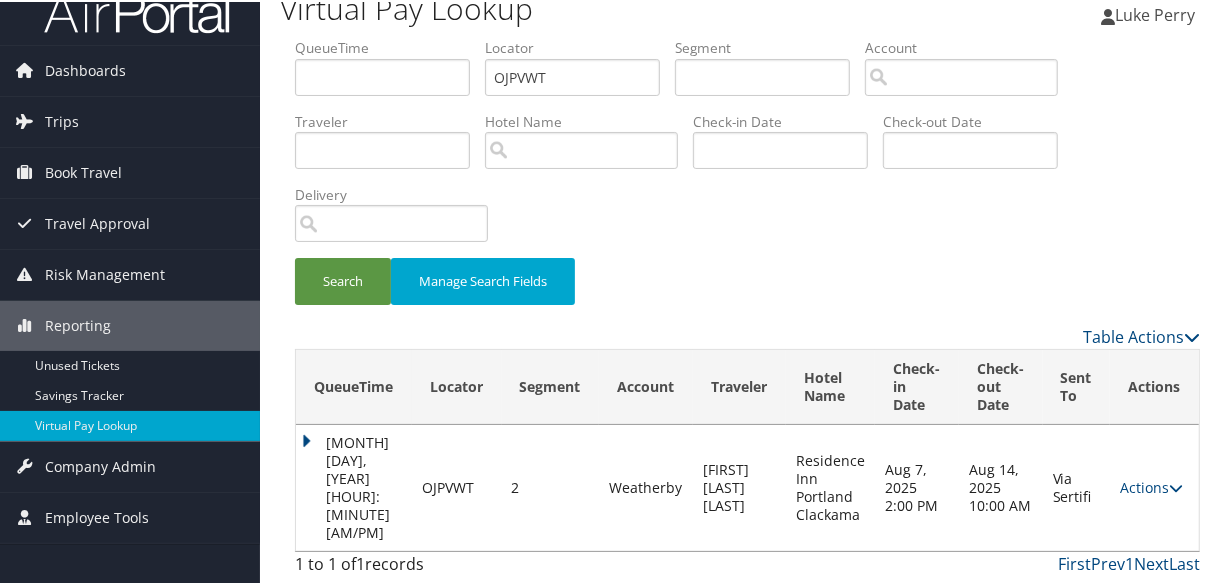 scroll, scrollTop: 0, scrollLeft: 0, axis: both 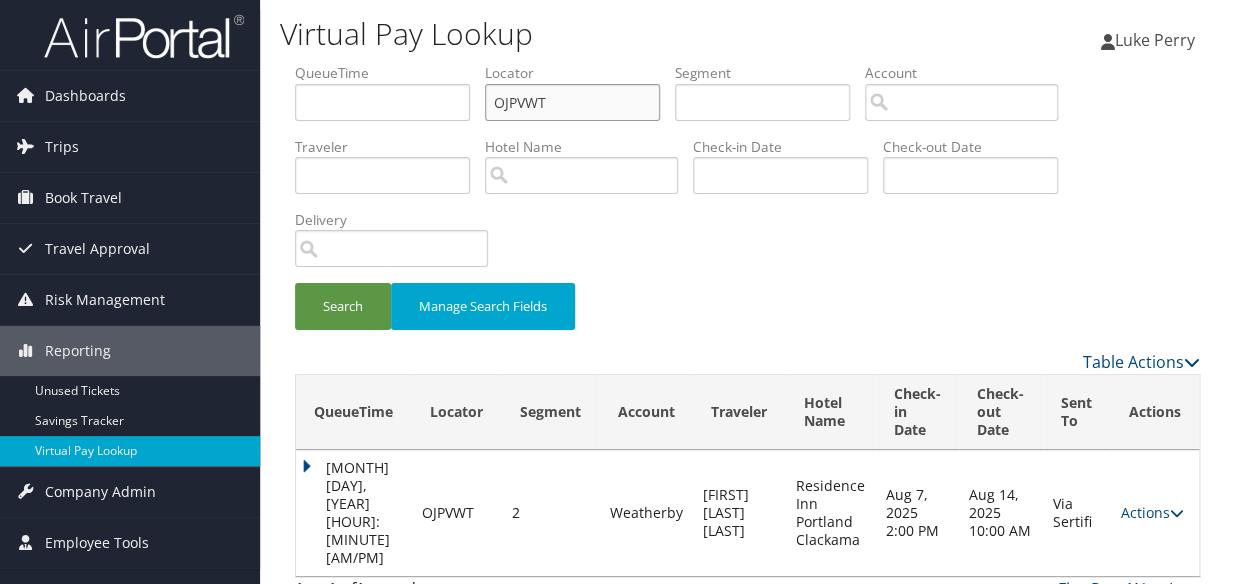drag, startPoint x: 540, startPoint y: 106, endPoint x: 351, endPoint y: 138, distance: 191.68985 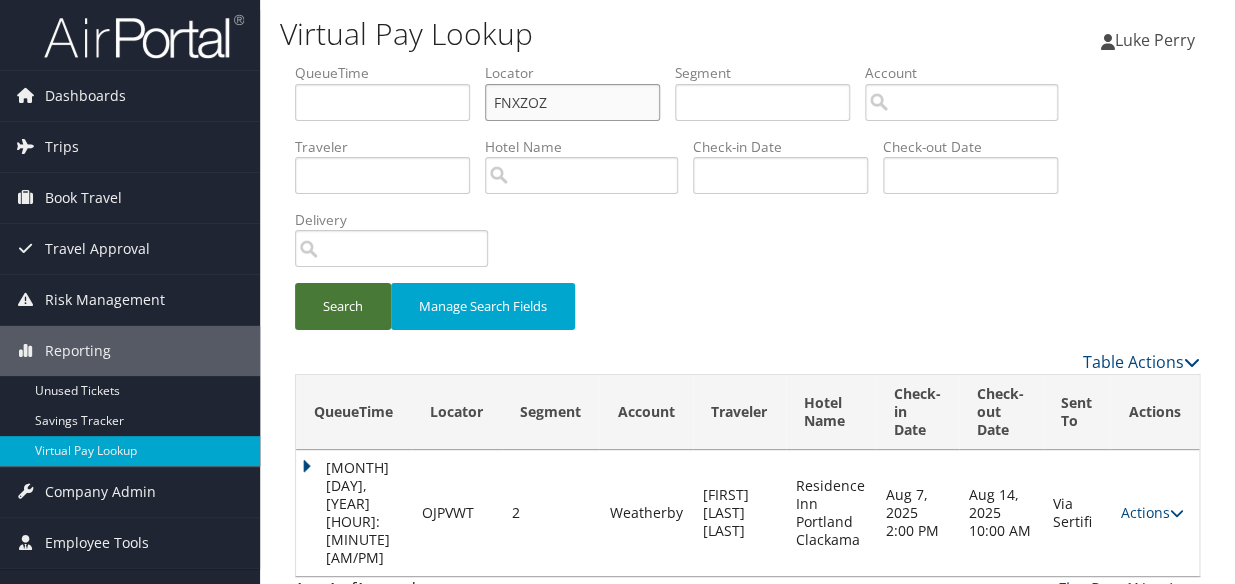 type on "FNXZOZ" 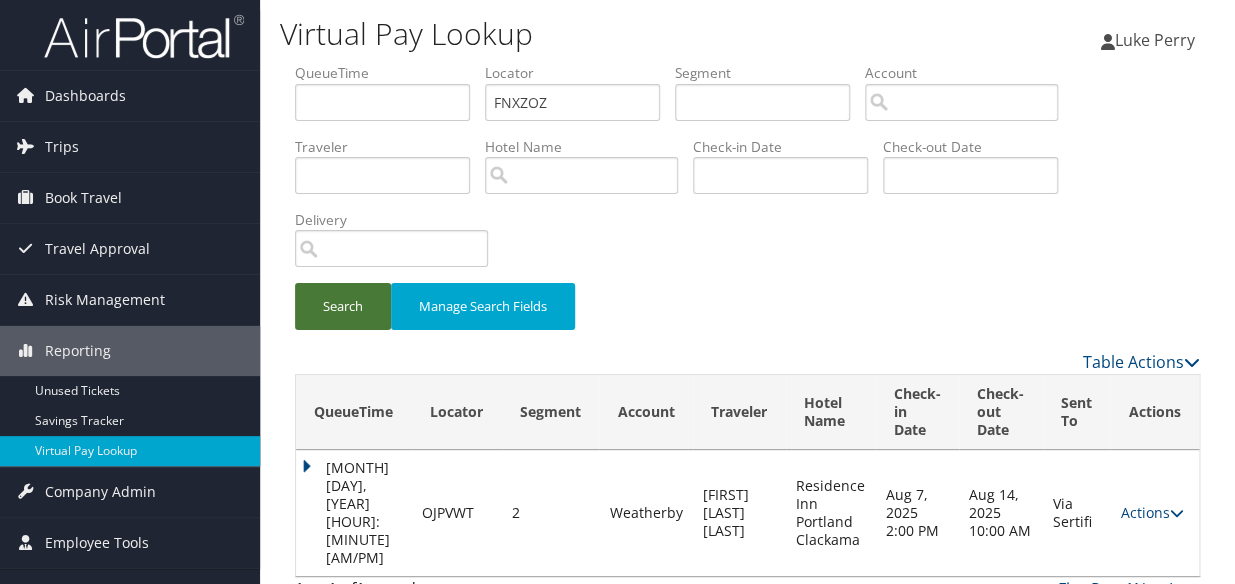 click on "Search" at bounding box center (343, 306) 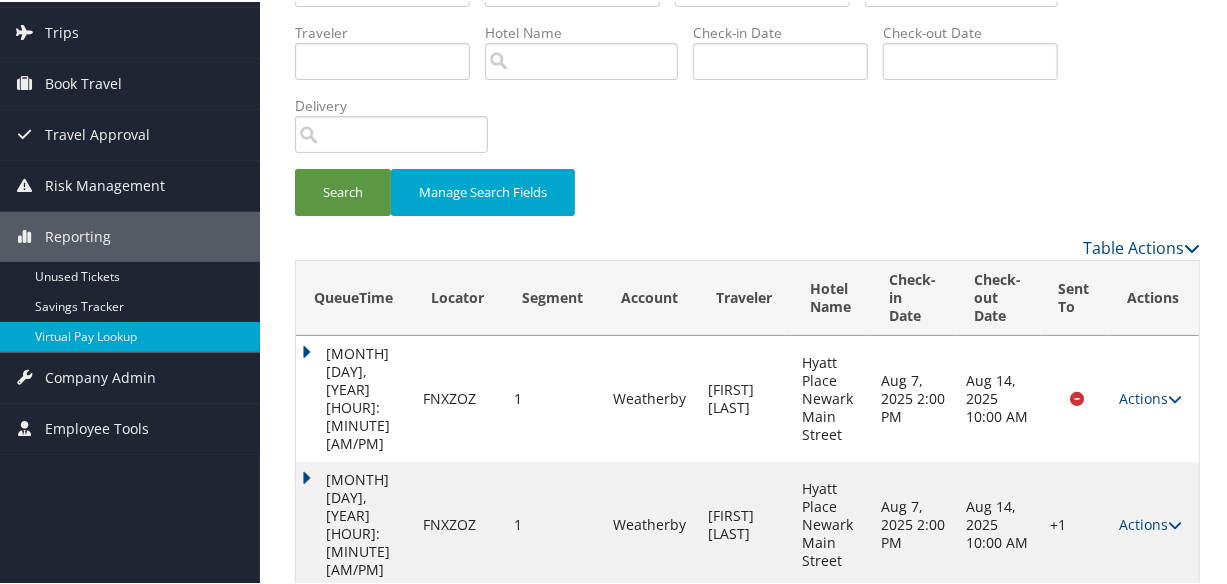 click at bounding box center (1175, 523) 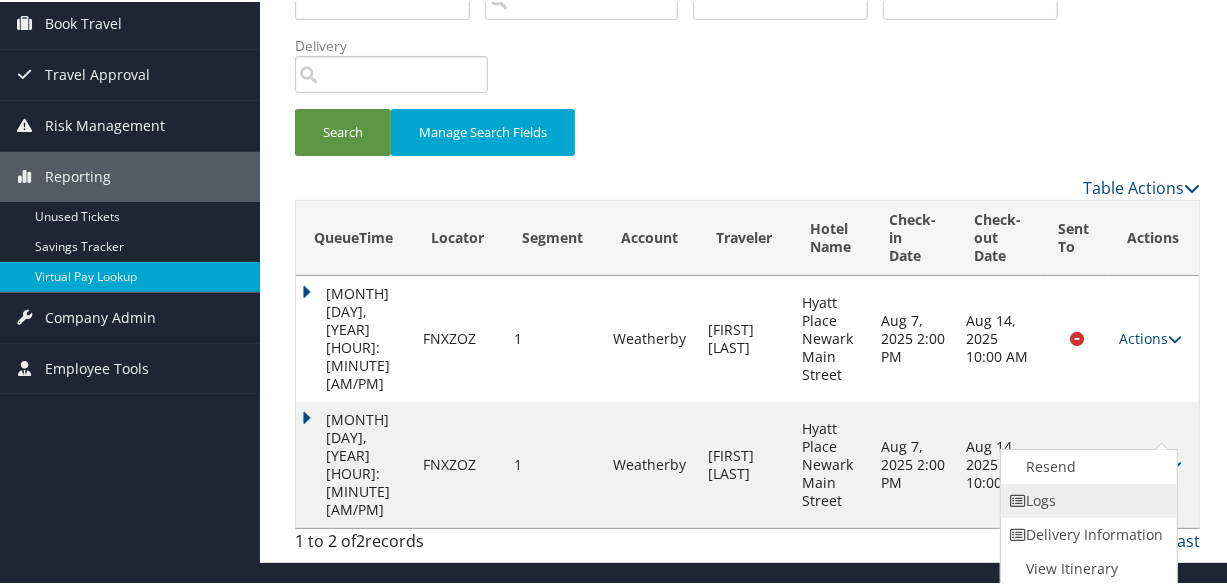 click on "Logs" at bounding box center [1086, 499] 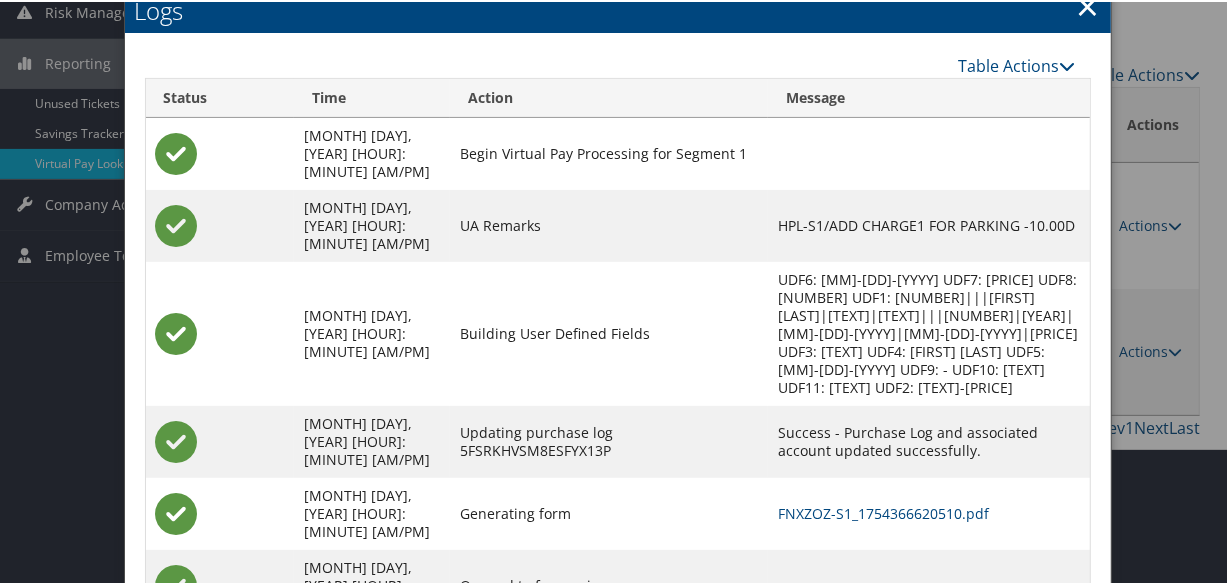 scroll, scrollTop: 302, scrollLeft: 0, axis: vertical 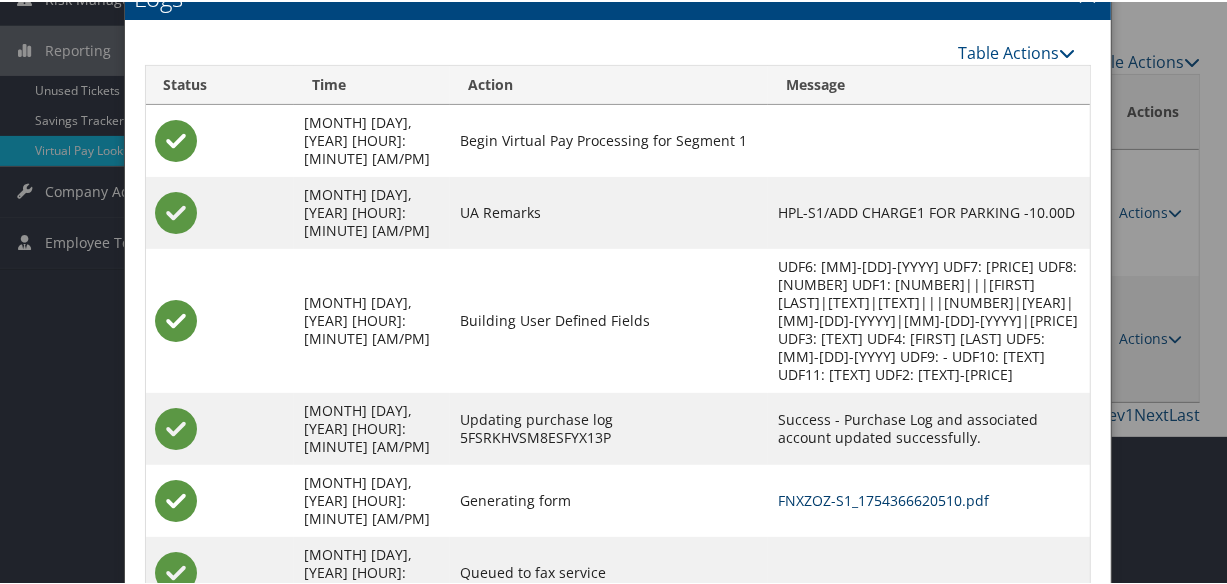 click on "FNXZOZ-S1_1754366620510.pdf" at bounding box center (883, 498) 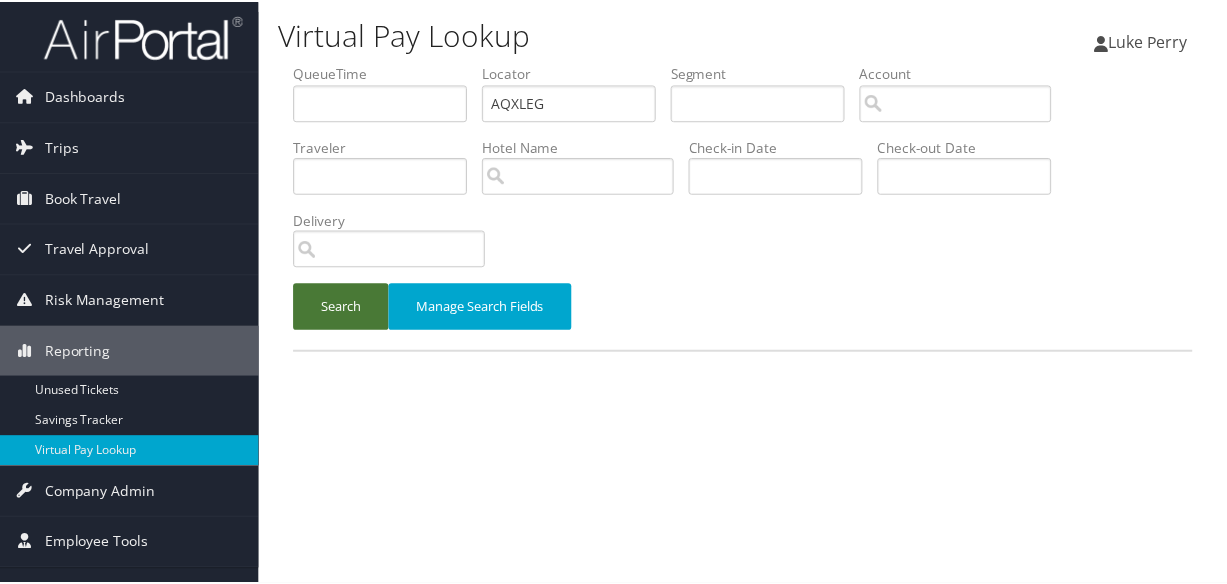 scroll, scrollTop: 0, scrollLeft: 0, axis: both 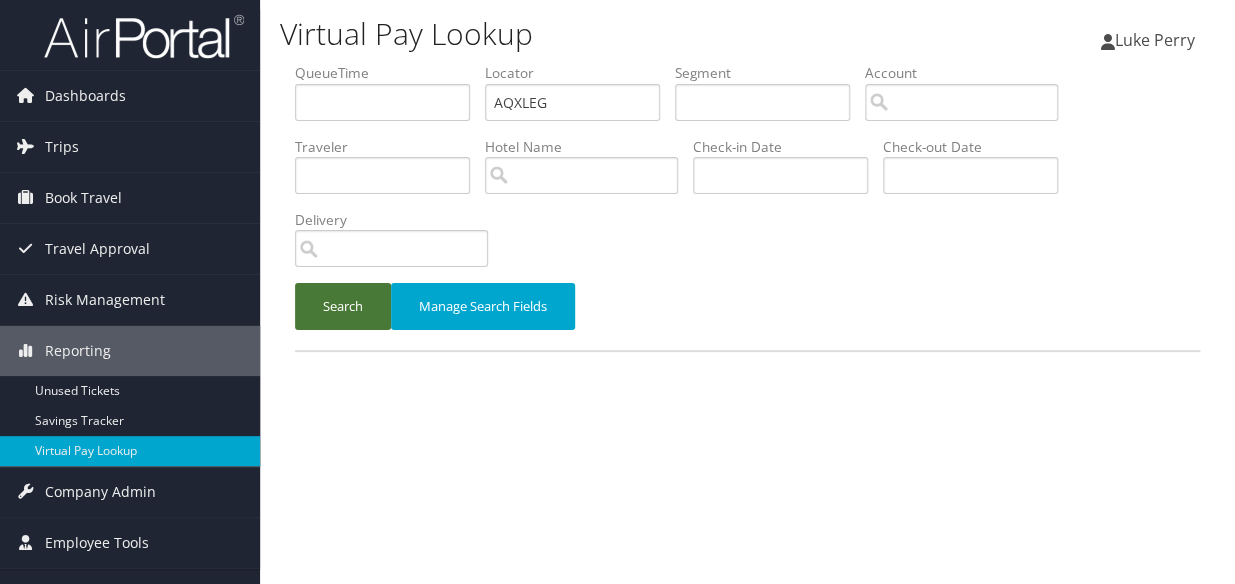click on "Search" at bounding box center (343, 306) 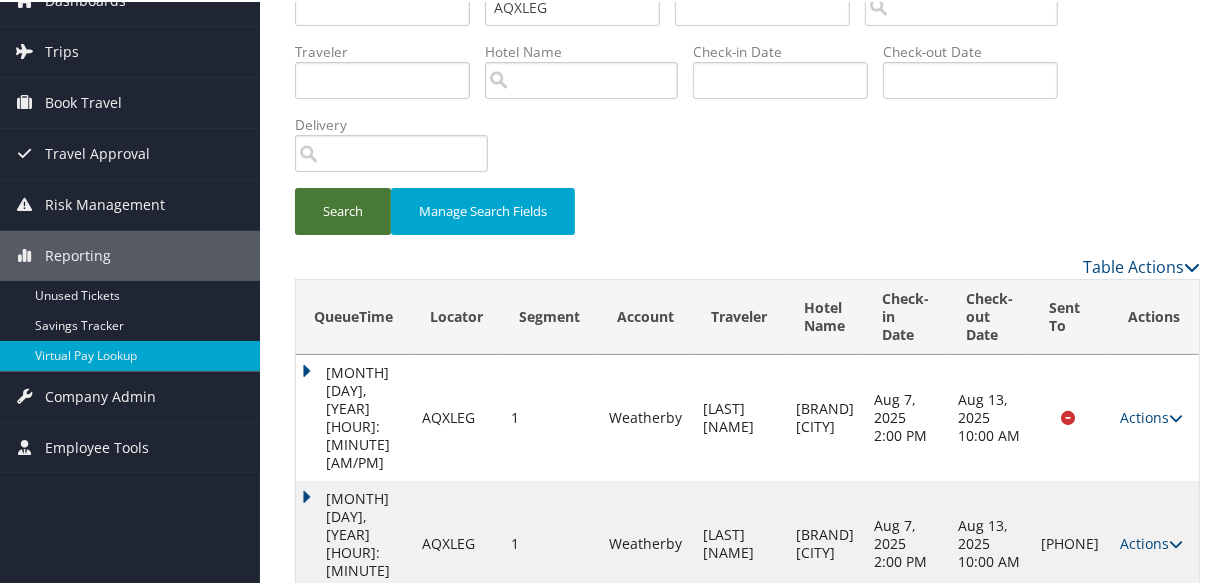 scroll, scrollTop: 116, scrollLeft: 0, axis: vertical 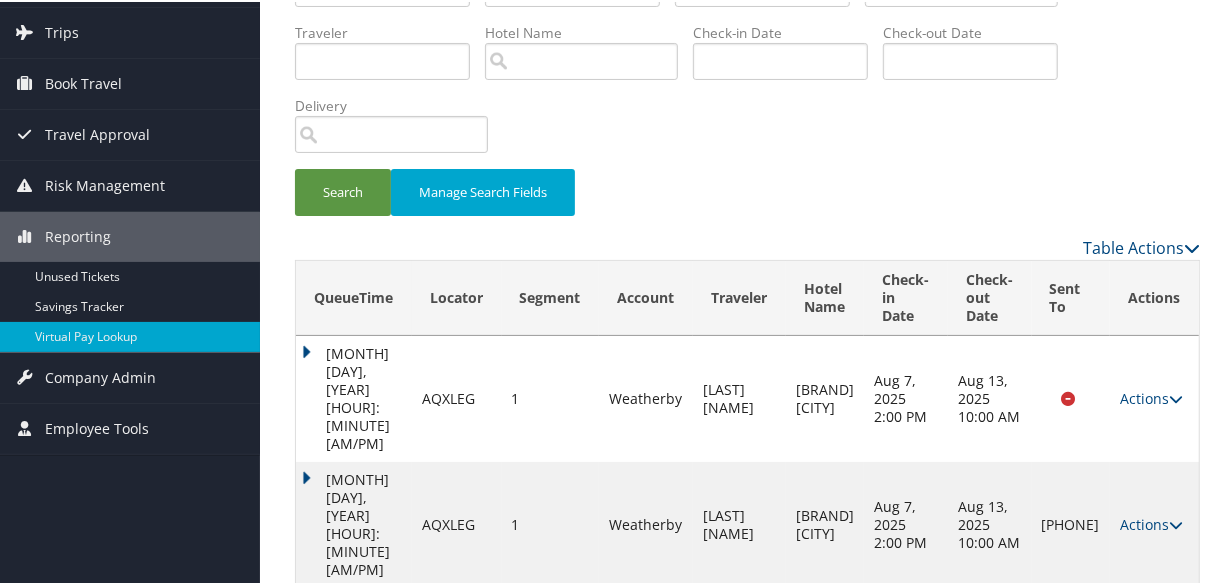 click on "Jun 26, 2025 1:00 AM" at bounding box center (354, 397) 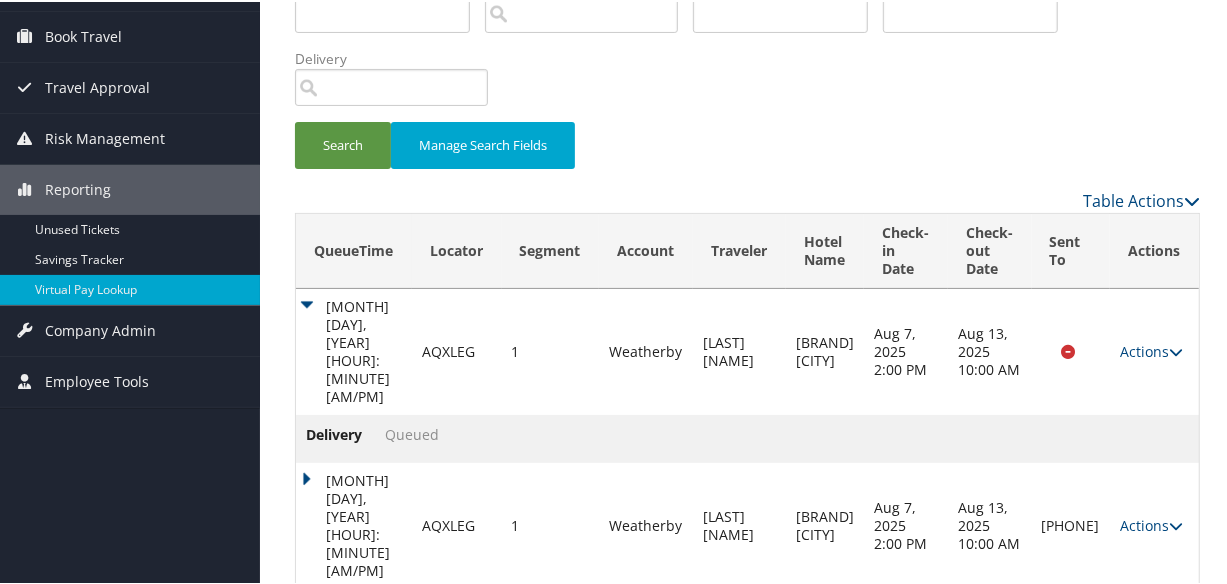 click on "Aug 5, 2025 9:32 AM" at bounding box center [354, 524] 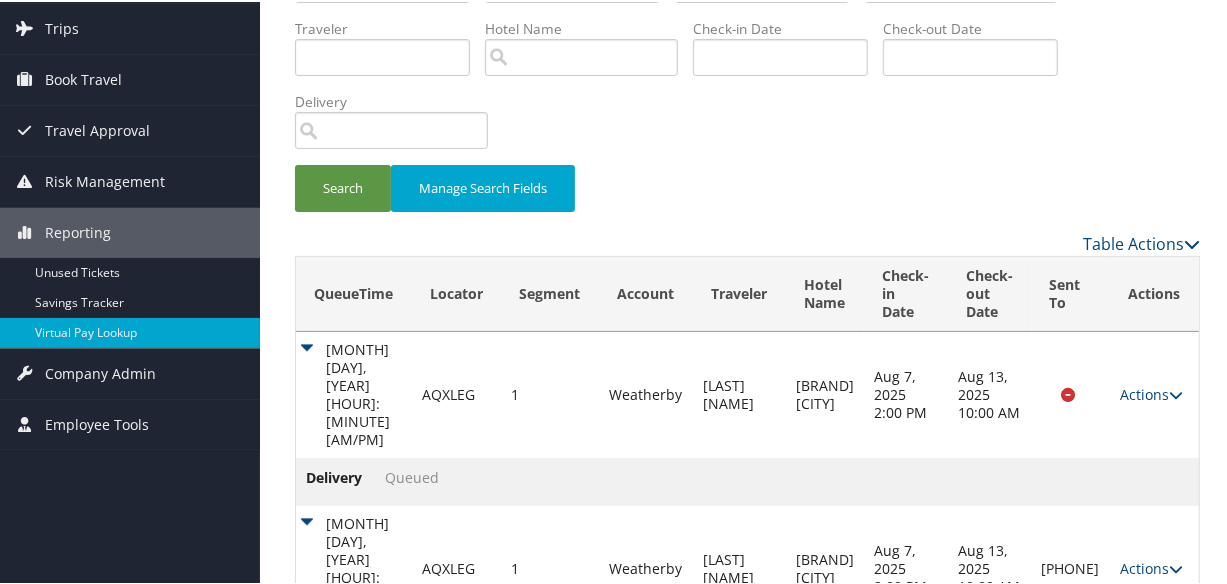 scroll, scrollTop: 210, scrollLeft: 0, axis: vertical 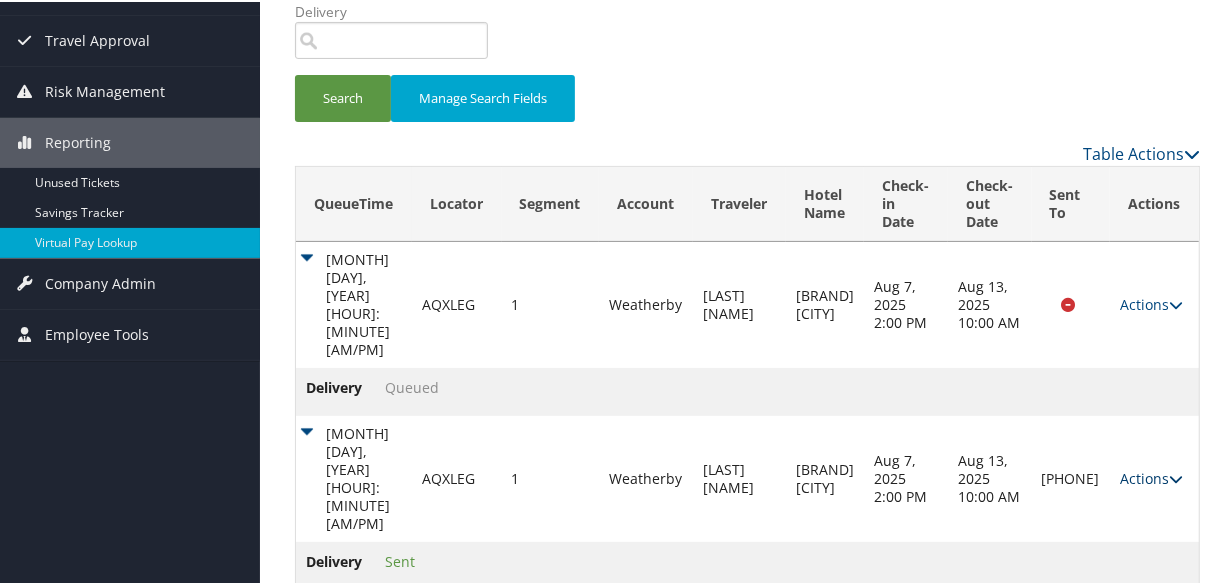 click on "Actions   Resend  Logs  Delivery Information  View Itinerary" at bounding box center [1154, 477] 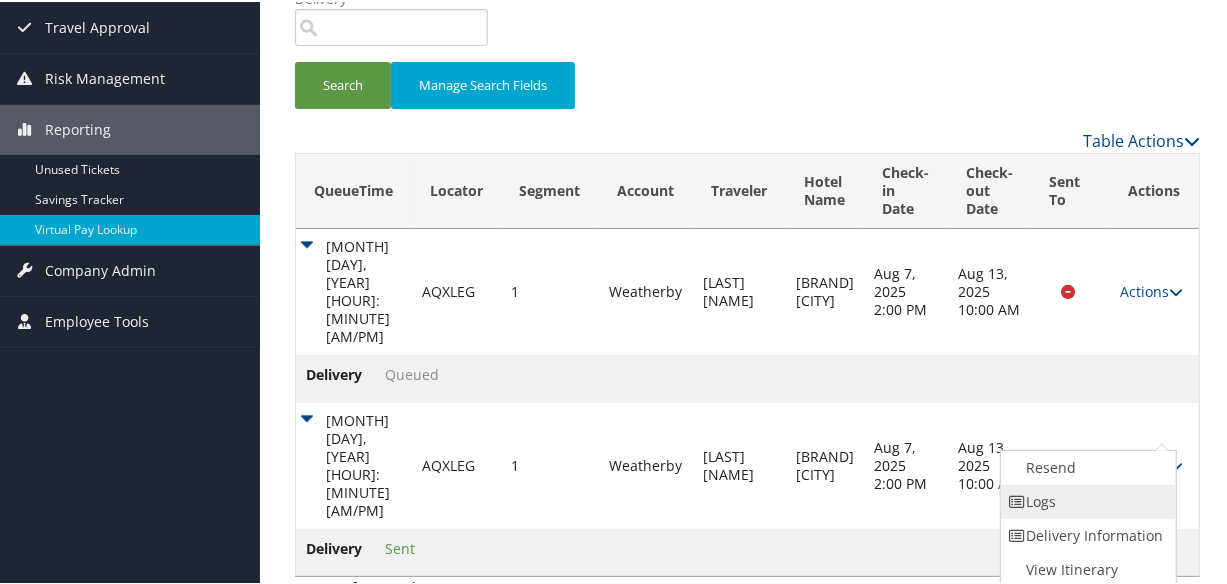 click on "Logs" at bounding box center (1086, 500) 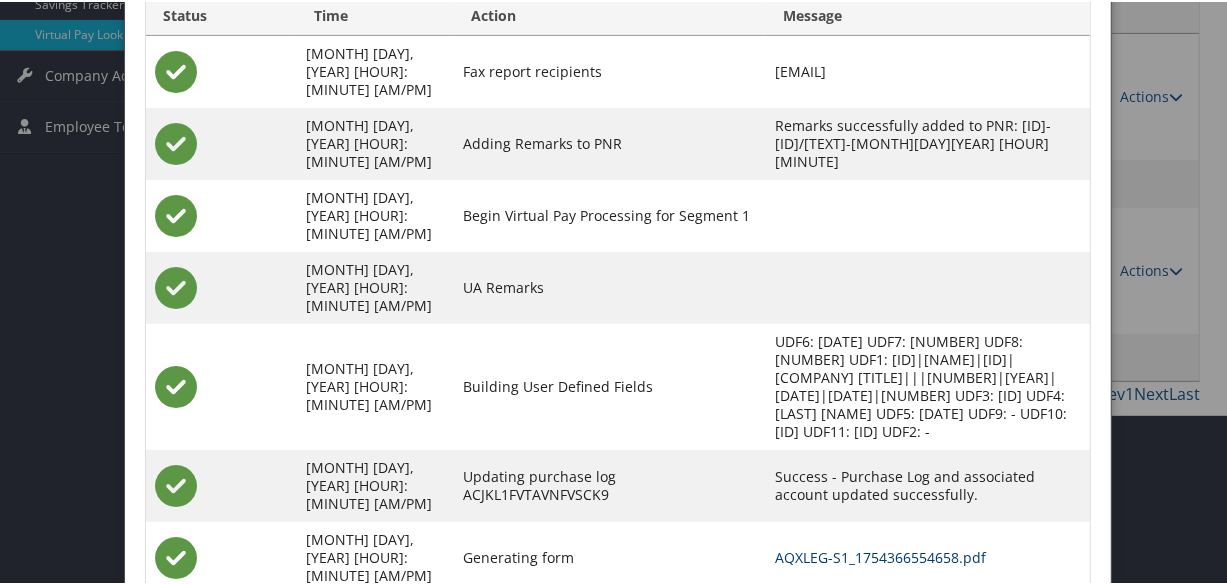 scroll, scrollTop: 451, scrollLeft: 0, axis: vertical 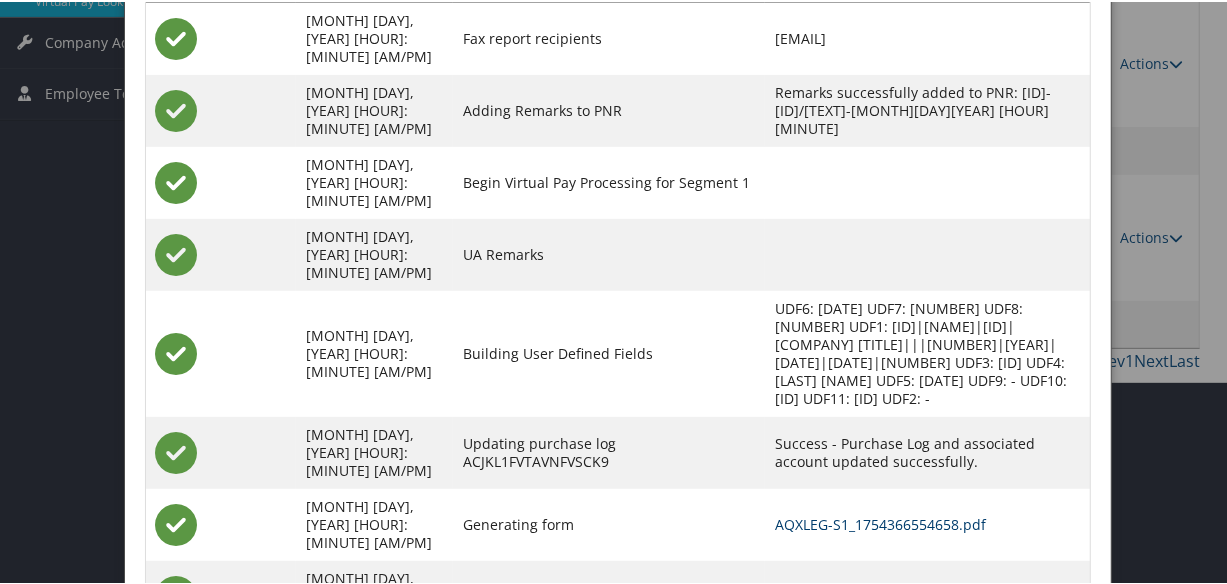 click on "AQXLEG-S1_1754366554658.pdf" at bounding box center [880, 522] 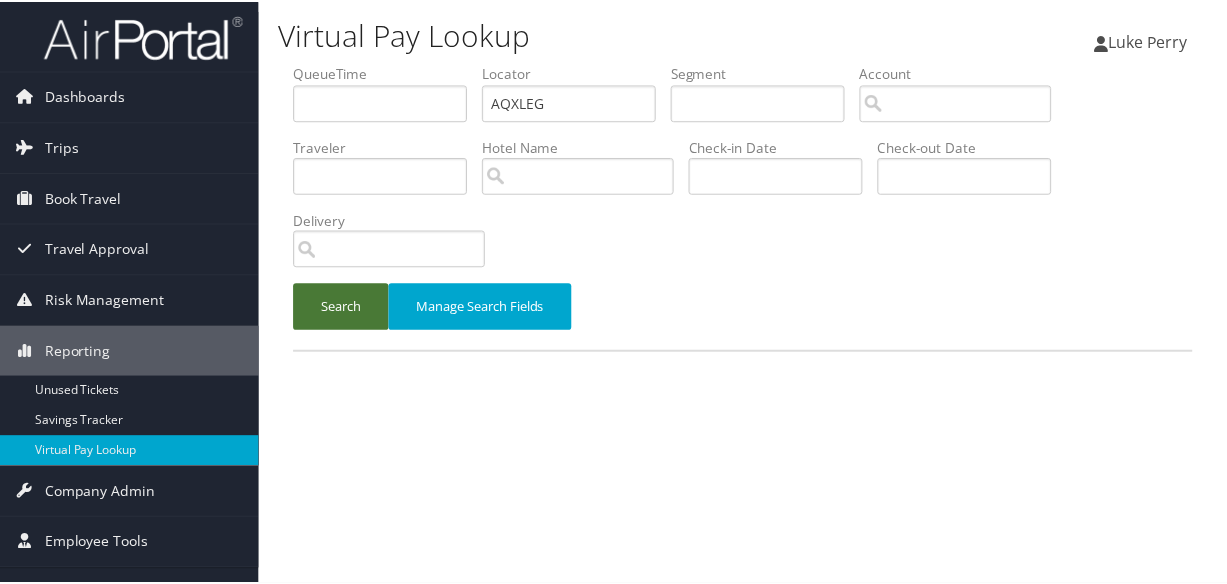 scroll, scrollTop: 0, scrollLeft: 0, axis: both 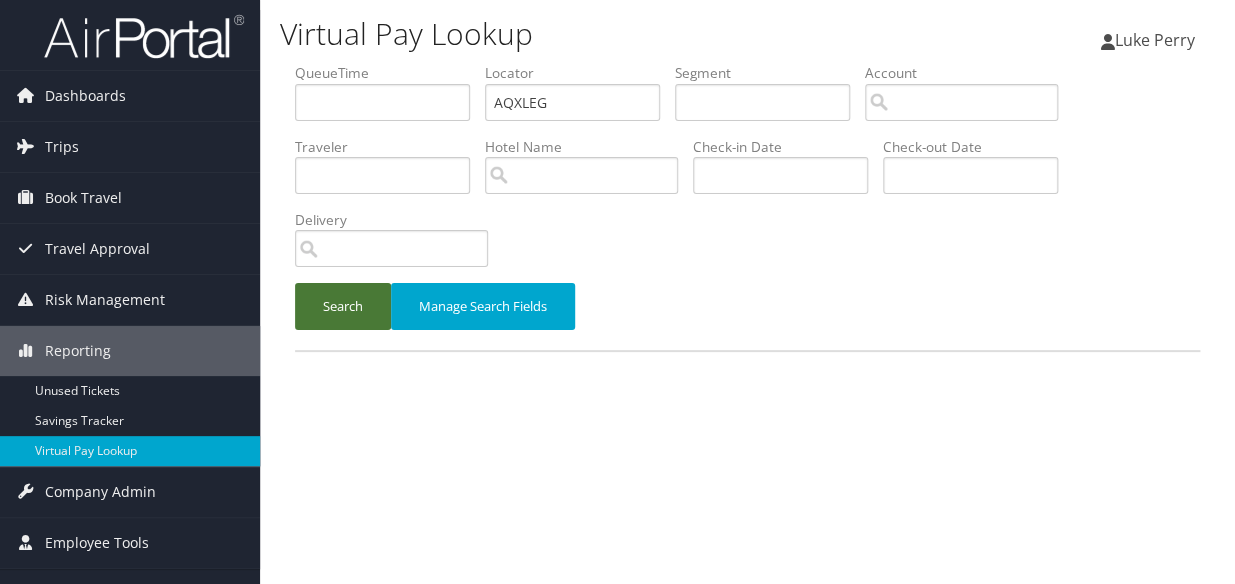 click on "Search" at bounding box center (343, 306) 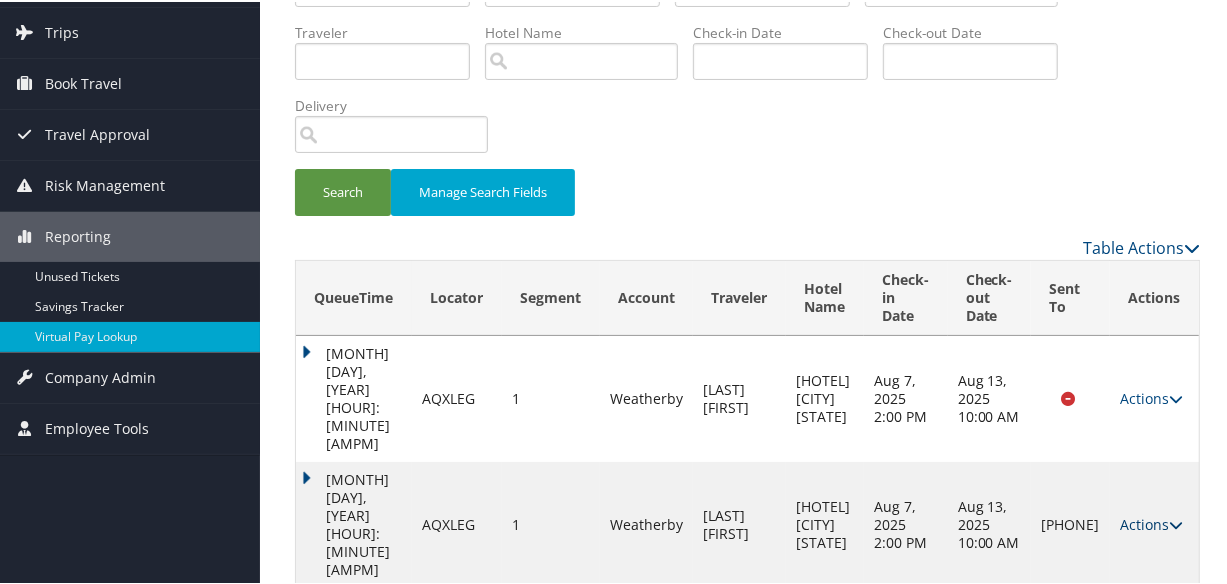 click on "Actions" at bounding box center [1151, 522] 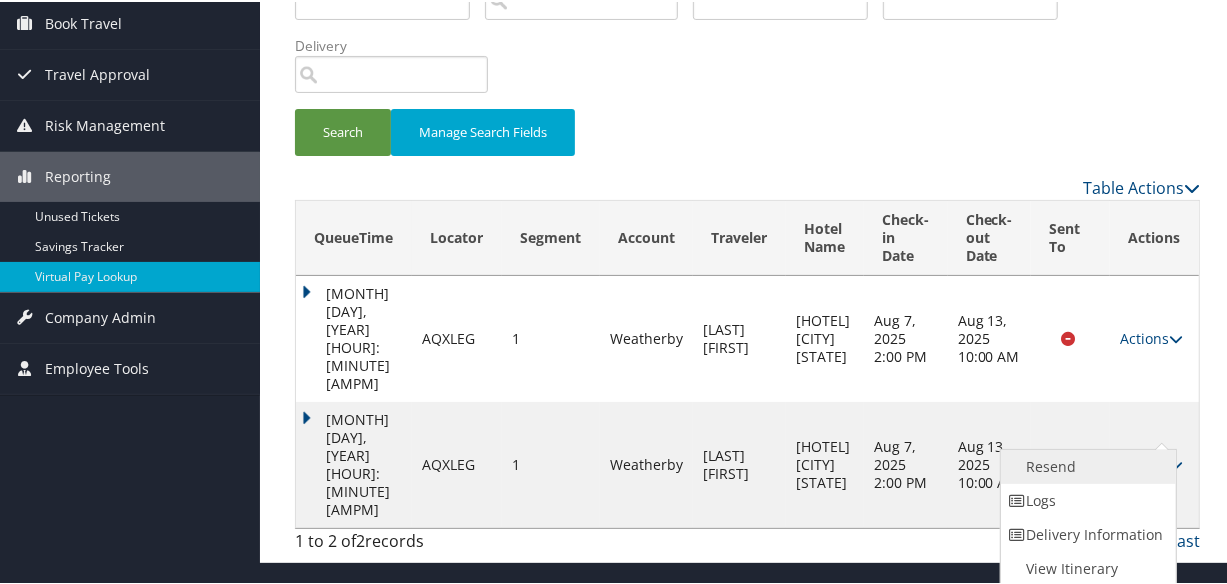 click on "Resend" at bounding box center [1086, 465] 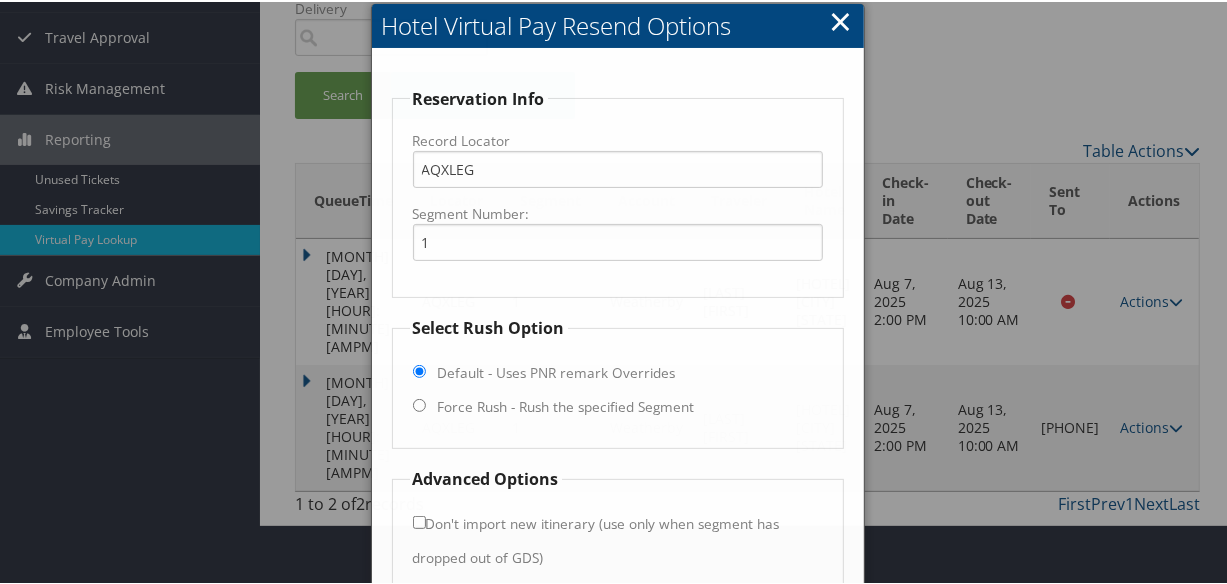 scroll, scrollTop: 220, scrollLeft: 0, axis: vertical 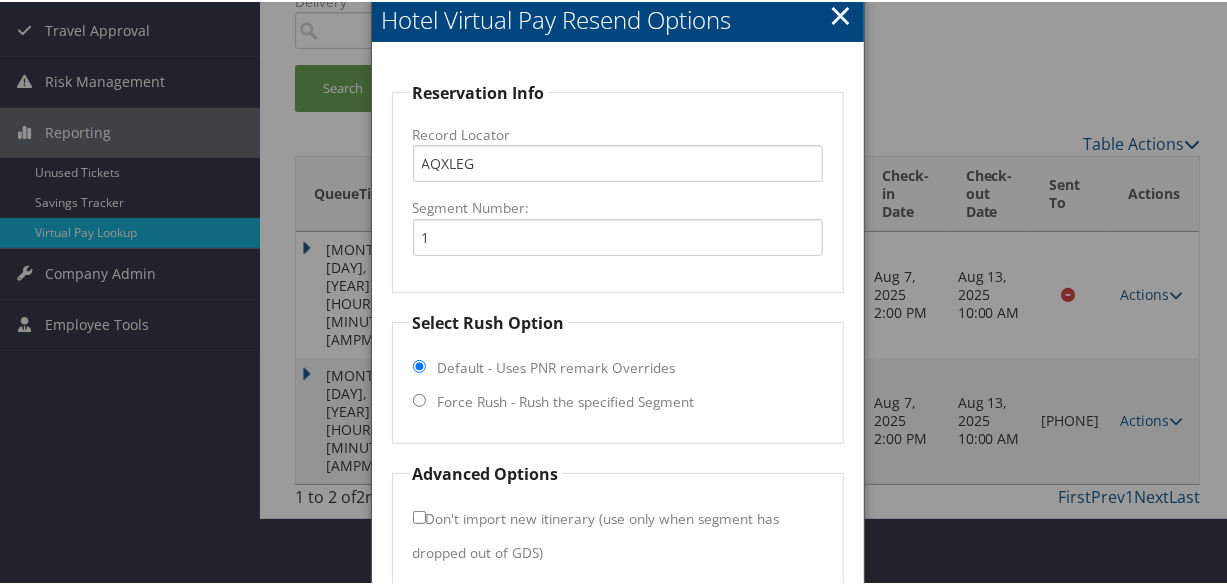 click on "Force Rush - Rush the specified Segment" at bounding box center [566, 400] 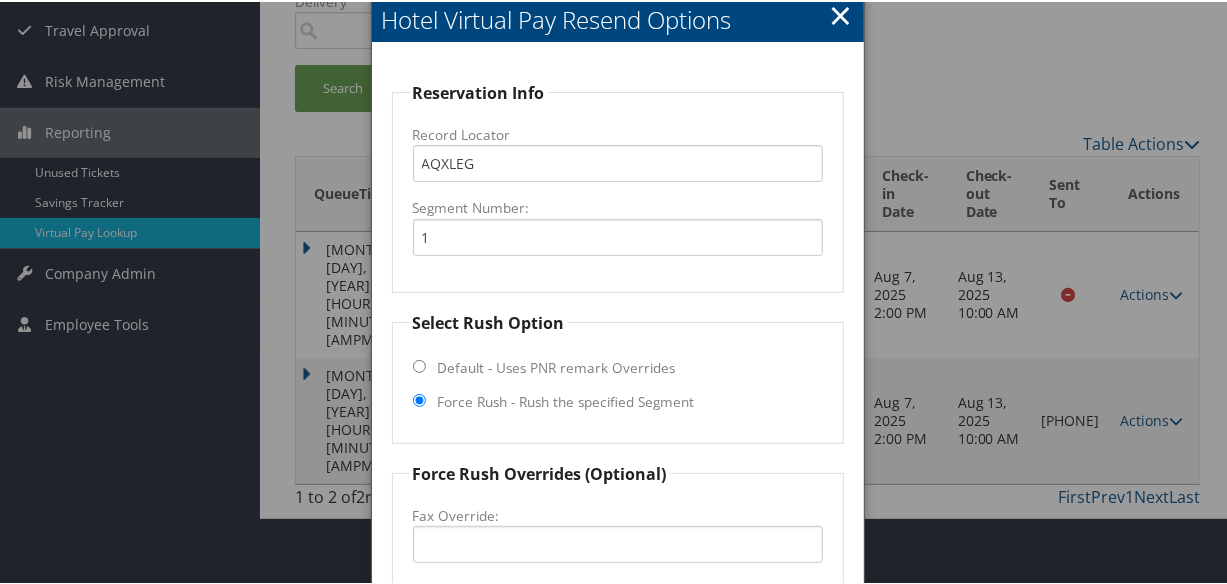 click on "Force Rush - Rush the specified Segment" at bounding box center [566, 400] 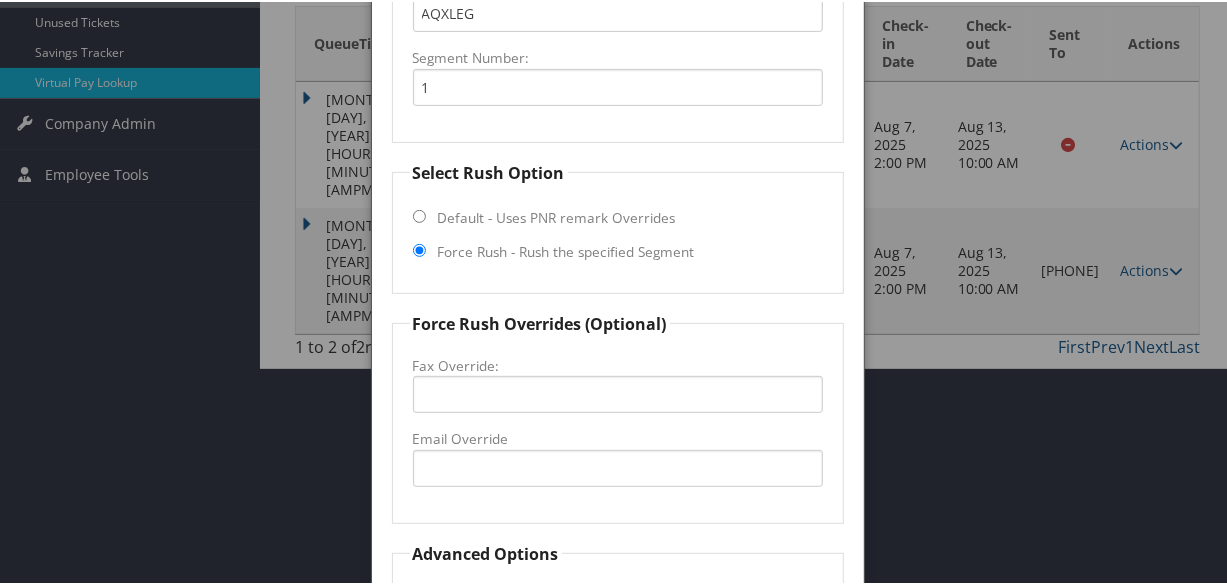 scroll, scrollTop: 540, scrollLeft: 0, axis: vertical 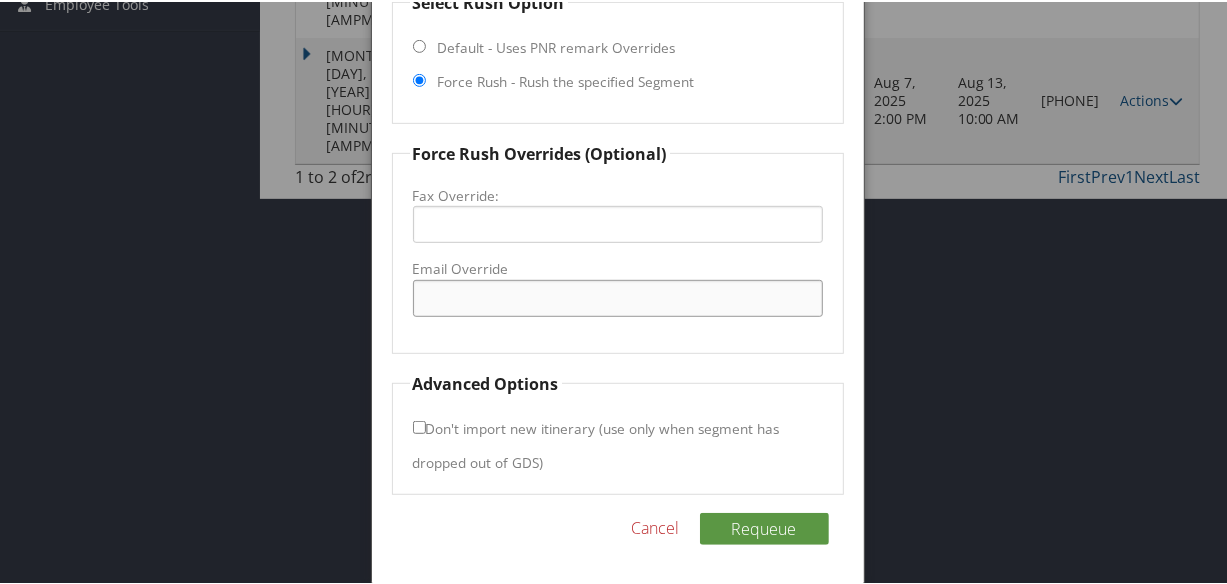 click on "Email Override" at bounding box center (618, 296) 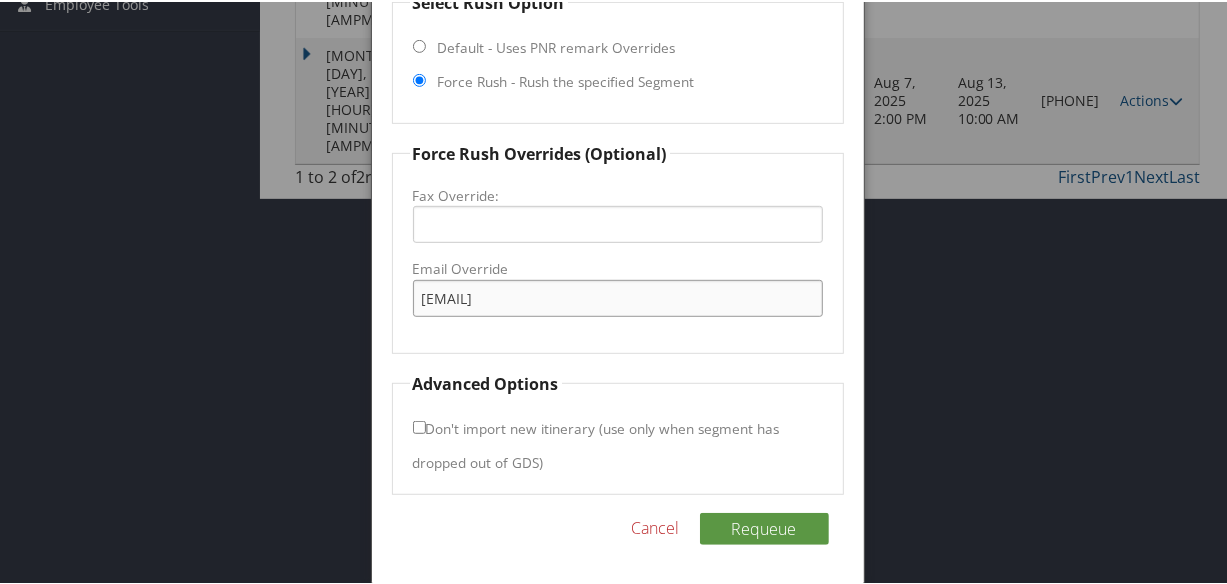 click on "fdnphex@gmaikl.com" at bounding box center (618, 296) 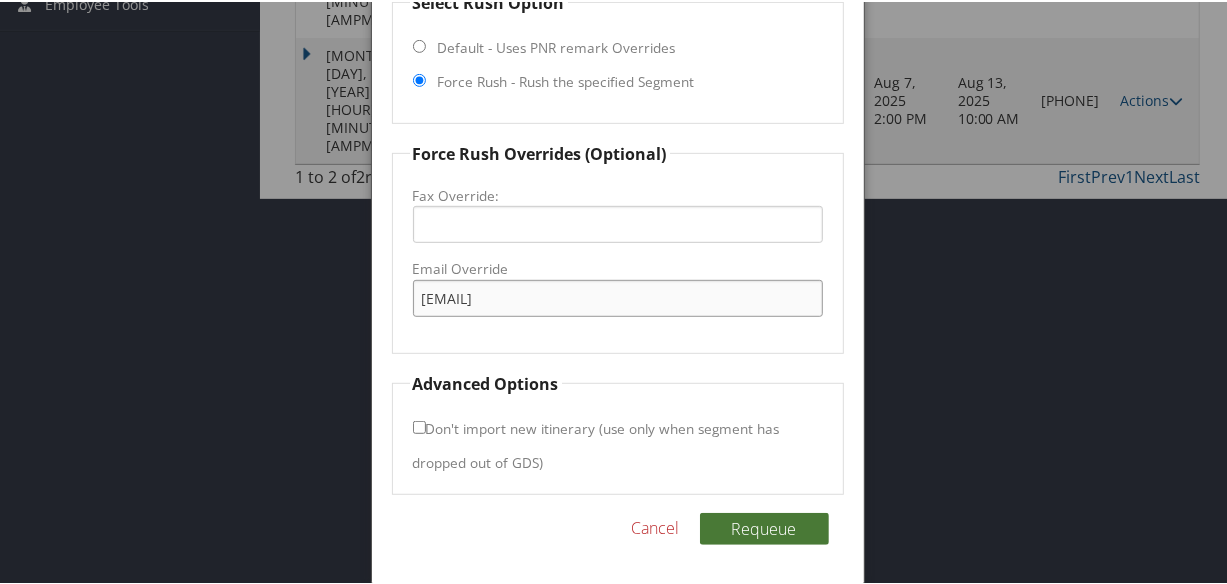 type on "fdnphex@gmail.com" 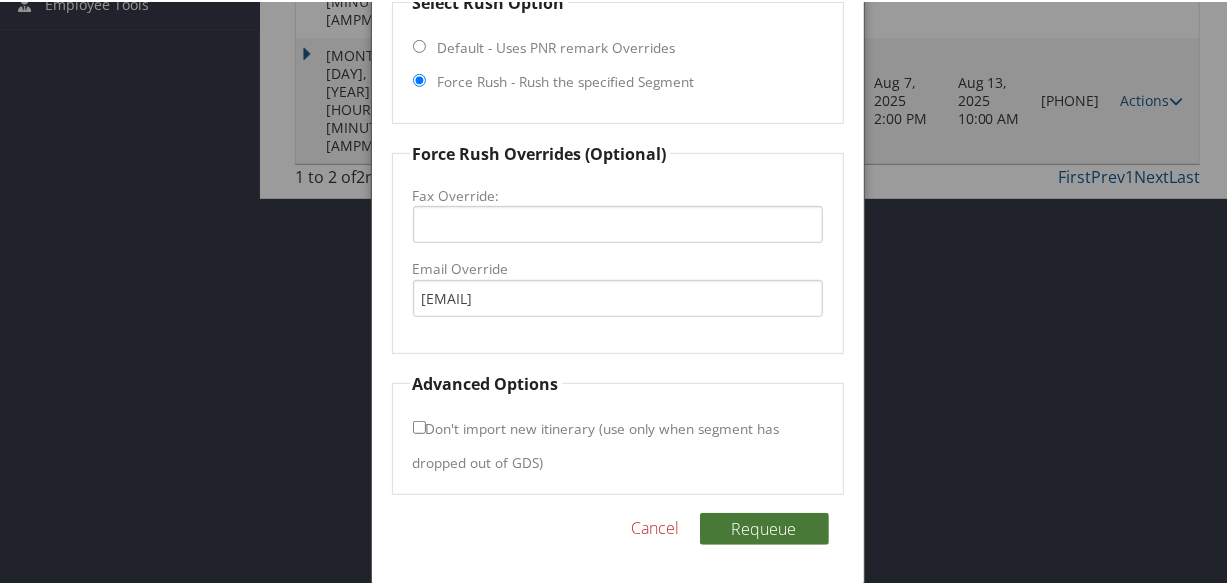 click on "Requeue" at bounding box center (764, 527) 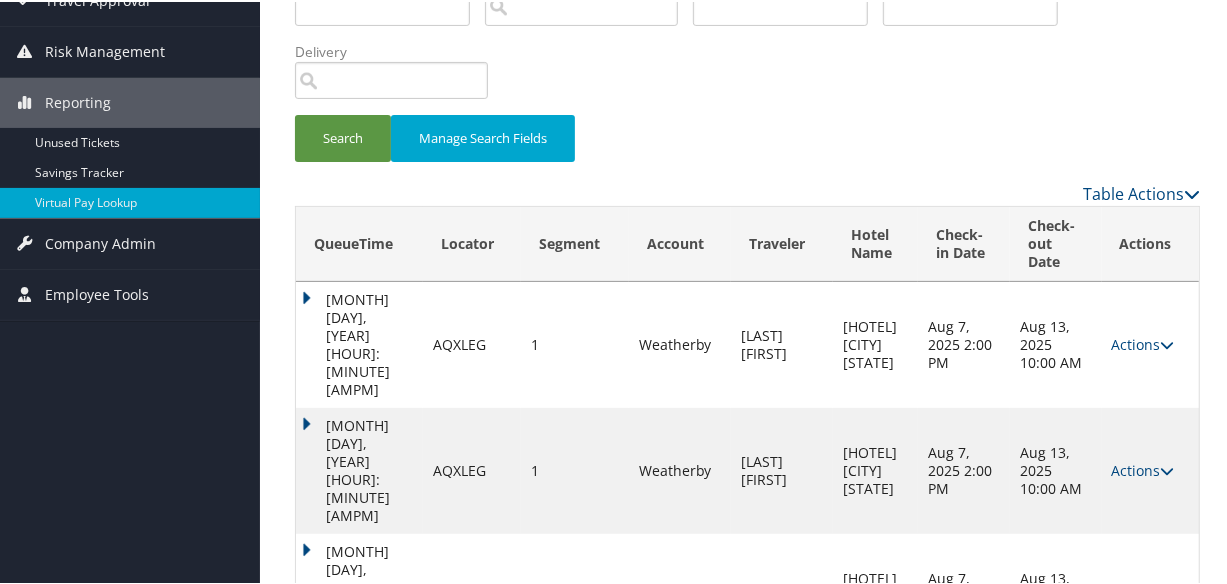 scroll, scrollTop: 170, scrollLeft: 0, axis: vertical 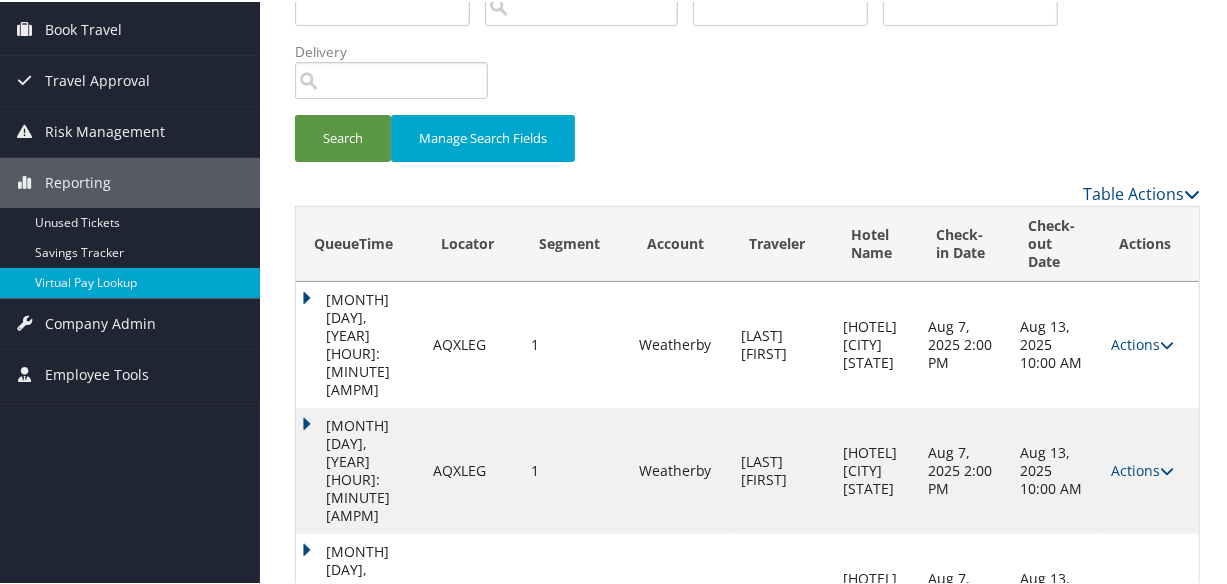click on "Aug 5, 2025 11:48 PM" at bounding box center (359, 595) 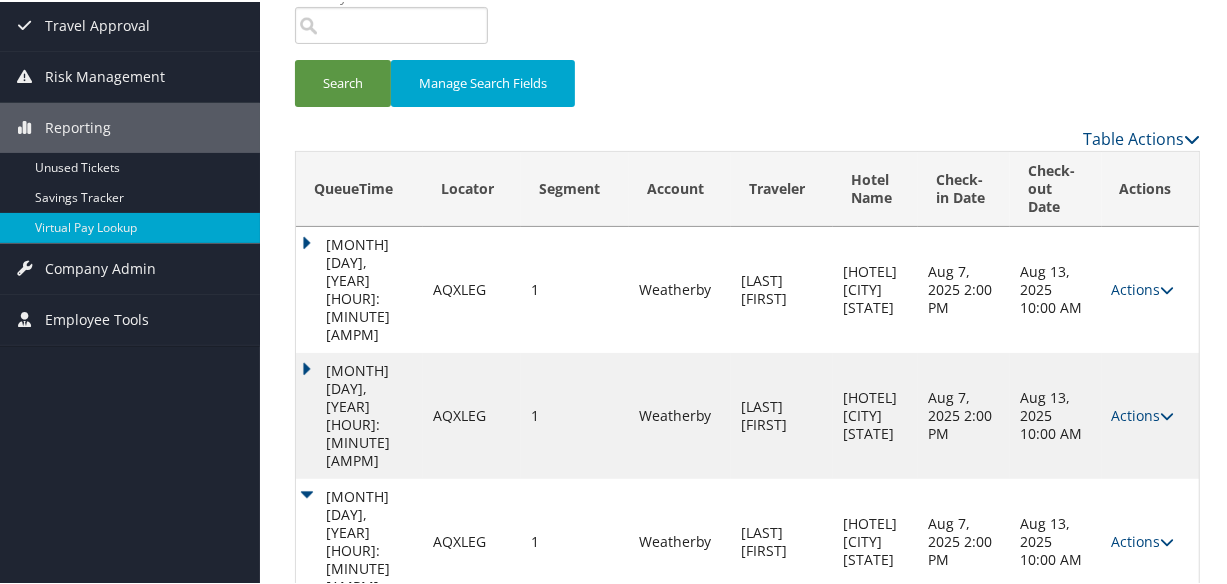 scroll, scrollTop: 255, scrollLeft: 0, axis: vertical 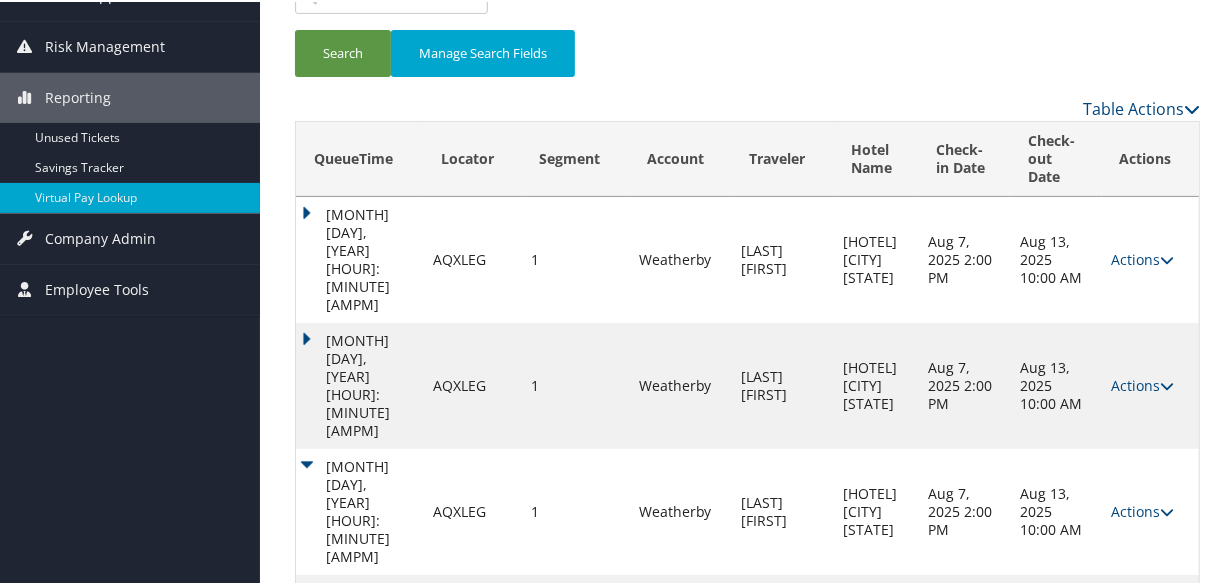 drag, startPoint x: 387, startPoint y: 479, endPoint x: 510, endPoint y: 483, distance: 123.065025 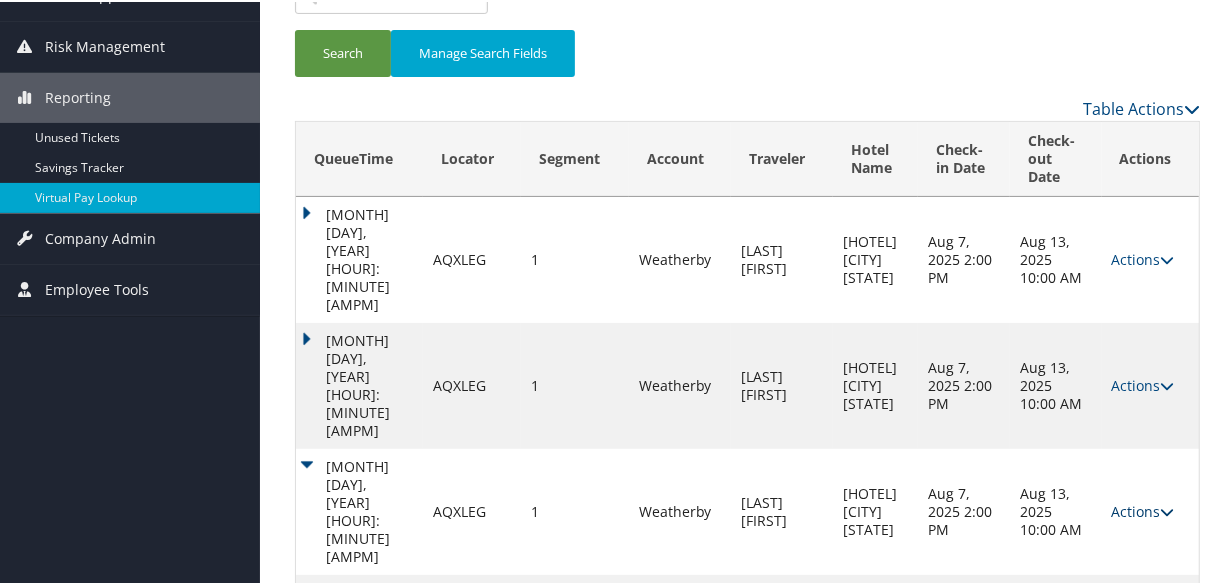 click on "Actions" at bounding box center [1143, 509] 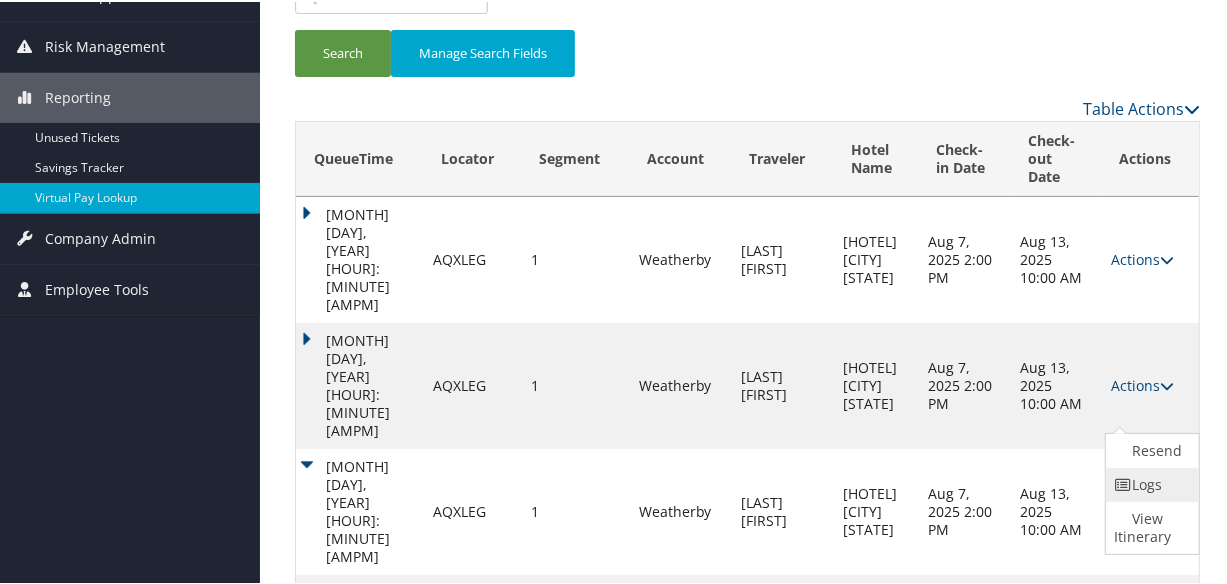 click at bounding box center [1123, 483] 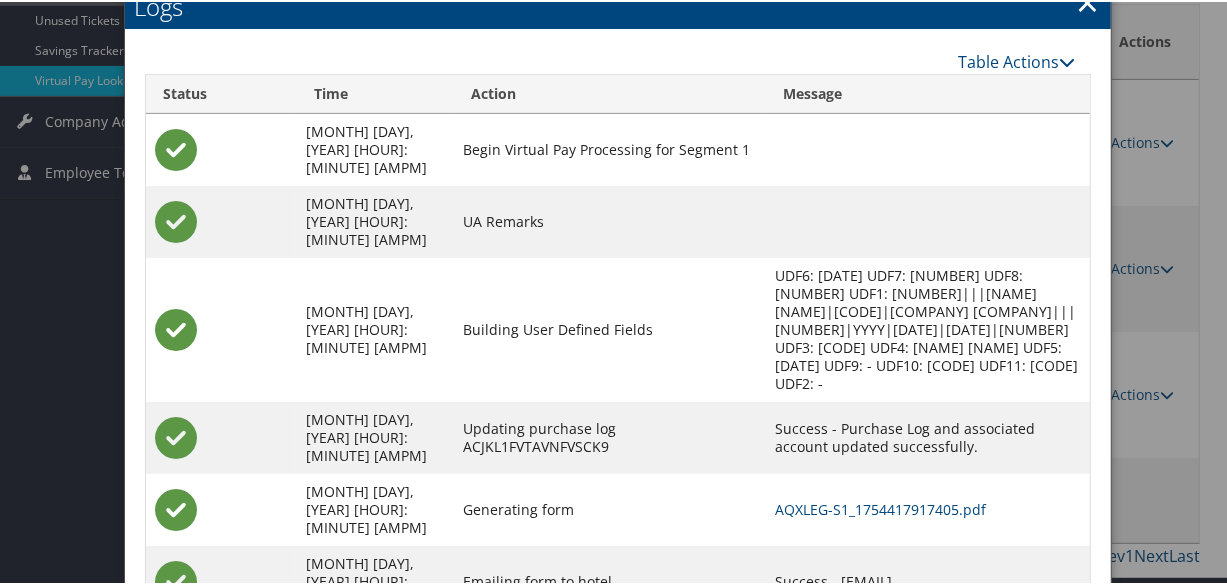 scroll, scrollTop: 441, scrollLeft: 0, axis: vertical 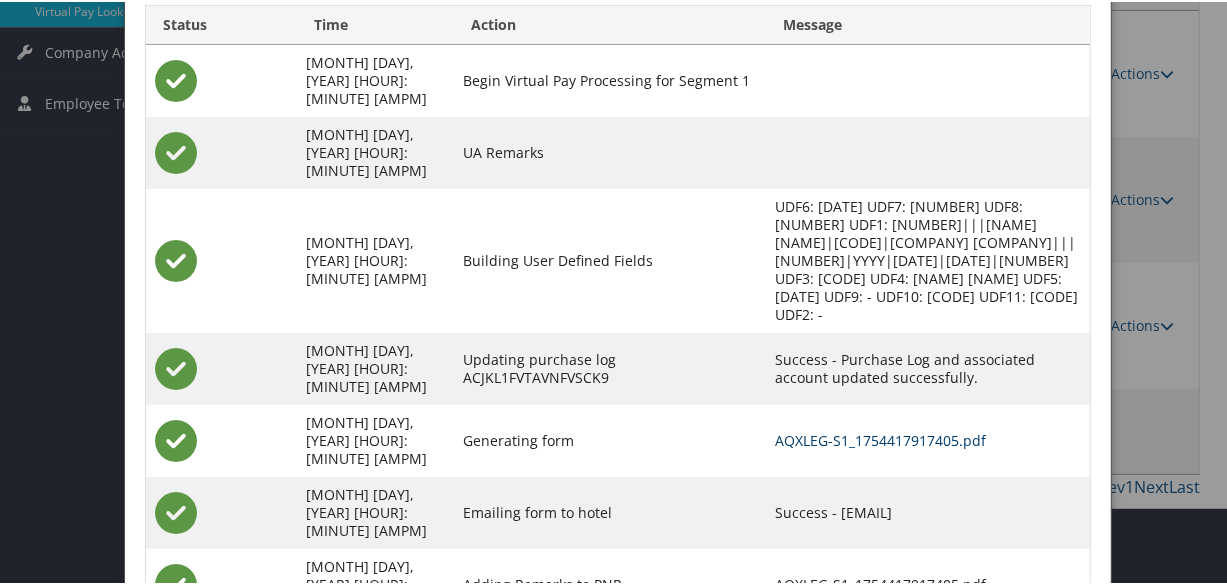 click on "AQXLEG-S1_1754417917405.pdf" at bounding box center [880, 438] 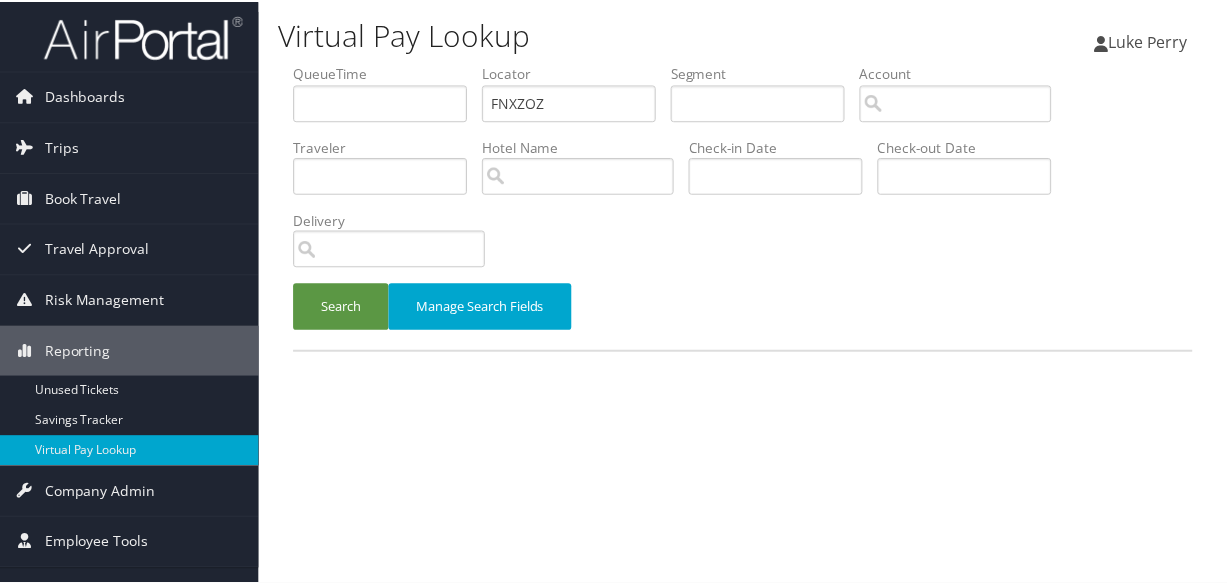 scroll, scrollTop: 0, scrollLeft: 0, axis: both 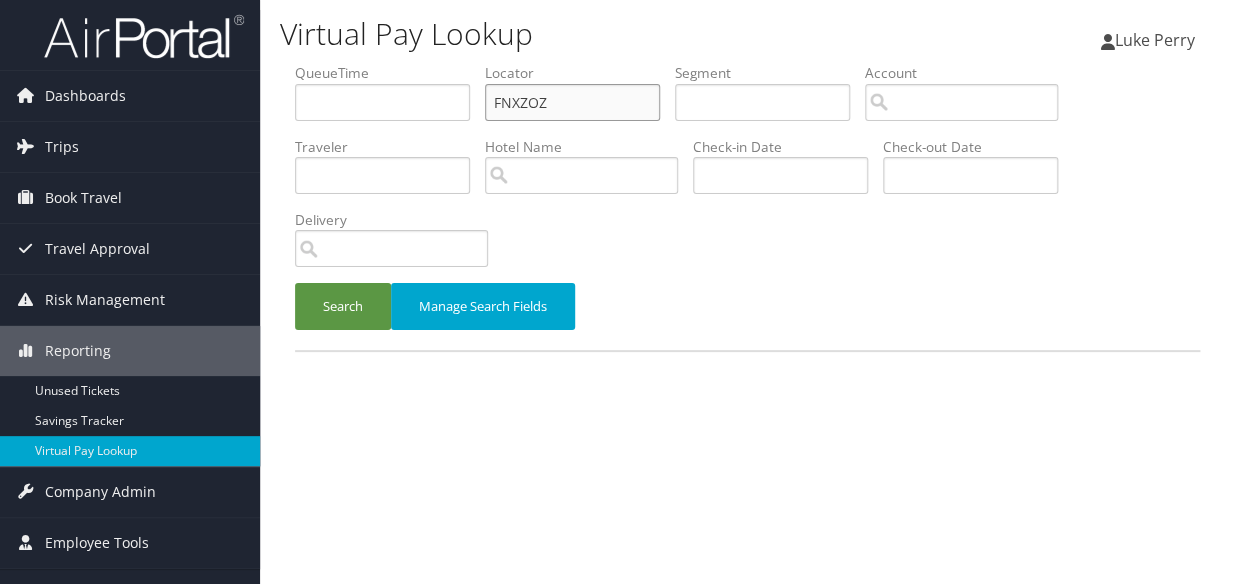 paste on "HKDLNS" 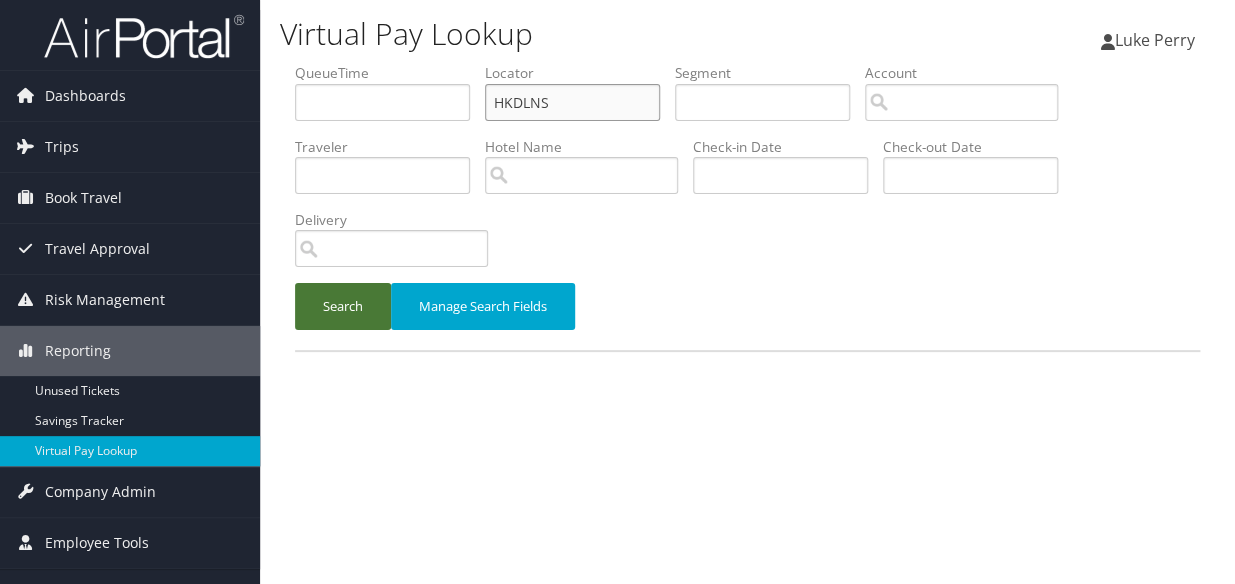 type on "HKDLNS" 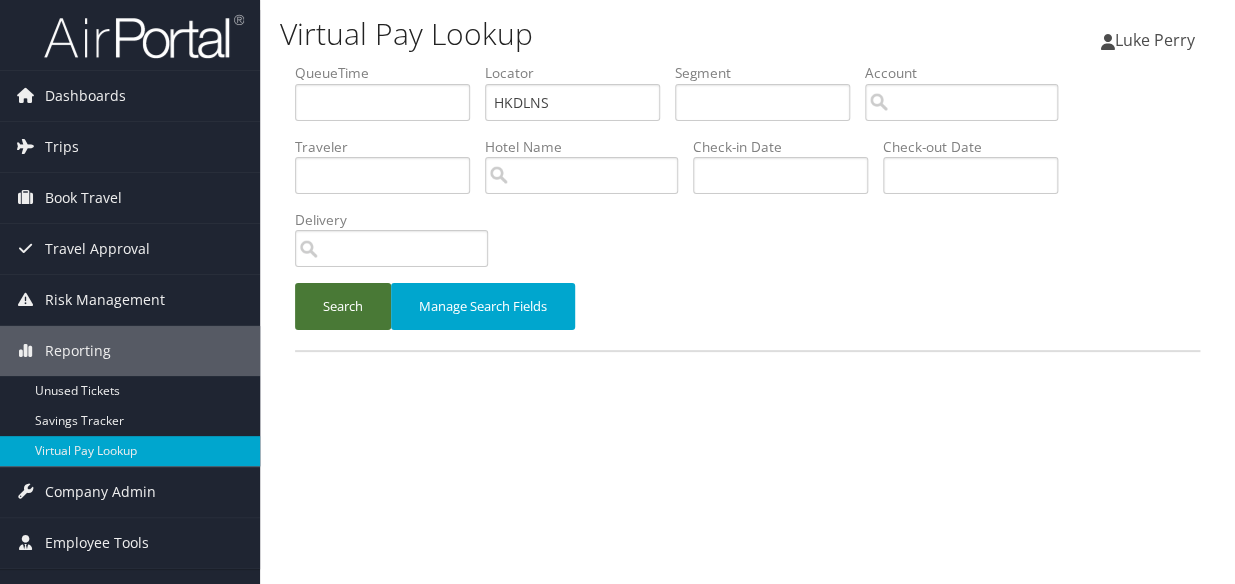 click on "Search" at bounding box center (343, 306) 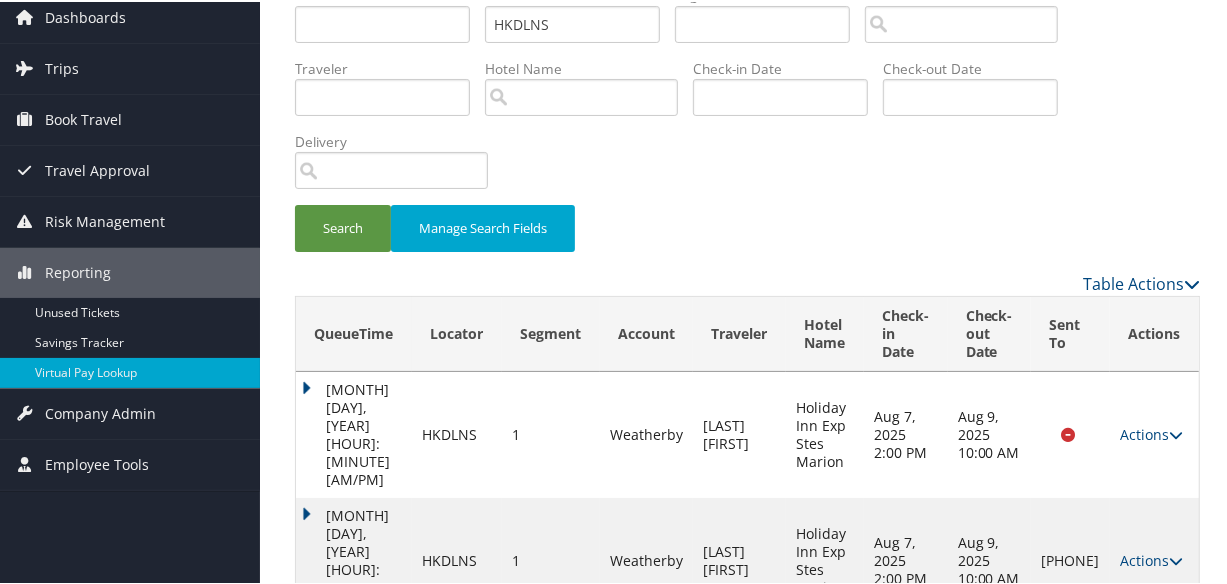 drag, startPoint x: 1142, startPoint y: 494, endPoint x: 1118, endPoint y: 504, distance: 26 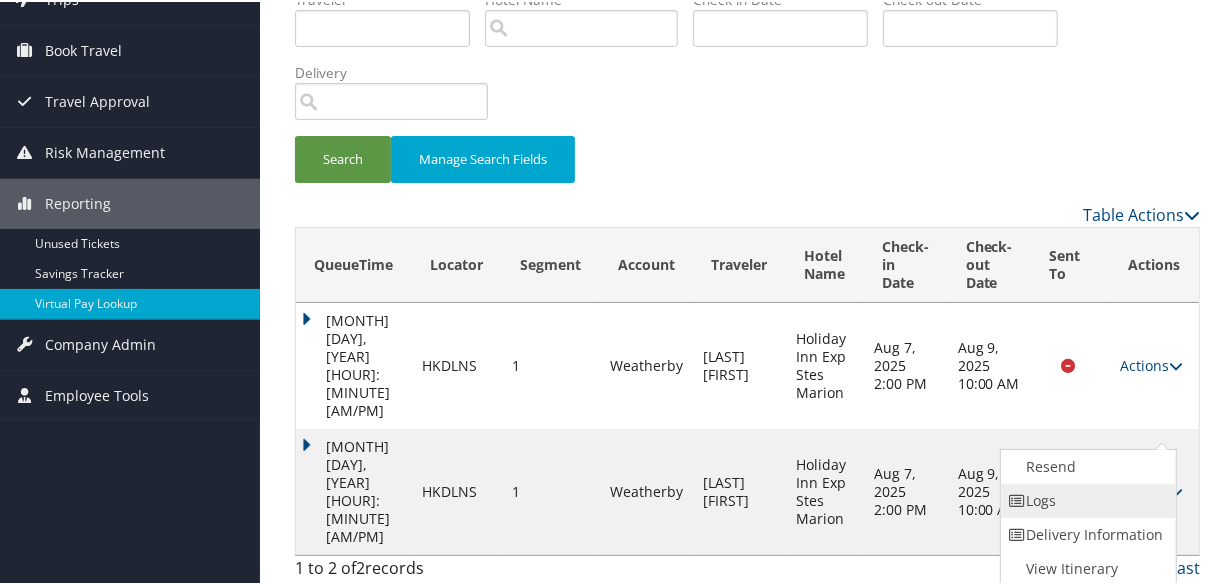 click on "Logs" at bounding box center [1086, 499] 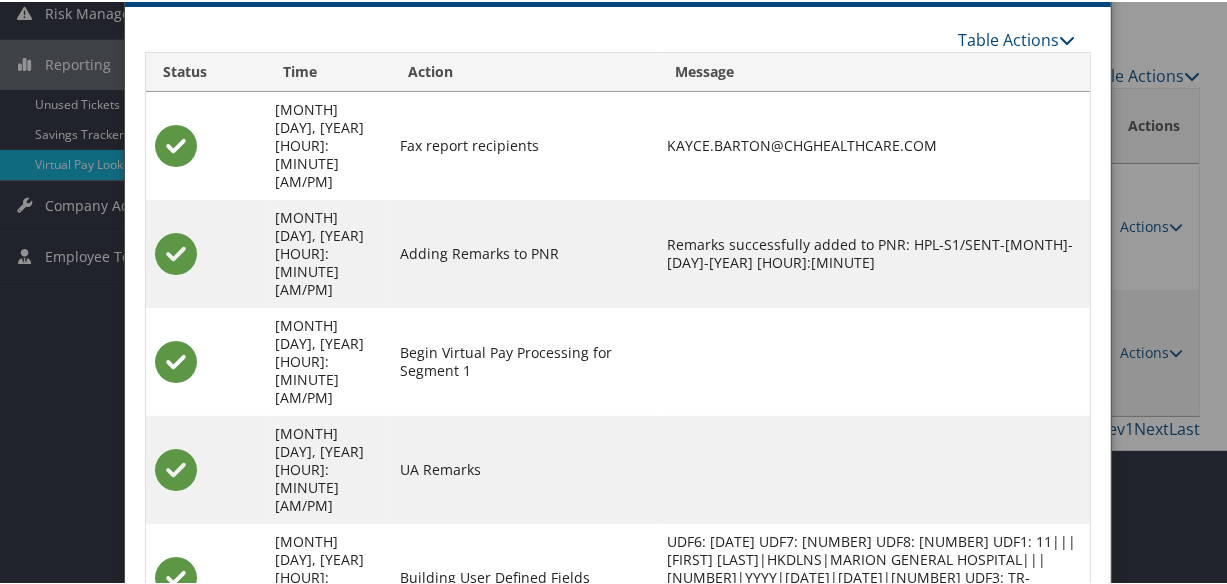 scroll, scrollTop: 377, scrollLeft: 0, axis: vertical 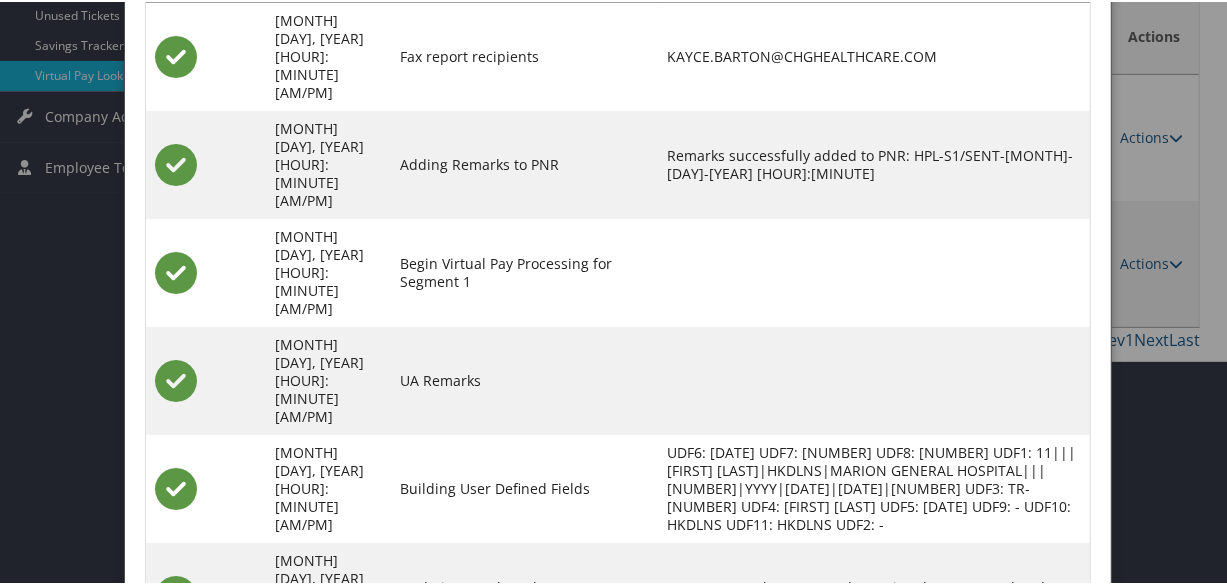 click on "HKDLNS-S1_1754366557538.pdf" at bounding box center [773, 702] 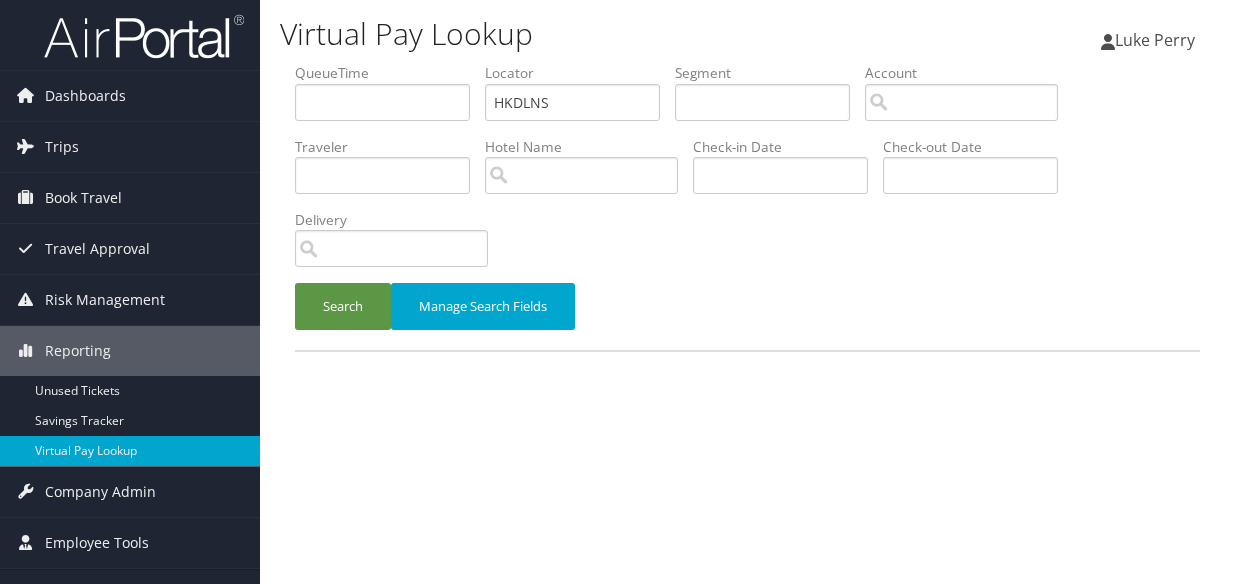 scroll, scrollTop: 0, scrollLeft: 0, axis: both 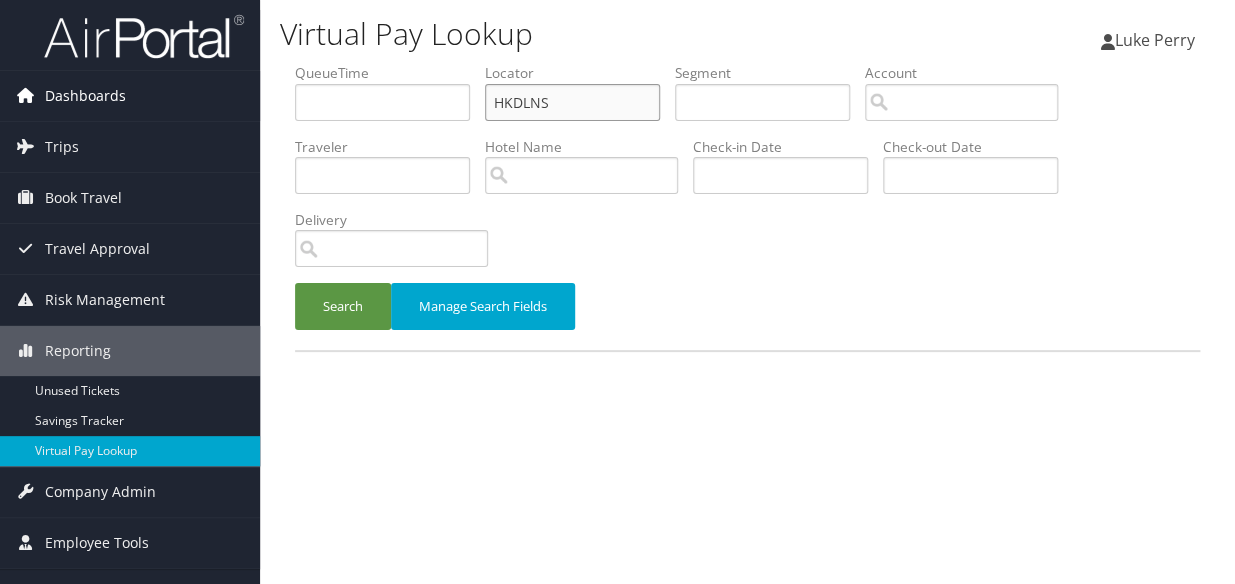 drag, startPoint x: 558, startPoint y: 101, endPoint x: 257, endPoint y: 92, distance: 301.13452 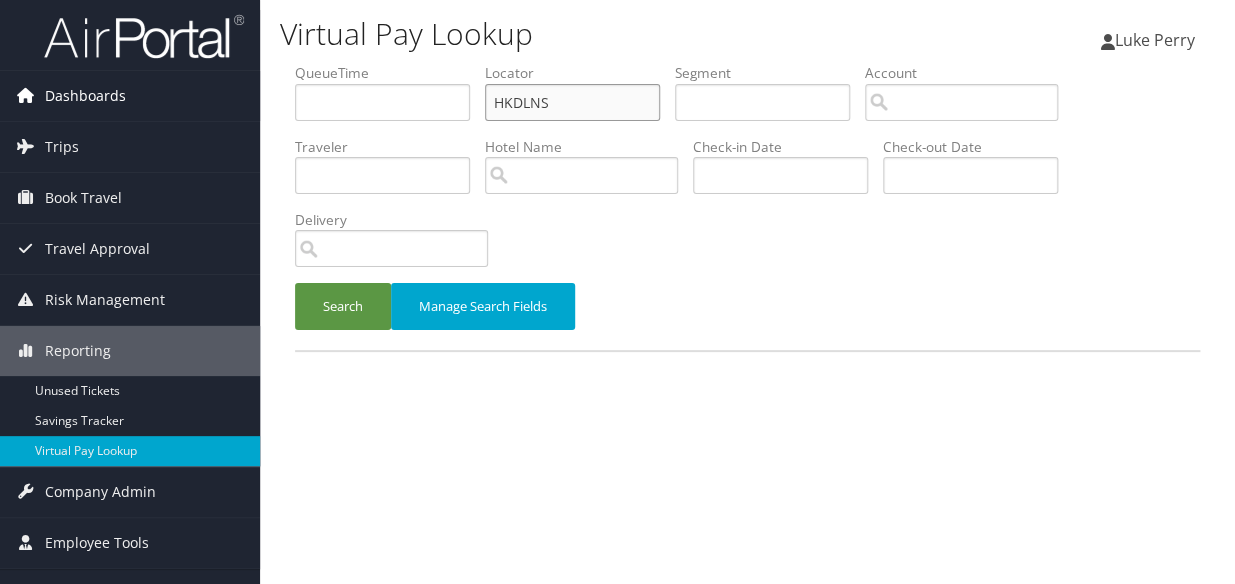 click on "QueueTime Locator HKDLNS Segment Account Traveler Hotel Name Check-in Date Check-out Date Delivery Search Manage Search Fields" at bounding box center [747, 206] 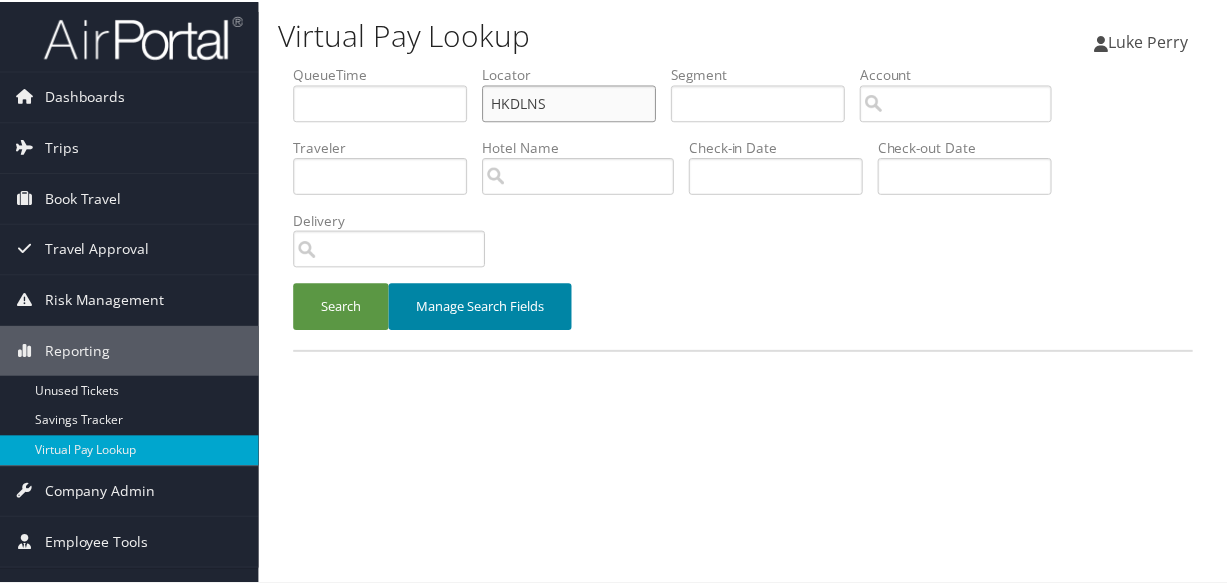 scroll, scrollTop: 0, scrollLeft: 0, axis: both 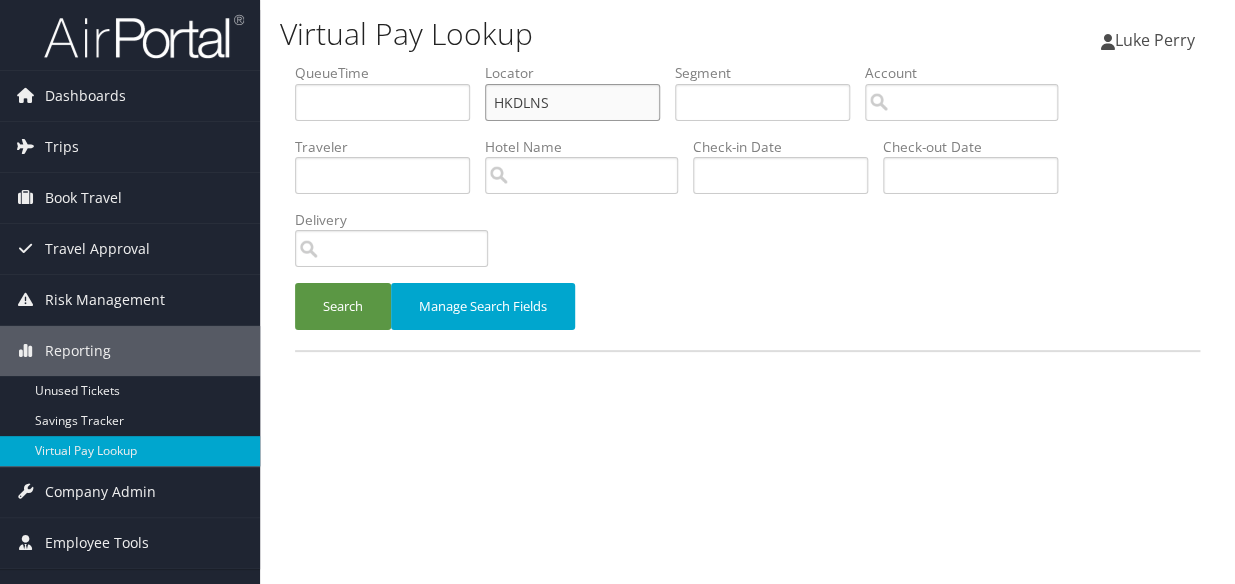 click on "HKDLNS" at bounding box center [572, 102] 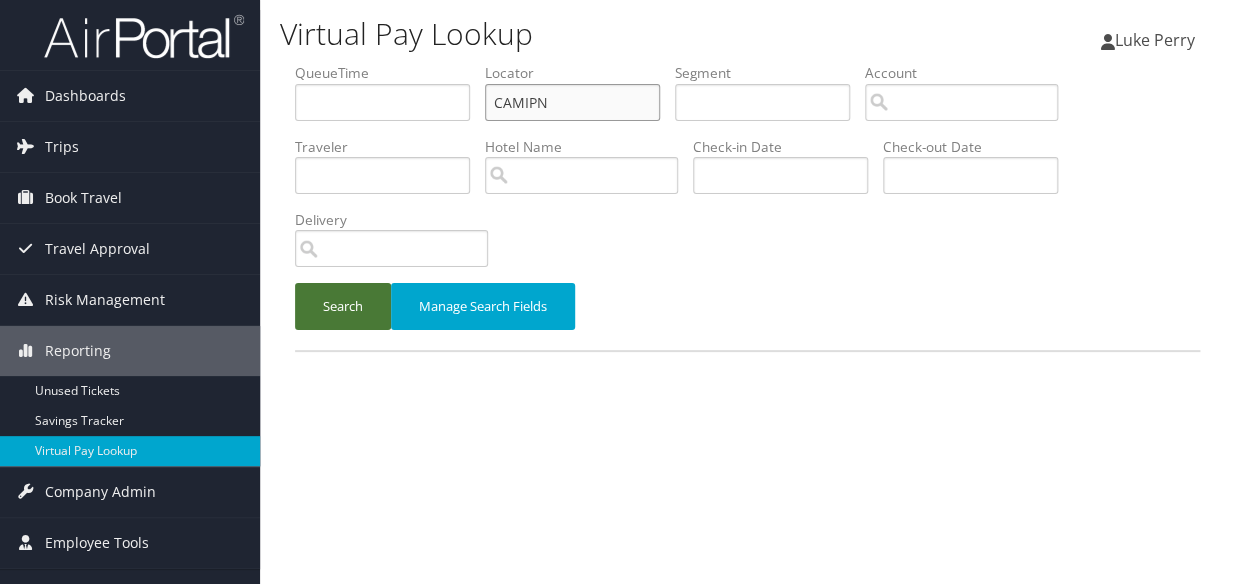 type on "CAMIPN" 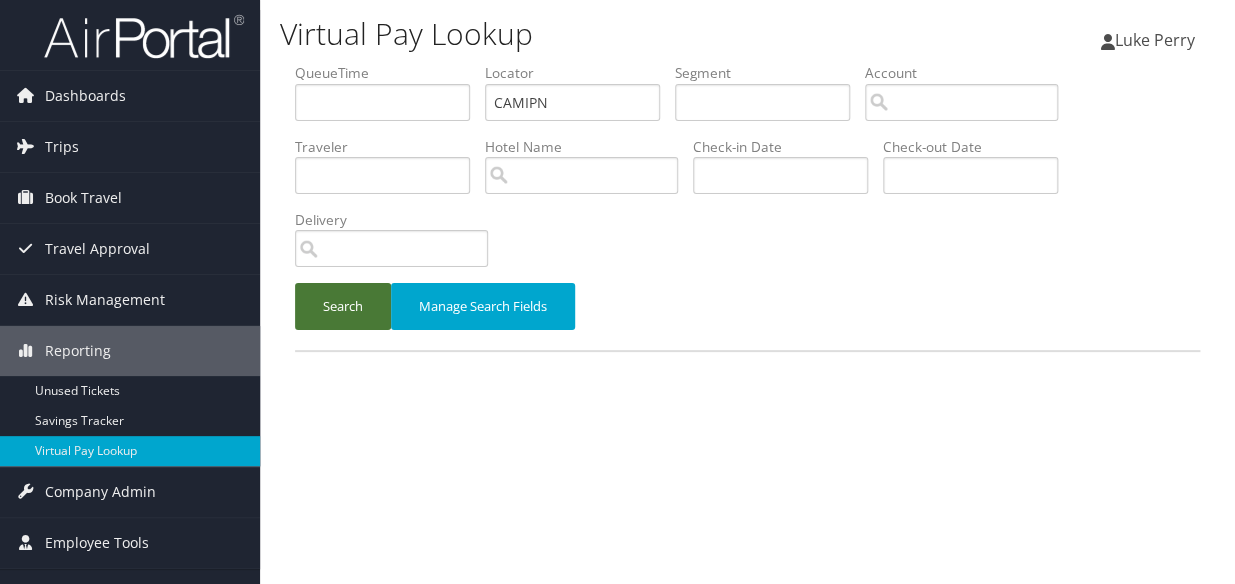 click on "Search" at bounding box center [343, 306] 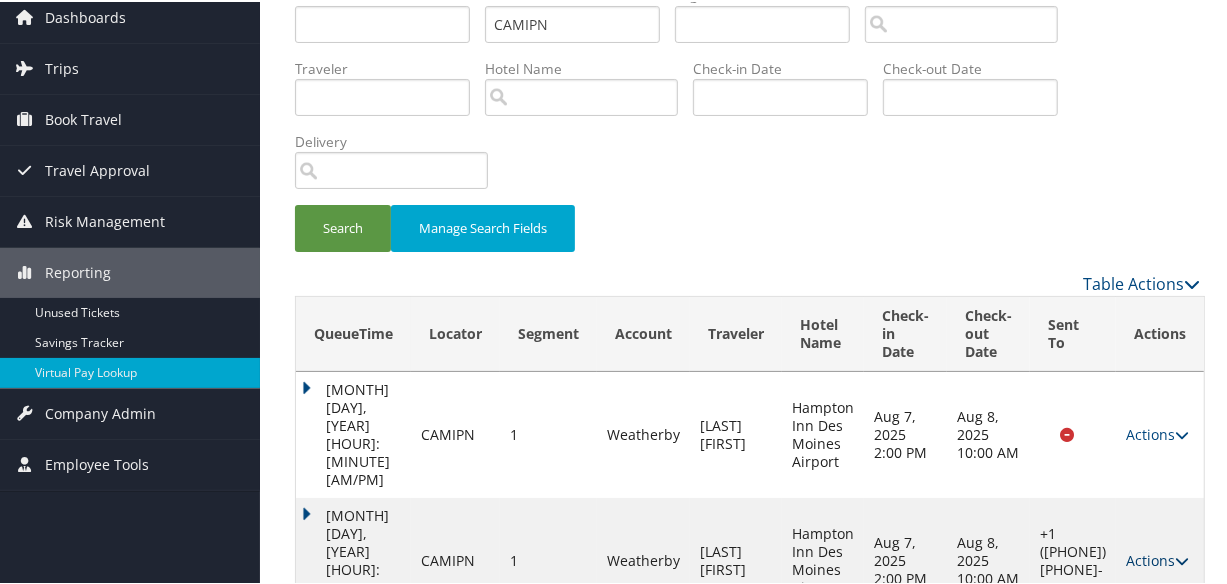 click on "Actions" at bounding box center (1157, 558) 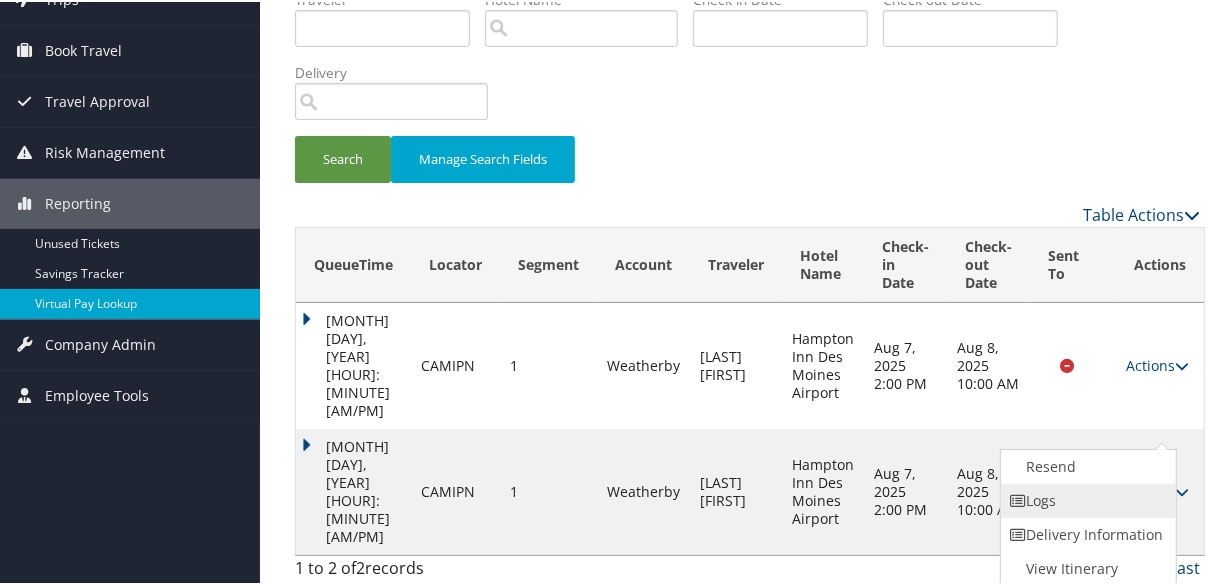 click on "Logs" at bounding box center (1086, 499) 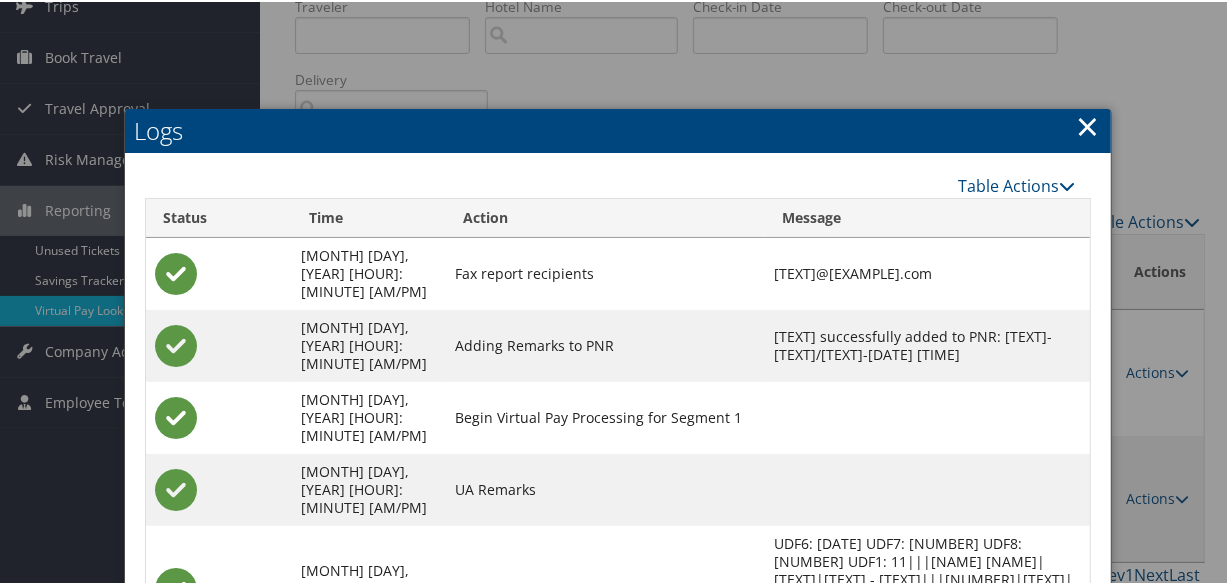 scroll, scrollTop: 377, scrollLeft: 0, axis: vertical 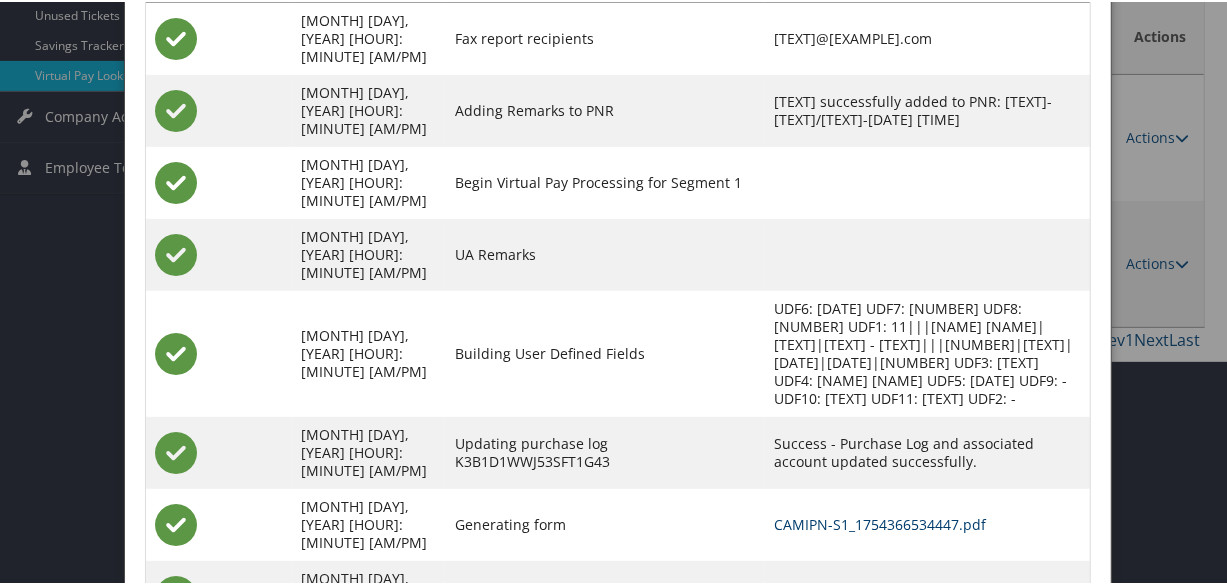 click on "CAMIPN-S1_1754366534447.pdf" at bounding box center [880, 522] 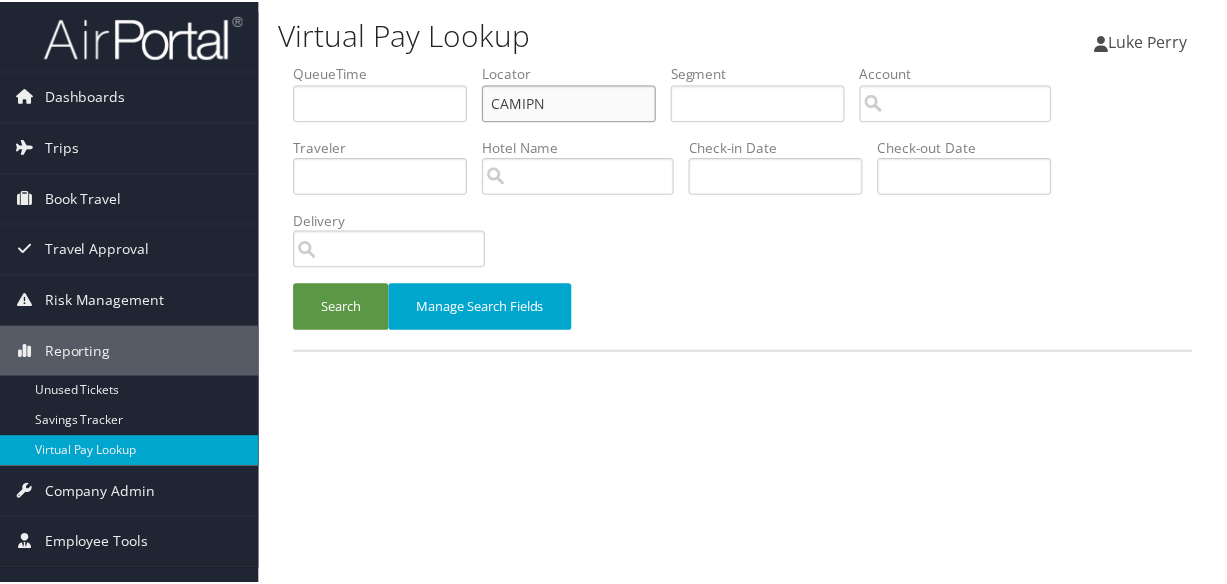 scroll, scrollTop: 0, scrollLeft: 0, axis: both 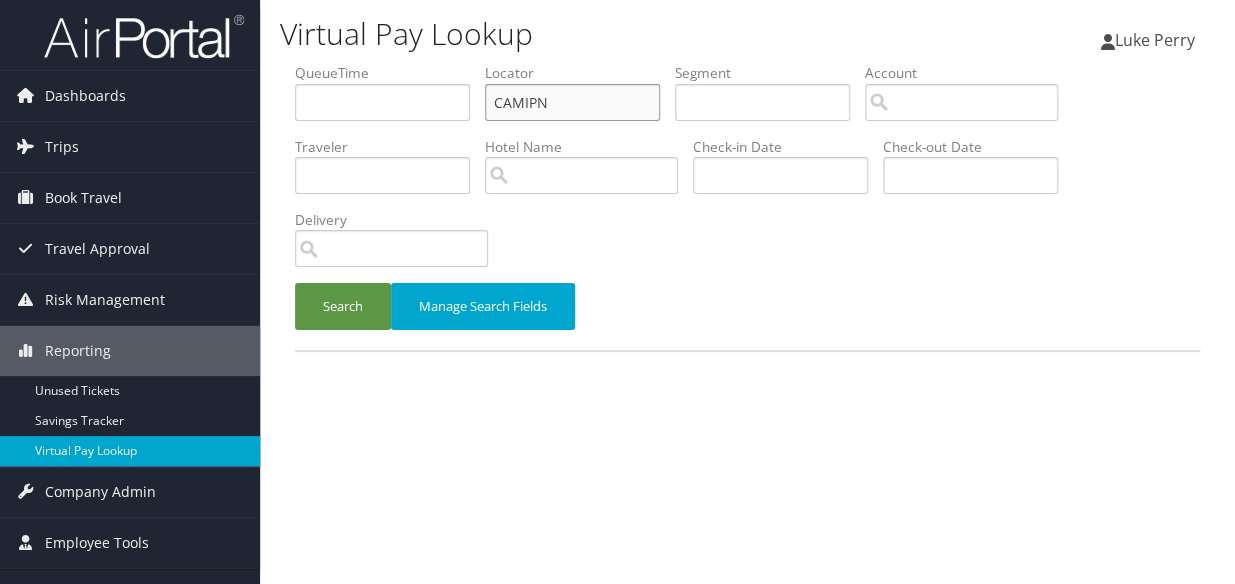 paste on "YMXCIA" 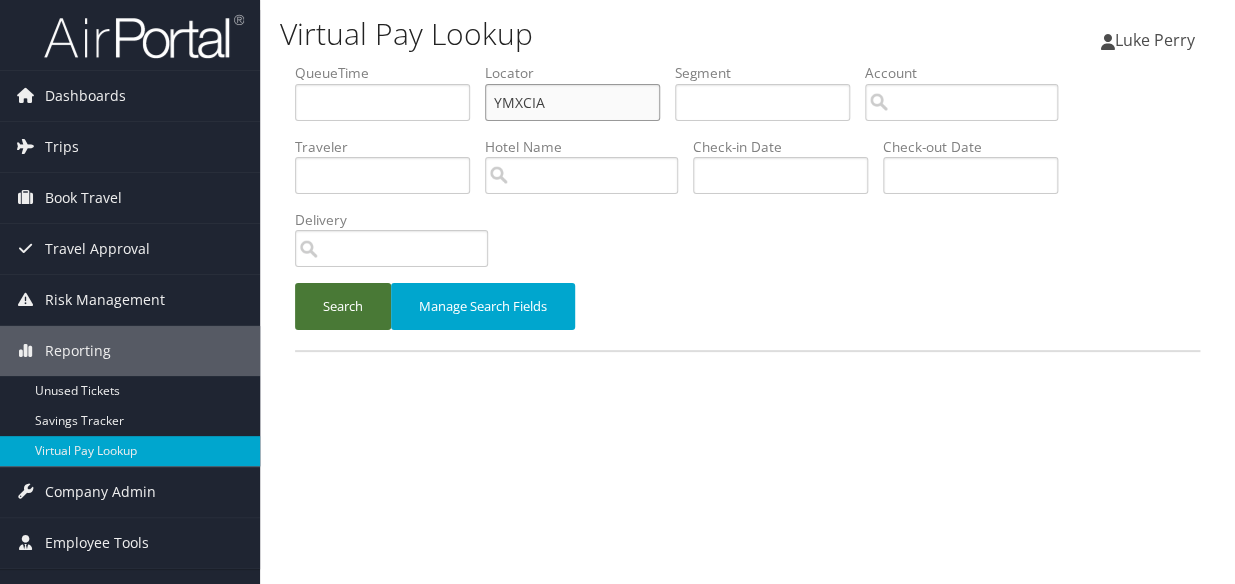 type on "YMXCIA" 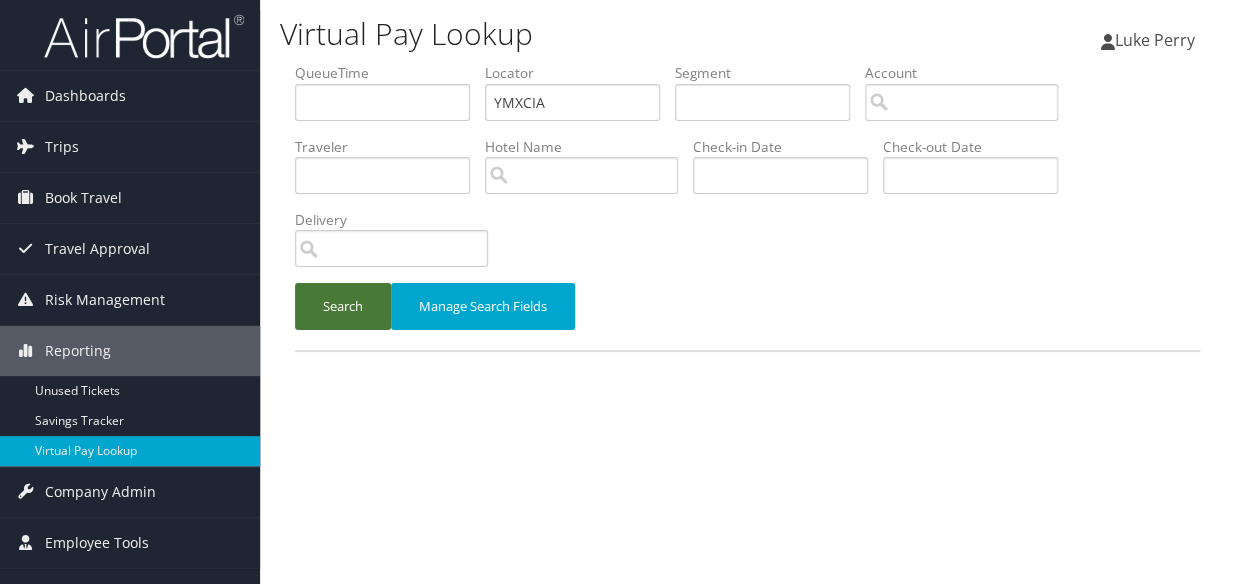 click on "Search" at bounding box center (343, 306) 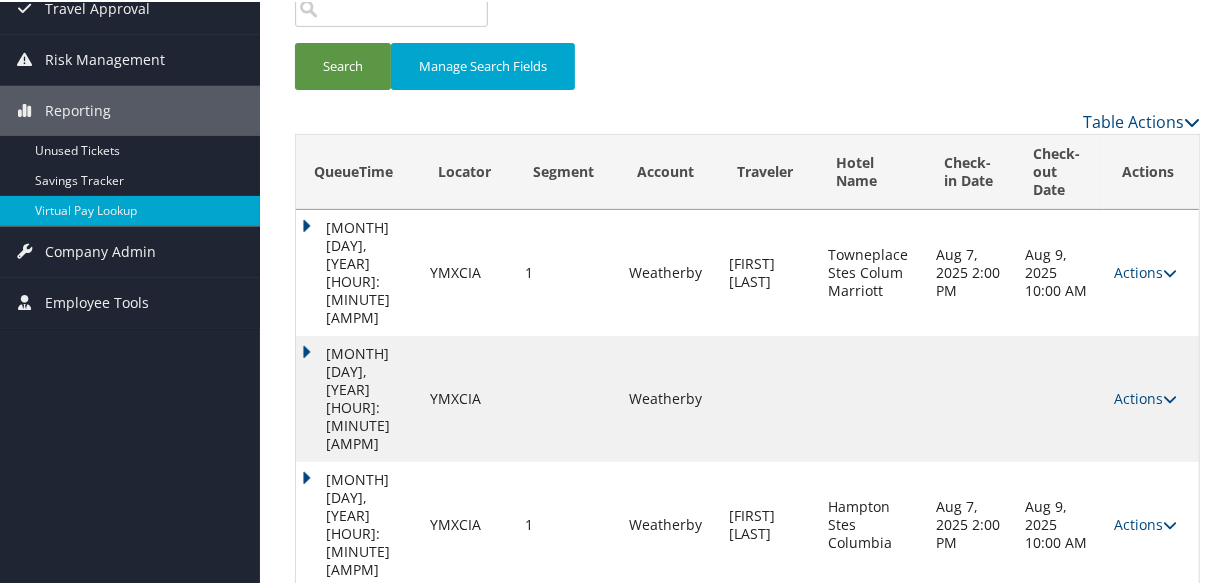 click on "Actions   Resend  Logs  Delivery Information  View Itinerary" at bounding box center (1151, 775) 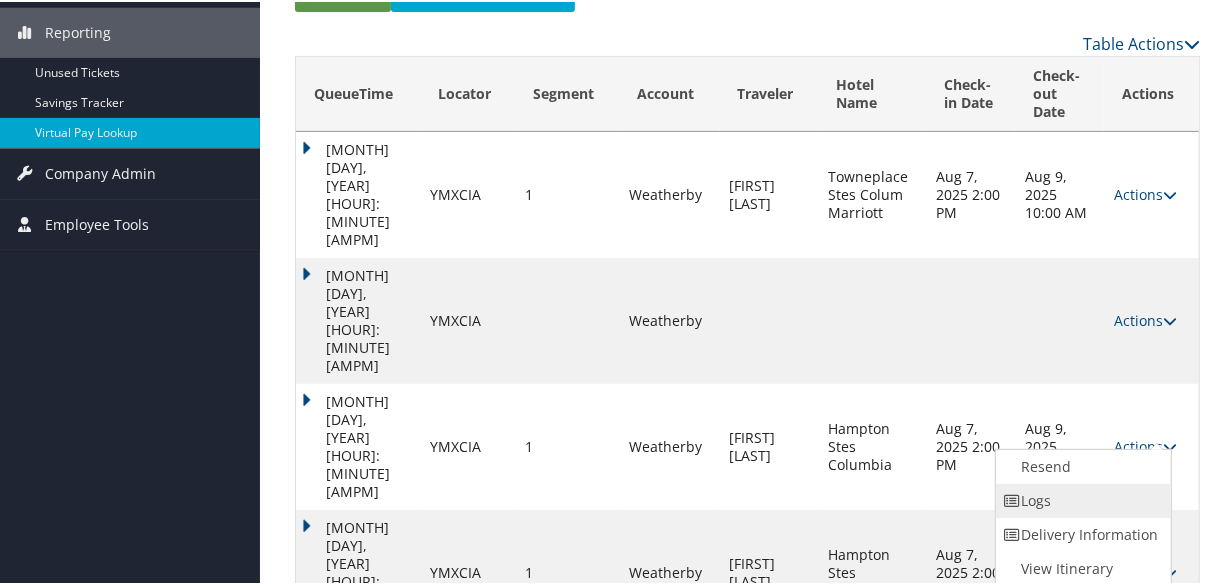 click on "Logs" at bounding box center [1081, 499] 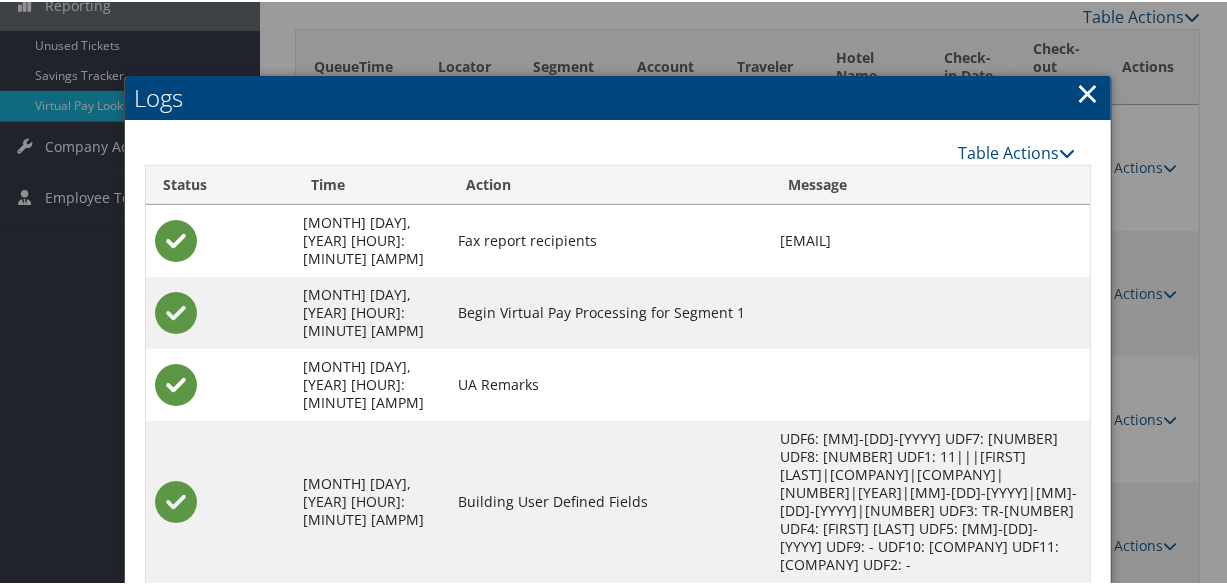 scroll, scrollTop: 507, scrollLeft: 0, axis: vertical 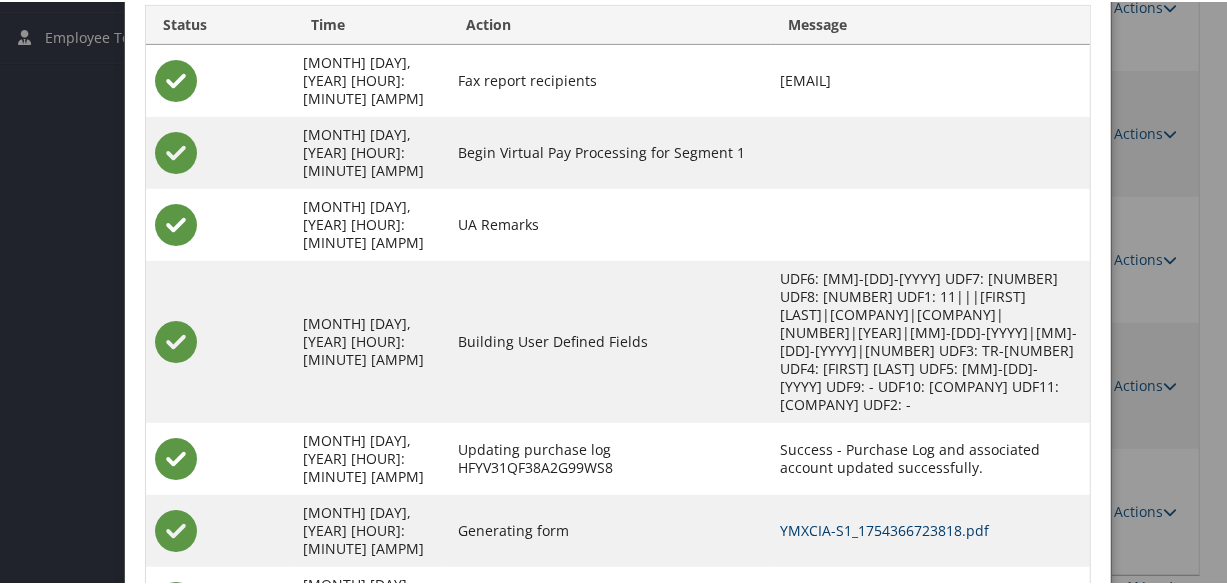 click on "YMXCIA-S1_1754366723818.pdf" at bounding box center (885, 528) 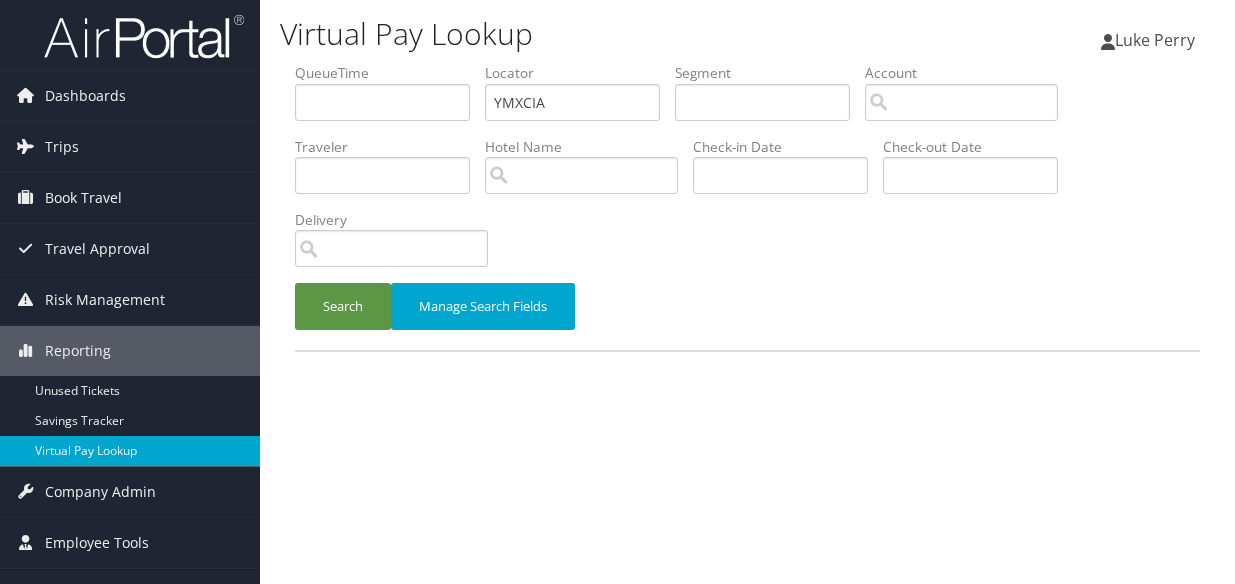 scroll, scrollTop: 0, scrollLeft: 0, axis: both 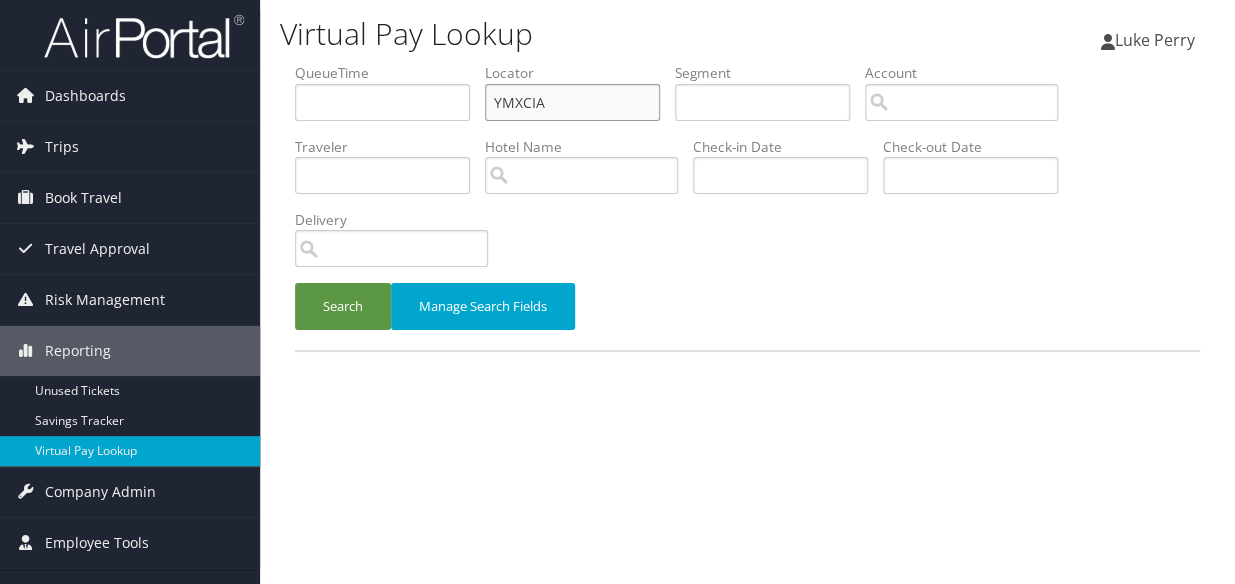 paste on "AQCWDF" 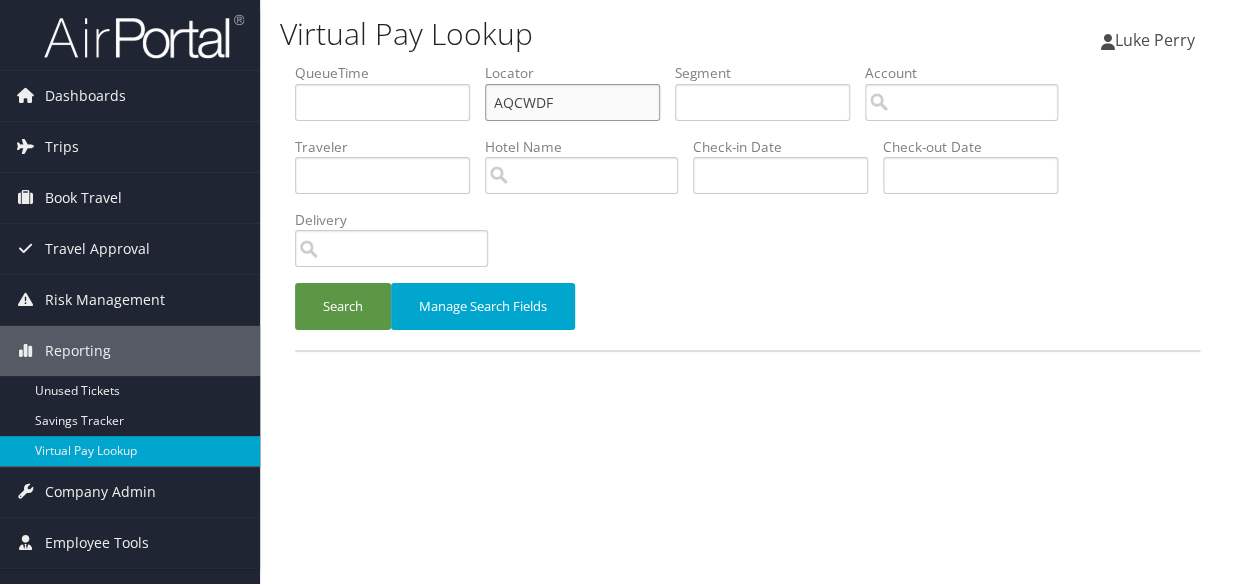 drag, startPoint x: 623, startPoint y: 105, endPoint x: 296, endPoint y: 107, distance: 327.0061 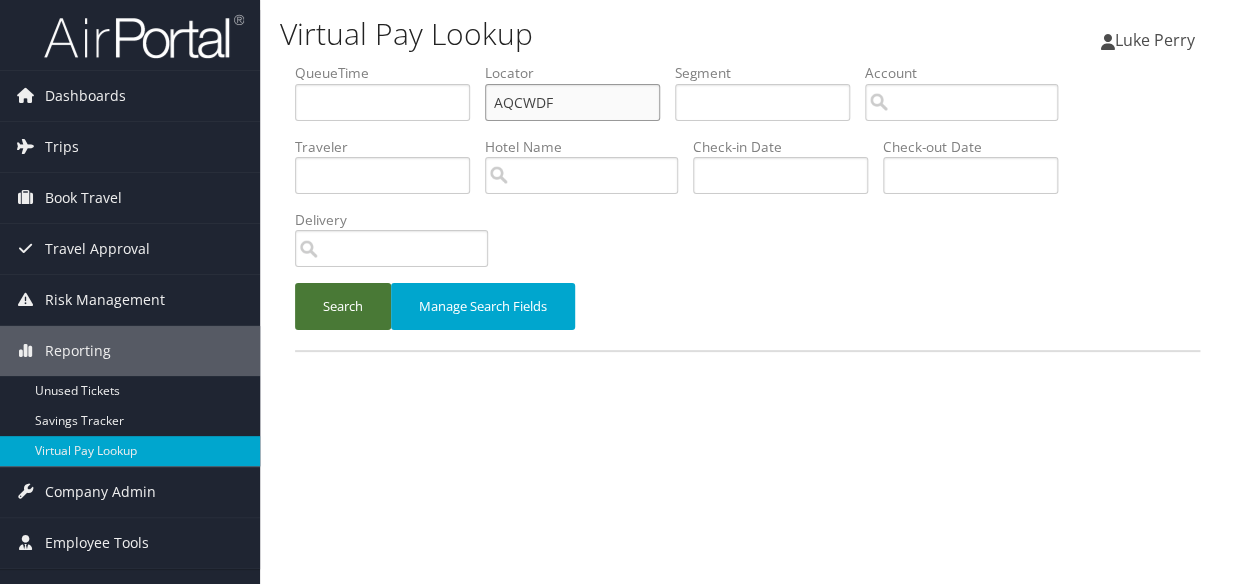 type on "AQCWDF" 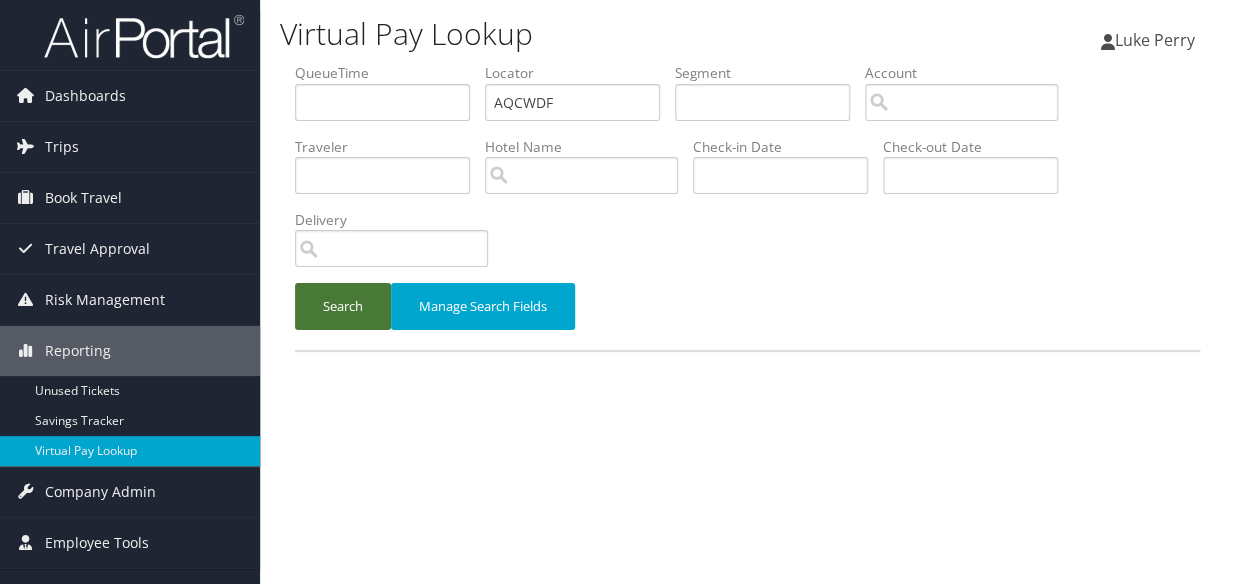 click on "Search" at bounding box center [343, 306] 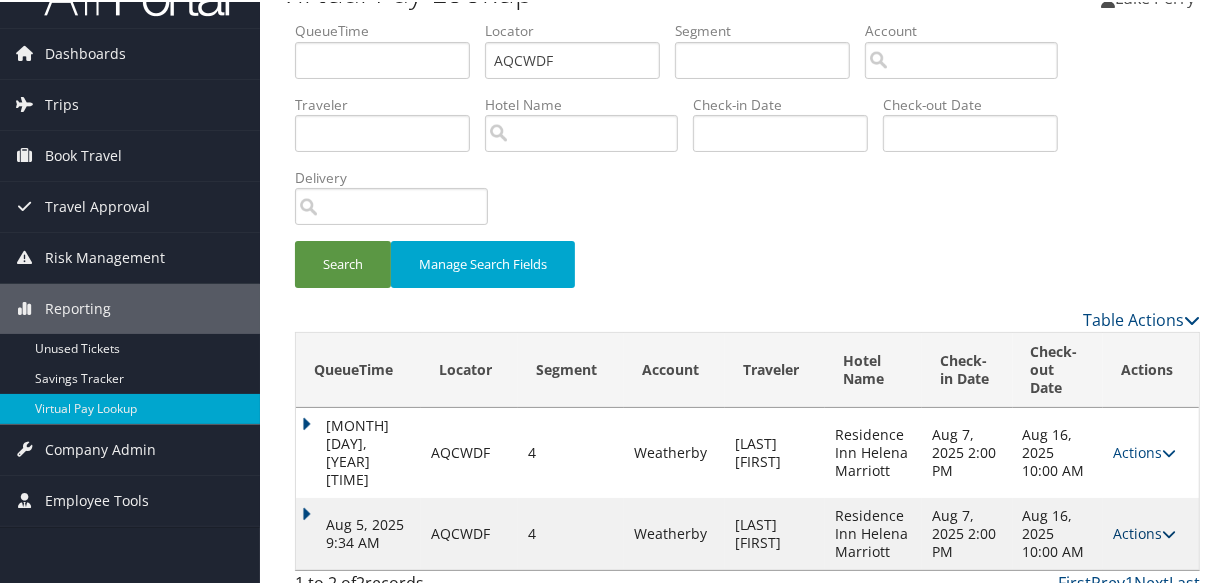 click on "Actions" at bounding box center (1144, 531) 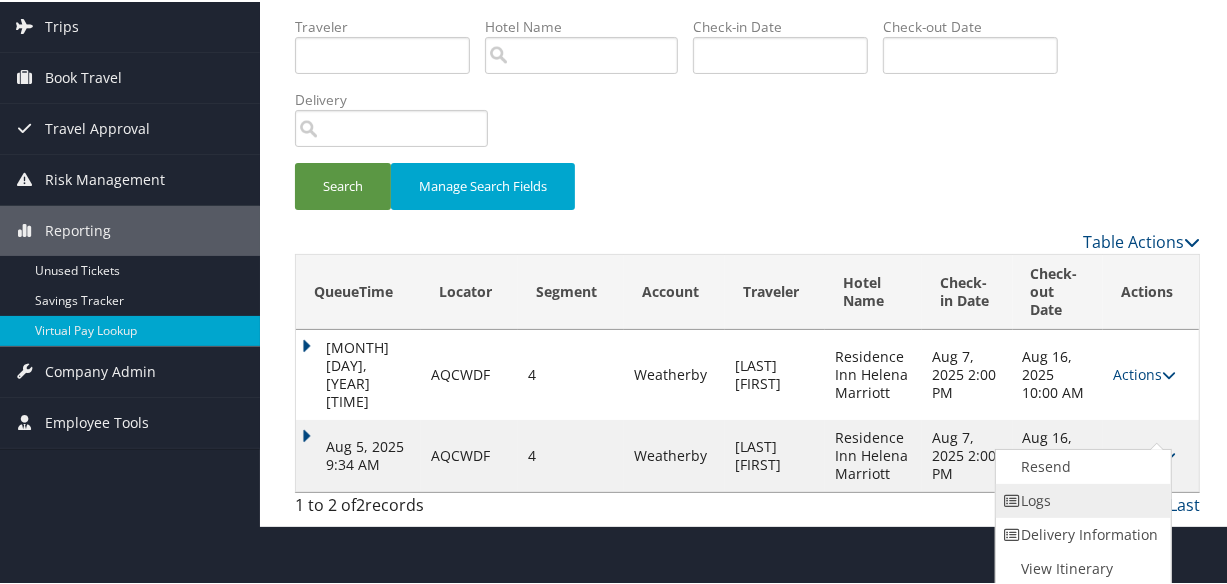 click on "Logs" at bounding box center [1081, 499] 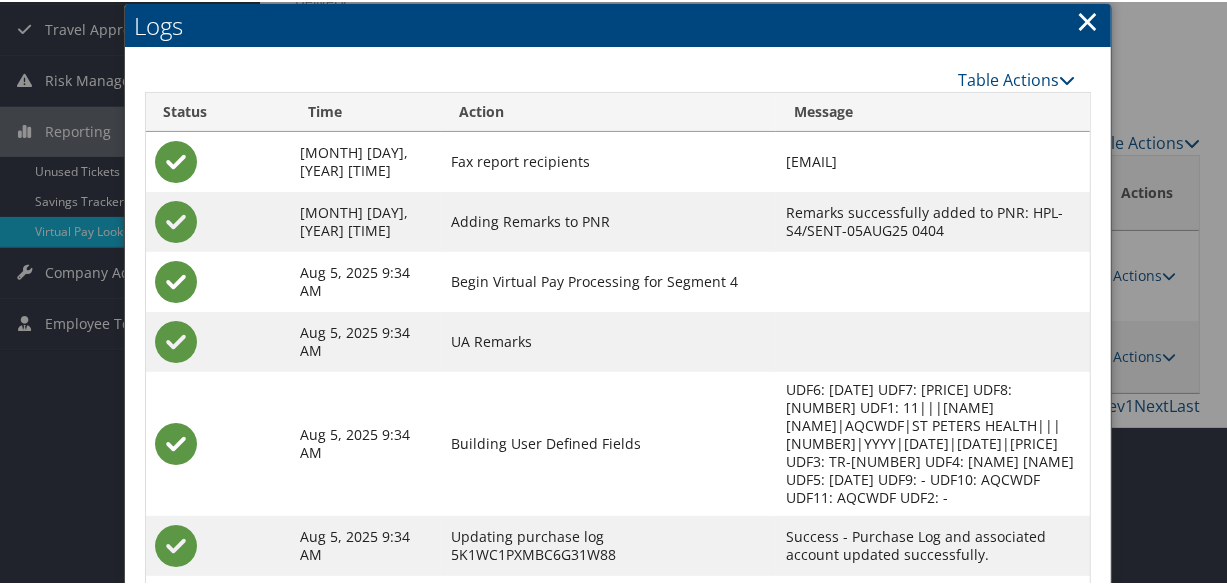 scroll, scrollTop: 350, scrollLeft: 0, axis: vertical 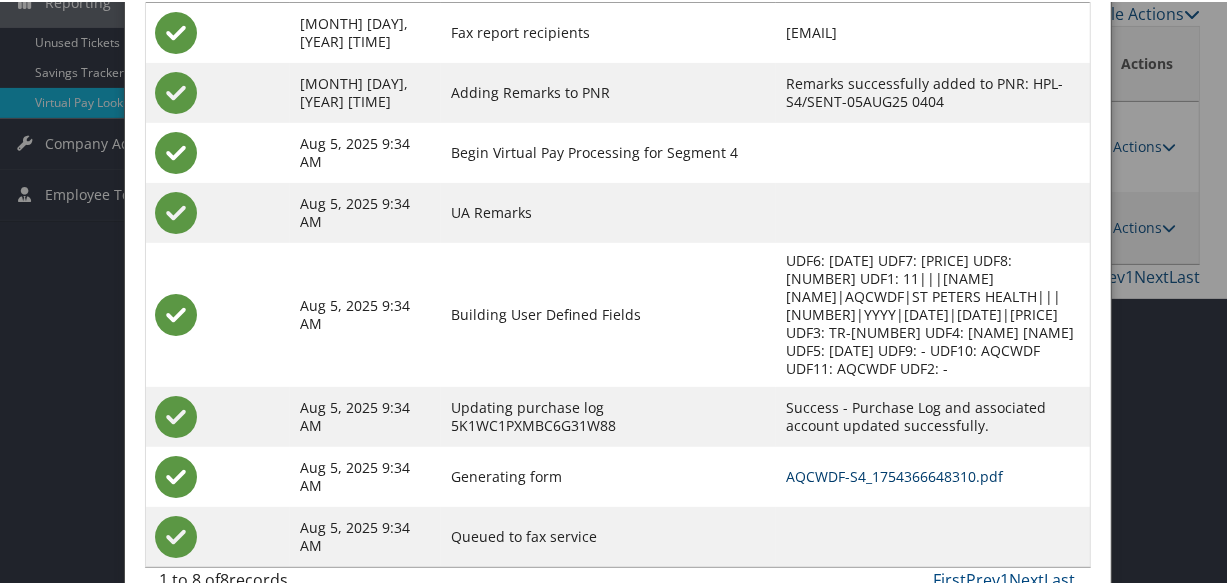 click on "AQCWDF-S4_1754366648310.pdf" at bounding box center (894, 474) 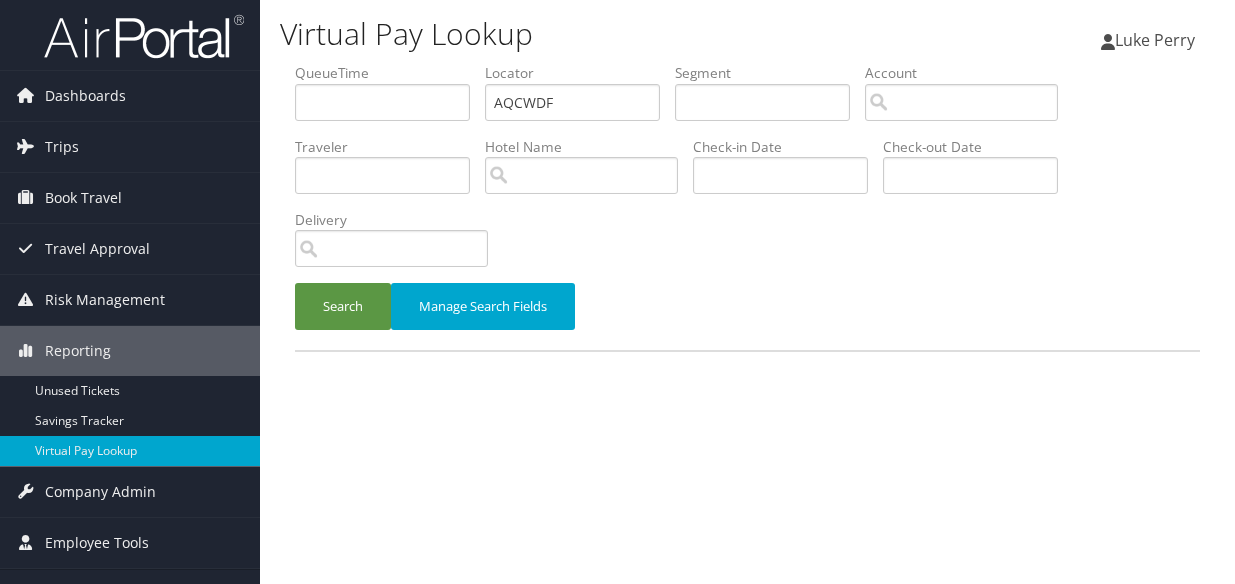 scroll, scrollTop: 0, scrollLeft: 0, axis: both 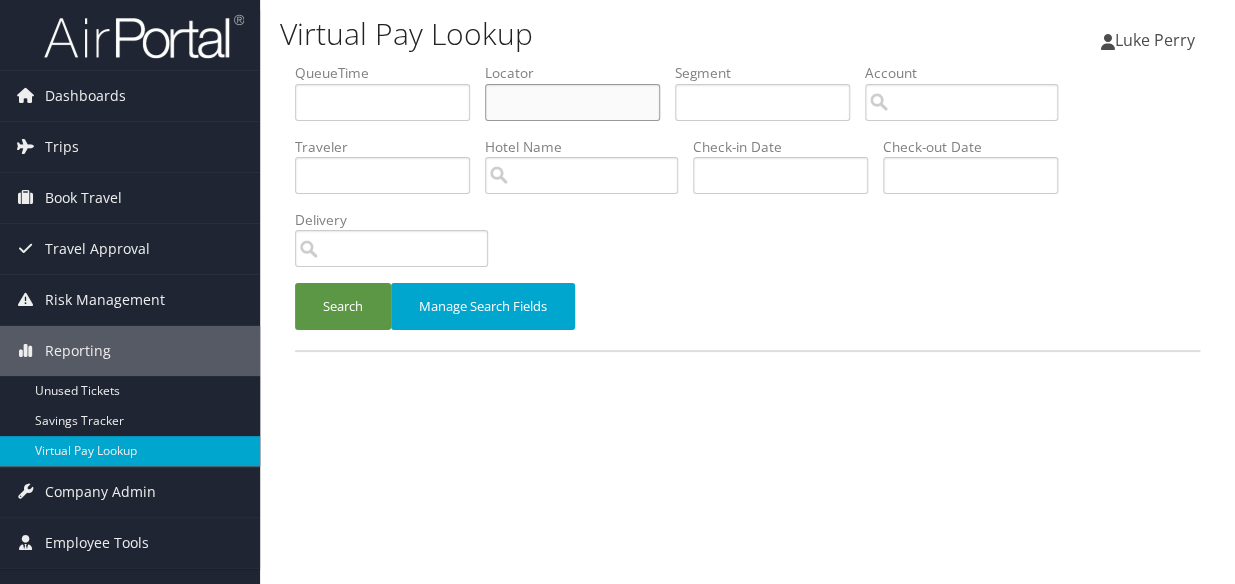 click at bounding box center (572, 102) 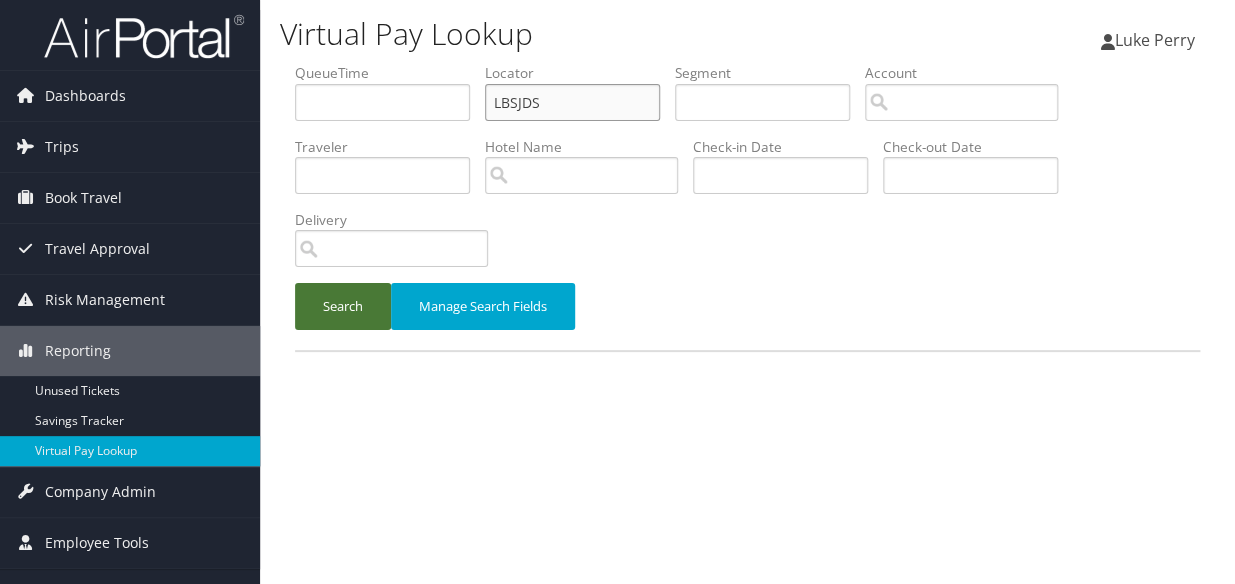 type on "LBSJDS" 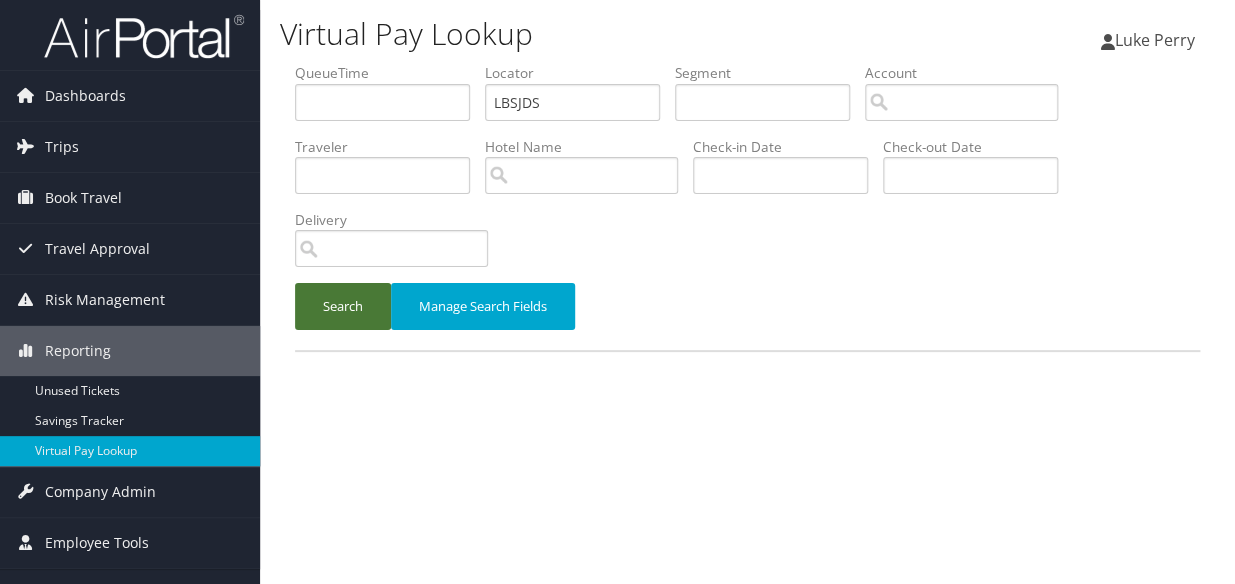 click on "Search" at bounding box center (343, 306) 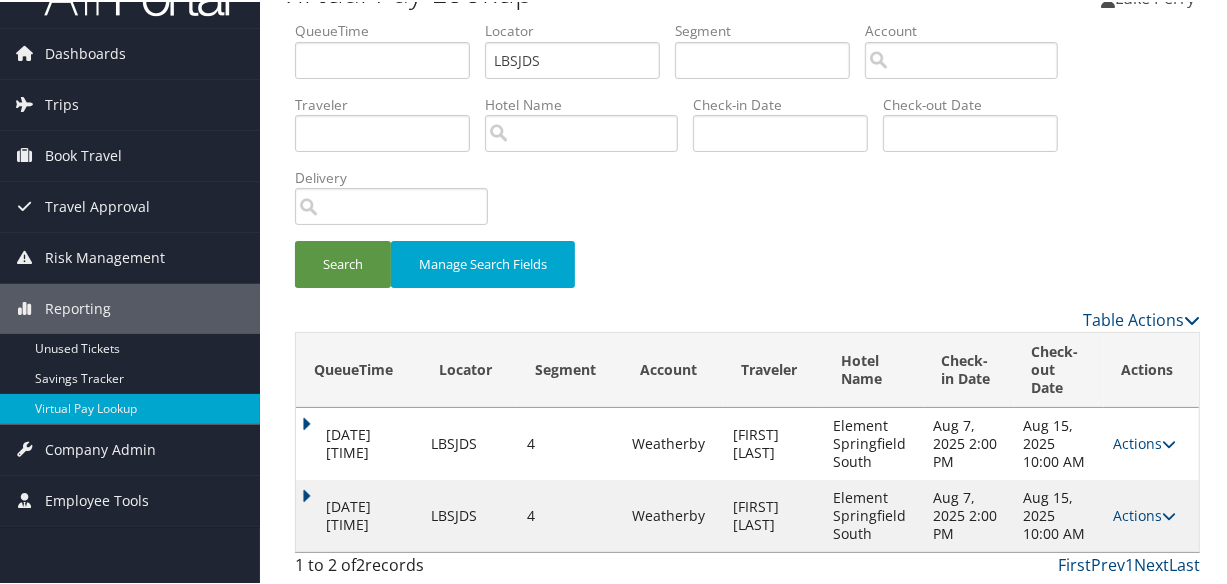 click on "Actions   Resend  Logs  Delivery Information  View Itinerary" at bounding box center (1151, 514) 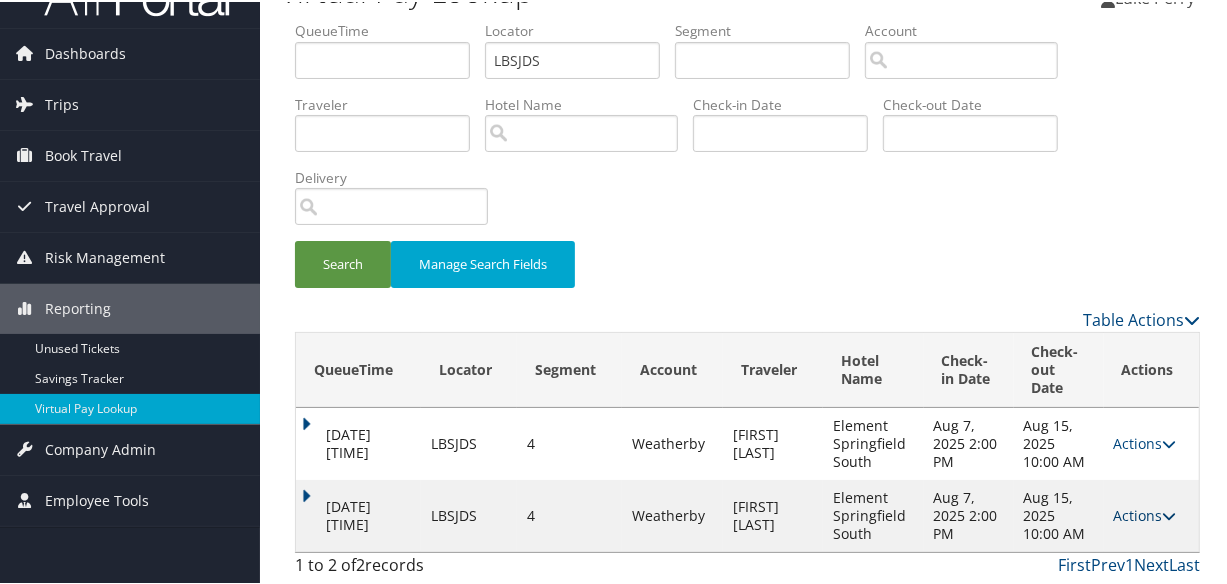 click on "Actions" at bounding box center [1145, 513] 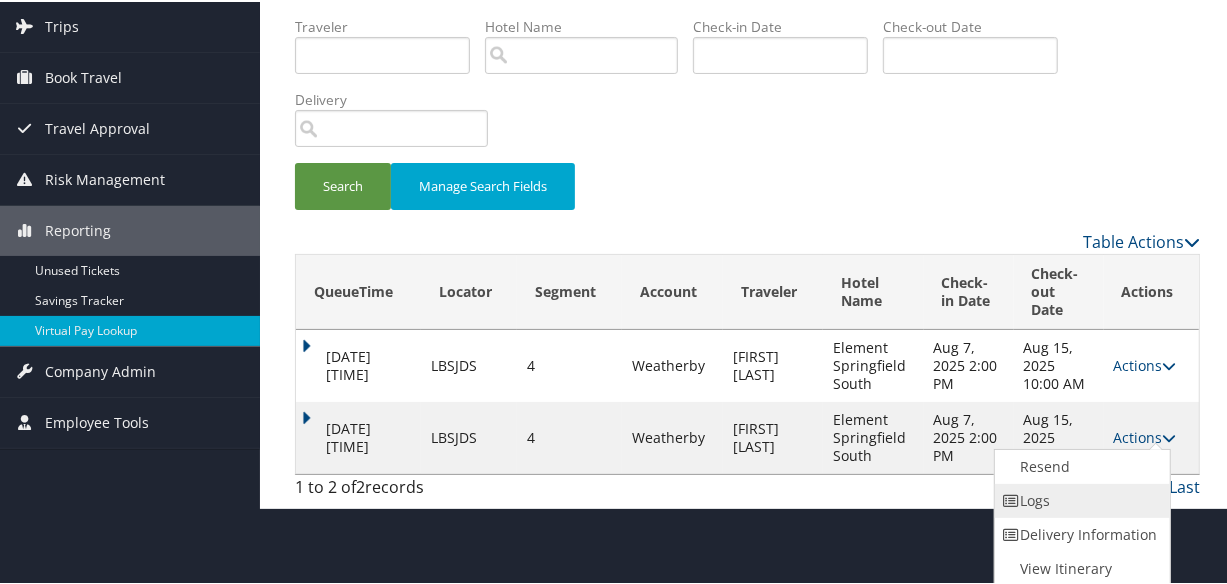 click on "Logs" at bounding box center [1080, 499] 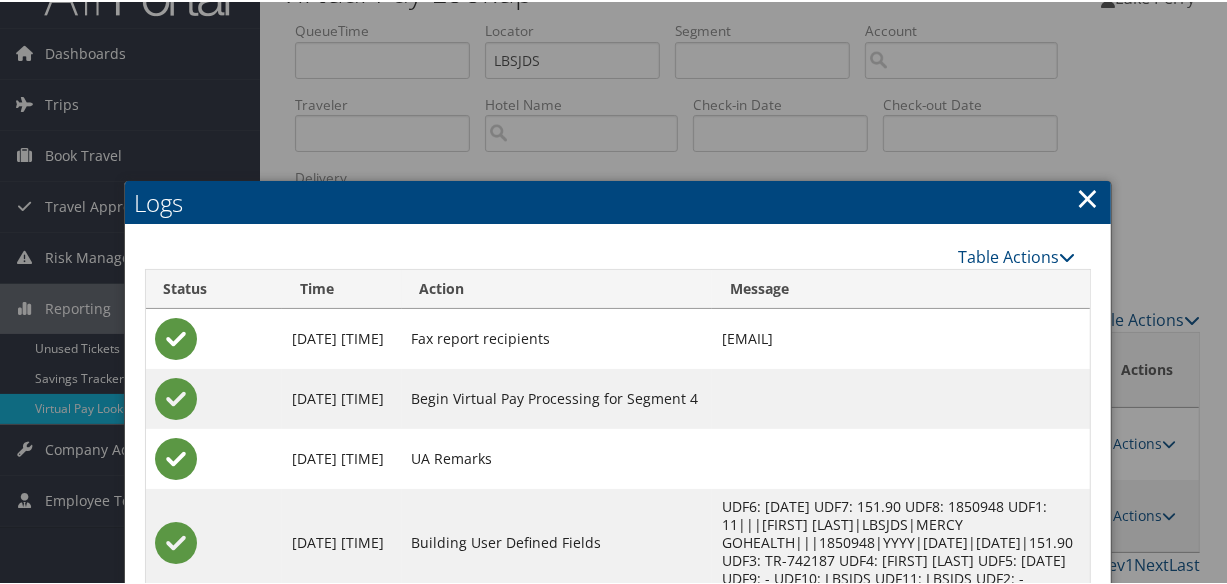 scroll, scrollTop: 290, scrollLeft: 0, axis: vertical 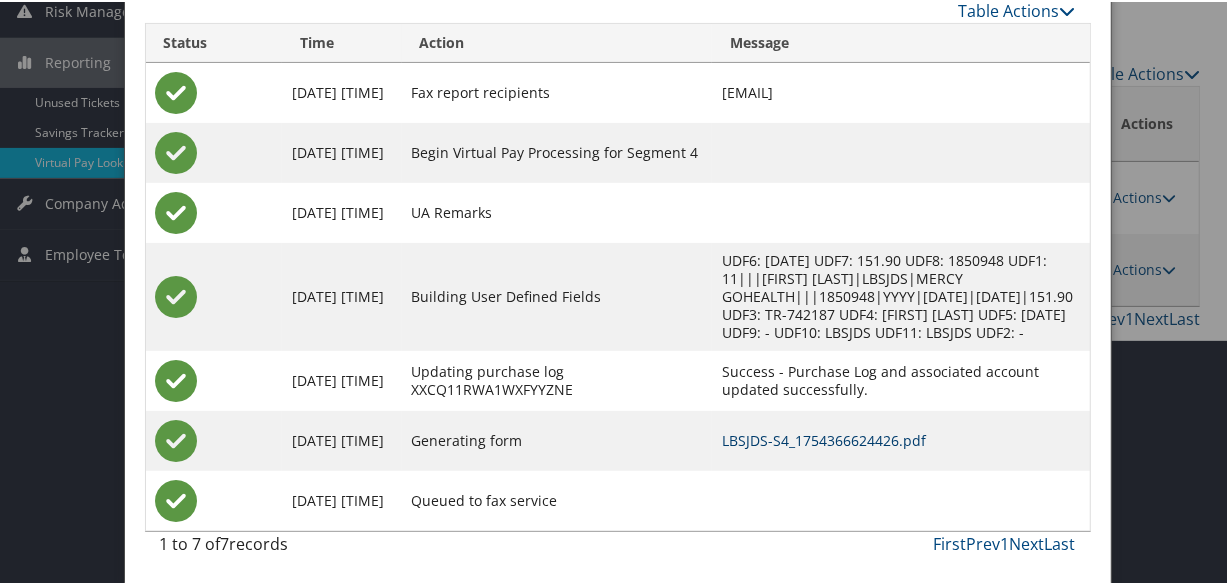 click on "LBSJDS-S4_1754366624426.pdf" at bounding box center [824, 438] 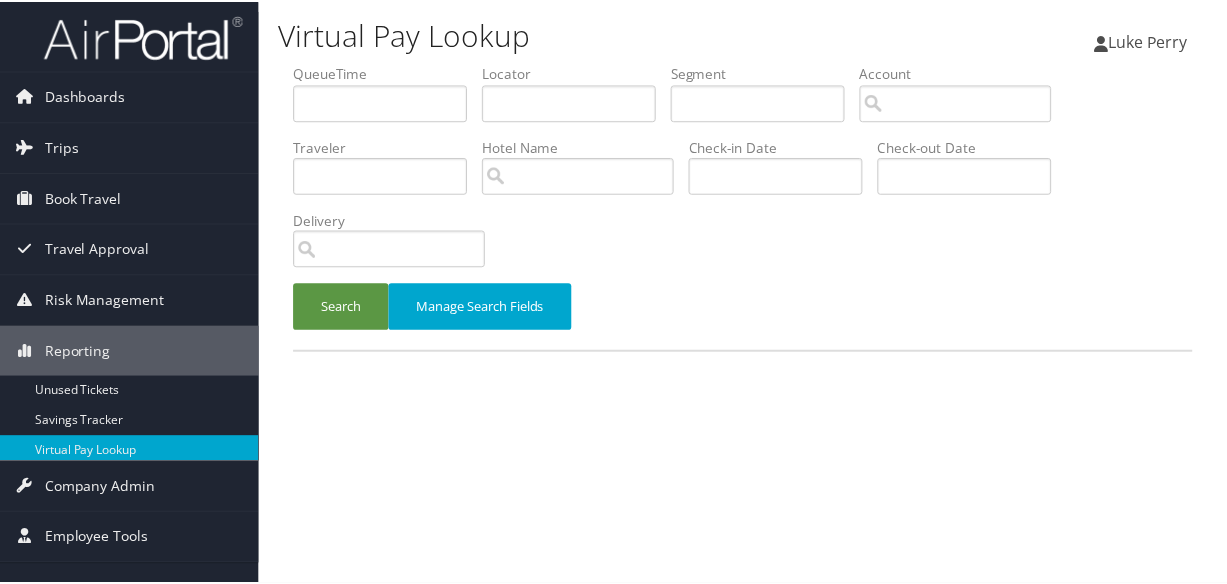 scroll, scrollTop: 0, scrollLeft: 0, axis: both 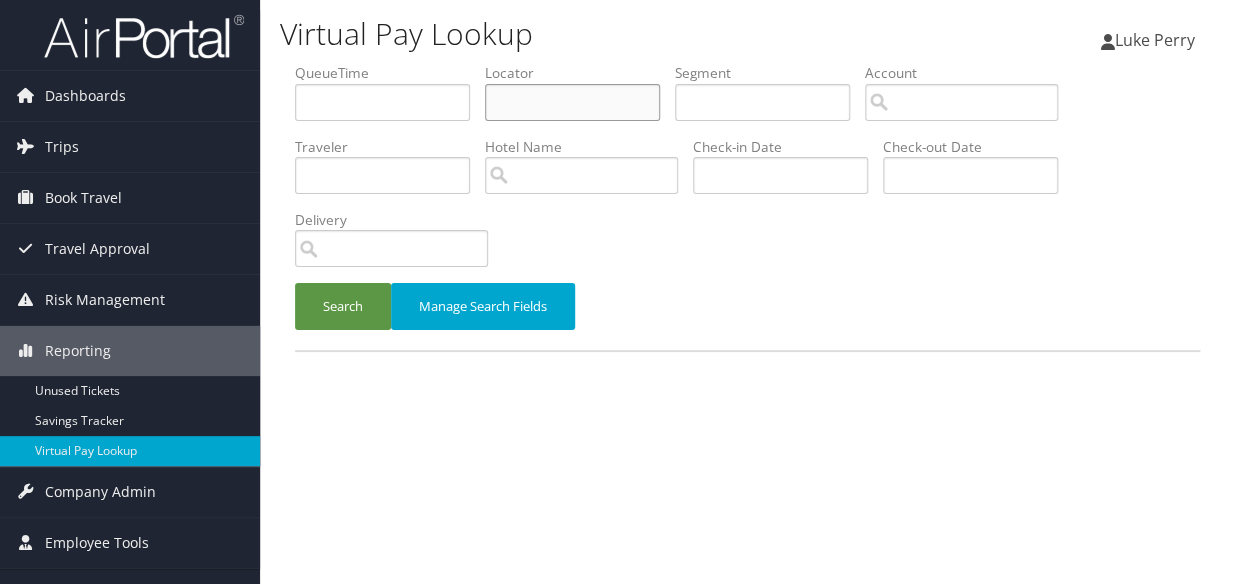 click at bounding box center (572, 102) 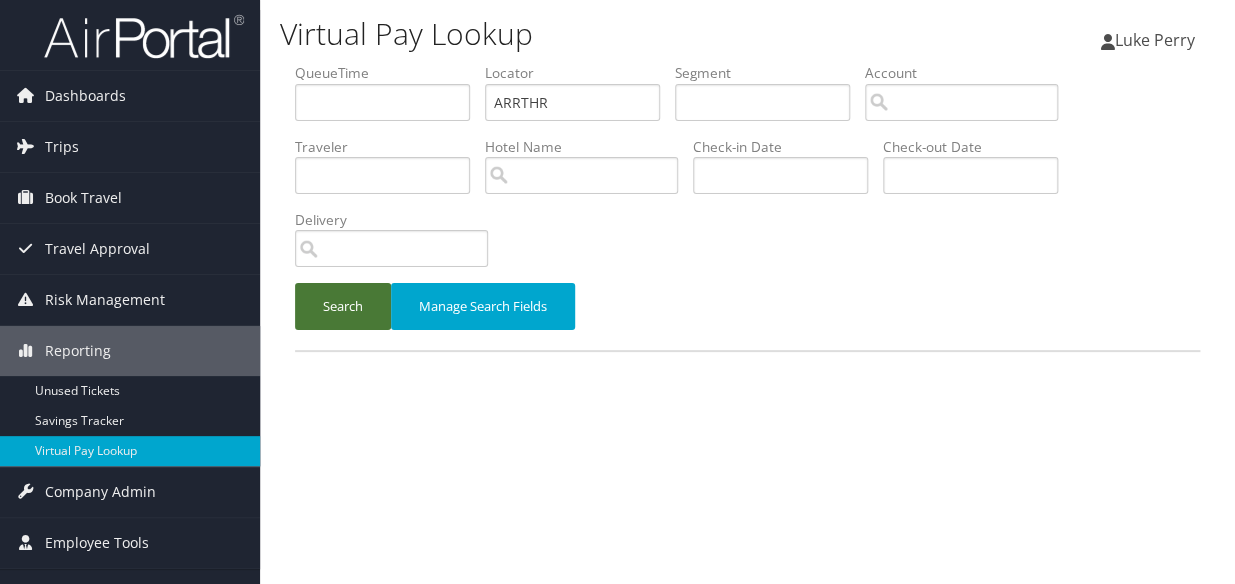 click on "Search" at bounding box center (343, 306) 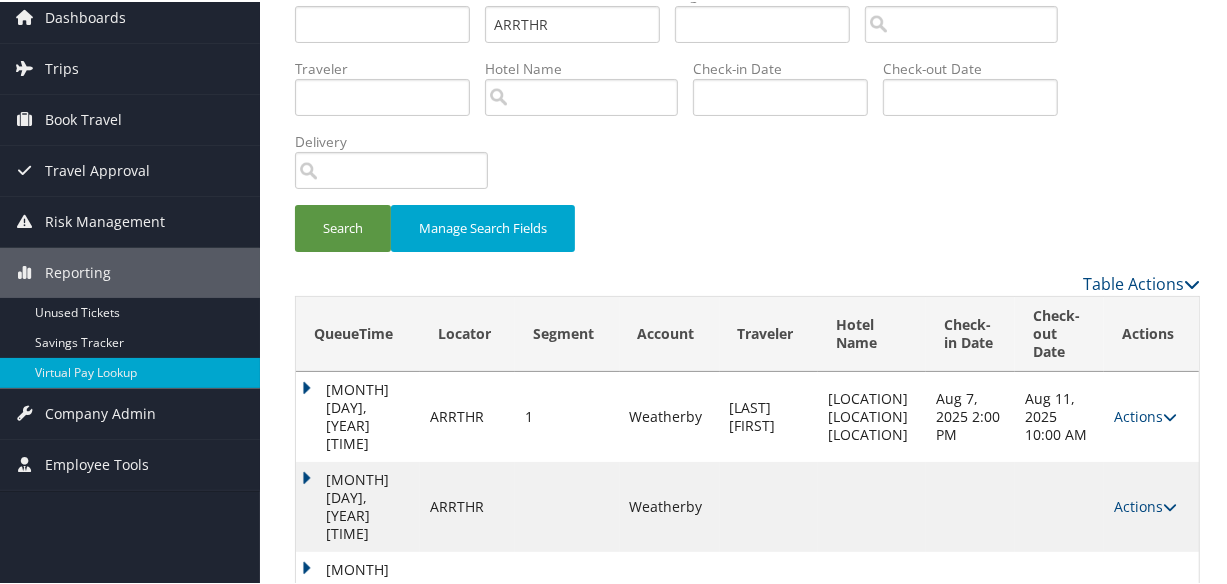 click on "Actions" at bounding box center [1145, 594] 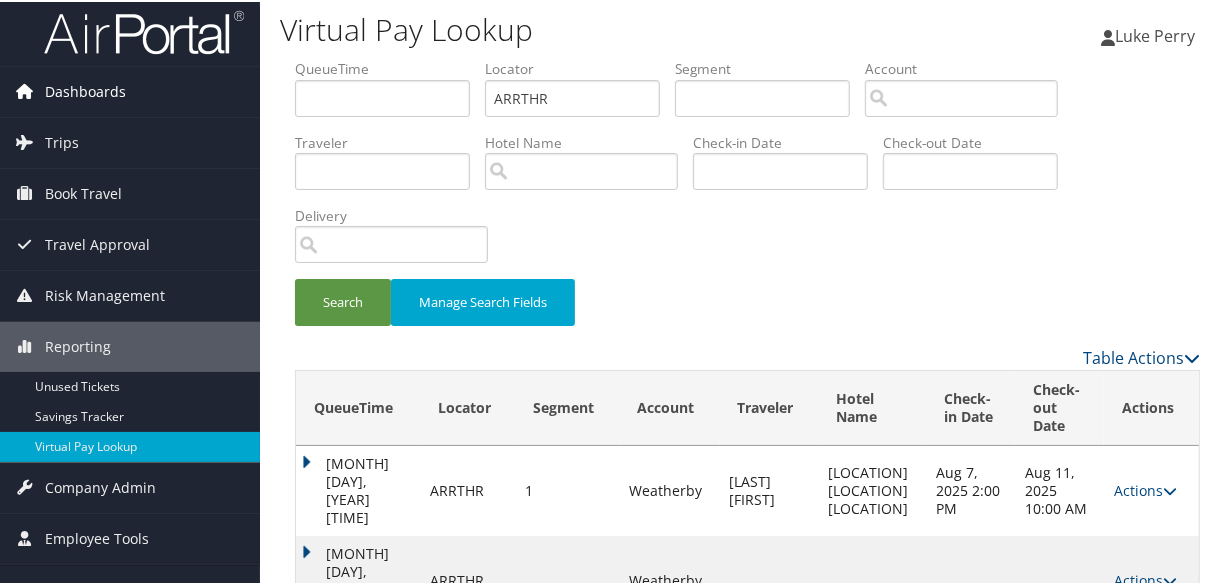 scroll, scrollTop: 0, scrollLeft: 0, axis: both 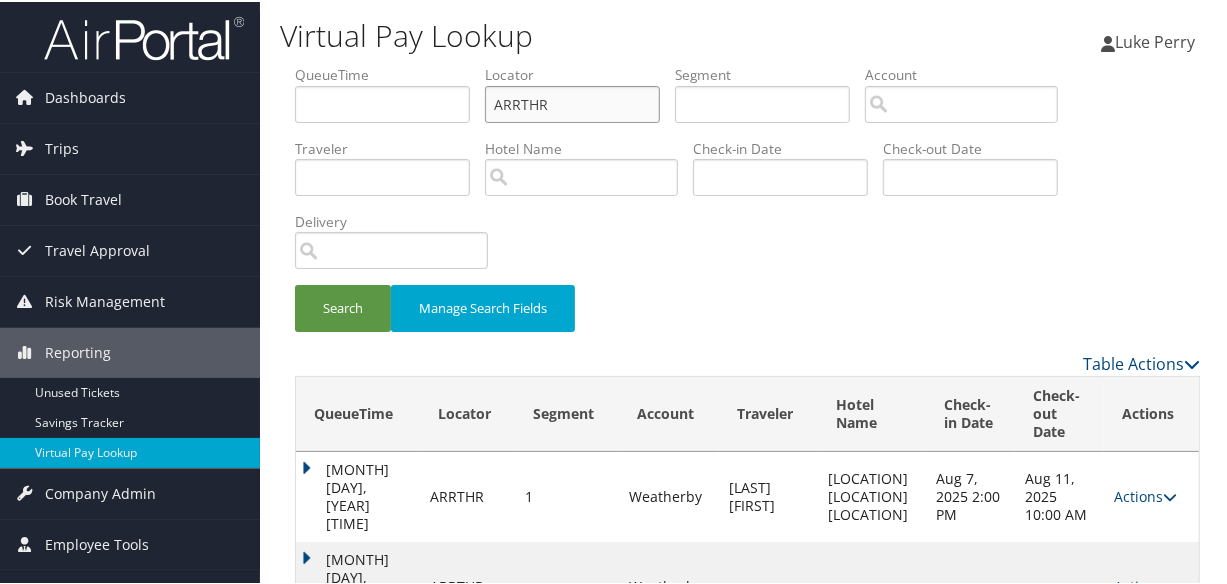 paste on "KRFSRJ" 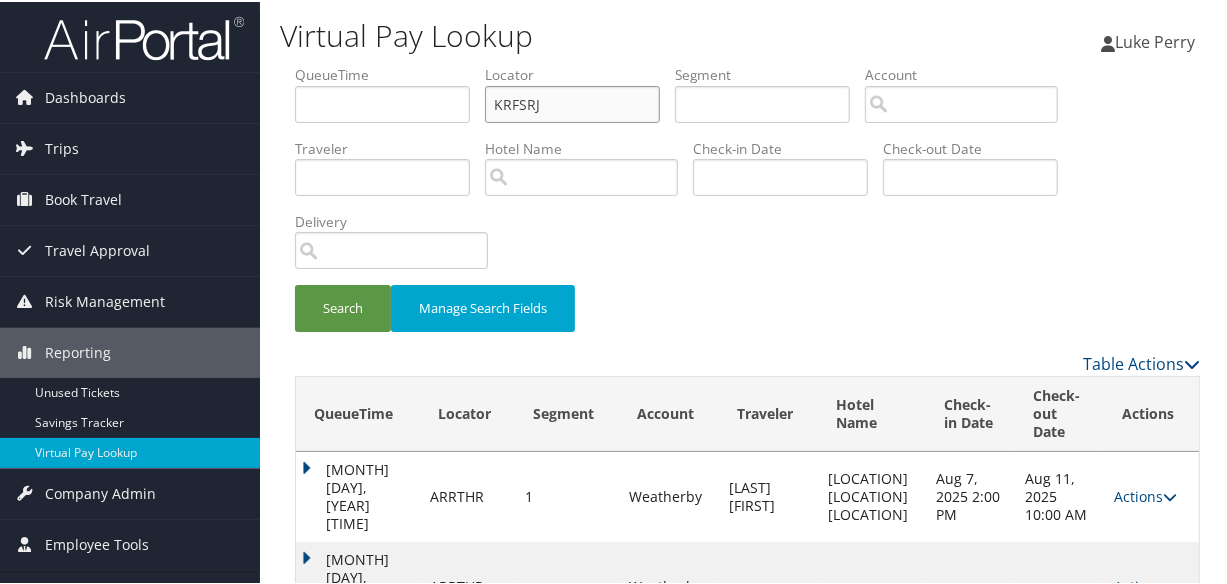 drag, startPoint x: 563, startPoint y: 85, endPoint x: 398, endPoint y: 124, distance: 169.54645 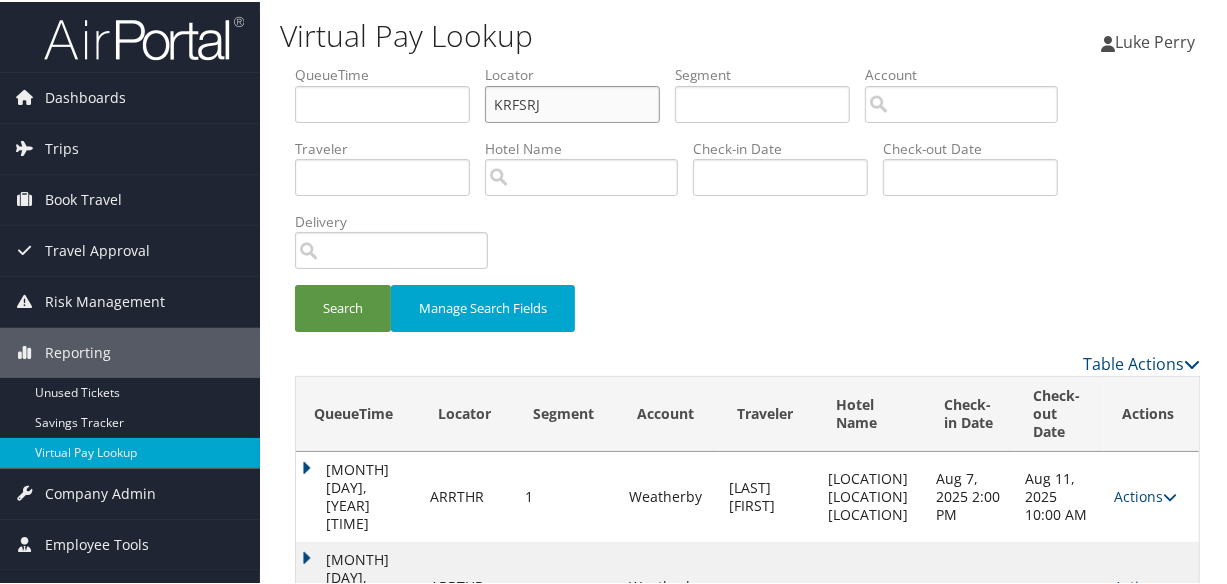 type on "KRFSRJ" 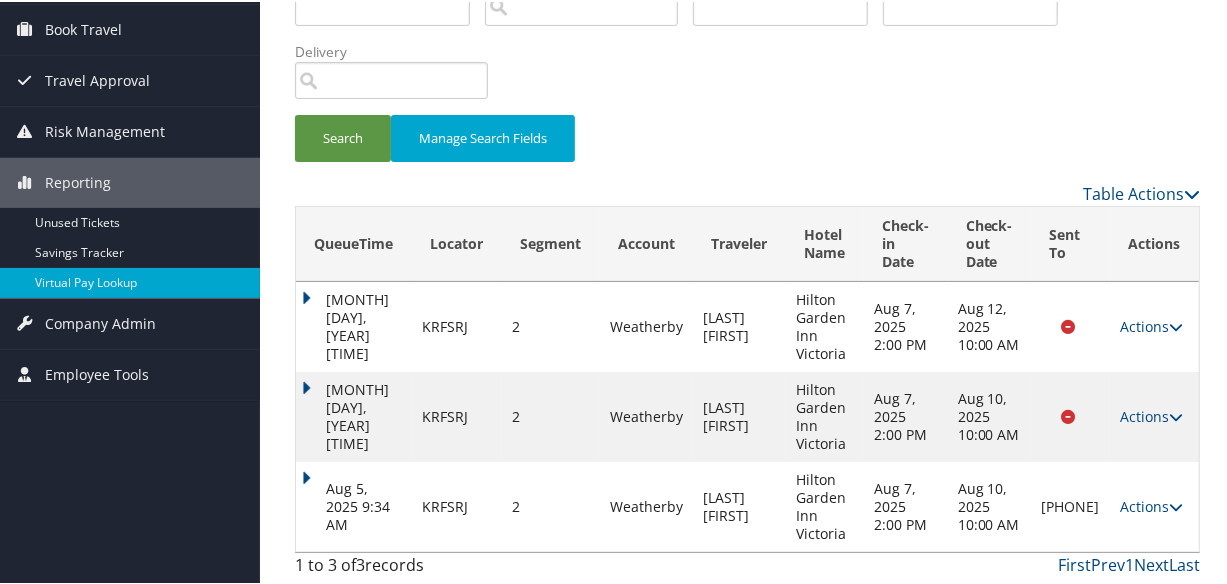click on "Actions   Resend  Logs  Delivery Information  View Itinerary" at bounding box center [1154, 505] 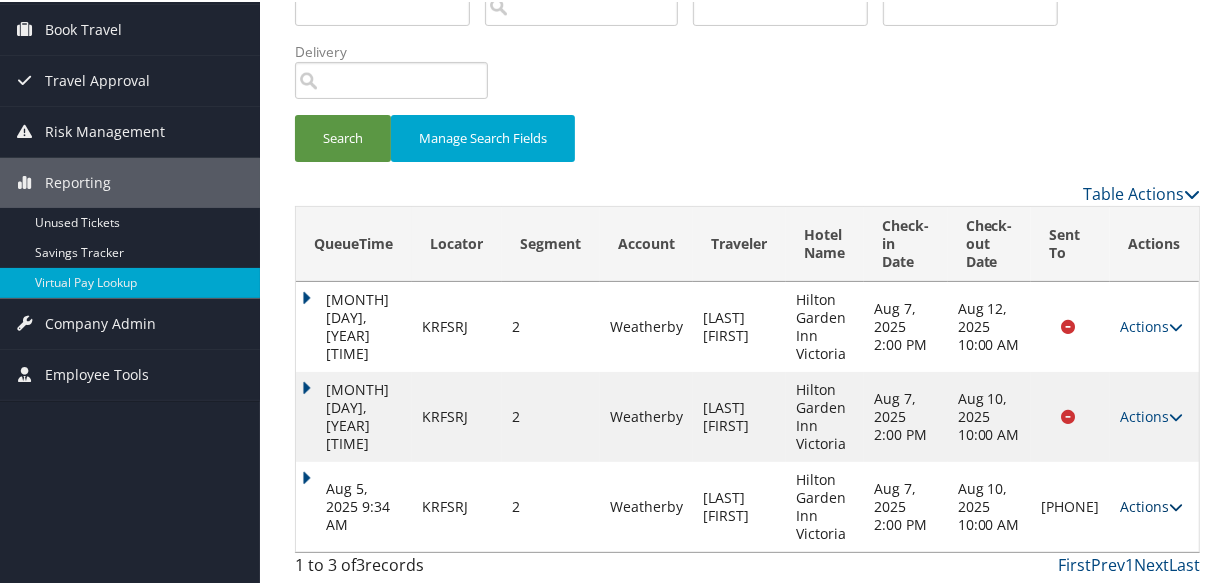 click on "Actions" at bounding box center [1151, 504] 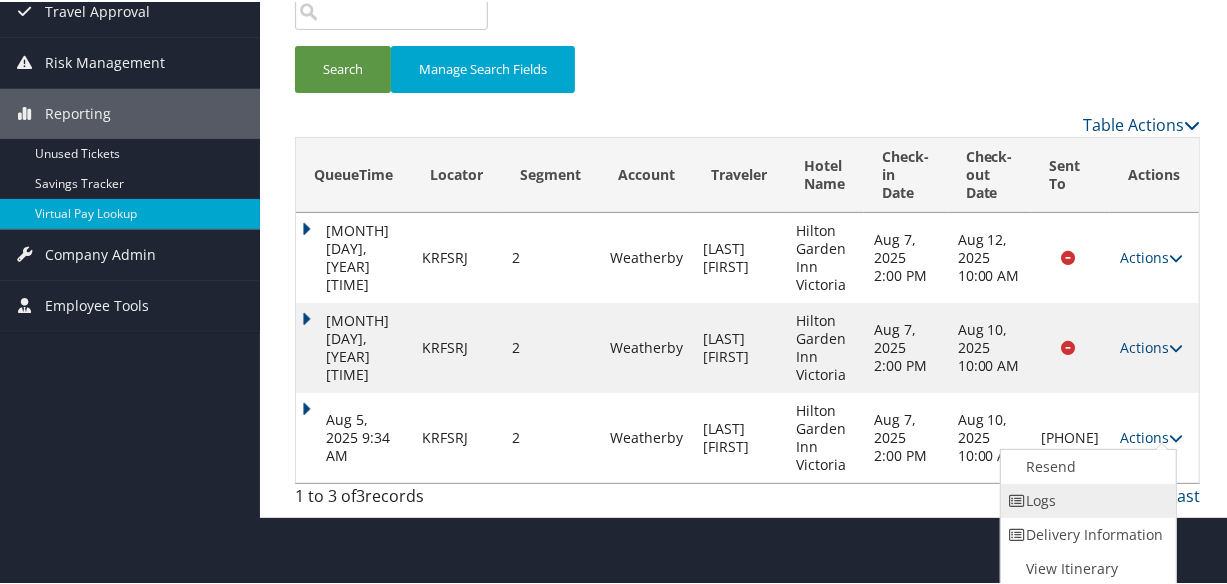 click on "Logs" at bounding box center (1086, 499) 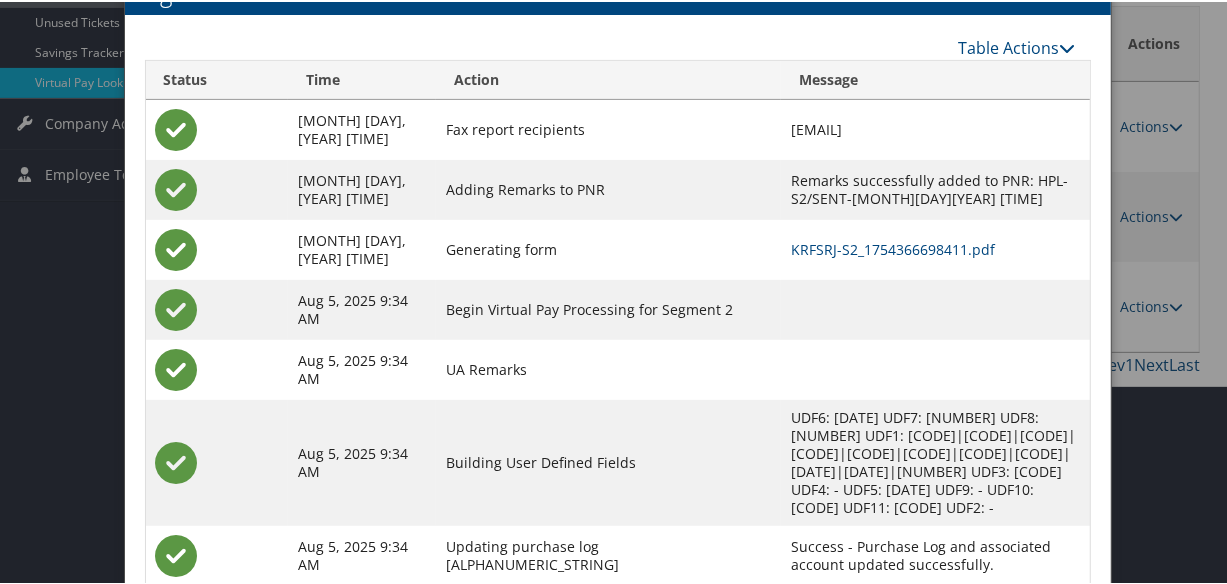 scroll, scrollTop: 449, scrollLeft: 0, axis: vertical 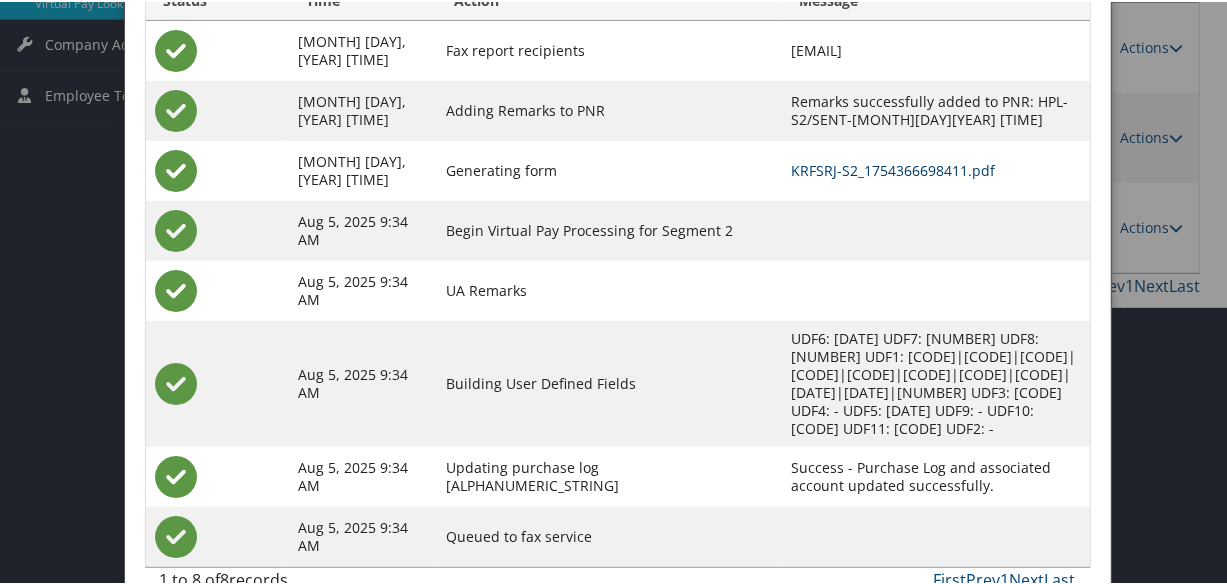 click on "KRFSRJ-S2_1754366698411.pdf" at bounding box center (893, 168) 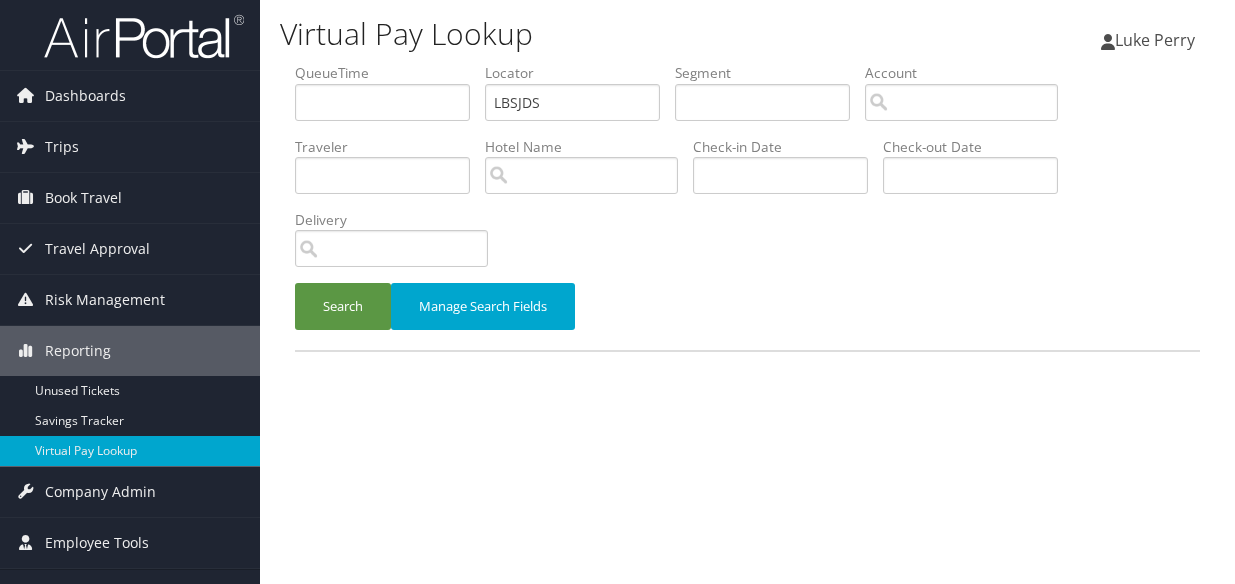 click on "Search" at bounding box center [343, 306] 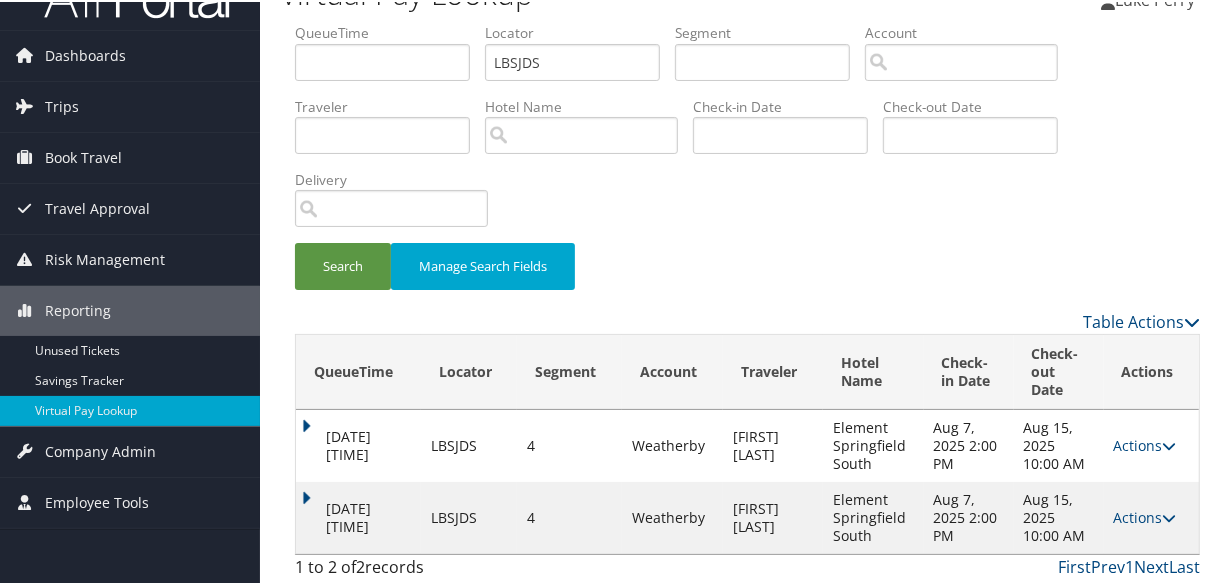 scroll, scrollTop: 44, scrollLeft: 0, axis: vertical 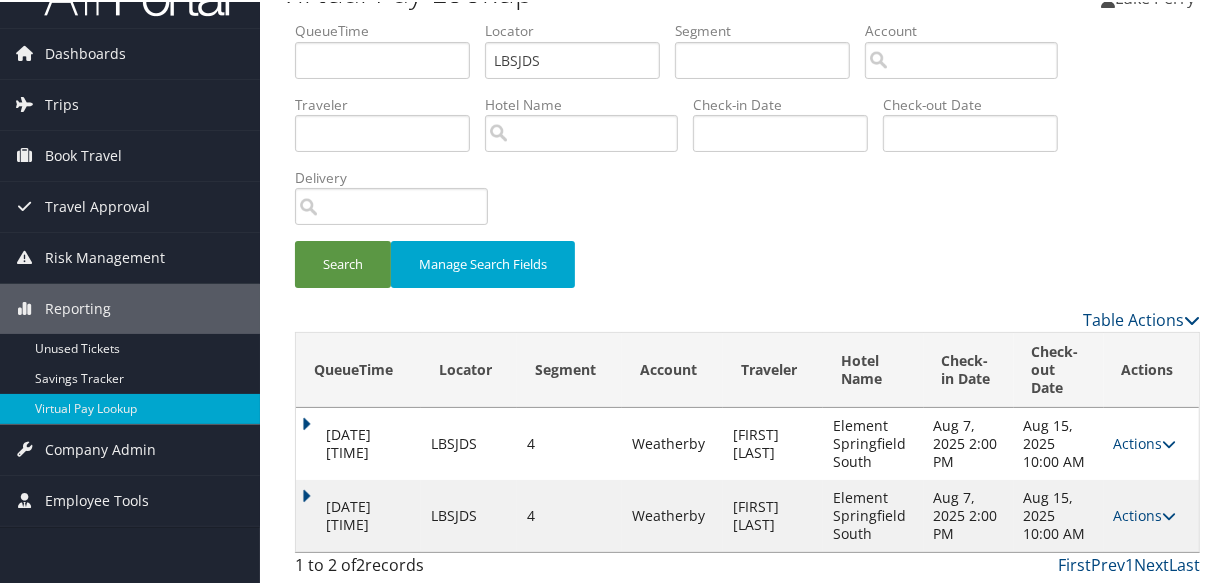 click on "Actions   Resend  Logs  Delivery Information  View Itinerary" at bounding box center (1151, 514) 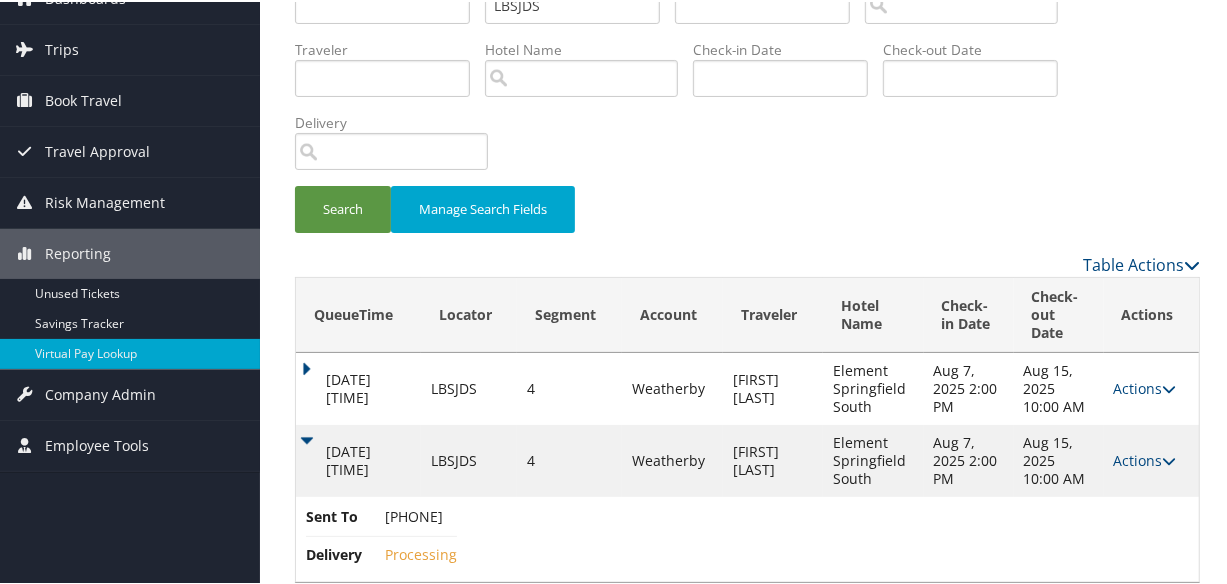 scroll, scrollTop: 129, scrollLeft: 0, axis: vertical 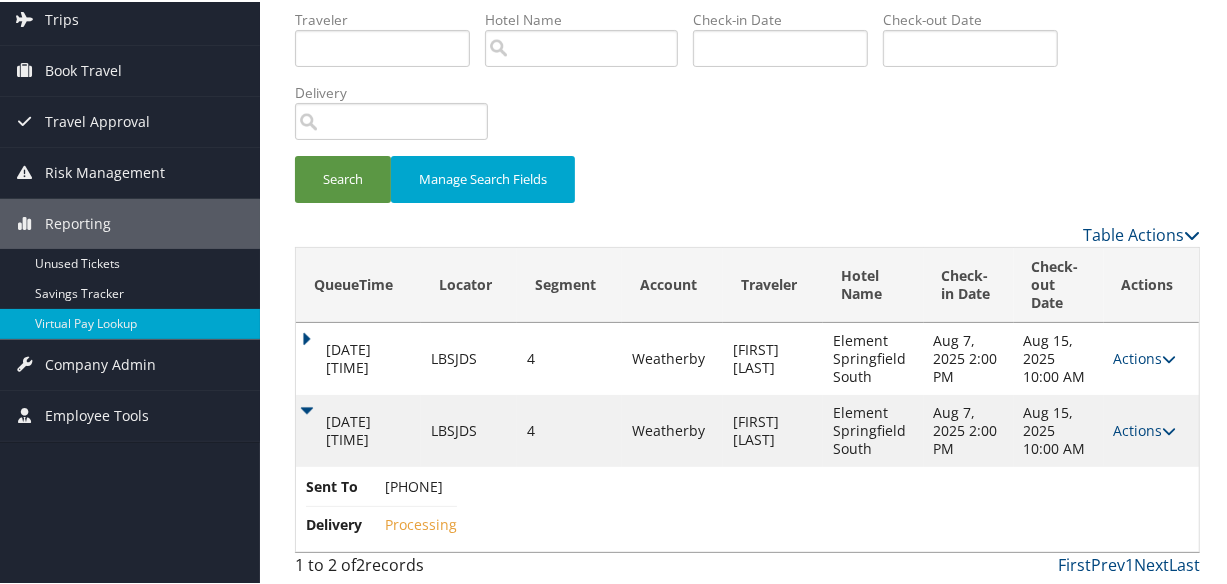 click on "Actions   Resend  Logs  Delivery Information  View Itinerary" at bounding box center [1151, 429] 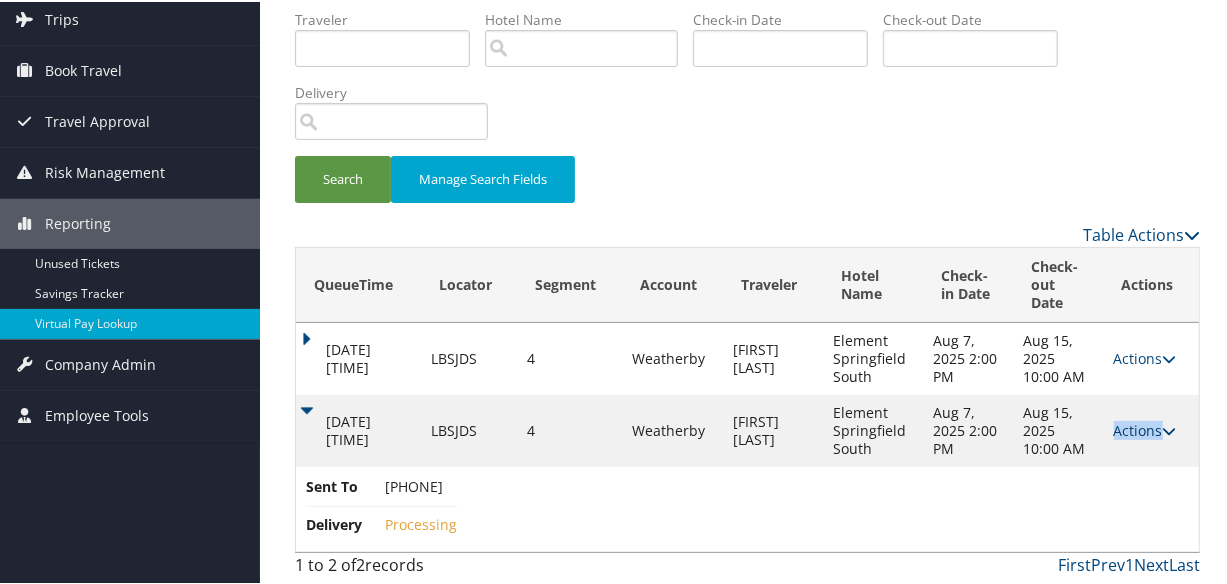 drag, startPoint x: 1113, startPoint y: 416, endPoint x: 1117, endPoint y: 429, distance: 13.601471 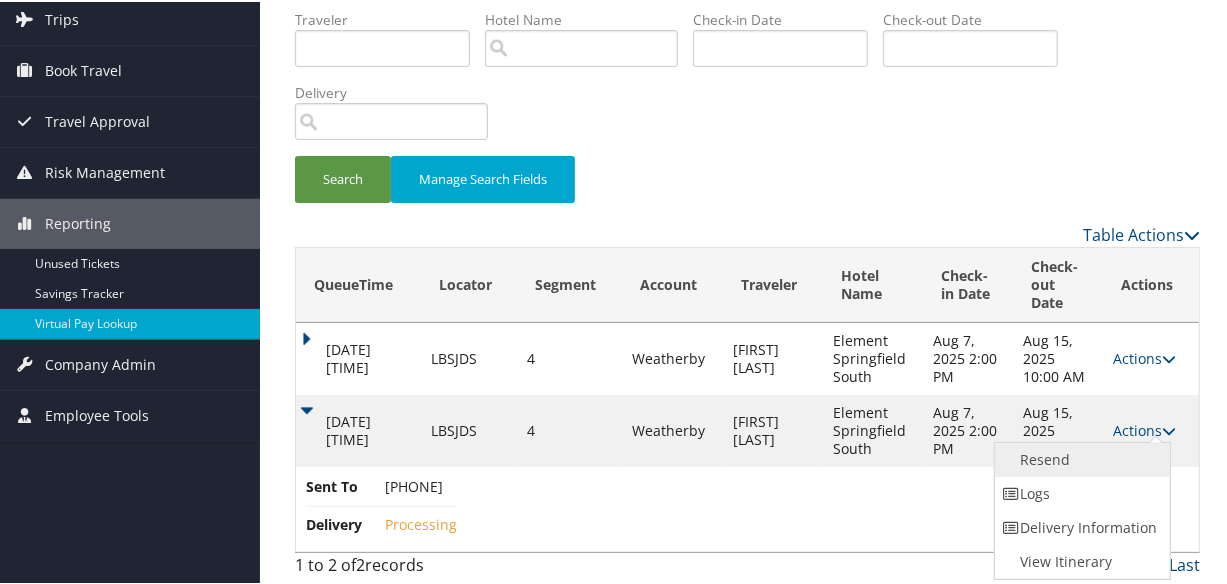 click on "Resend" at bounding box center (1080, 458) 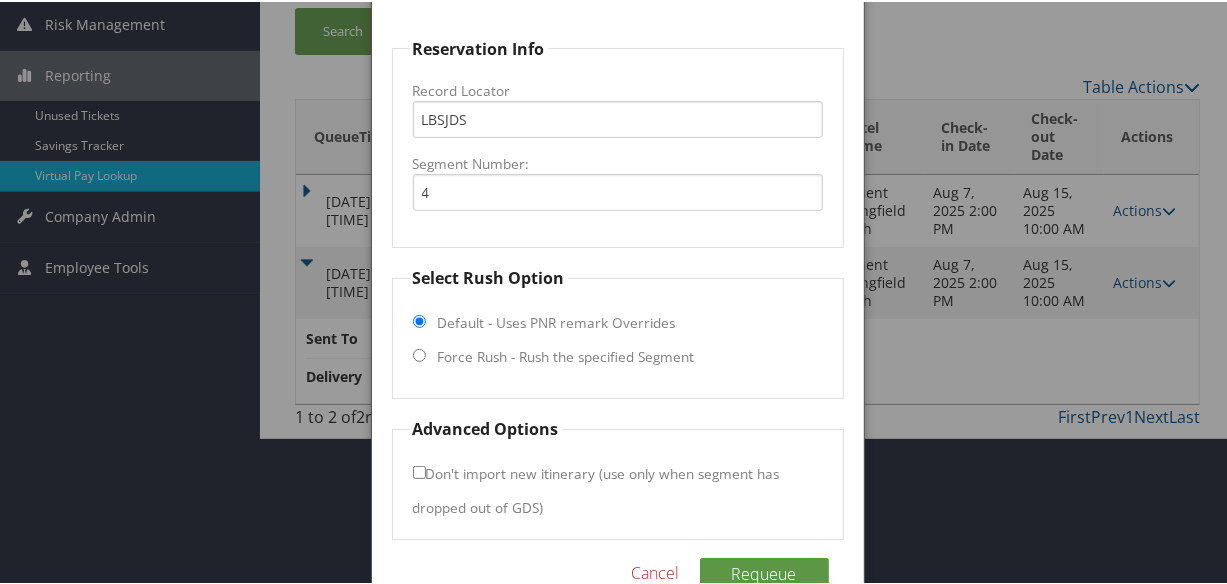 click on "Force Rush - Rush the specified Segment" at bounding box center (566, 355) 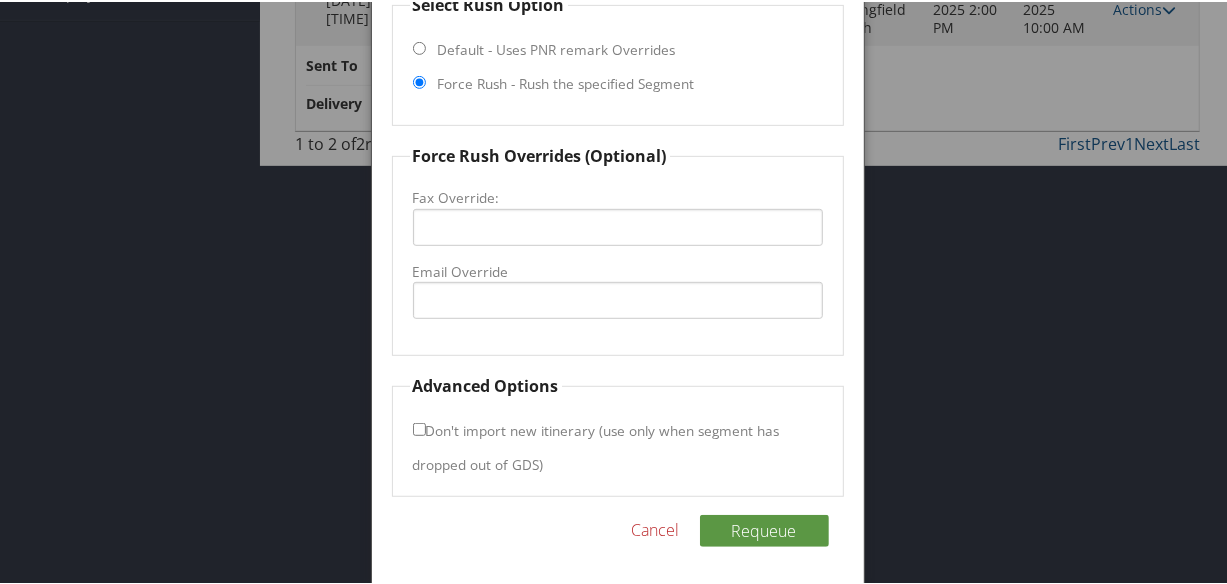 scroll, scrollTop: 552, scrollLeft: 0, axis: vertical 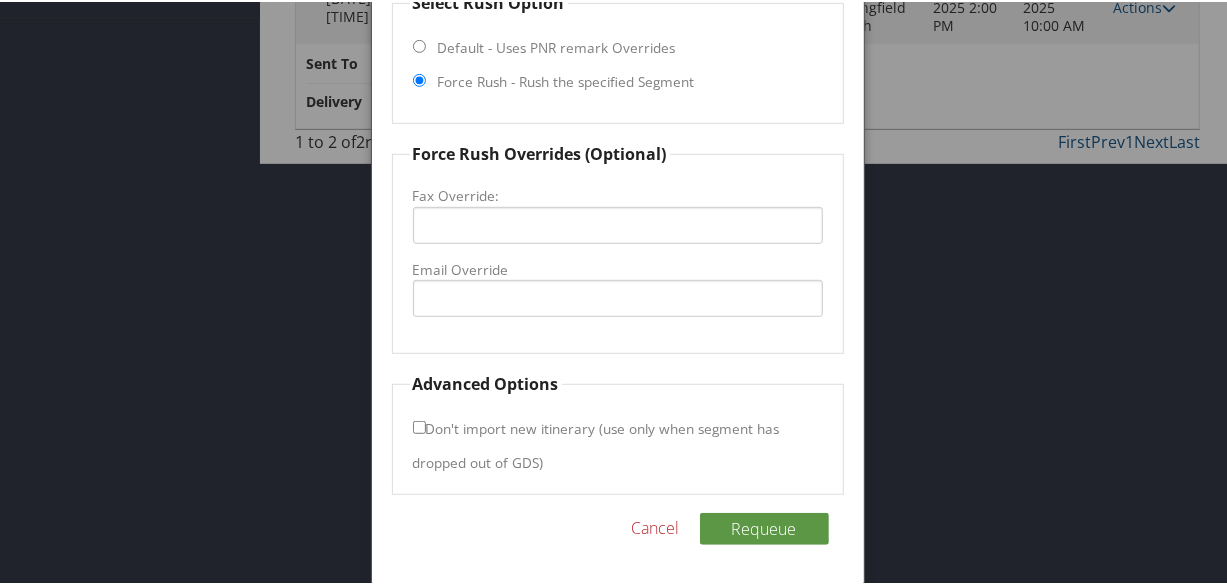 click on "Email Override" at bounding box center [618, 268] 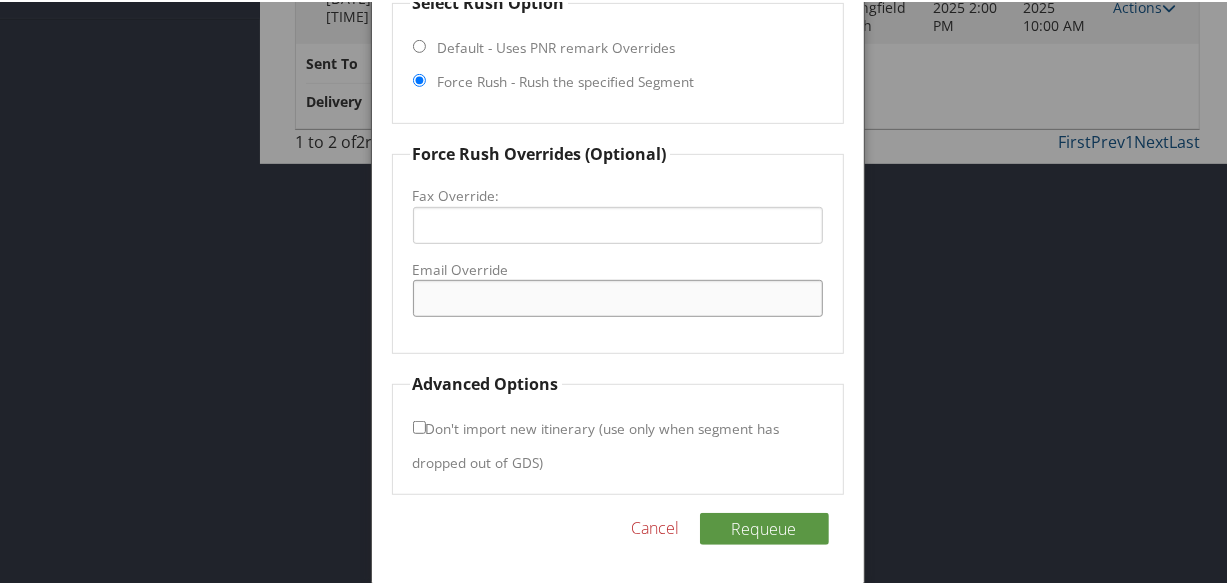 click on "Email Override" at bounding box center (618, 296) 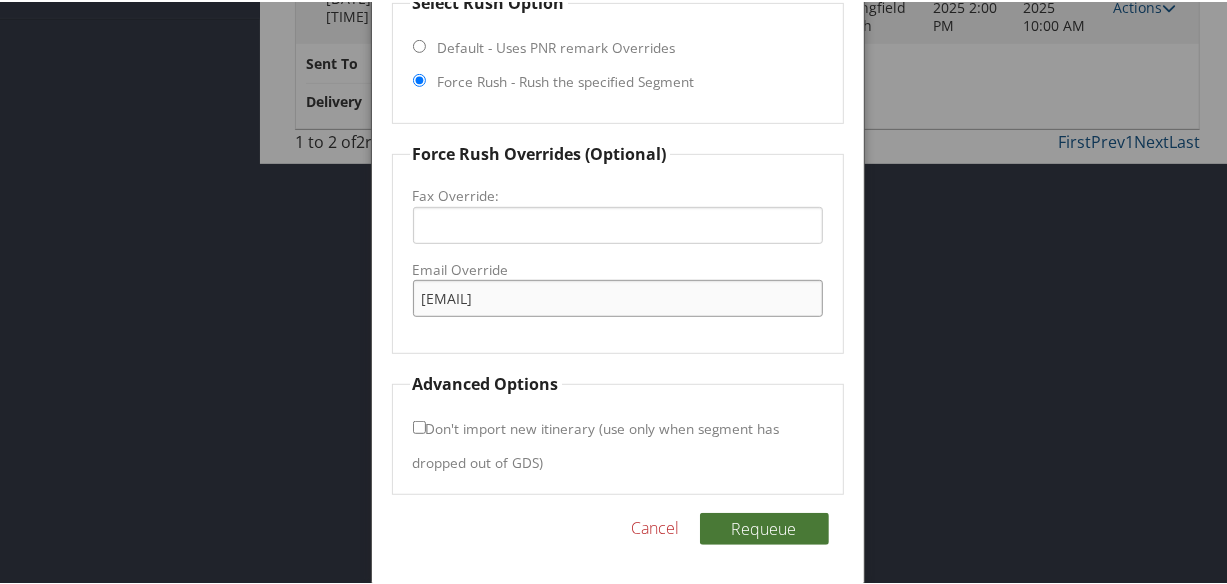 type on "mthigani@midashospitality.com" 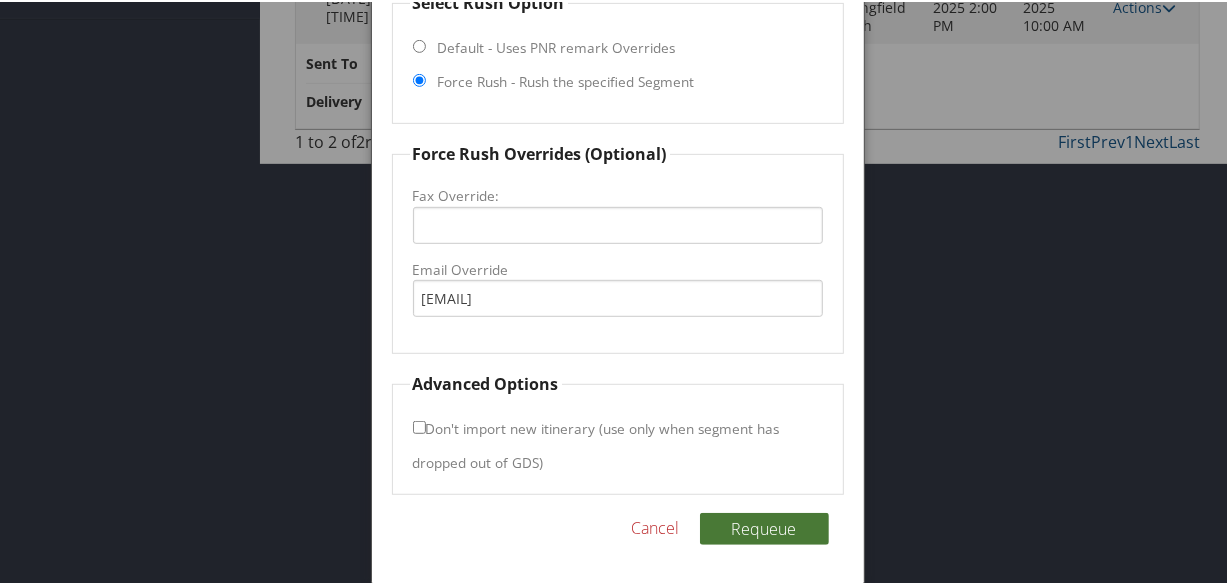 click on "Requeue" at bounding box center (764, 527) 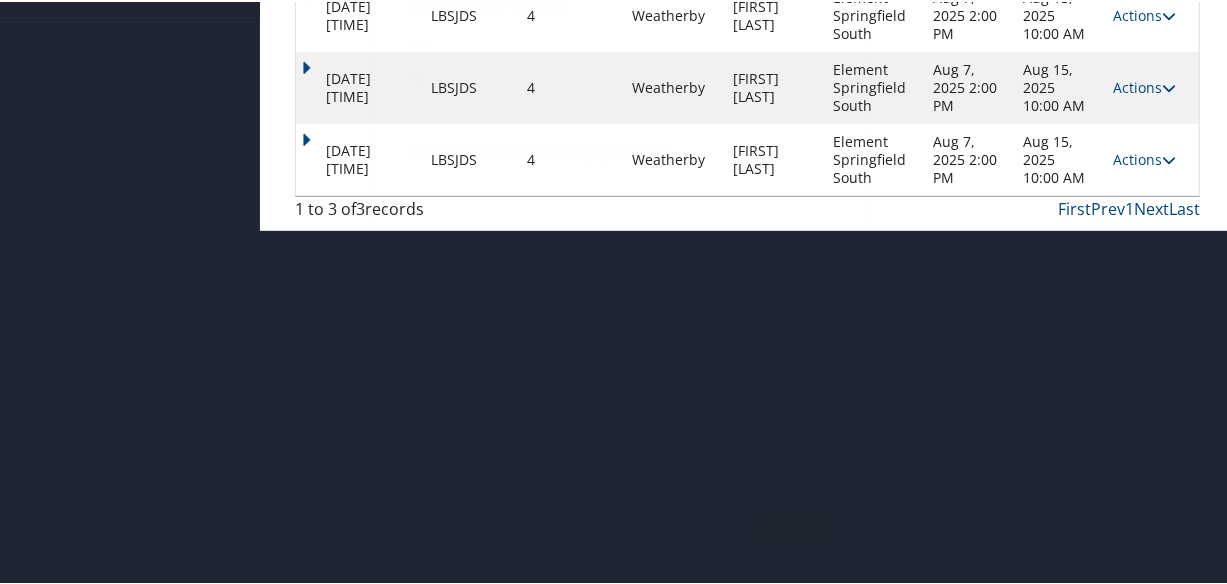 scroll, scrollTop: 196, scrollLeft: 0, axis: vertical 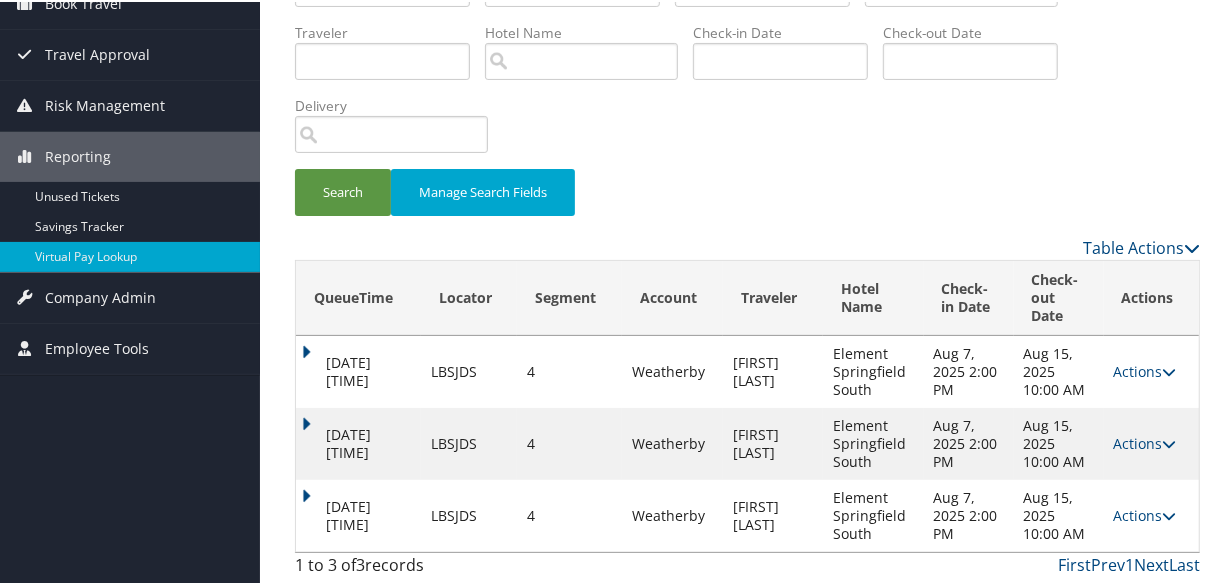 click on "Aug 15, 2025 10:00 AM" at bounding box center [1059, 514] 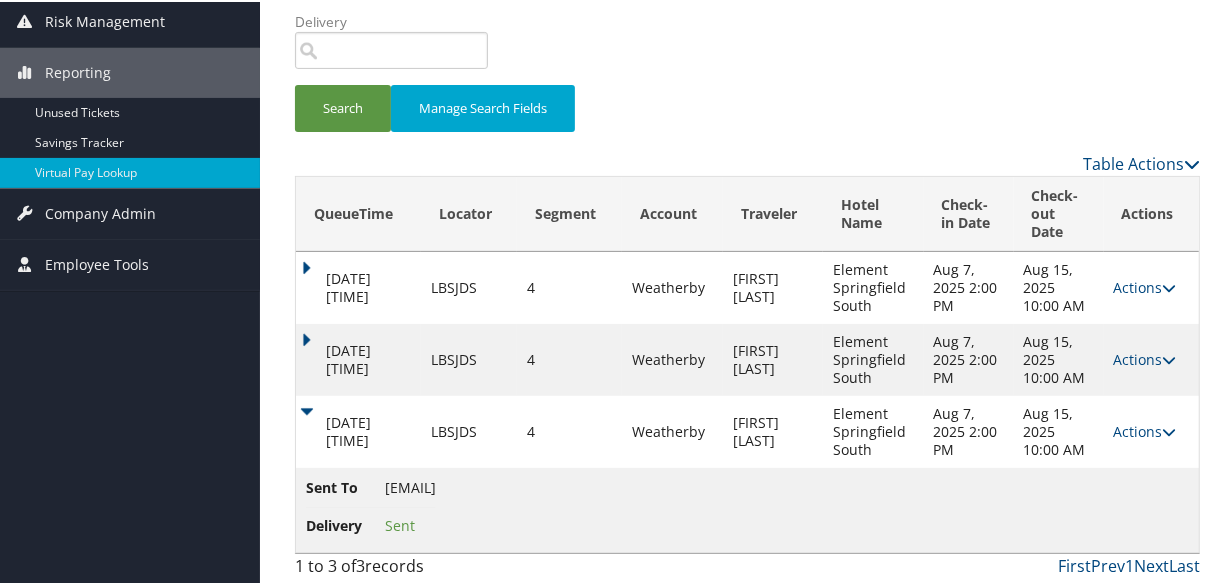scroll, scrollTop: 200, scrollLeft: 0, axis: vertical 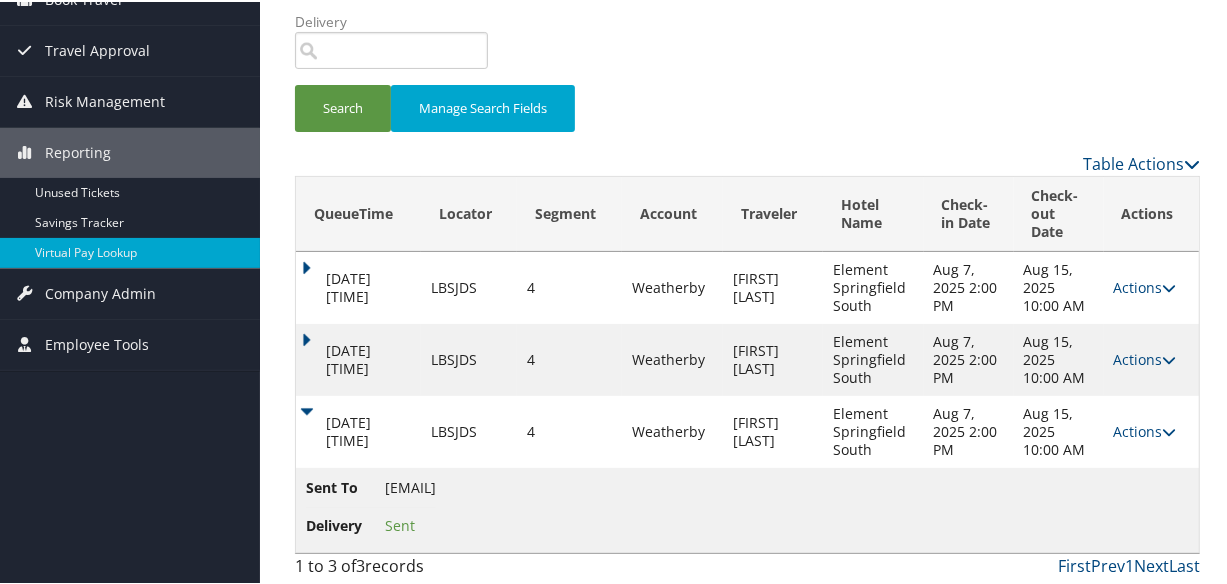 drag, startPoint x: 380, startPoint y: 481, endPoint x: 590, endPoint y: 478, distance: 210.02142 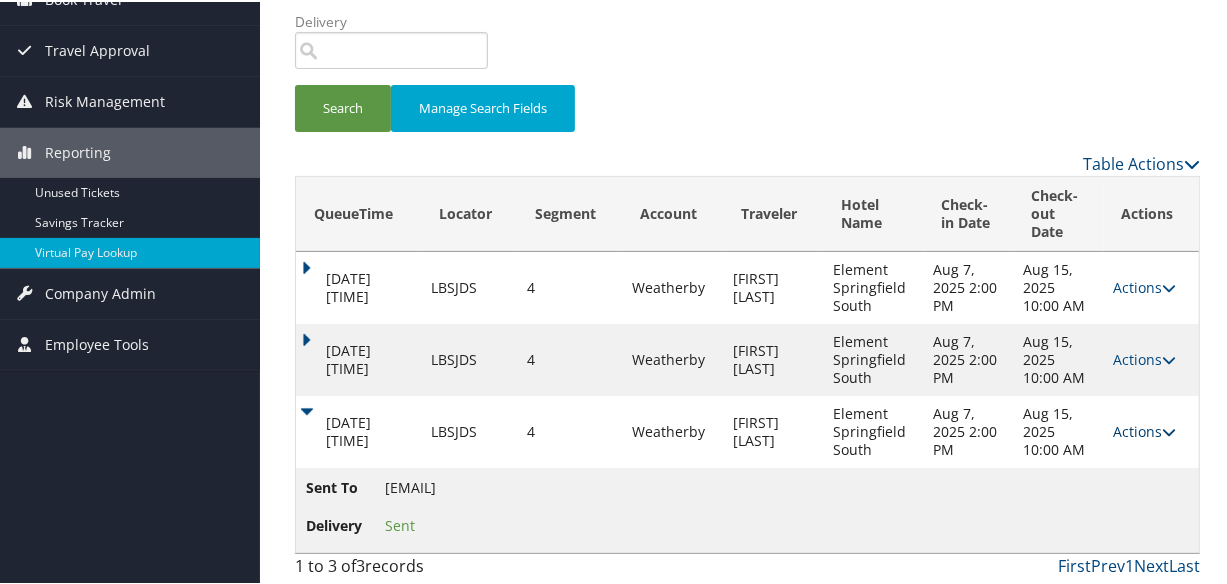 click on "Actions" at bounding box center [1145, 429] 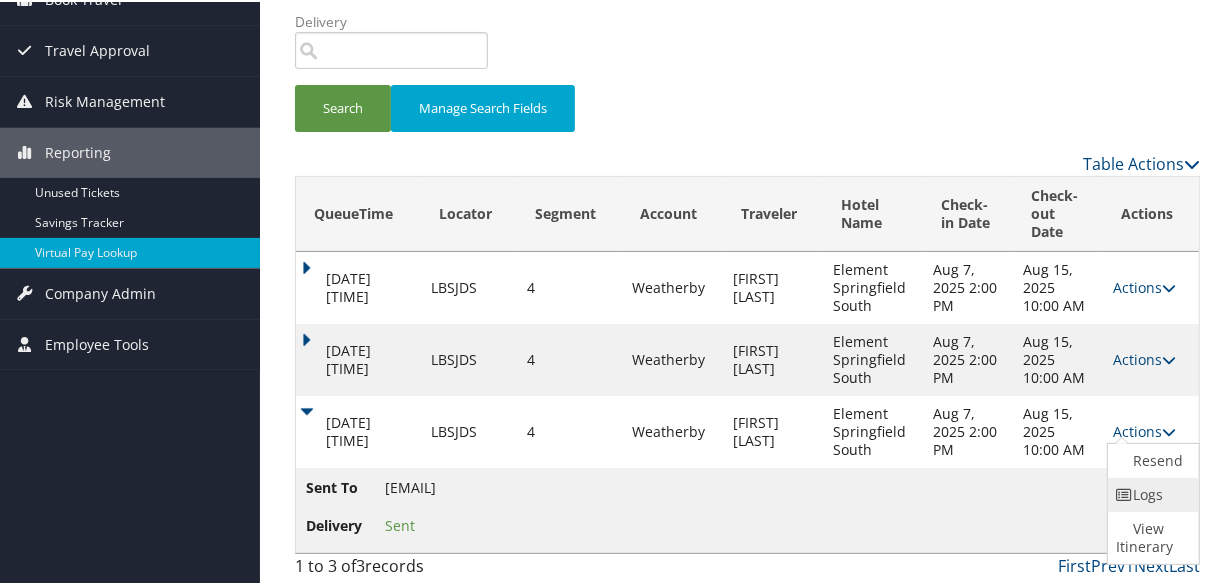 click at bounding box center (1125, 493) 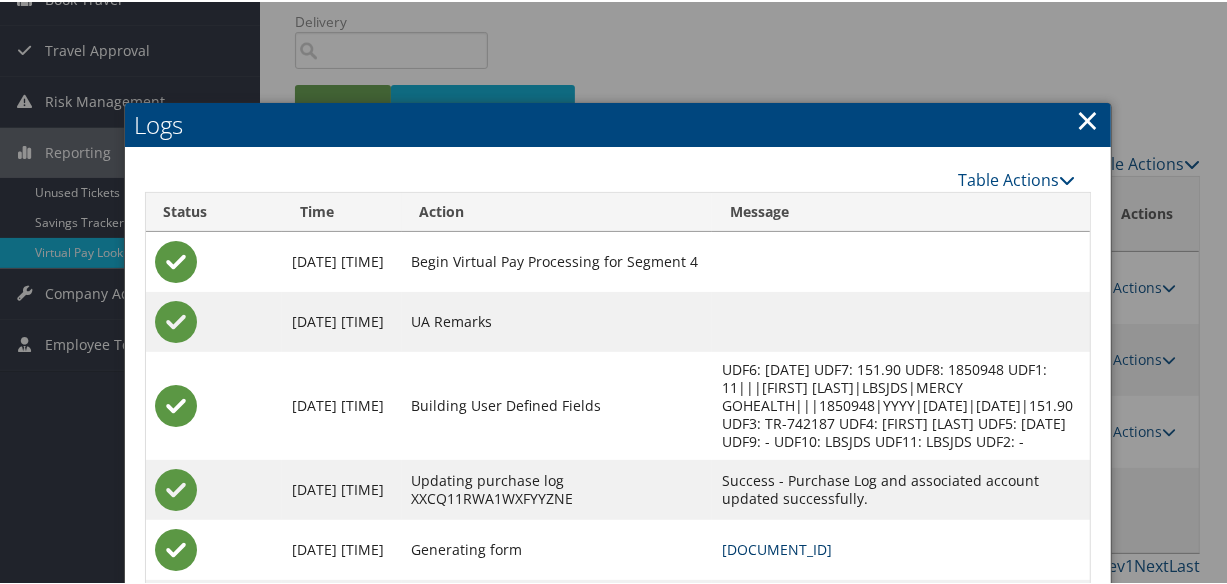 click on "LBSJDS-S4_1754420155714.pdf" at bounding box center [777, 547] 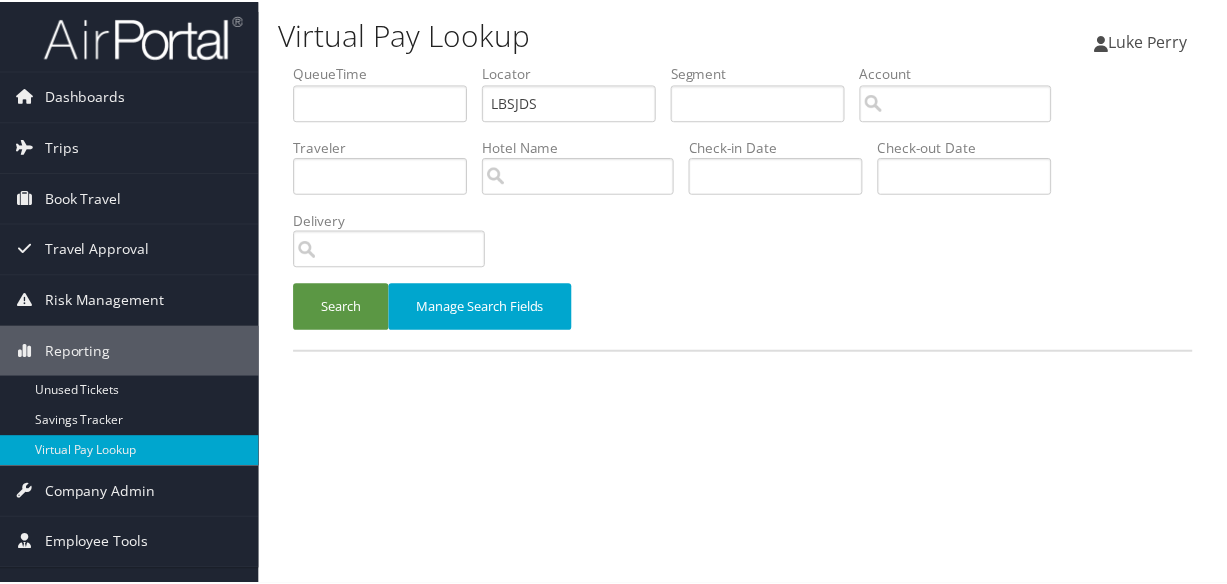 scroll, scrollTop: 0, scrollLeft: 0, axis: both 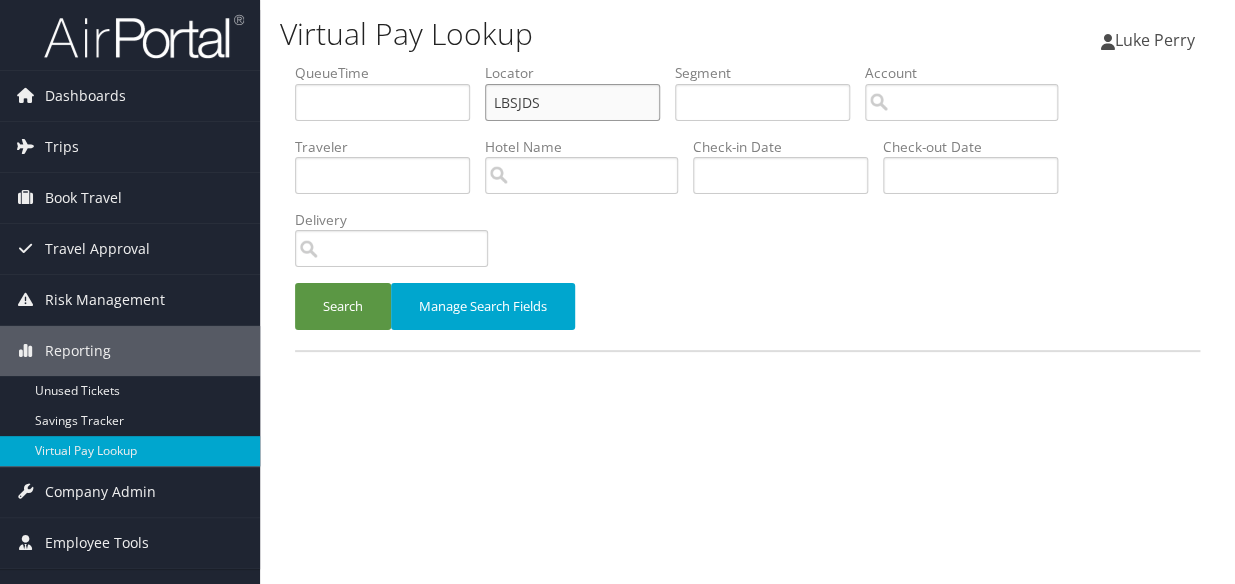 paste on "[ALPHANUMERIC]" 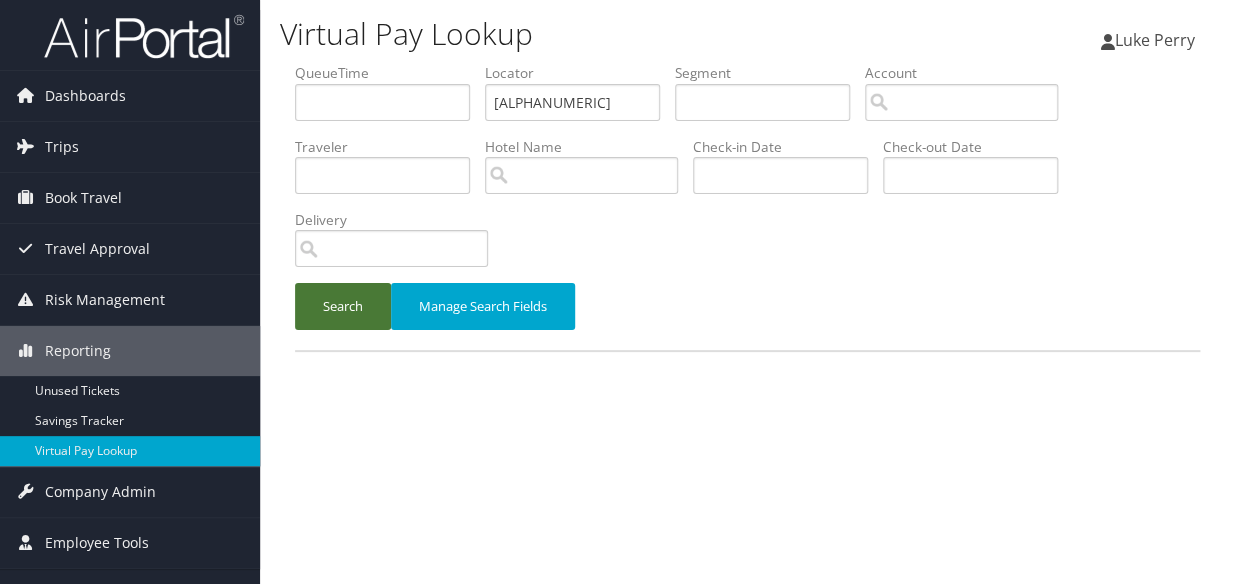 click on "Search" at bounding box center [343, 306] 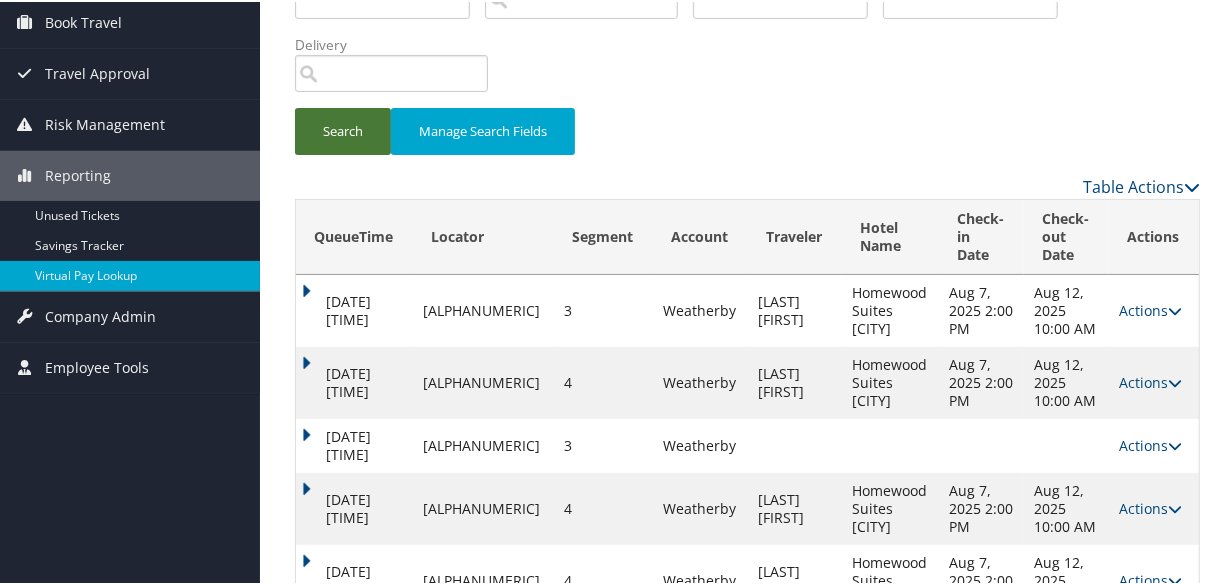 scroll, scrollTop: 350, scrollLeft: 0, axis: vertical 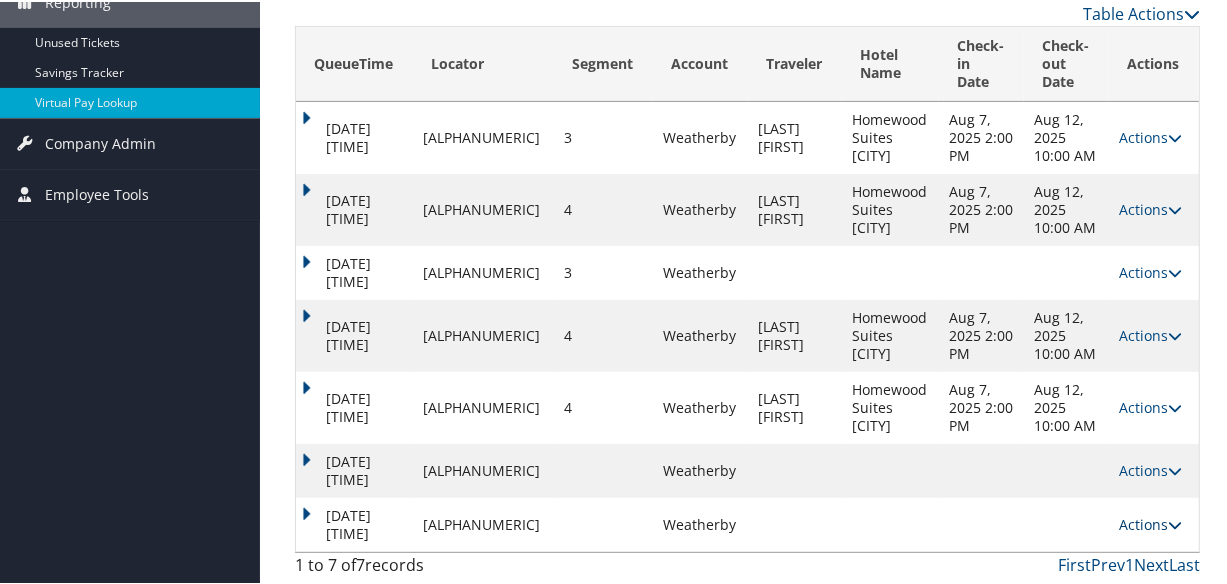 click on "Actions" at bounding box center (1150, 522) 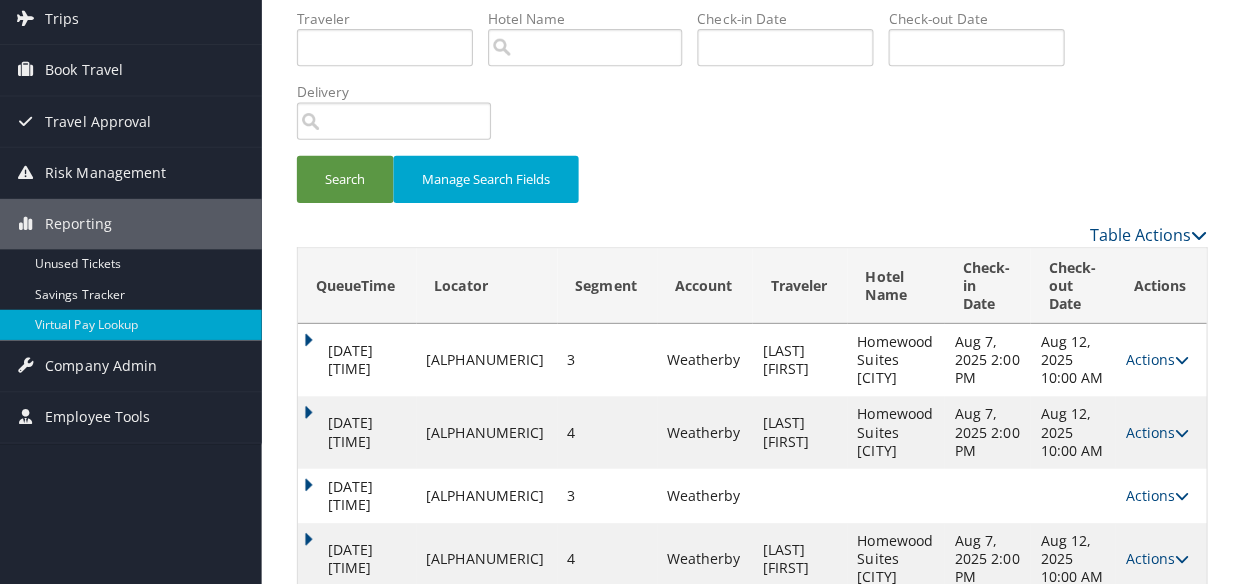 scroll, scrollTop: 0, scrollLeft: 0, axis: both 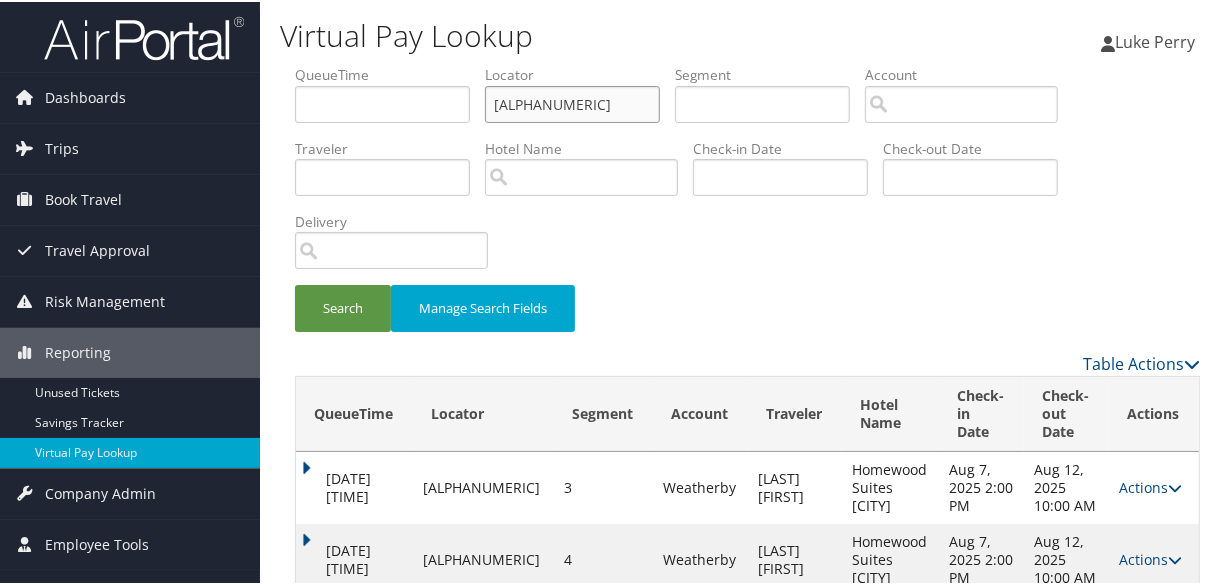 click on "QueueTime Locator [ALPHANUMERIC] Segment Account Traveler Hotel Name Check-in Date Check-out Date Delivery" at bounding box center [747, 63] 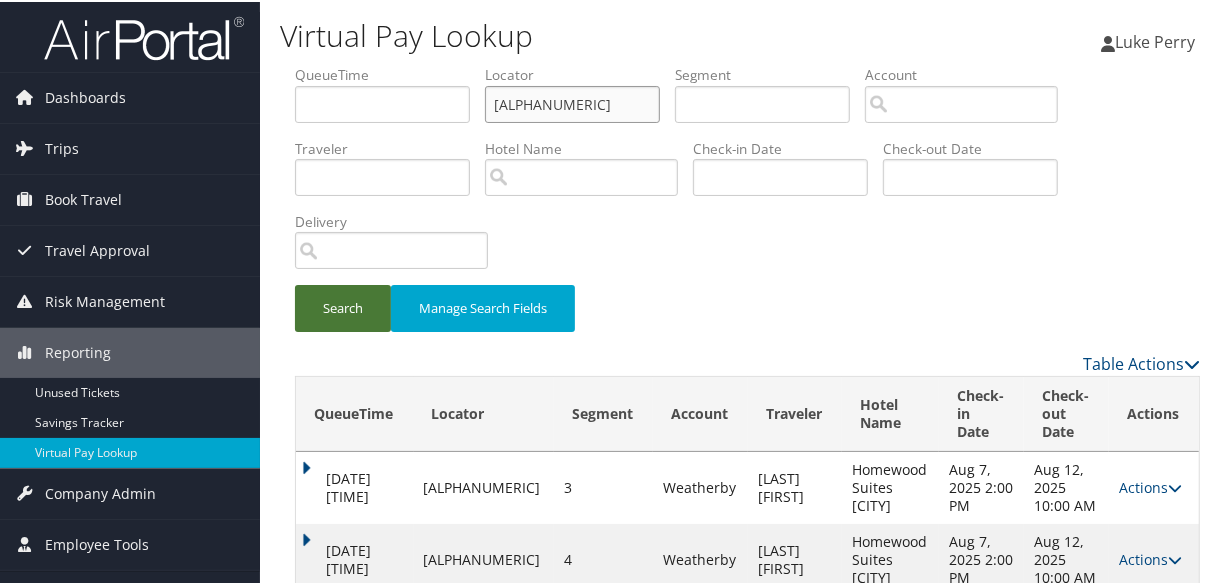type on "[ALPHANUMERIC]" 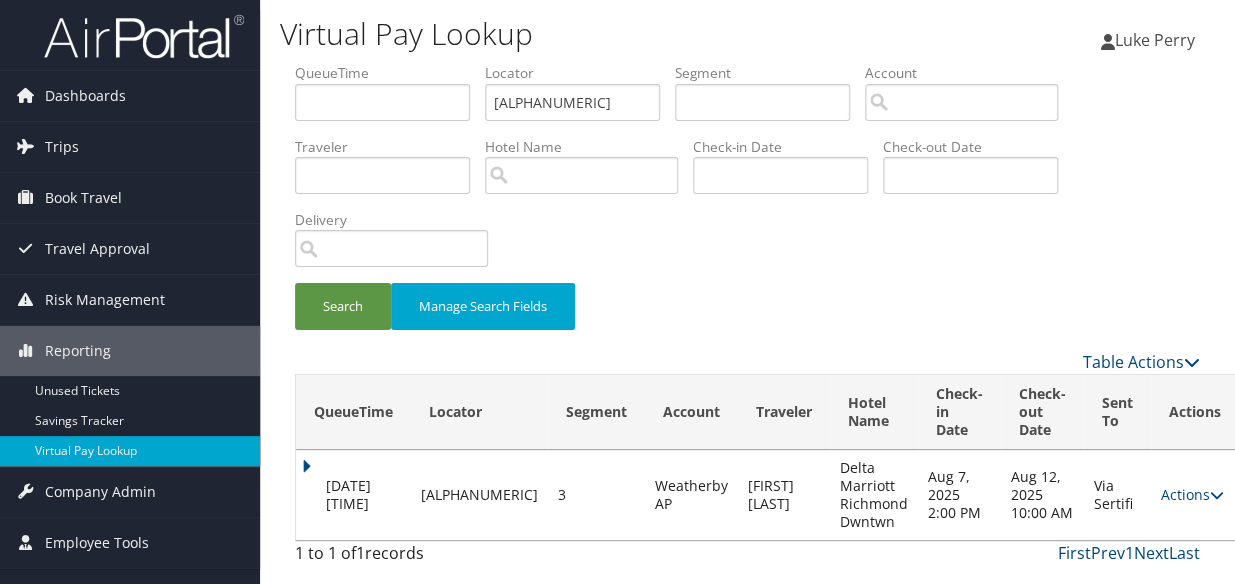 click on "Actions   Resend  Logs  View Itinerary" at bounding box center (1195, 495) 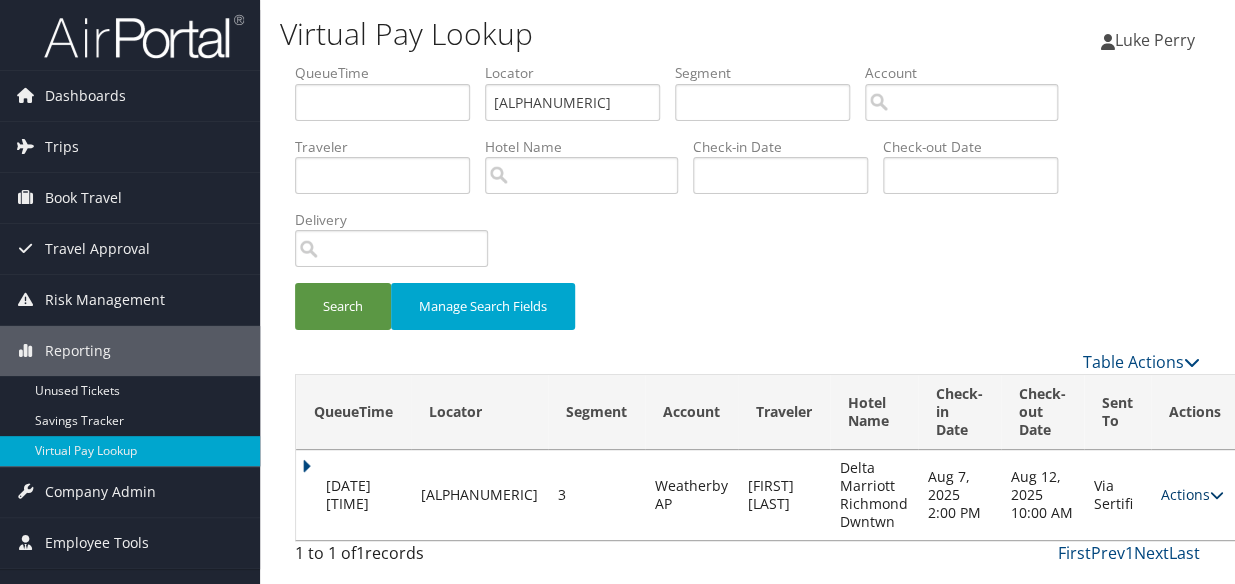 click on "Actions" at bounding box center [1192, 494] 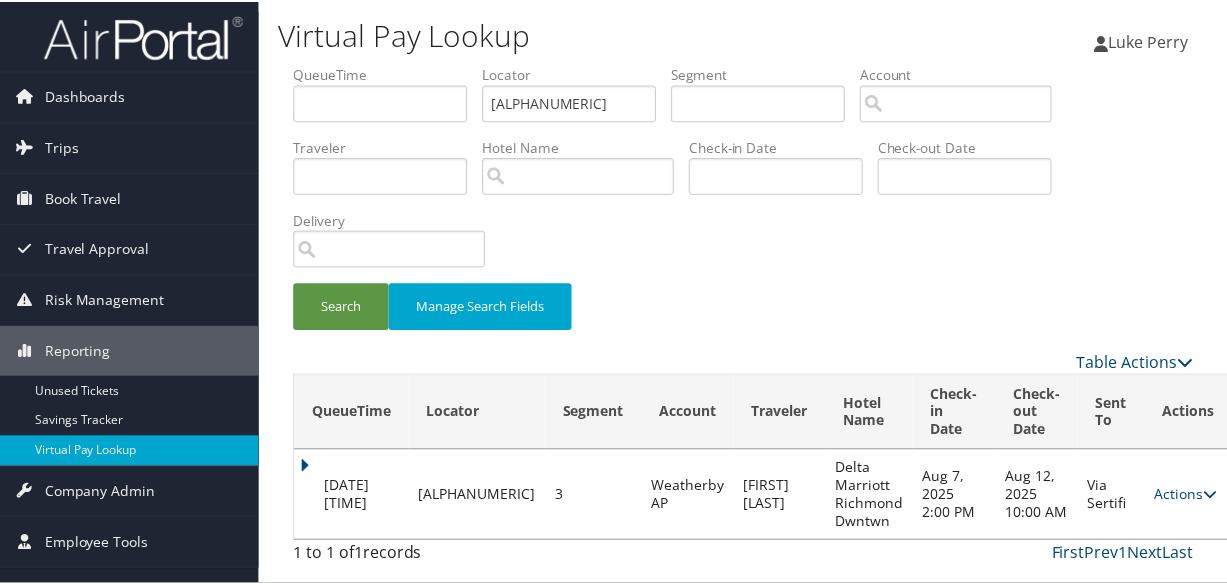 scroll, scrollTop: 61, scrollLeft: 0, axis: vertical 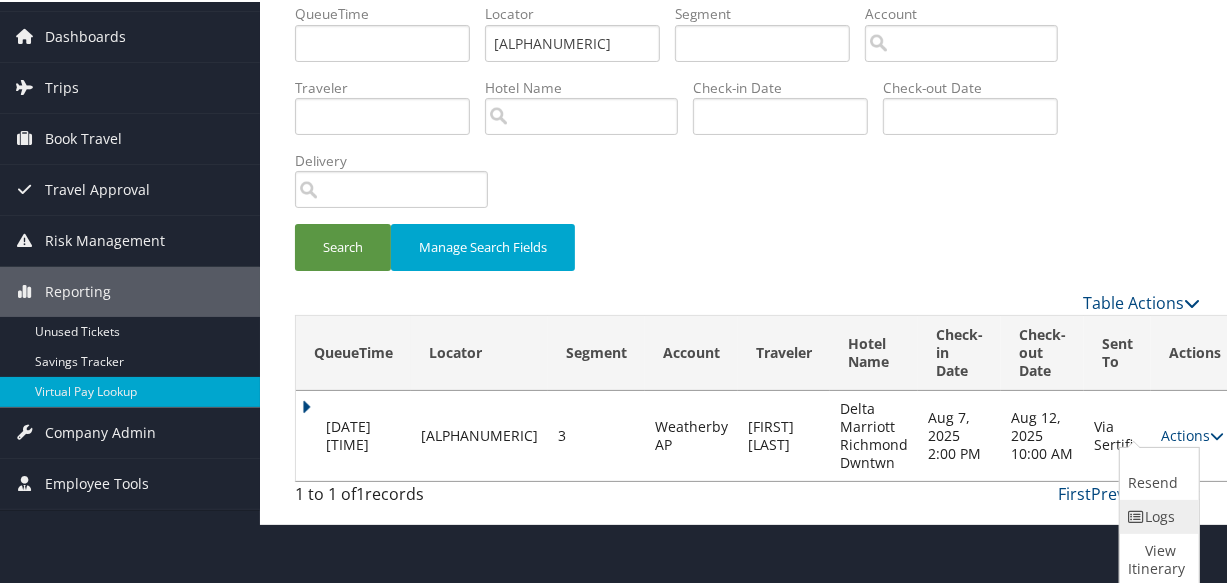 click on "Logs" at bounding box center (1157, 515) 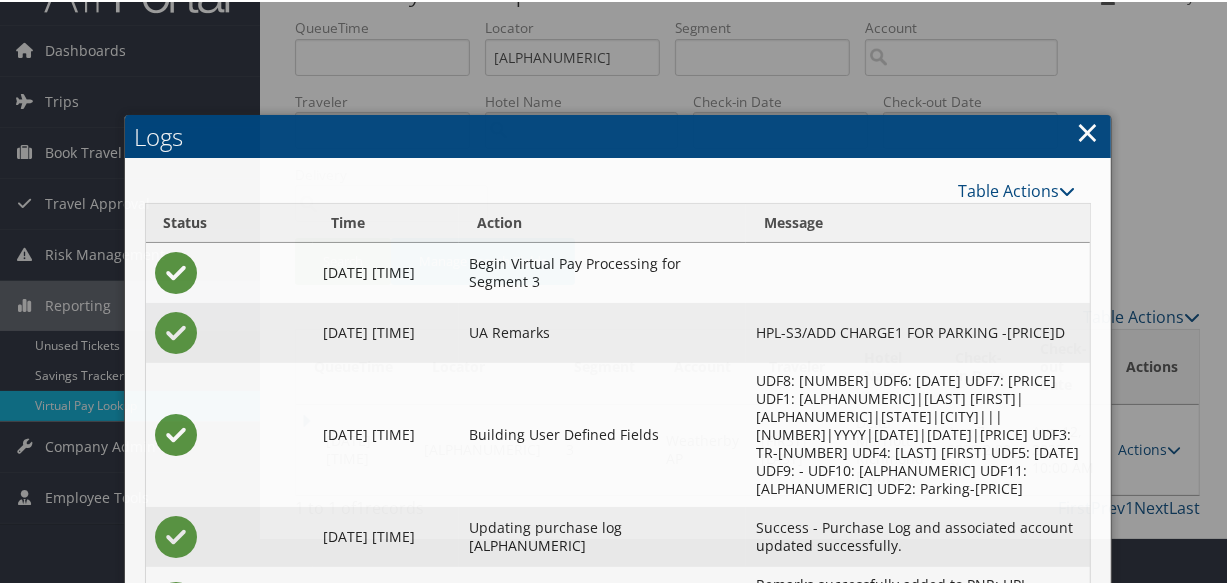 scroll, scrollTop: 308, scrollLeft: 0, axis: vertical 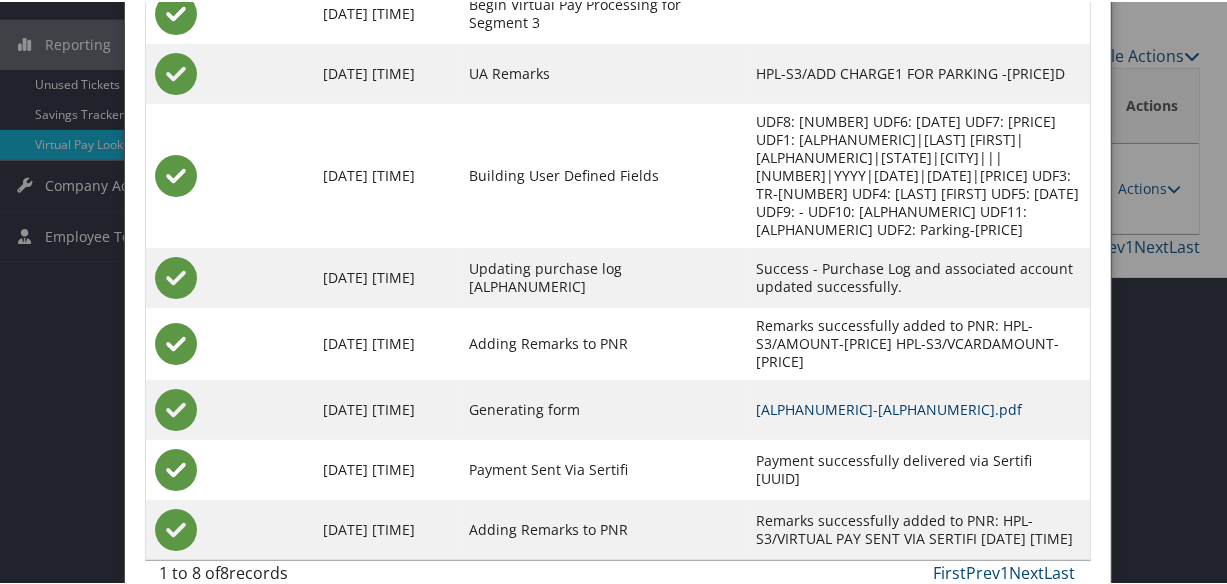 click on "[ALPHANUMERIC]-[ALPHANUMERIC].pdf" at bounding box center [889, 407] 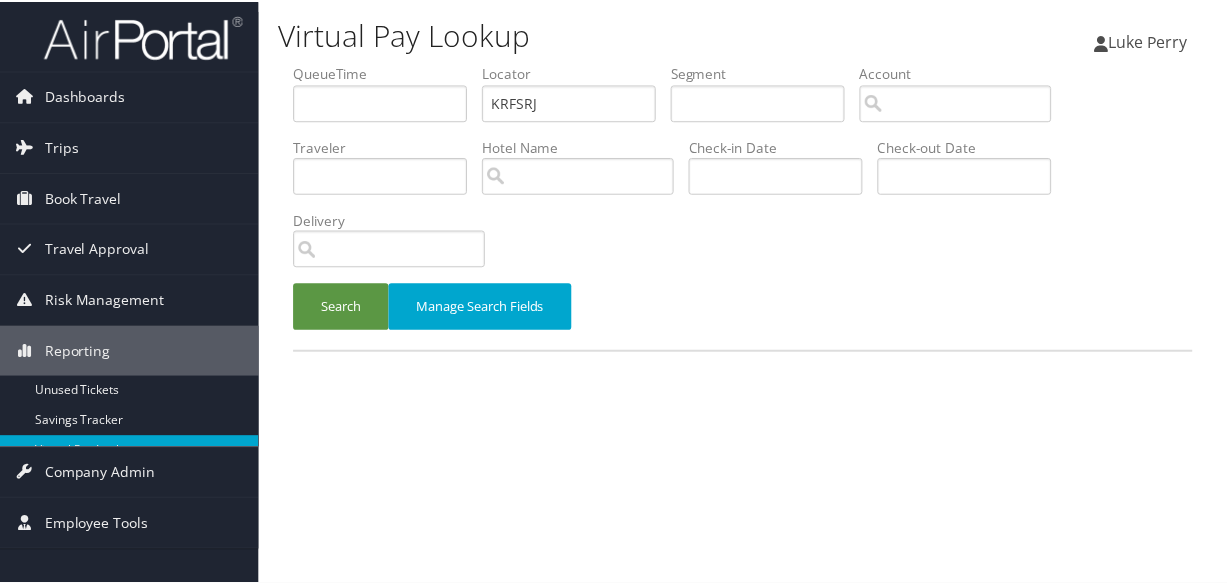 scroll, scrollTop: 0, scrollLeft: 0, axis: both 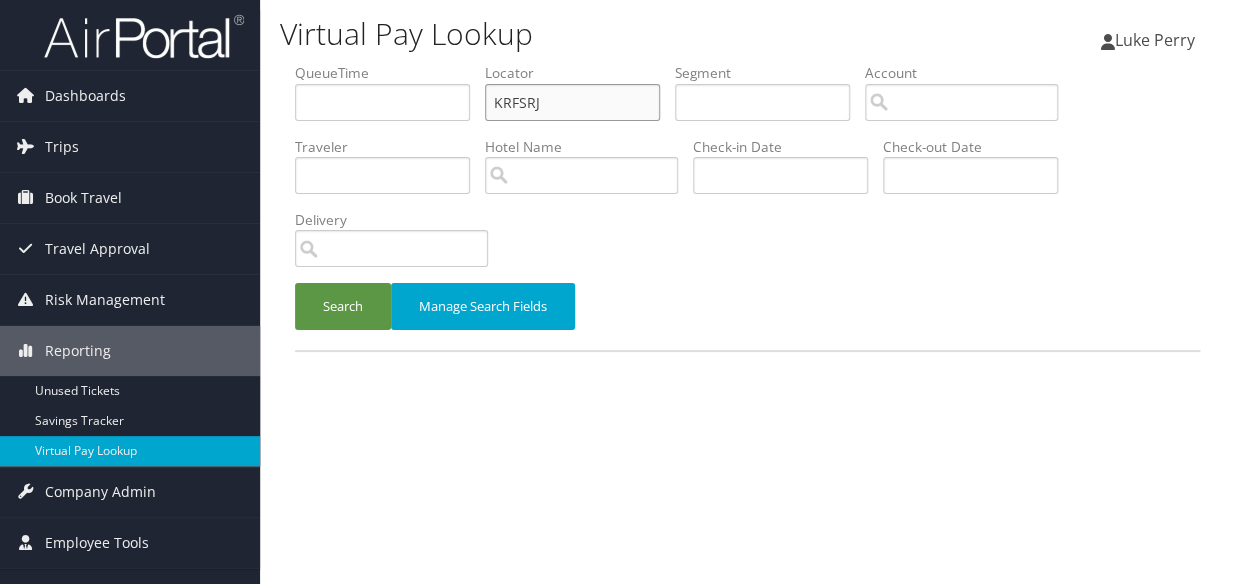 drag, startPoint x: 570, startPoint y: 110, endPoint x: 341, endPoint y: 129, distance: 229.78687 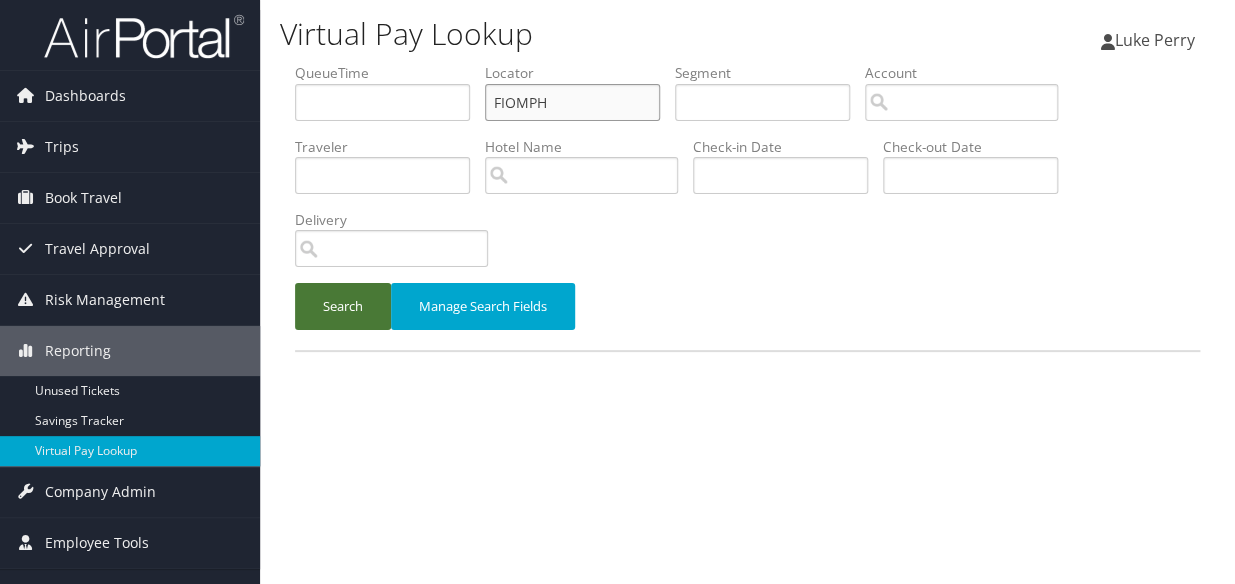 type on "FIOMPH" 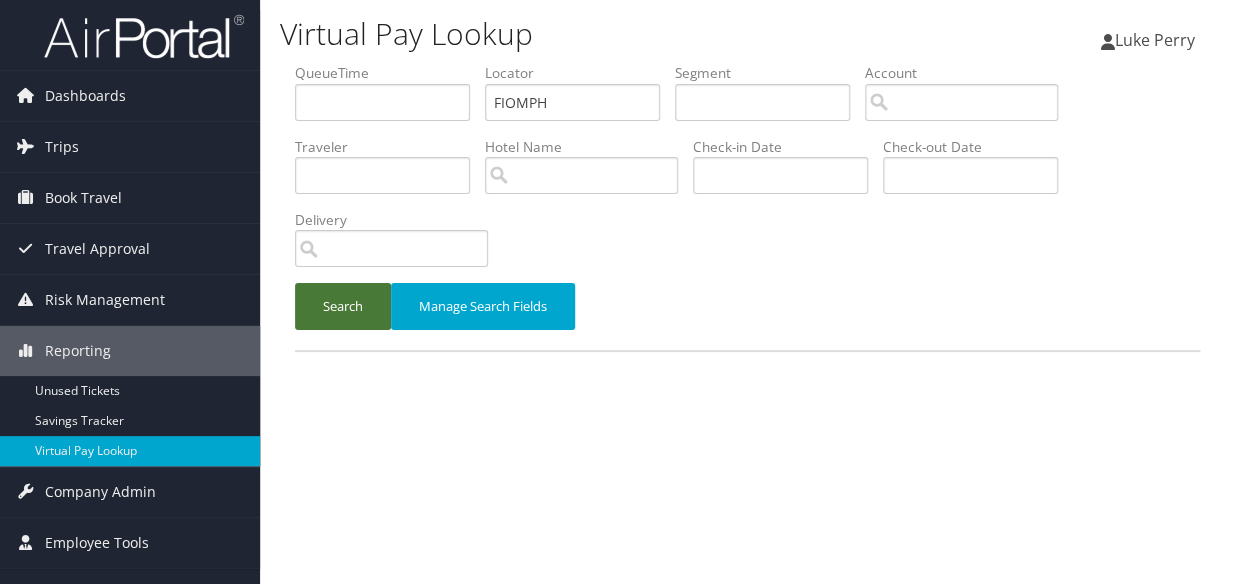 click on "Search" at bounding box center (343, 306) 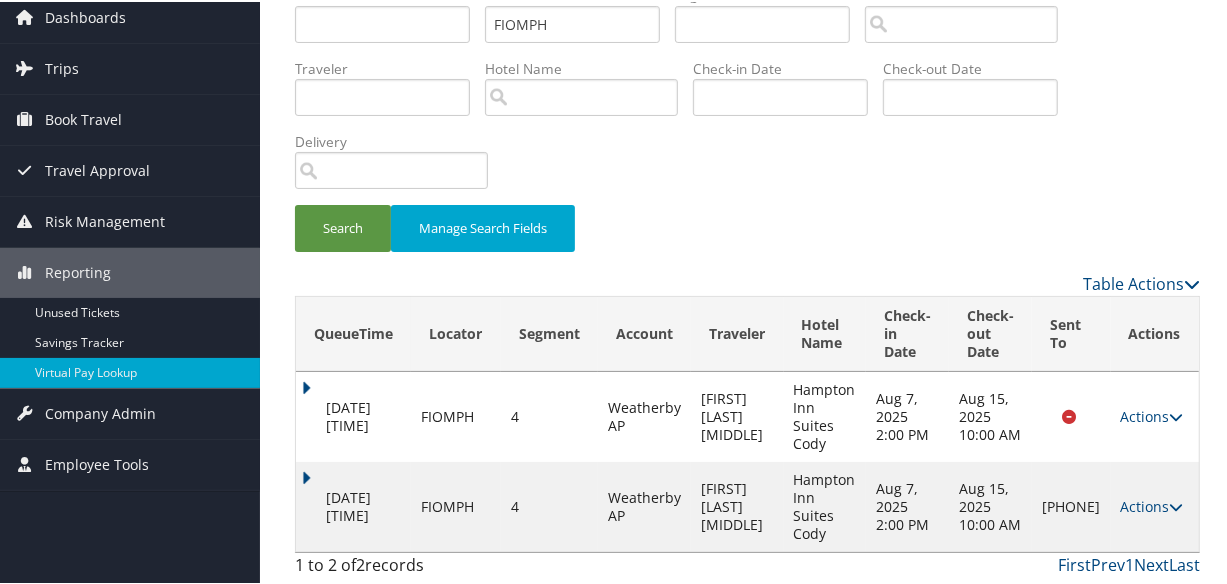 click on "Actions   Resend  Logs  Delivery Information  View Itinerary" at bounding box center (1155, 505) 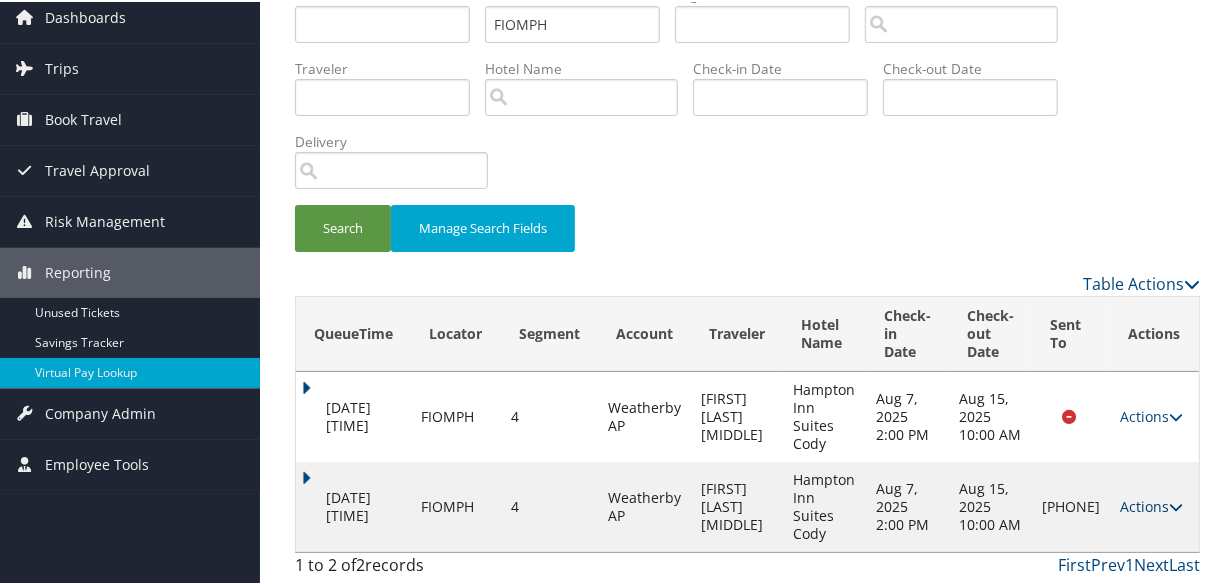 click on "Actions" at bounding box center [1152, 504] 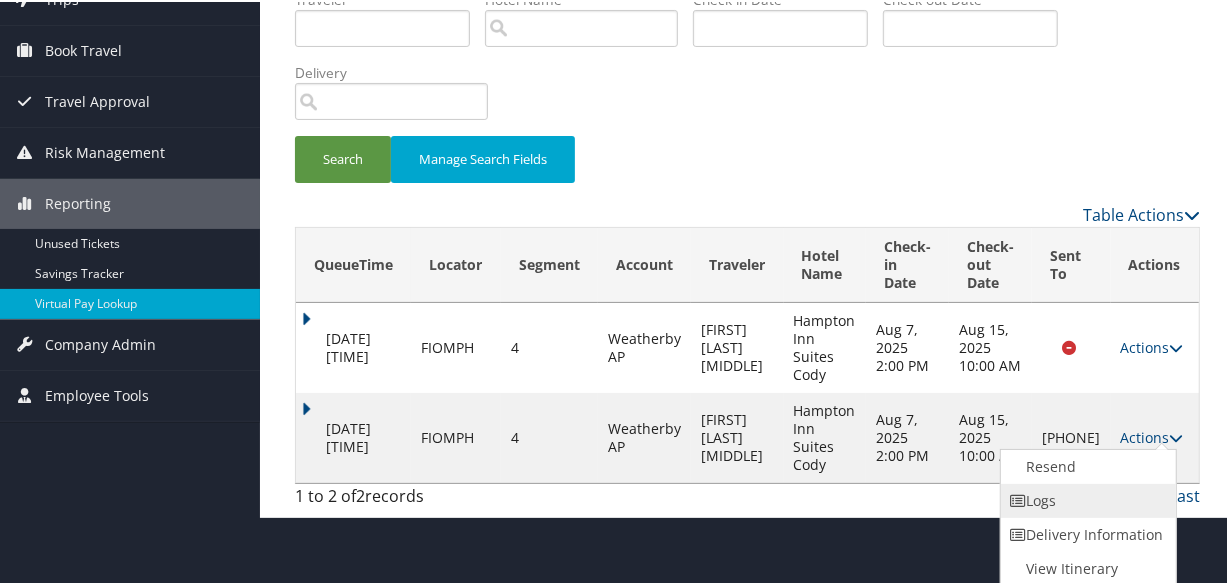 click on "Logs" at bounding box center (1086, 499) 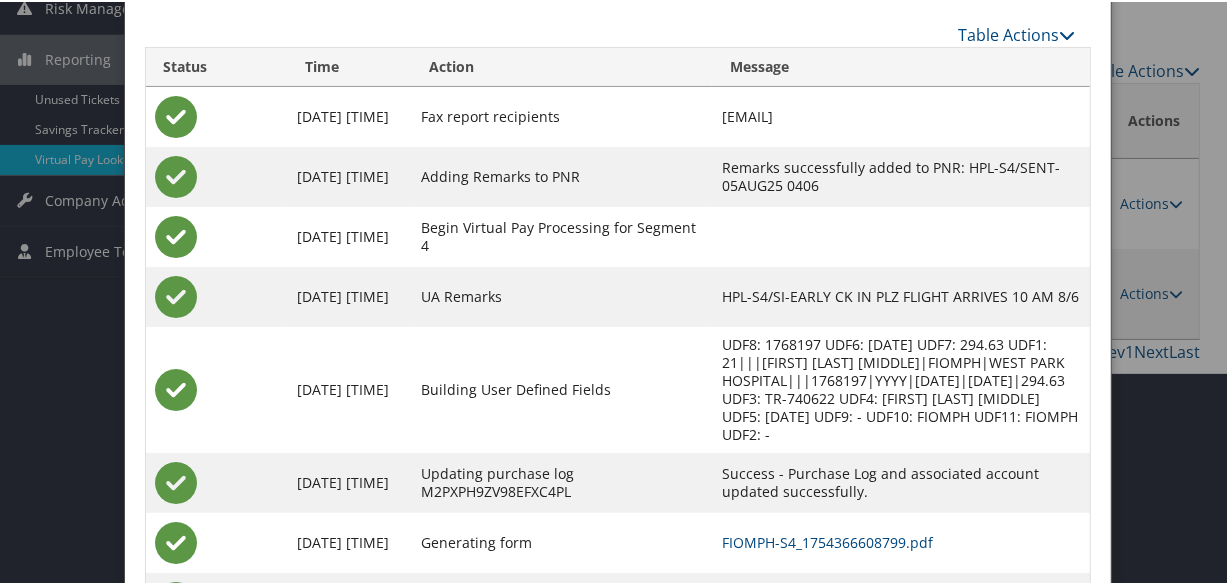 scroll, scrollTop: 377, scrollLeft: 0, axis: vertical 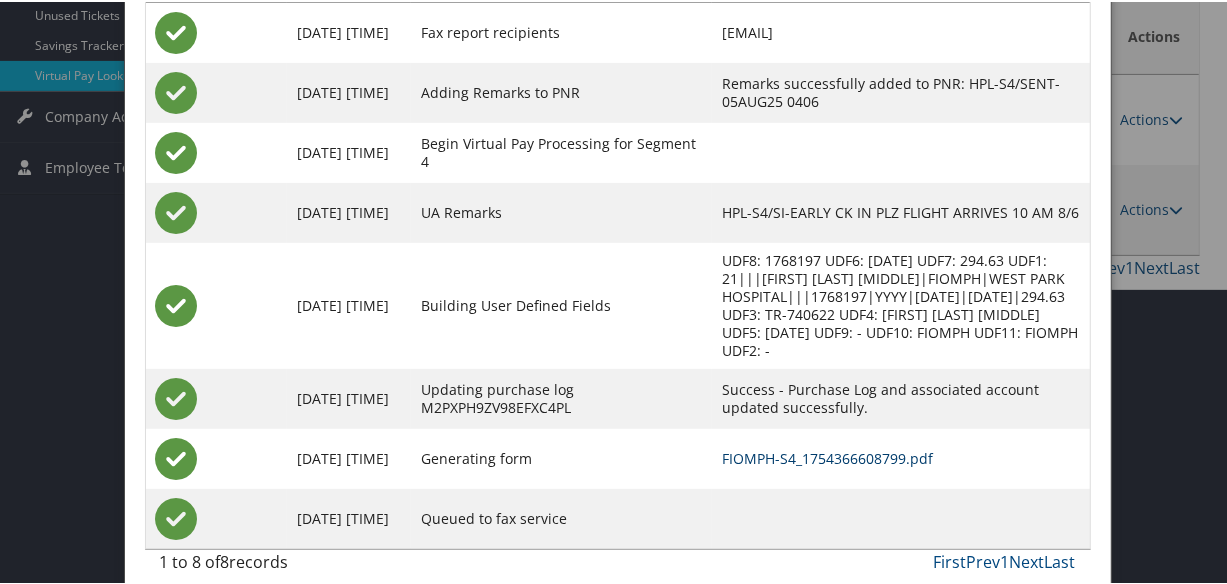 click on "FIOMPH-S4_1754366608799.pdf" at bounding box center (827, 456) 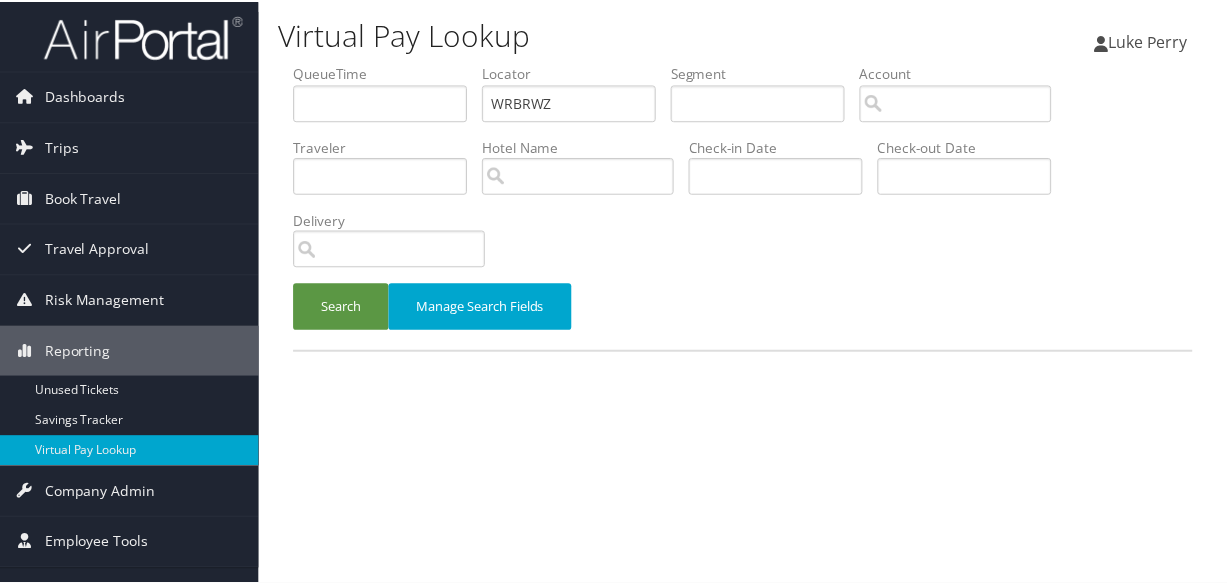 scroll, scrollTop: 0, scrollLeft: 0, axis: both 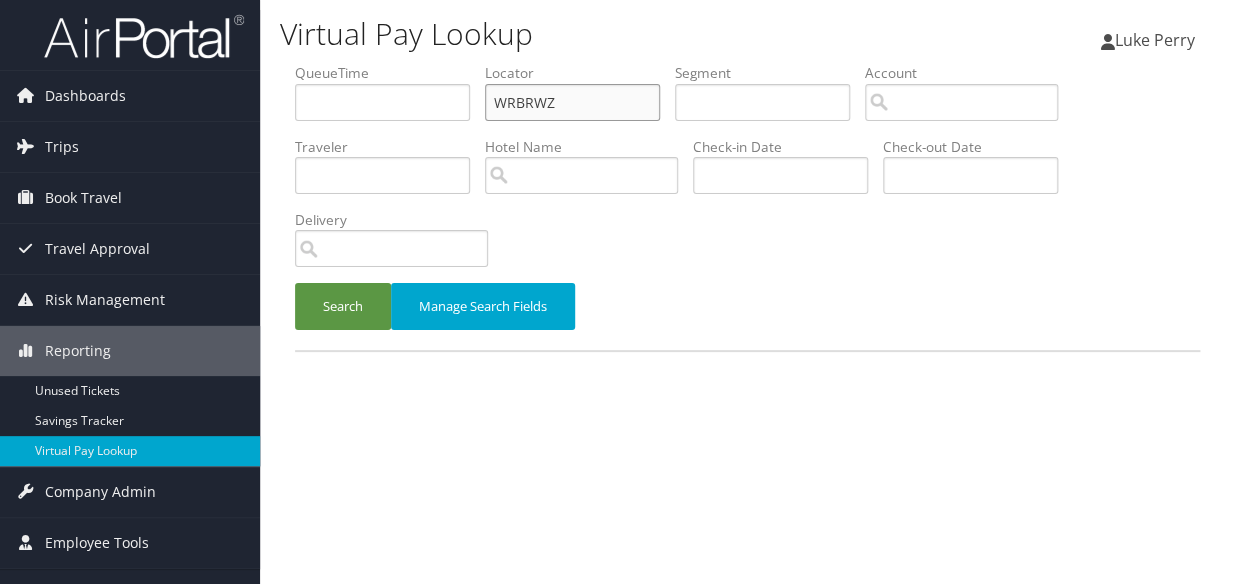 paste on "JZDWNJ" 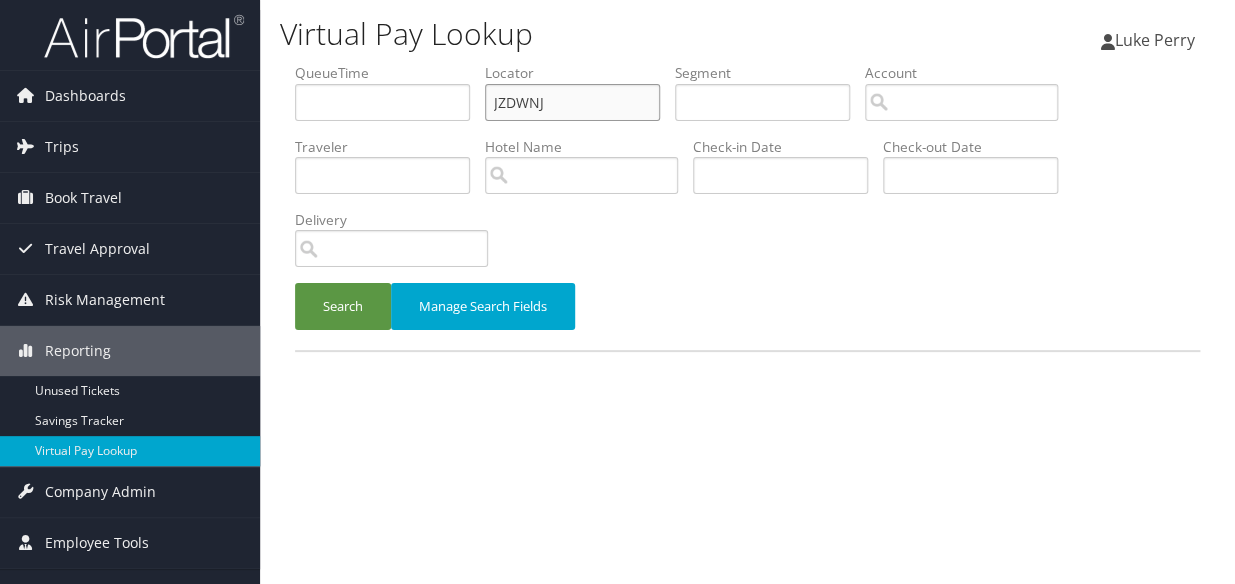 type on "JZDWNJ" 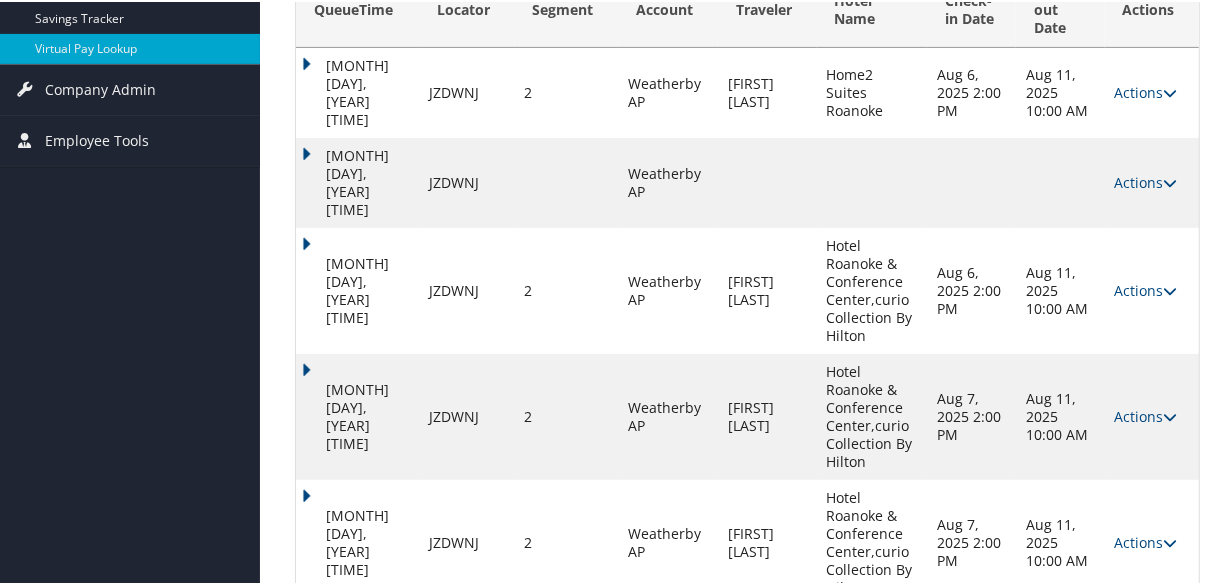 click on "Actions" at bounding box center [1146, 540] 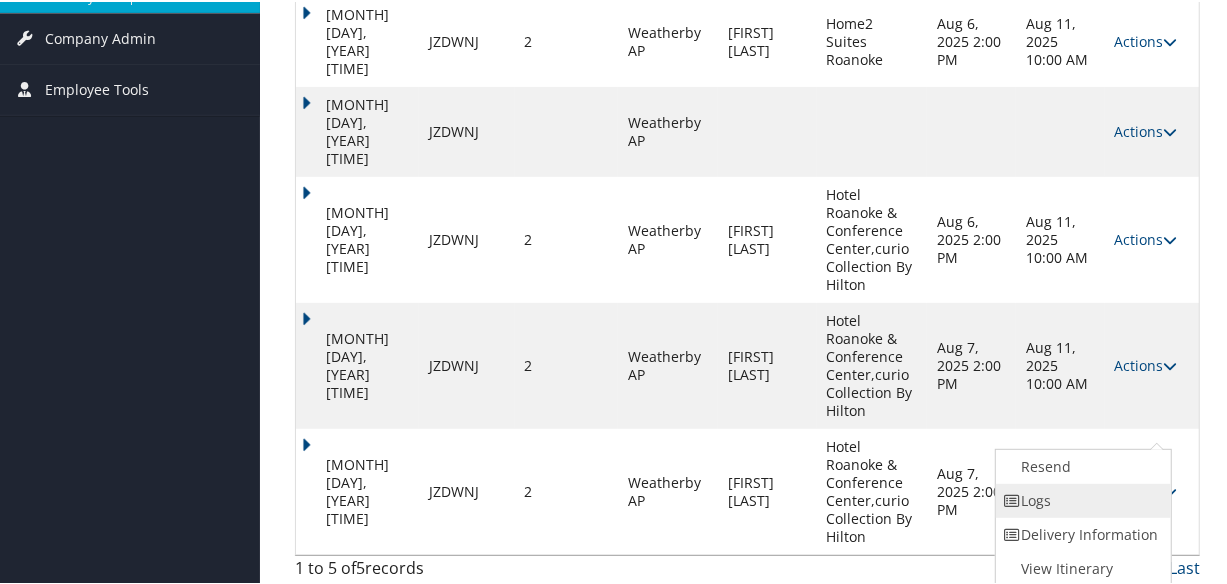 click on "Logs" at bounding box center (1081, 499) 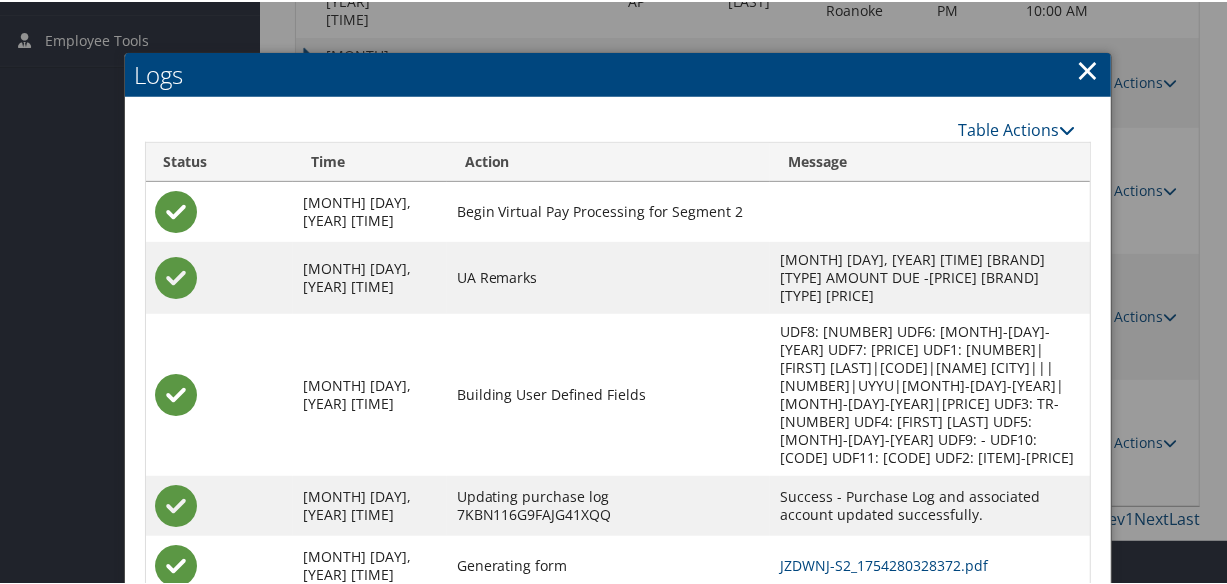 scroll, scrollTop: 593, scrollLeft: 0, axis: vertical 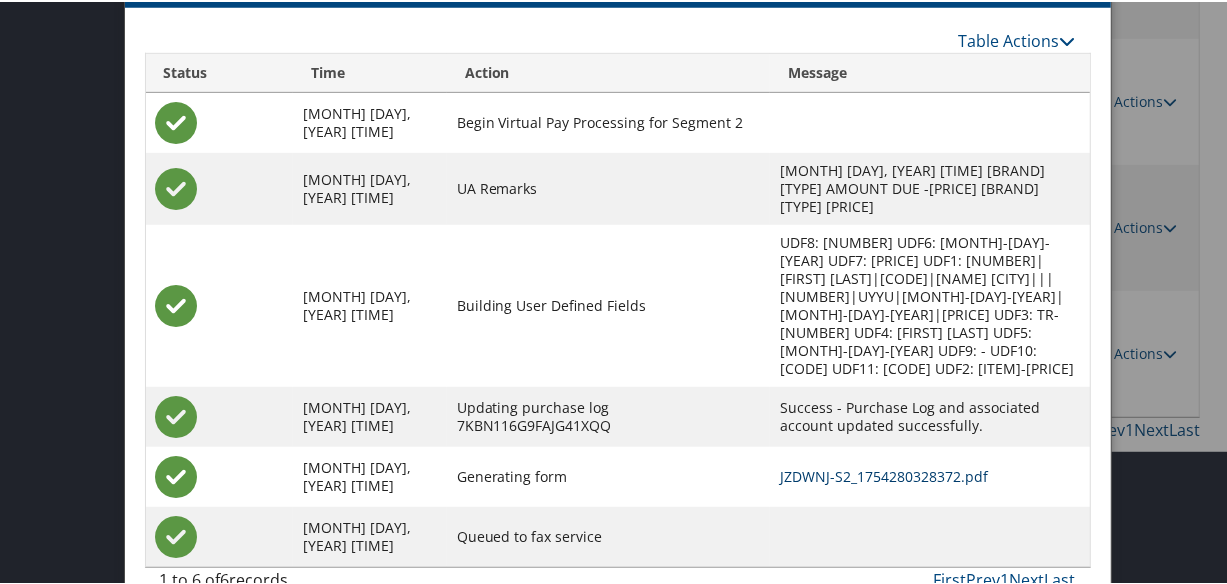 click on "JZDWNJ-S2_1754280328372.pdf" at bounding box center [884, 474] 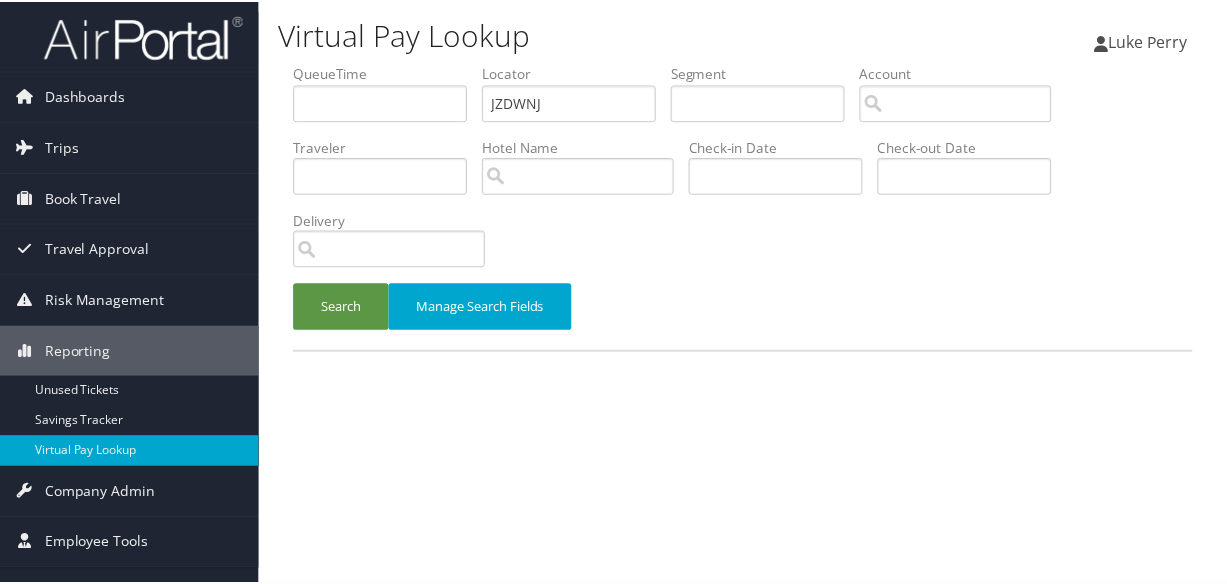scroll, scrollTop: 0, scrollLeft: 0, axis: both 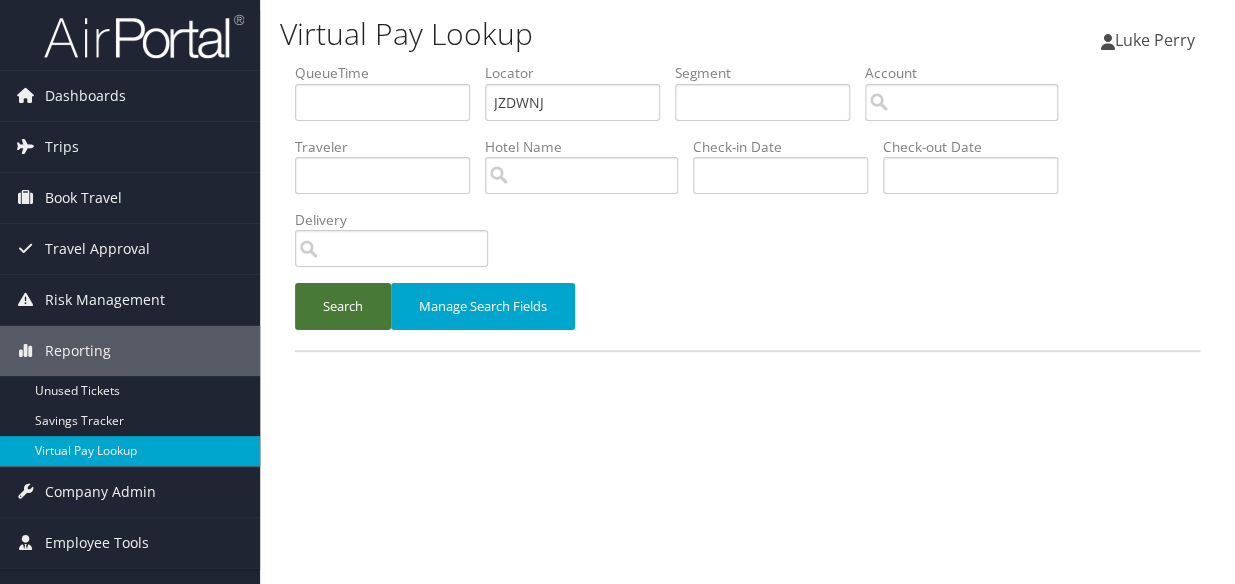 click on "Search" at bounding box center (343, 306) 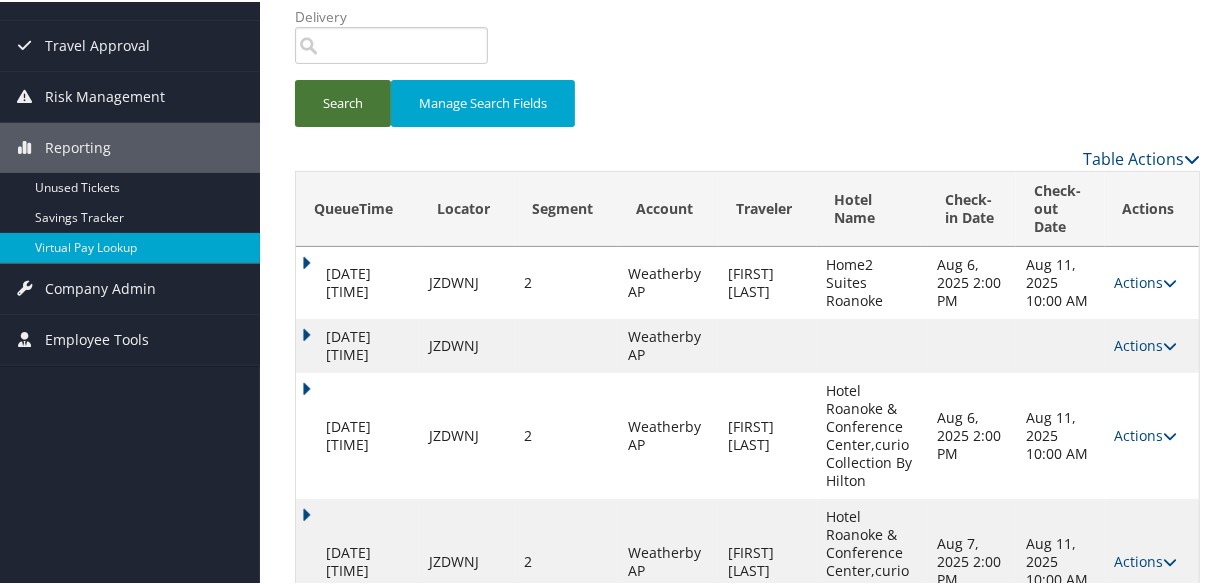 scroll, scrollTop: 404, scrollLeft: 0, axis: vertical 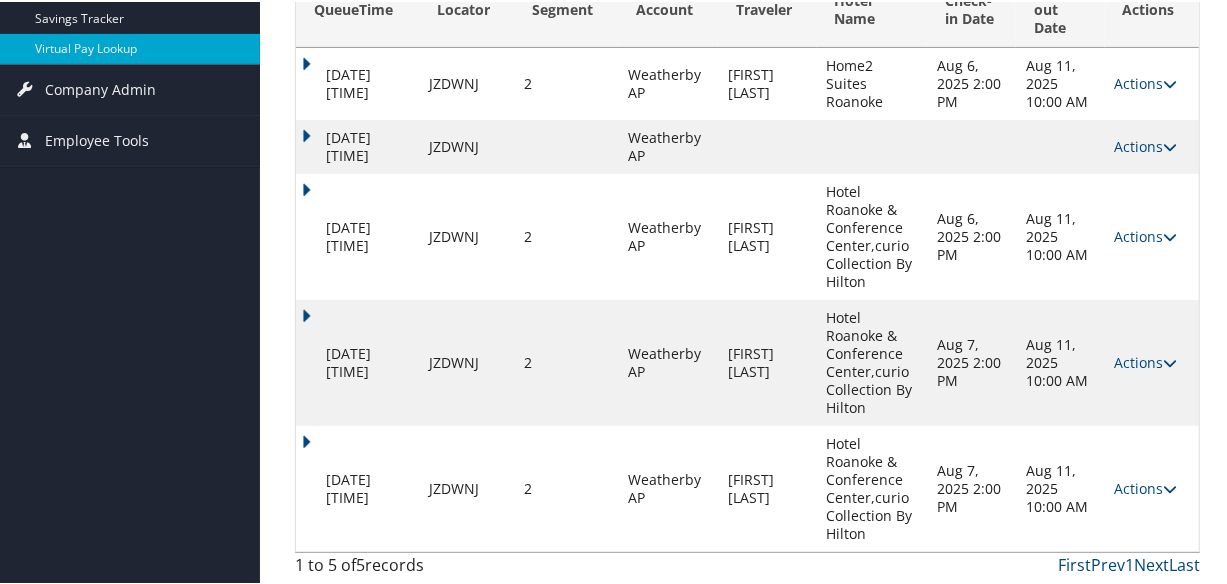 click on "QueueTime Locator JZDWNJ Segment Account Traveler Hotel Name Check-in Date Check-out Date Delivery Search Manage Search Fields
Table Actions  Loading... QueueTime Locator Segment Account Traveler Hotel Name Check-in Date Check-out Date Sent To Delivery Actions Jul 1, 2025 7:24 PM JZDWNJ 2 Weatherby AP HAYMAKER JESSICA Home2 Suites Roanoke Aug 6, 2025 2:00 PM Aug 11, 2025 10:00 AM Queued Actions   Resend  Logs  View Itinerary Jul 18, 2025 2:45 AM JZDWNJ Weatherby AP Canceled Actions   Logs  View Itinerary Jul 18, 2025 2:45 AM JZDWNJ 2 Weatherby AP HAYMAKER JESSICA Hotel Roanoke & Conference Center,curio Collection By Hilton Aug 6, 2025 2:00 PM Aug 11, 2025 10:00 AM Queued Actions   Resend  Logs  View Itinerary Jul 18, 2025 11:36 PM JZDWNJ 2 Weatherby AP HAYMAKER JESSICA Hotel Roanoke & Conference Center,curio Collection By Hilton Aug 7, 2025 2:00 PM Aug 11, 2025 10:00 AM Queued Actions   Resend  Logs  View Itinerary Aug 4, 2025 9:35 AM JZDWNJ 2 Weatherby AP HAYMAKER JESSICA Aug 7, 2025 2:00 PM +1 5 1" at bounding box center (747, 122) 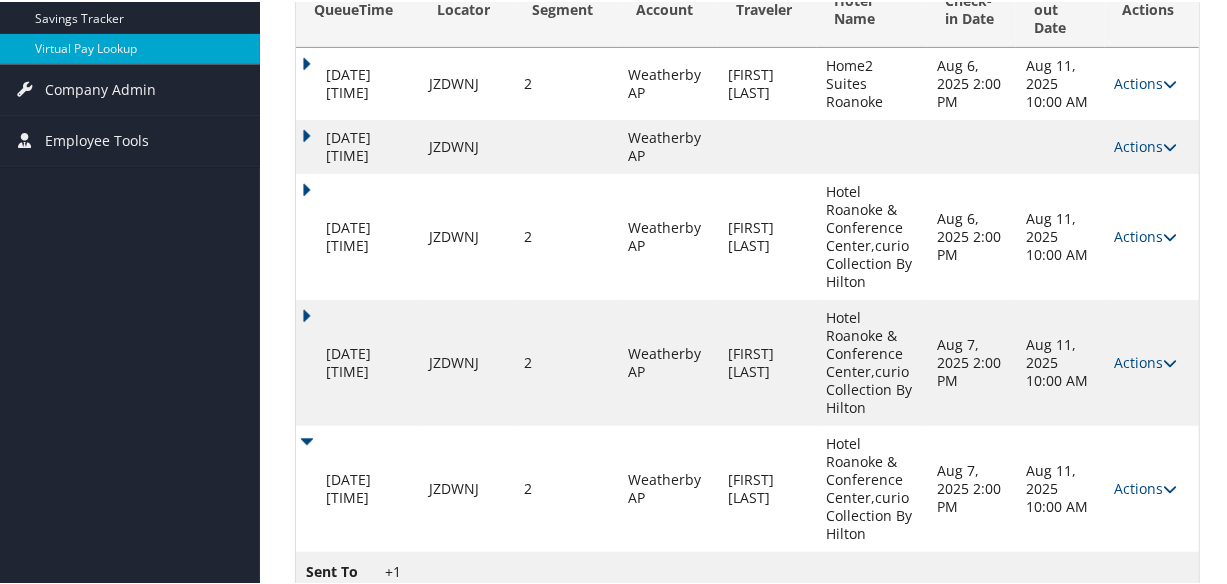 scroll, scrollTop: 489, scrollLeft: 0, axis: vertical 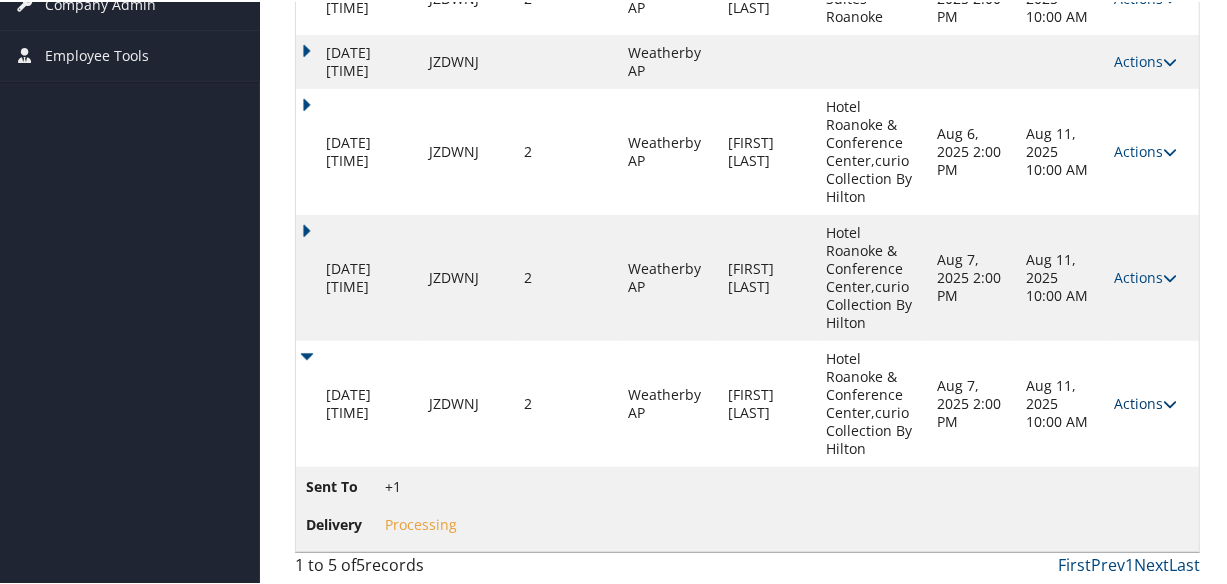 click on "Actions" at bounding box center [1146, 401] 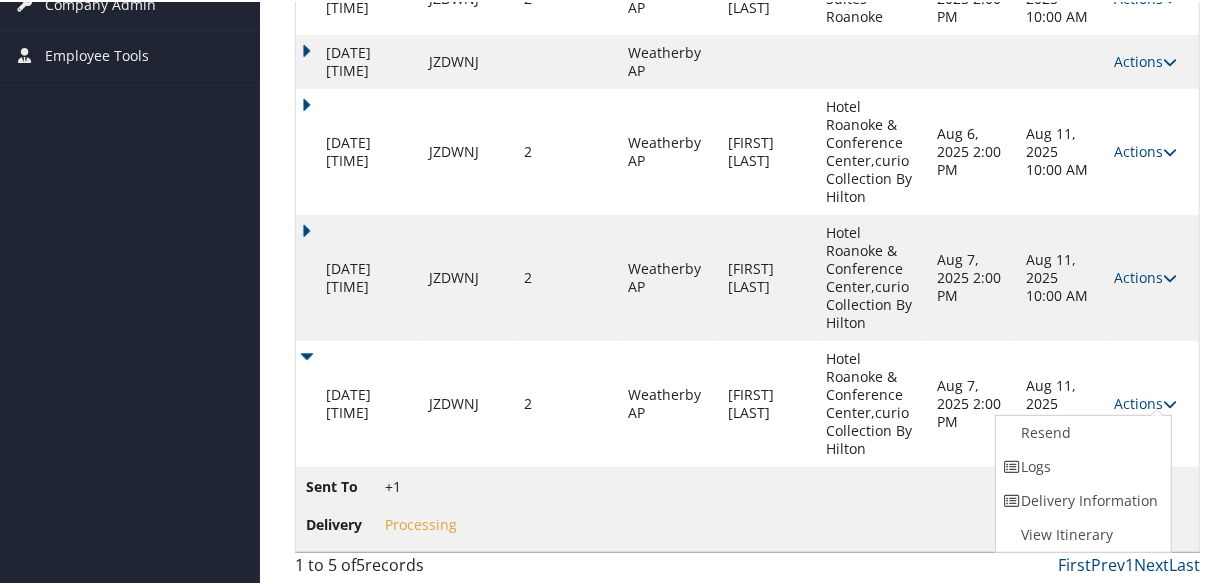 click on "Sent To   +1 Delivery   Processing" at bounding box center [747, 507] 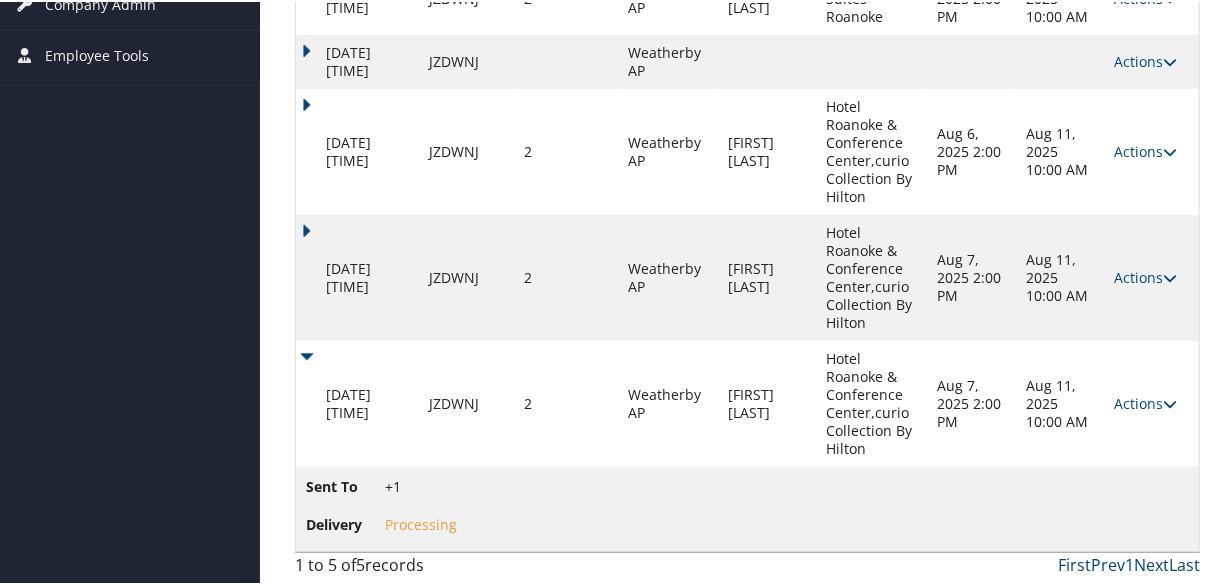 drag, startPoint x: 299, startPoint y: 350, endPoint x: 310, endPoint y: 350, distance: 11 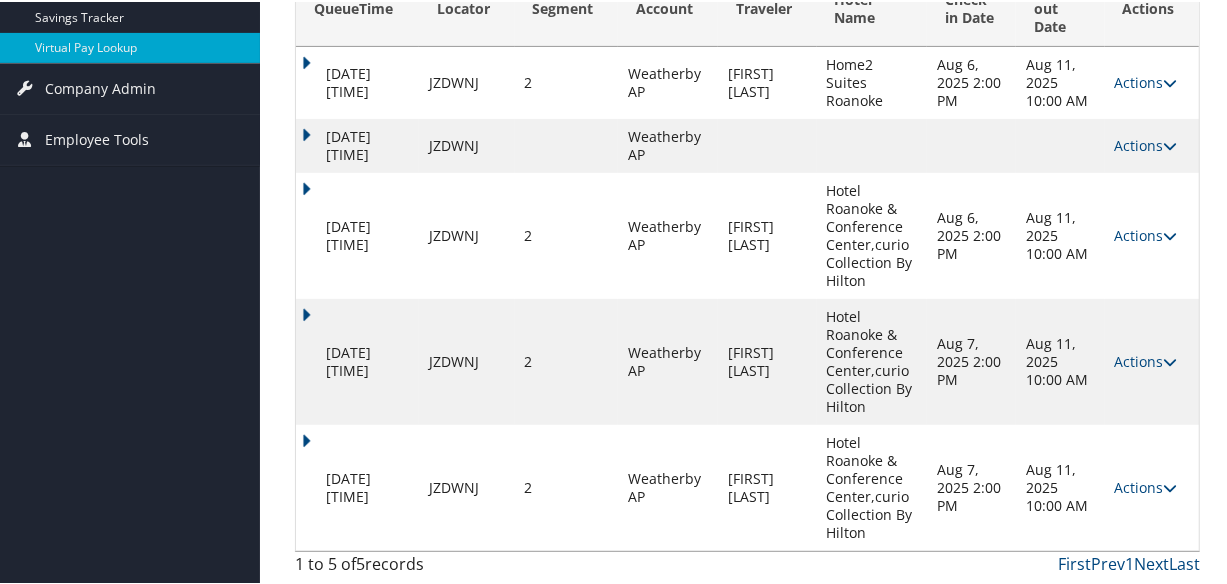 scroll, scrollTop: 404, scrollLeft: 0, axis: vertical 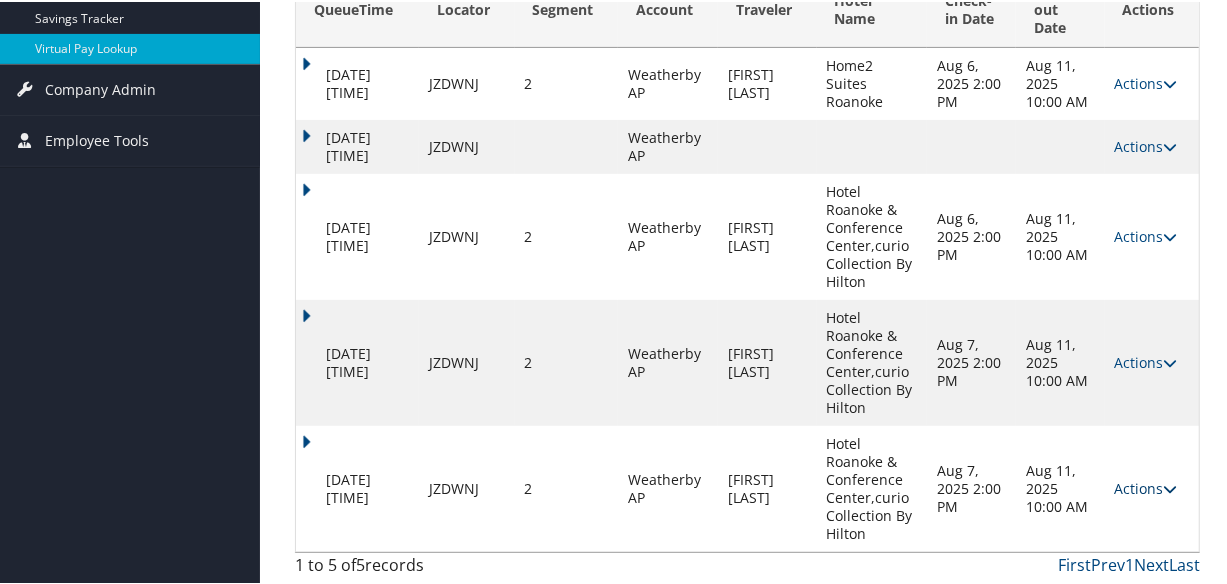click on "Actions" at bounding box center [1146, 486] 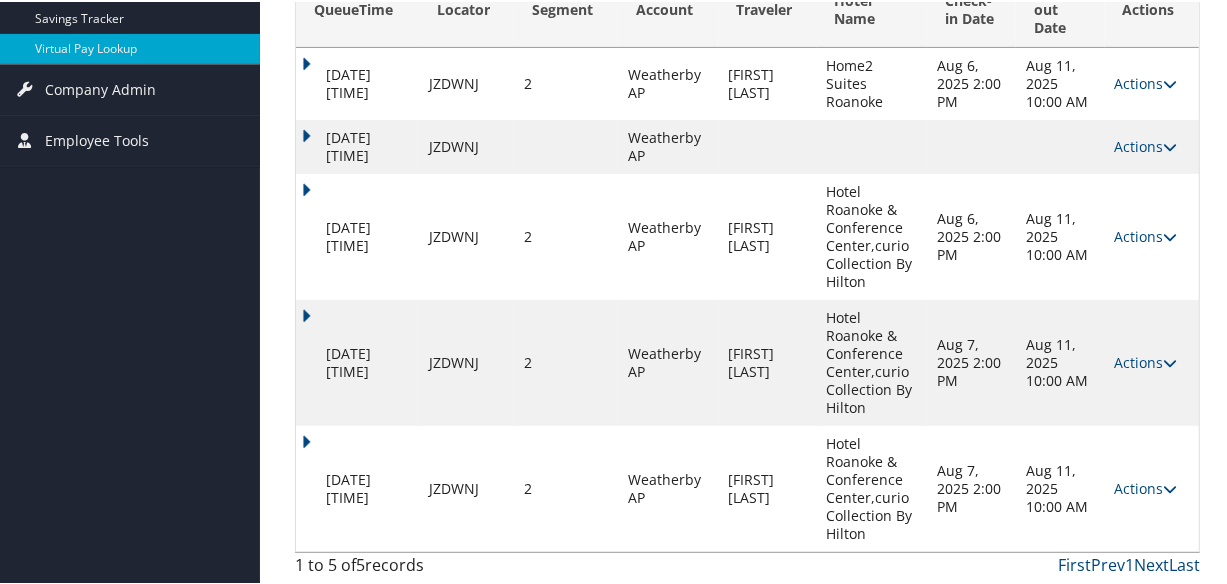 scroll, scrollTop: 455, scrollLeft: 0, axis: vertical 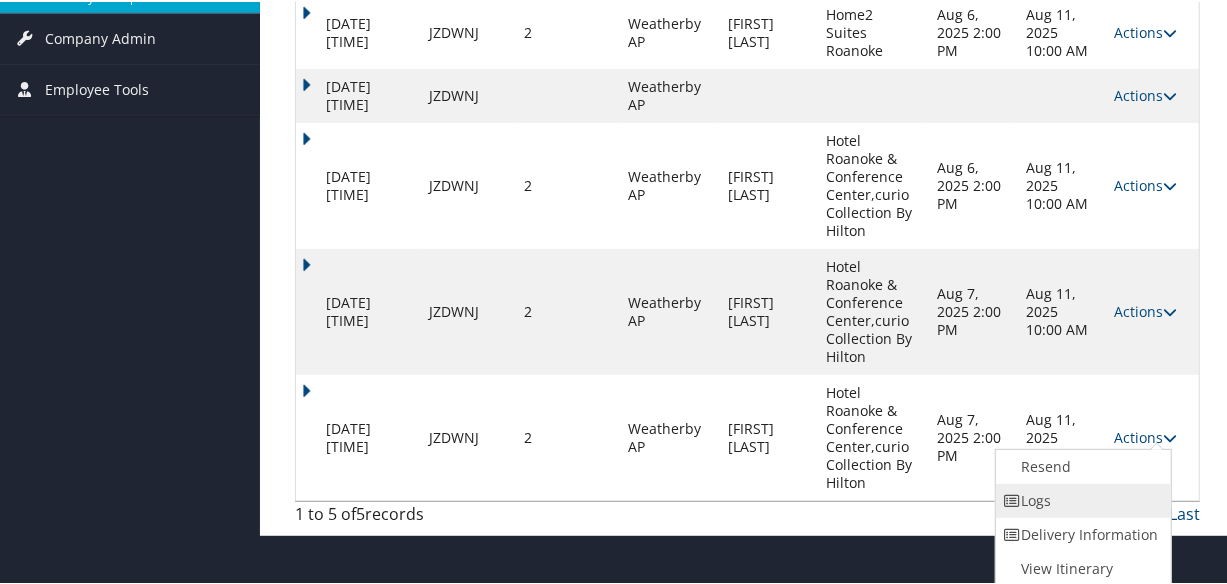 click on "Logs" at bounding box center (1081, 499) 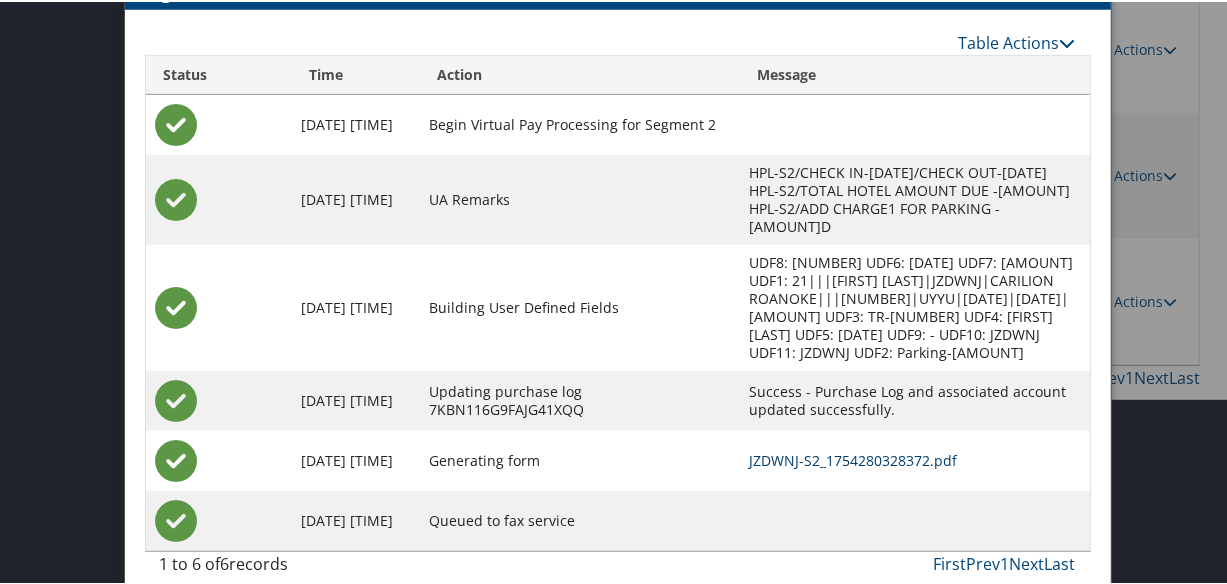 scroll, scrollTop: 593, scrollLeft: 0, axis: vertical 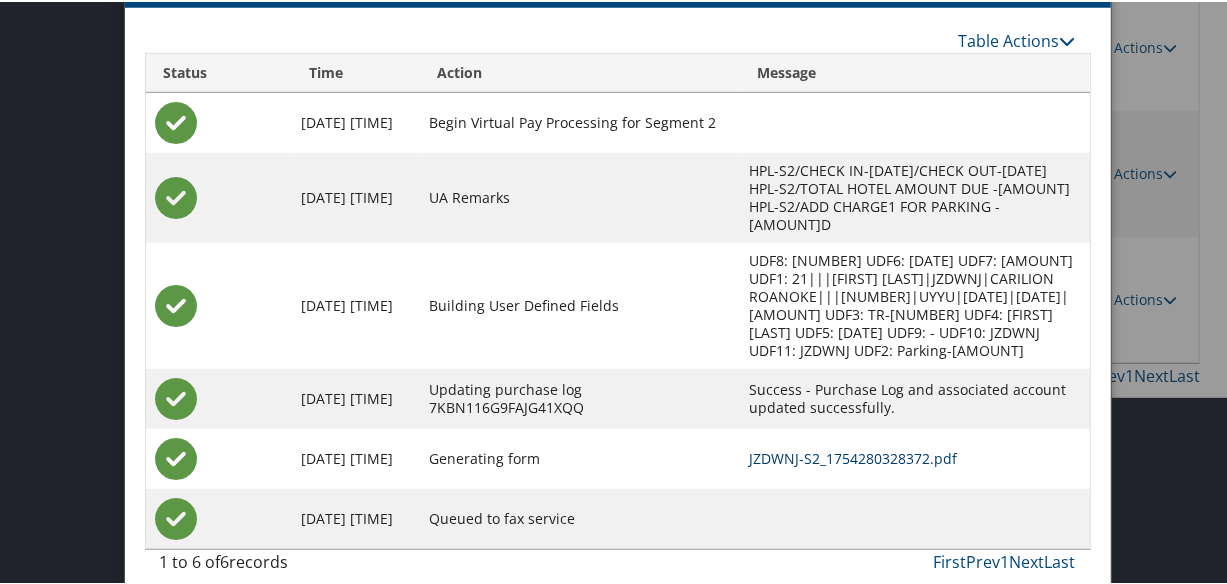 click on "JZDWNJ-S2_1754280328372.pdf" at bounding box center (853, 456) 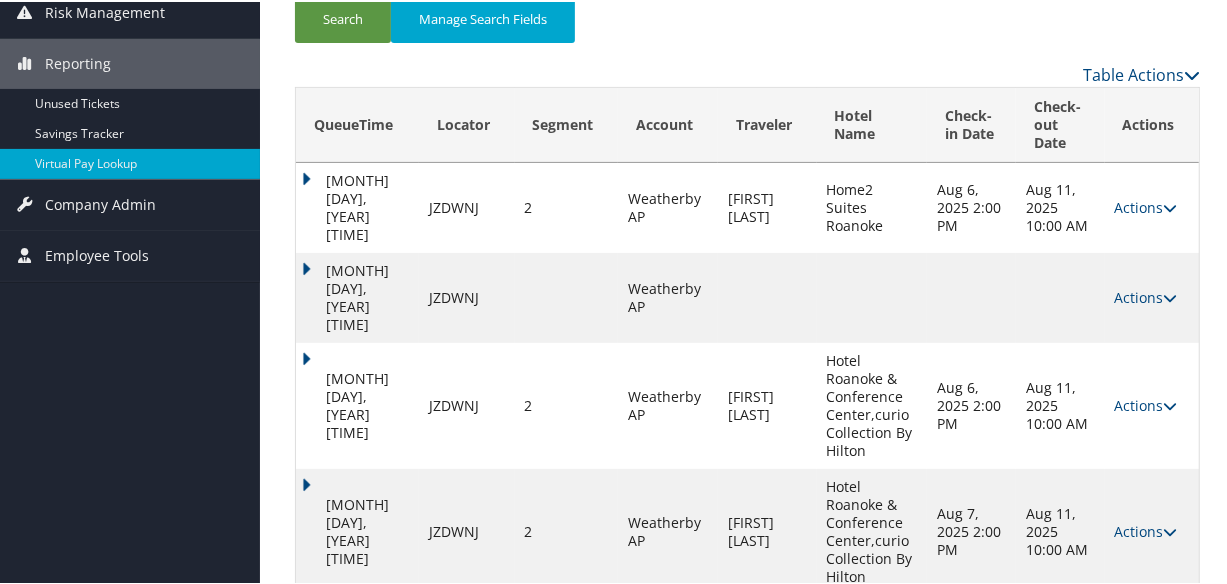 scroll, scrollTop: 404, scrollLeft: 0, axis: vertical 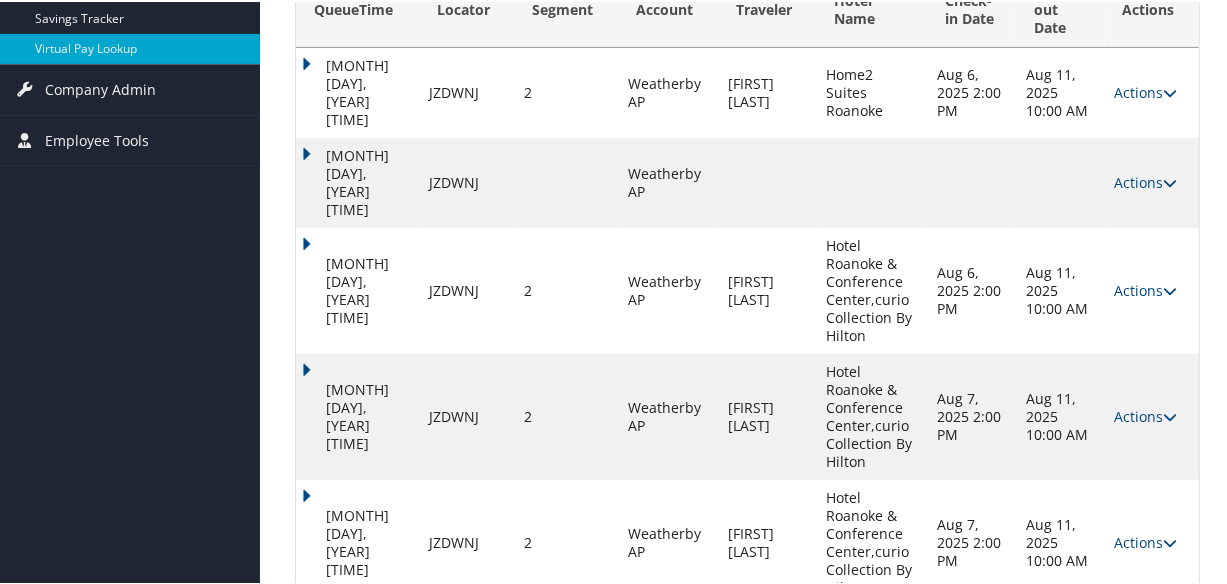 click on "Actions   Resend  Logs  Delivery Information  View Itinerary" at bounding box center (1152, 541) 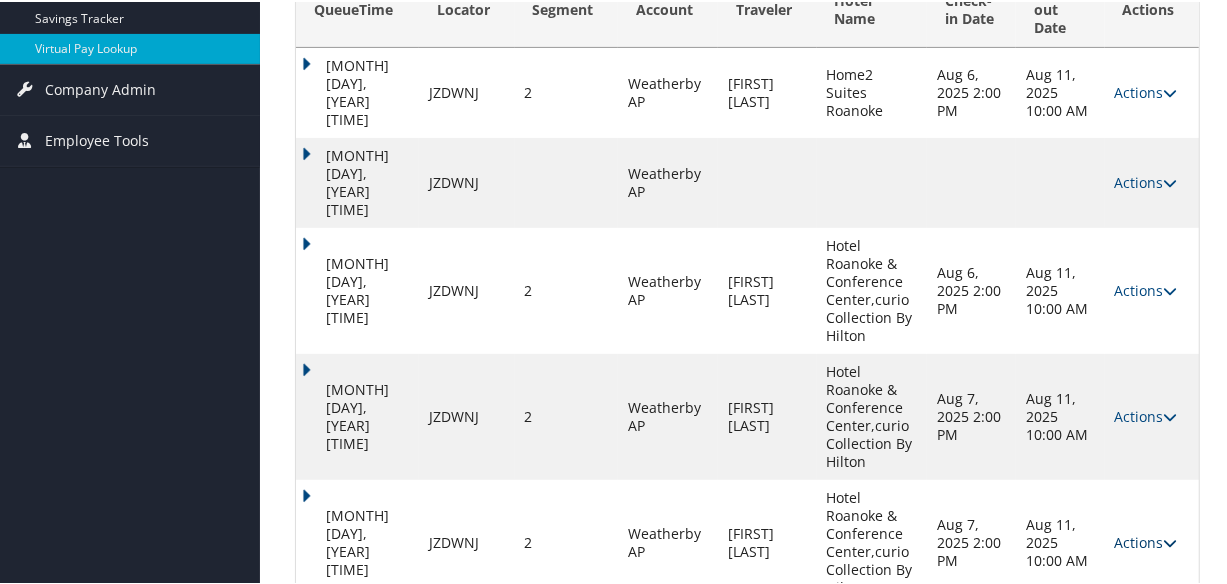 click on "Actions" at bounding box center (1146, 540) 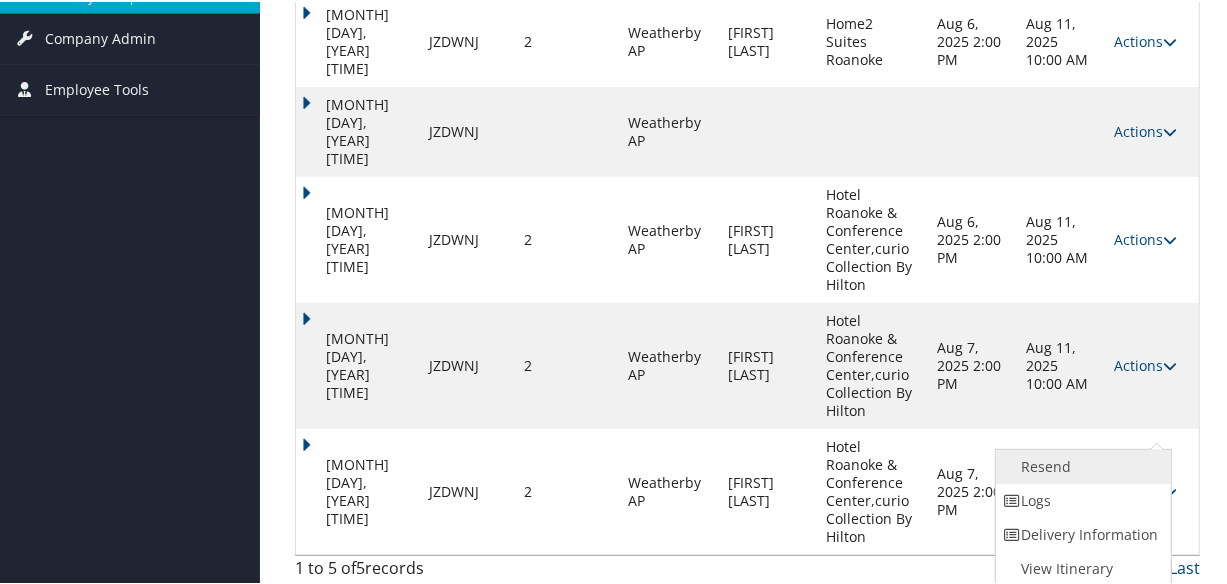 click on "Resend" at bounding box center (1081, 465) 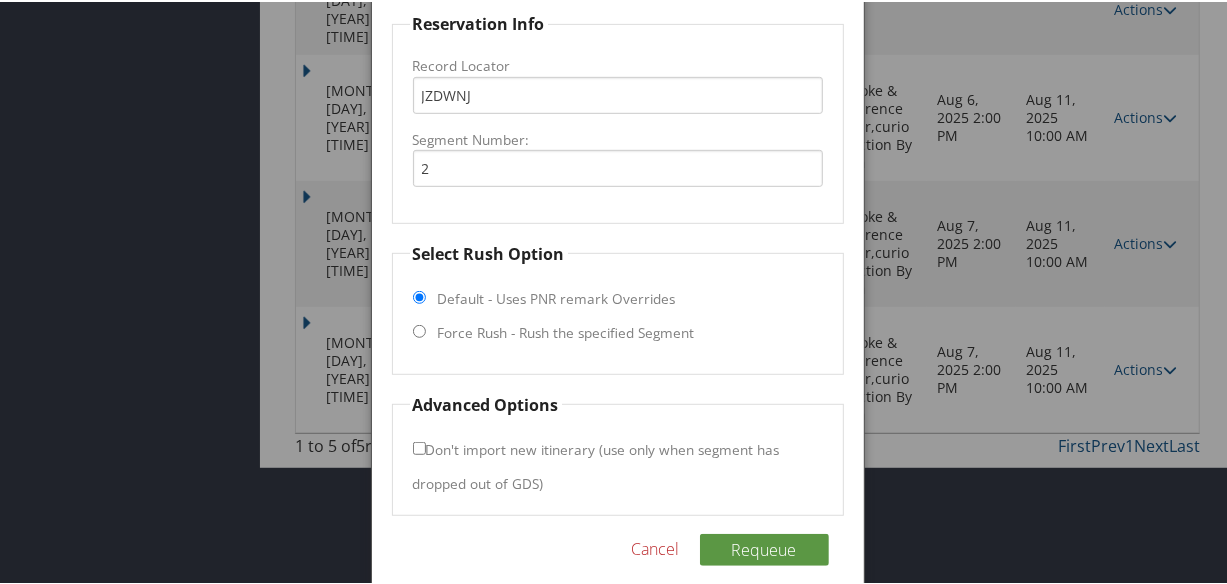 click on "Select Rush Option
Default - Uses PNR remark Overrides
Force Rush - Rush the specified Segment" at bounding box center (618, 306) 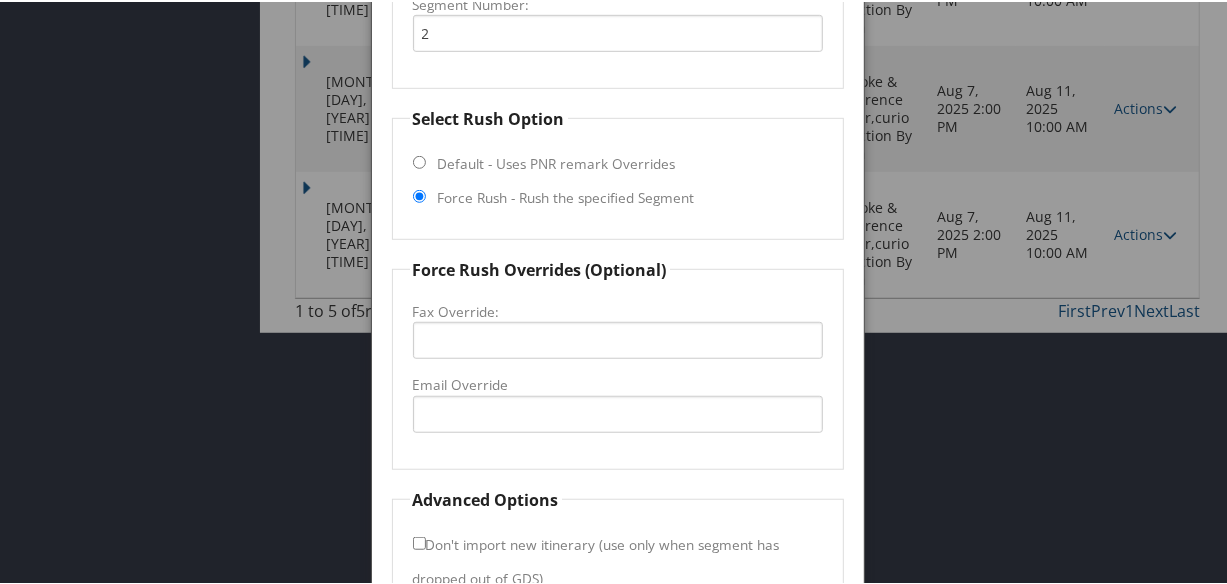 scroll, scrollTop: 828, scrollLeft: 0, axis: vertical 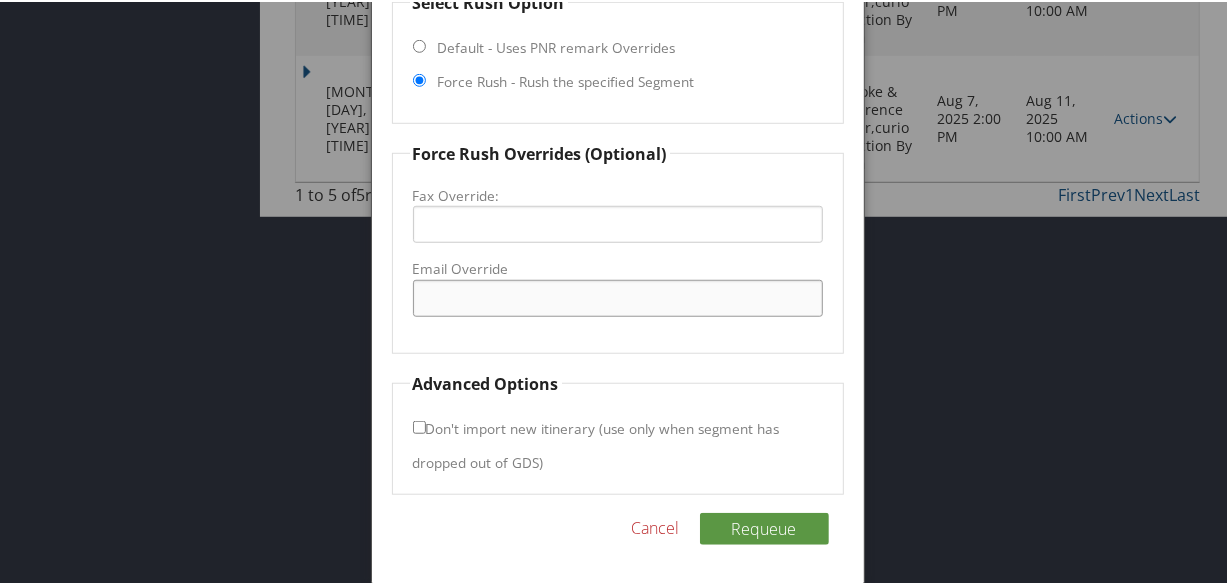 drag, startPoint x: 459, startPoint y: 278, endPoint x: 466, endPoint y: 297, distance: 20.248457 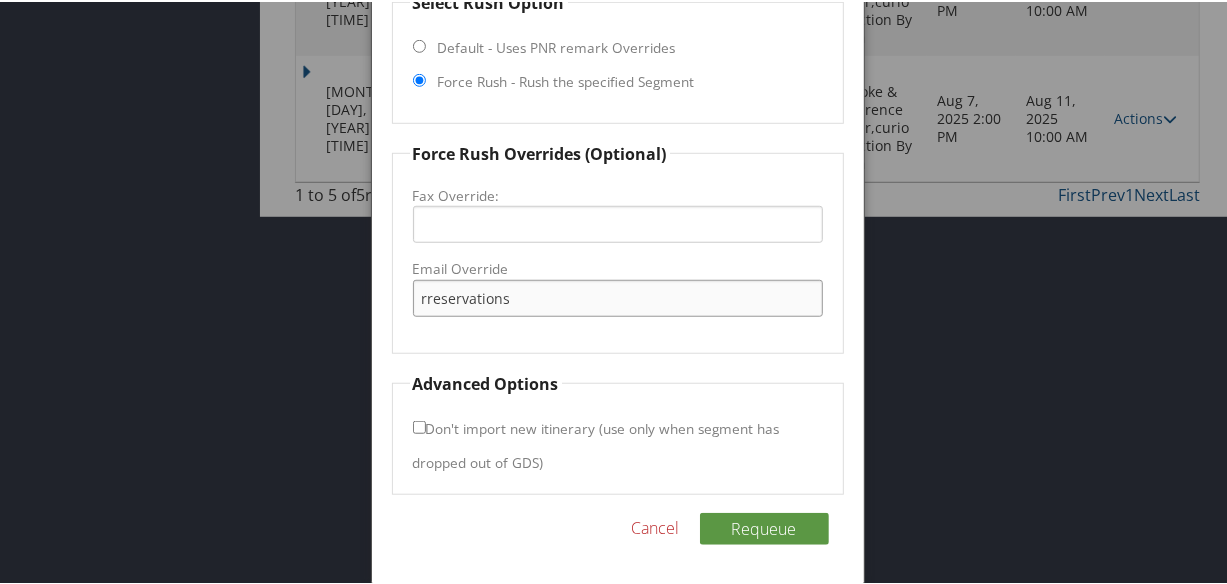 click on "rreservations" at bounding box center [618, 296] 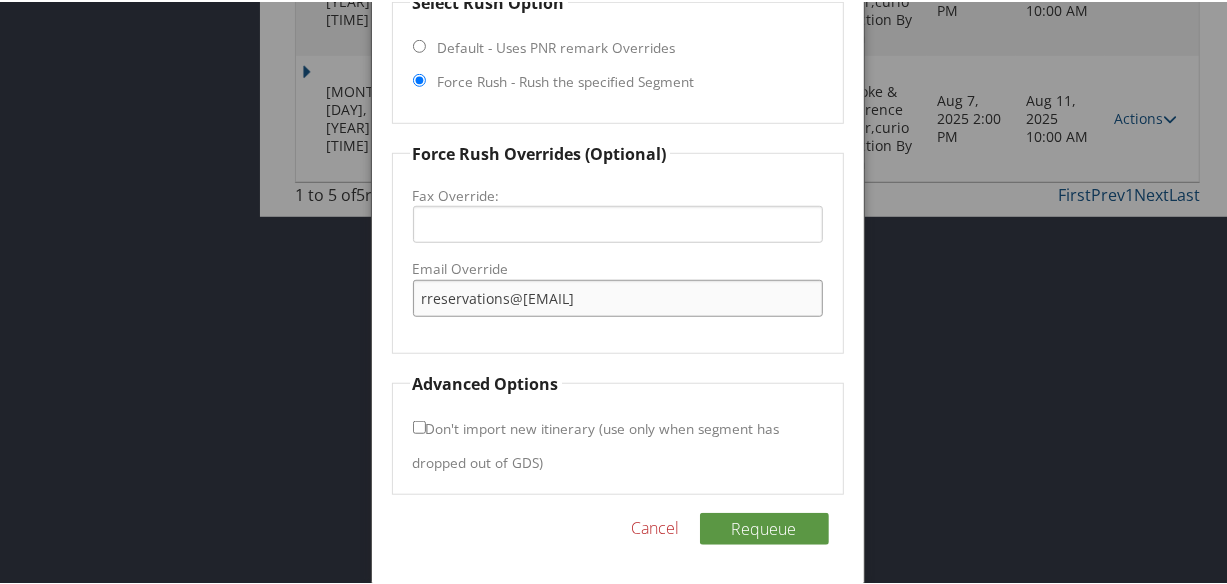 click on "rreservations@hotelrunner.com" at bounding box center (618, 296) 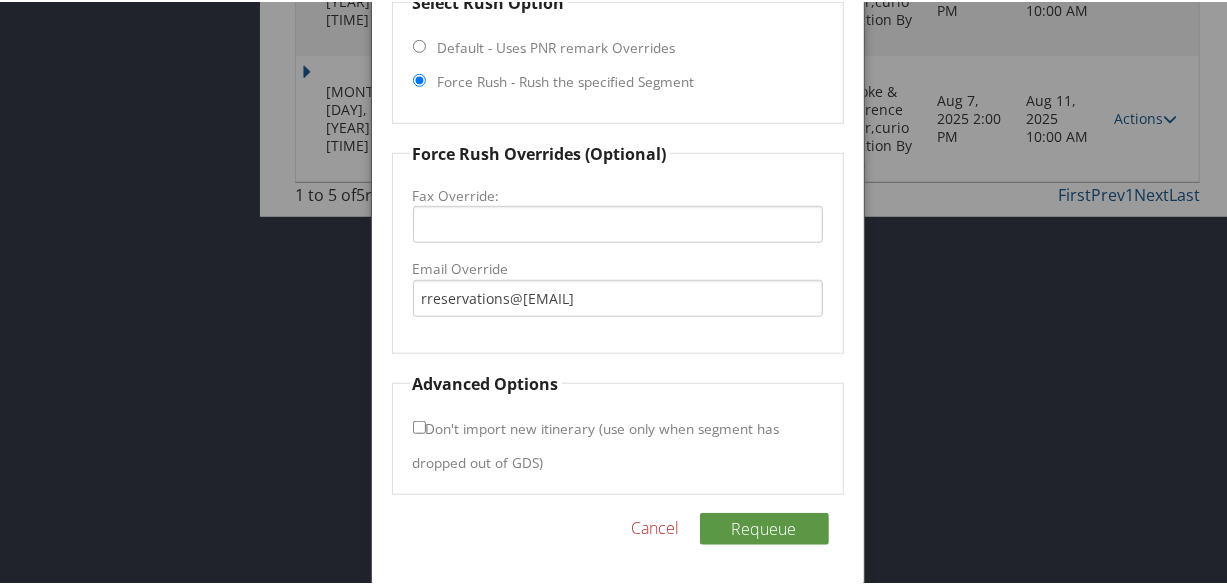click on "Force Rush Overrides (Optional)
Fax Override:
Email Override
rreservations@hotelroanoke.com" at bounding box center [618, 246] 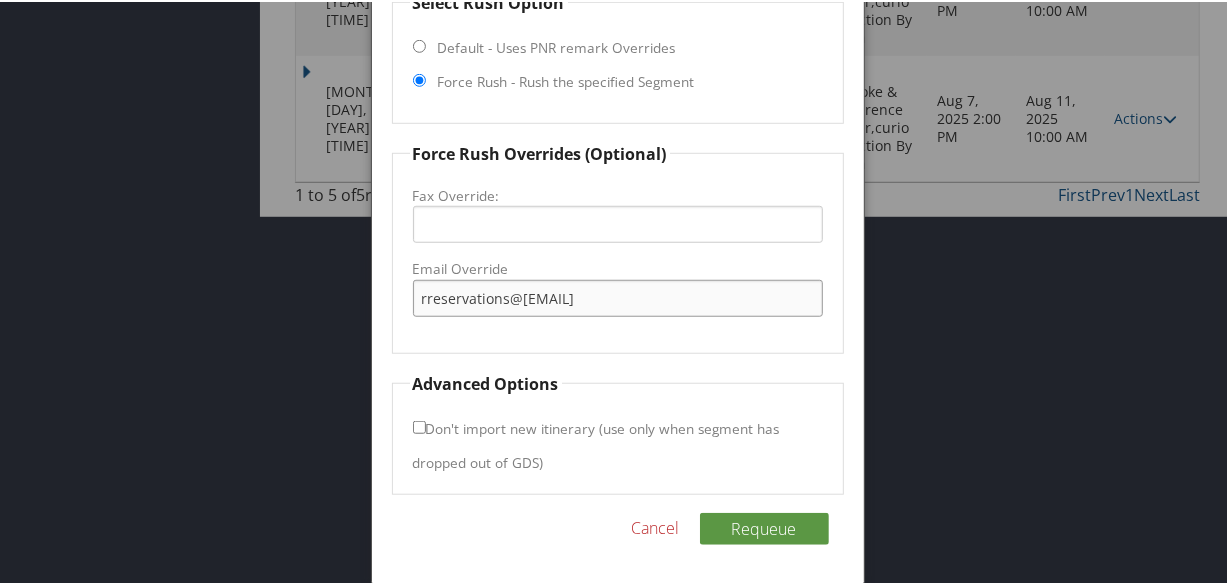 click on "rreservations@hotelroanoke.com" at bounding box center (618, 296) 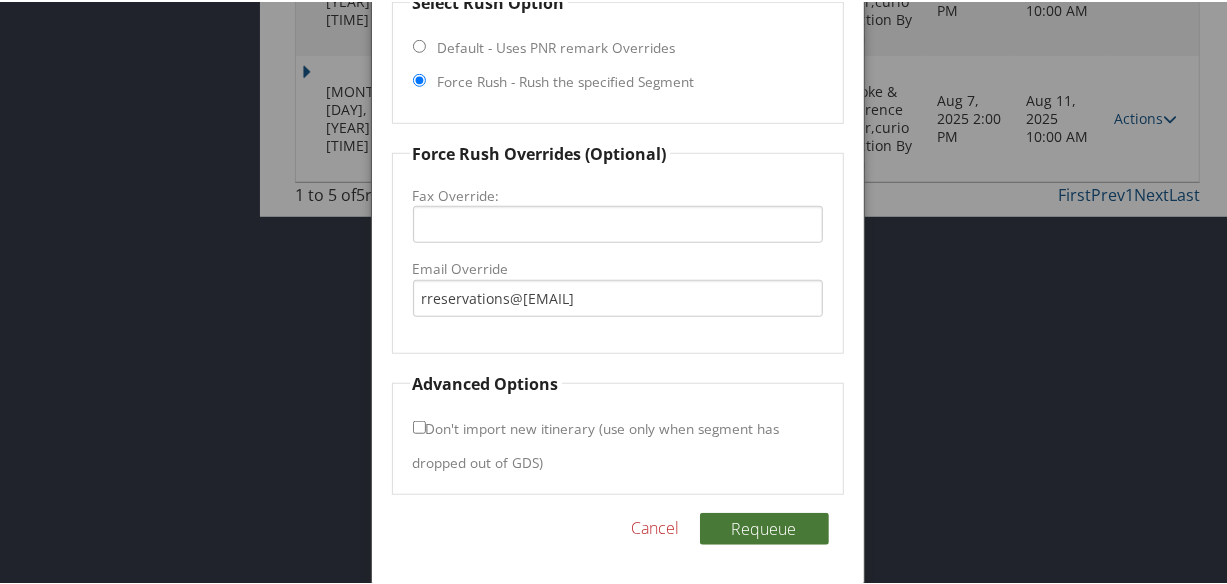 click on "Requeue" at bounding box center (764, 527) 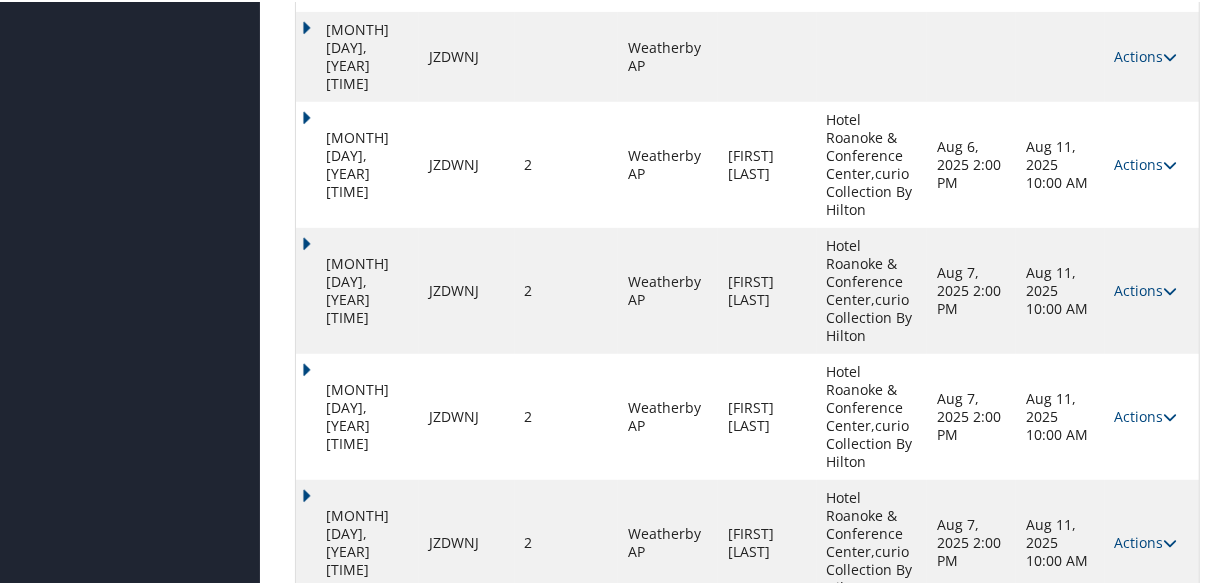 scroll, scrollTop: 530, scrollLeft: 0, axis: vertical 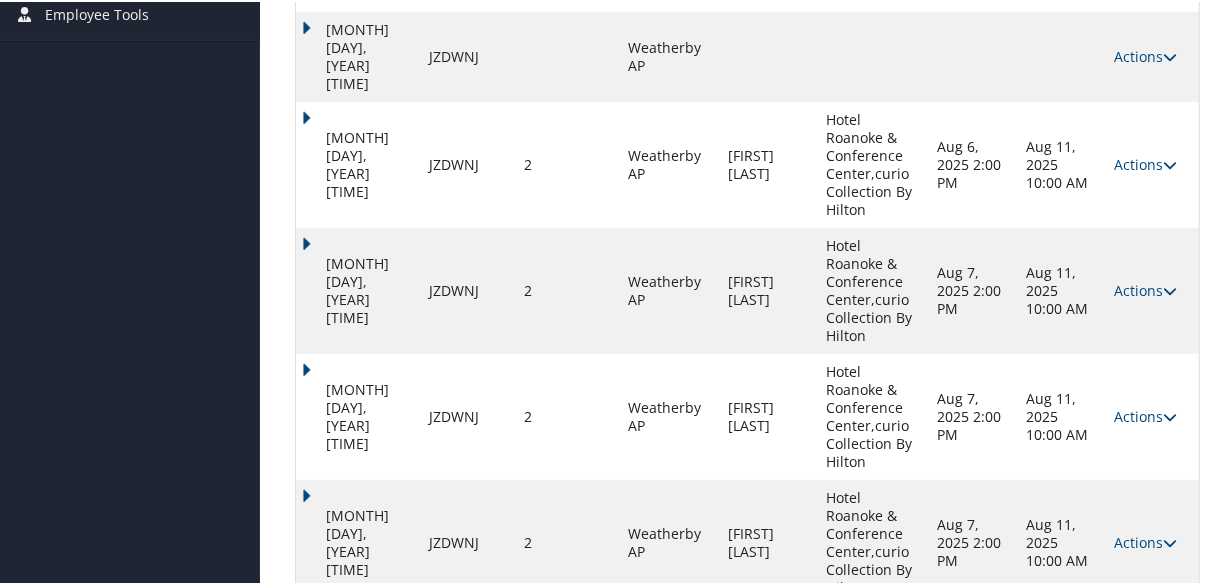click on "Aug 6, 2025 12:45 AM" at bounding box center [357, 541] 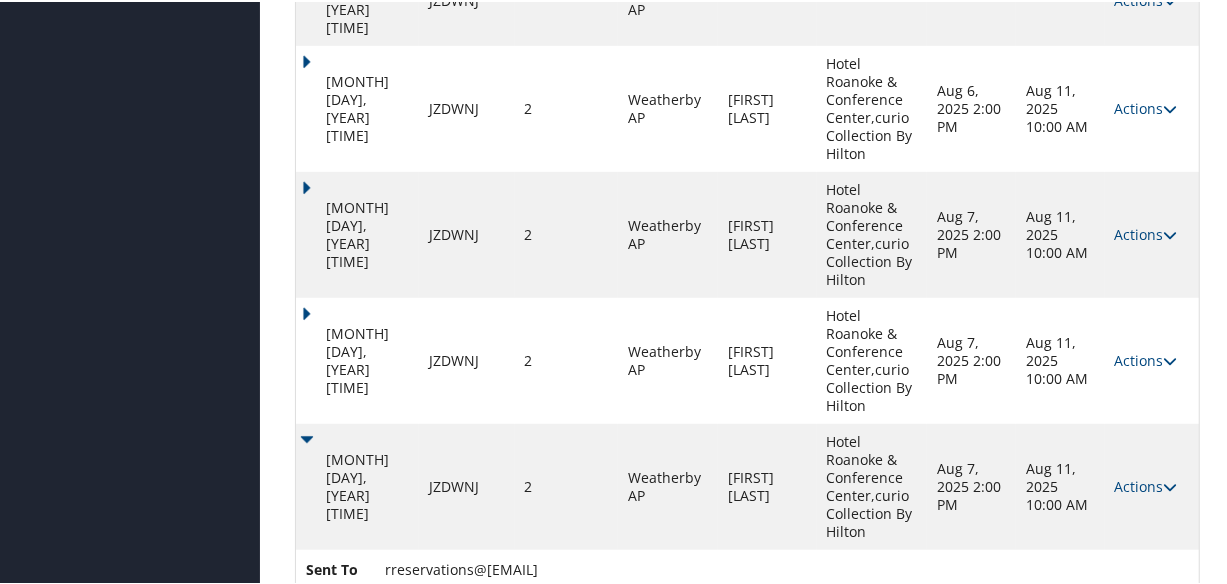 scroll, scrollTop: 615, scrollLeft: 0, axis: vertical 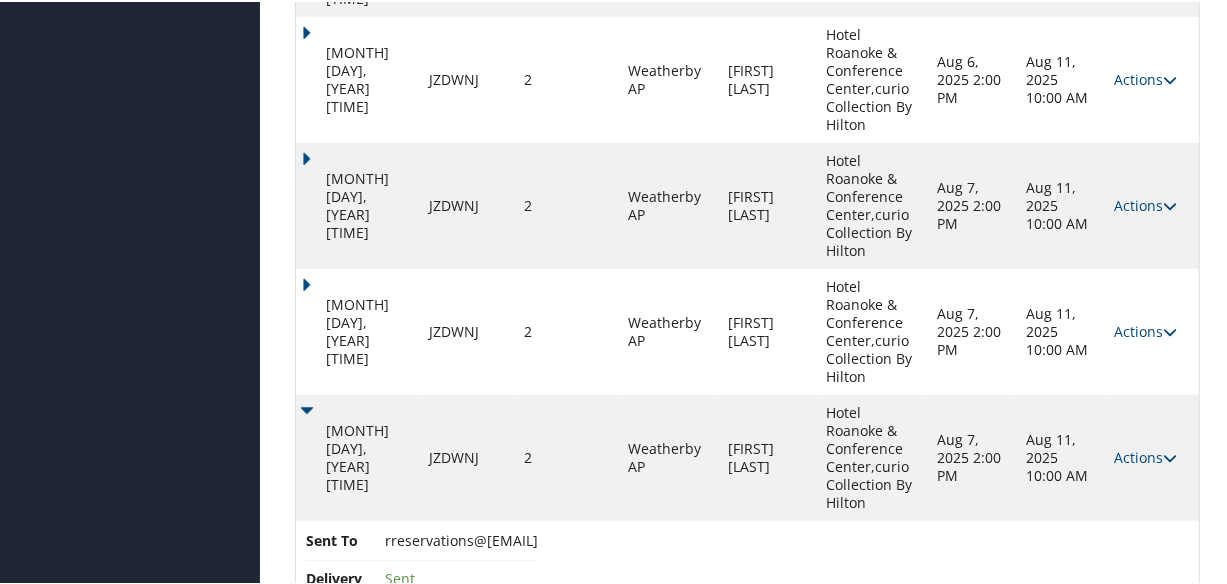 drag, startPoint x: 383, startPoint y: 479, endPoint x: 600, endPoint y: 482, distance: 217.02074 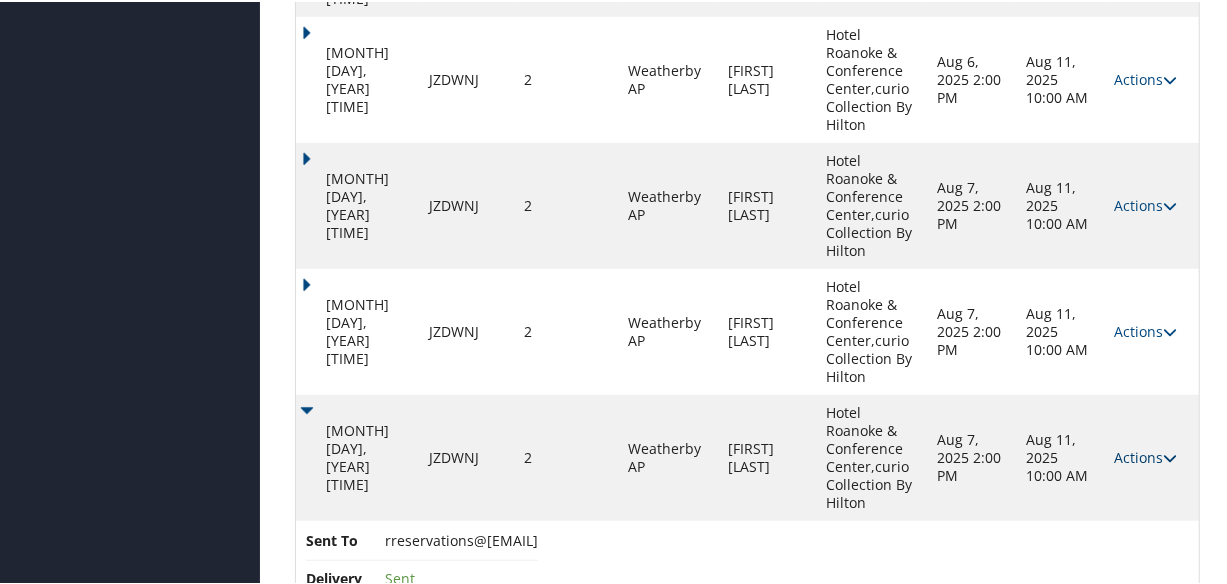 click on "Actions" at bounding box center [1146, 455] 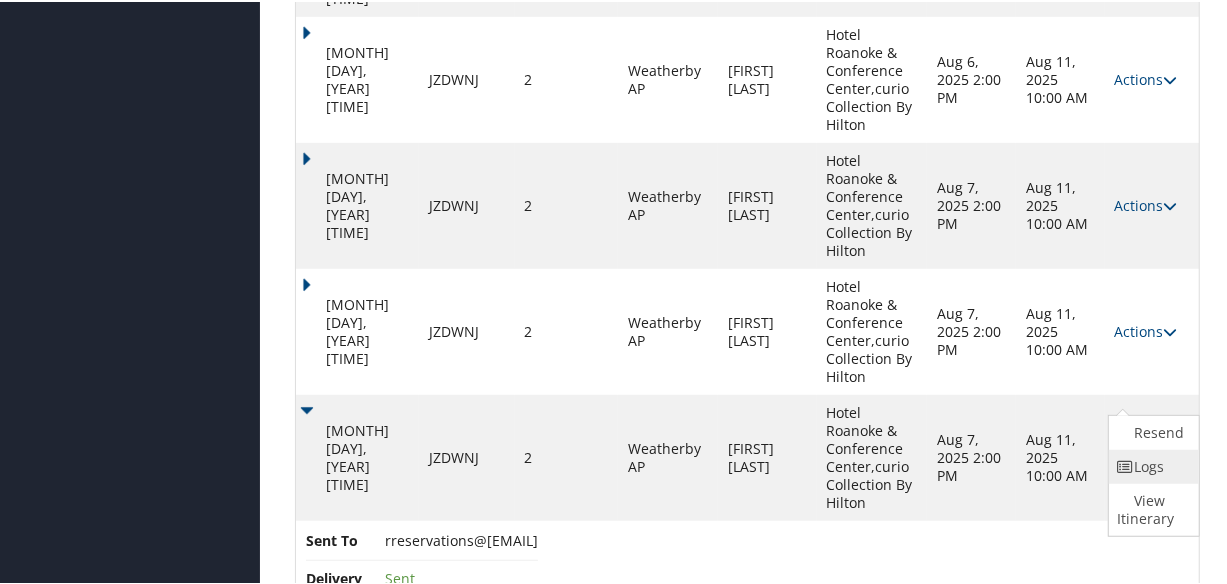 click at bounding box center [1126, 465] 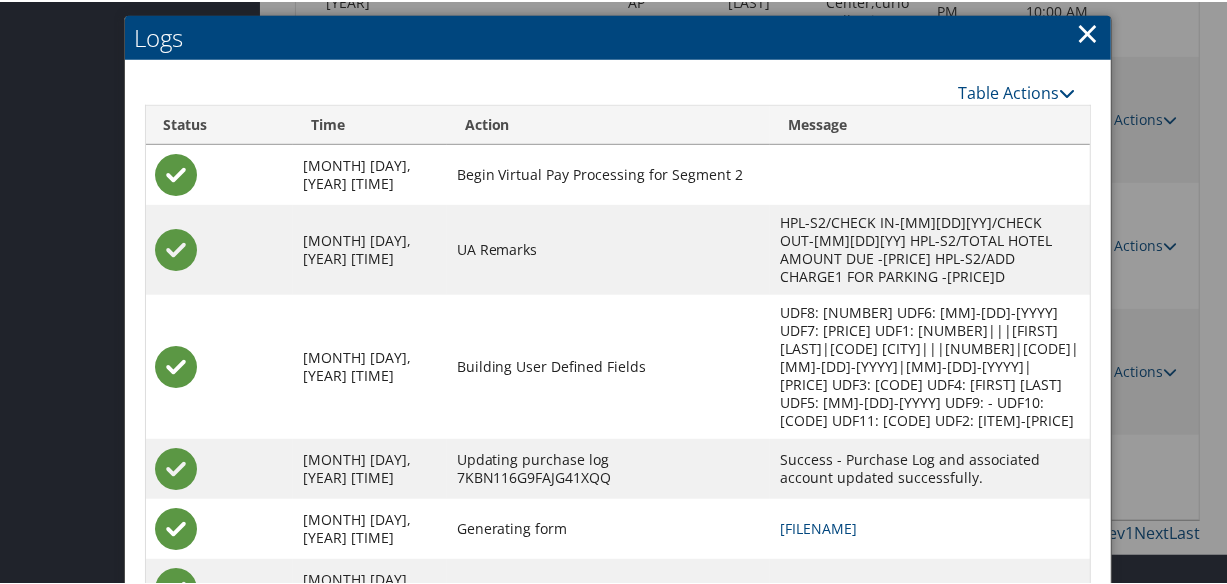 scroll, scrollTop: 813, scrollLeft: 0, axis: vertical 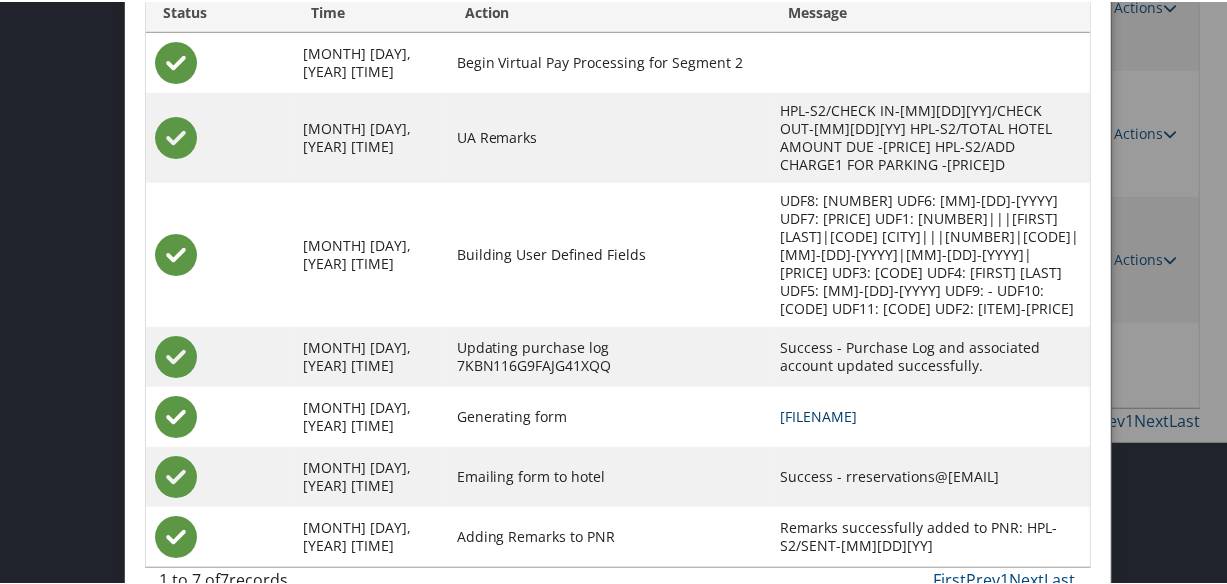 click on "JZDWNJ-S2_1754421332730.pdf" at bounding box center [818, 414] 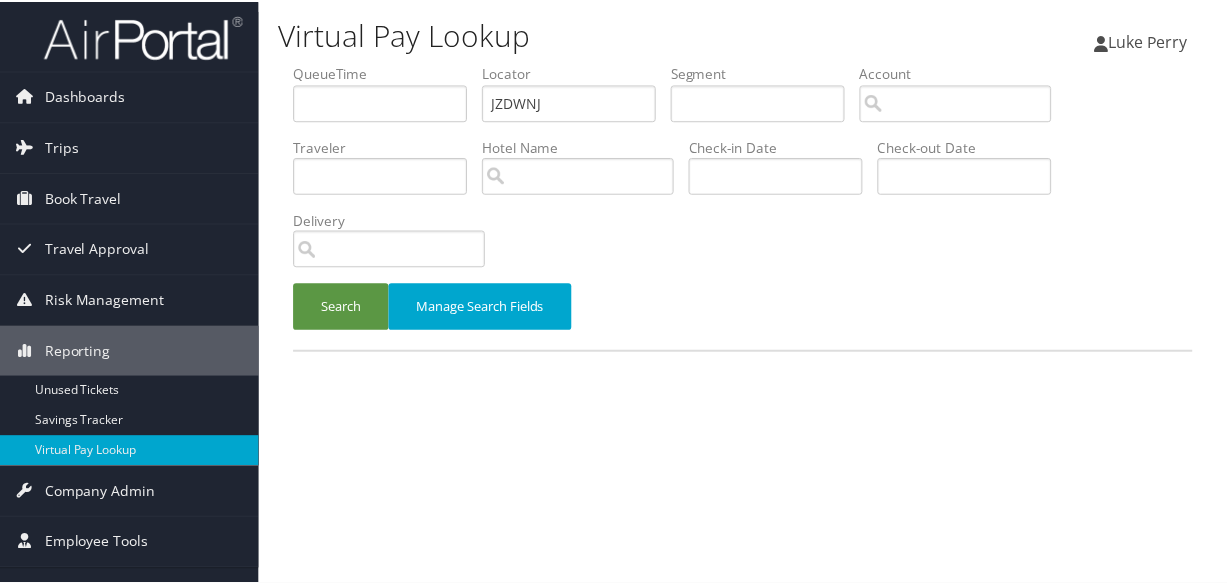 scroll, scrollTop: 0, scrollLeft: 0, axis: both 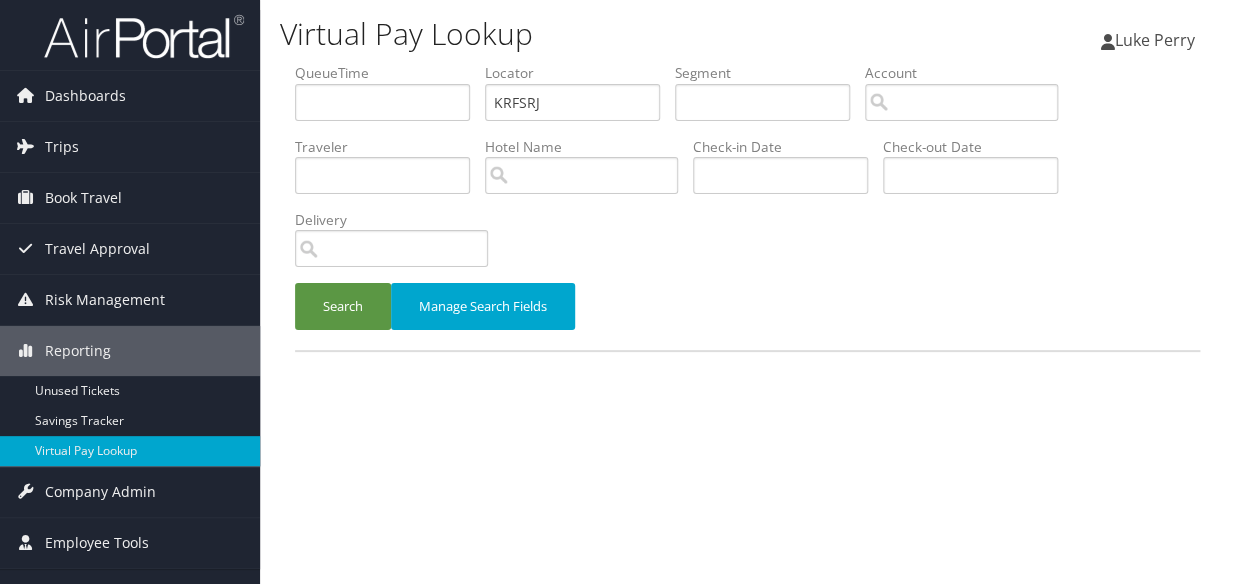 click on "QueueTime Locator KRFSRJ Segment Account Traveler Hotel Name Check-in Date Check-out Date Delivery" at bounding box center [747, 63] 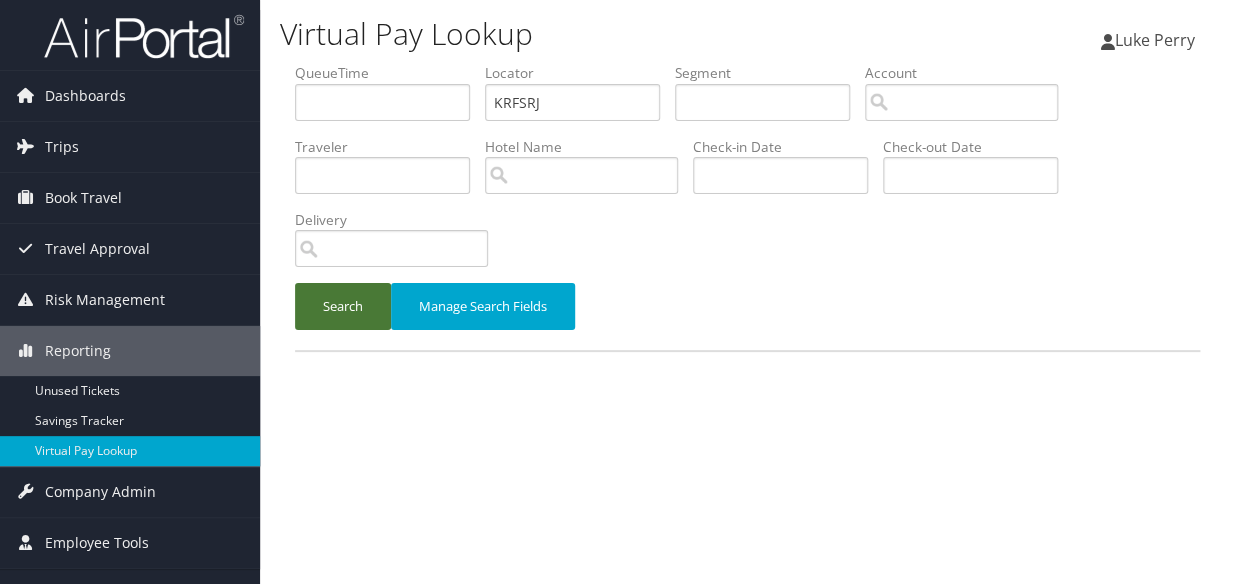 type on "KRFSRJ" 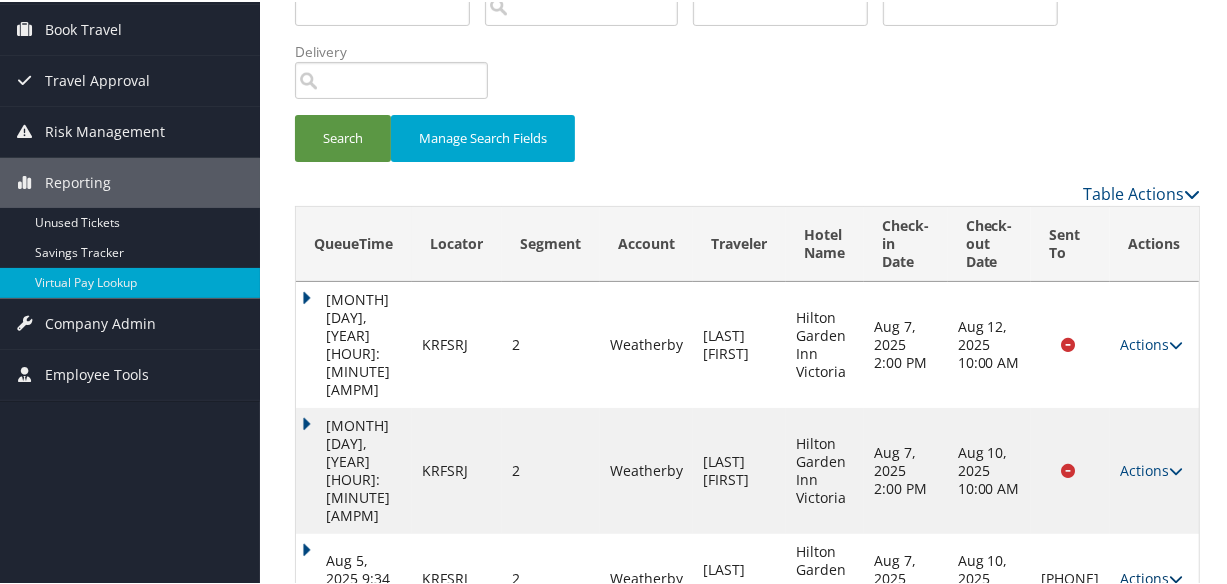 click on "Actions" at bounding box center [1151, 576] 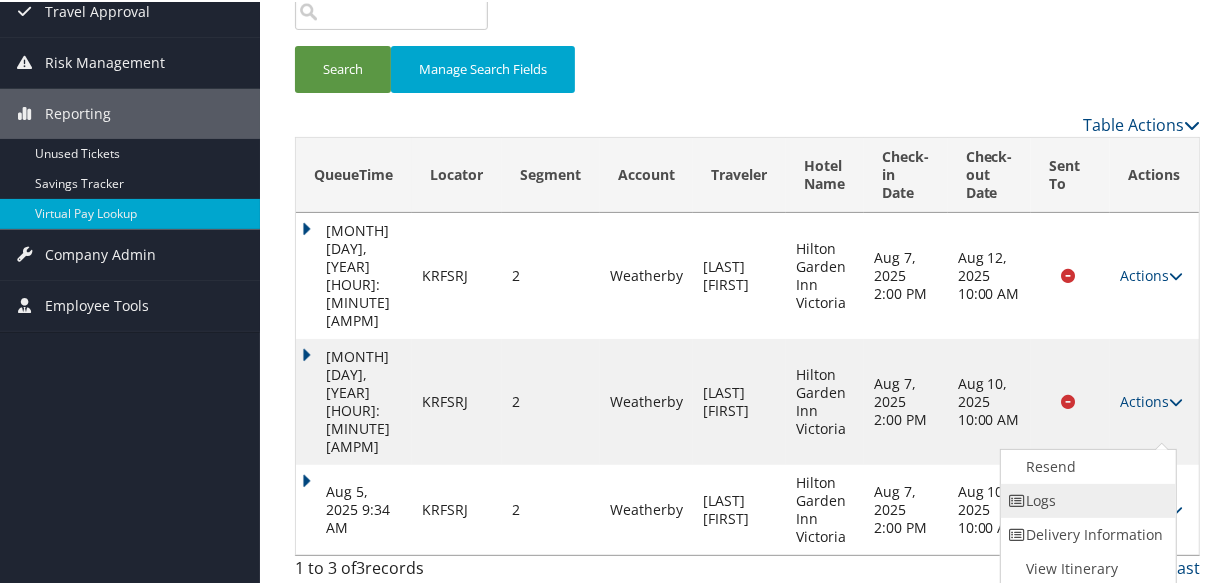 click on "Logs" at bounding box center [1086, 499] 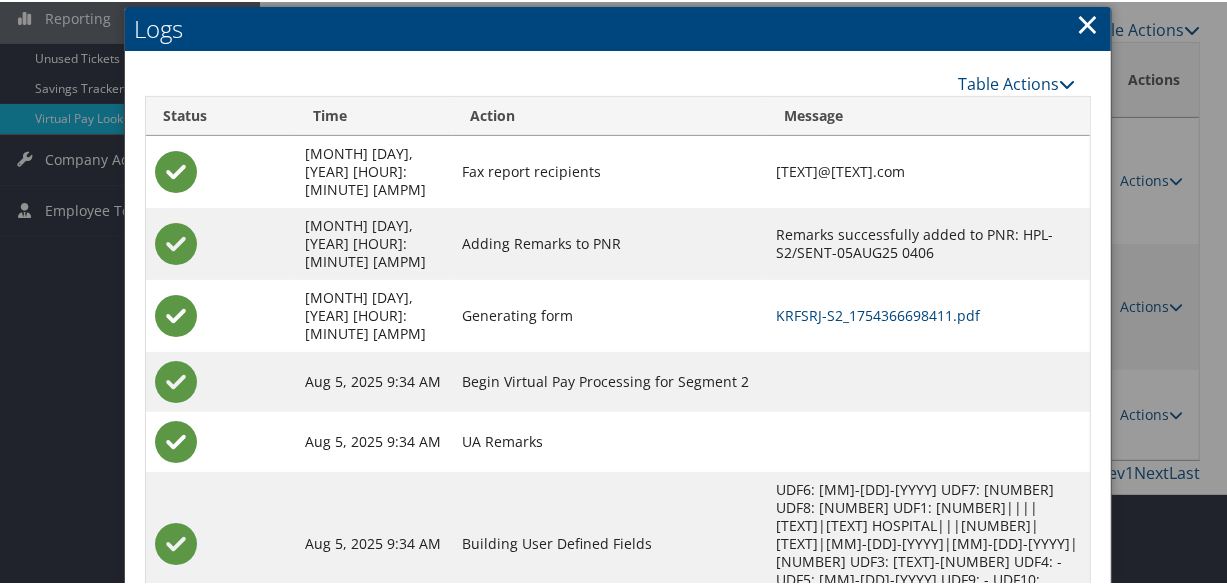 scroll, scrollTop: 449, scrollLeft: 0, axis: vertical 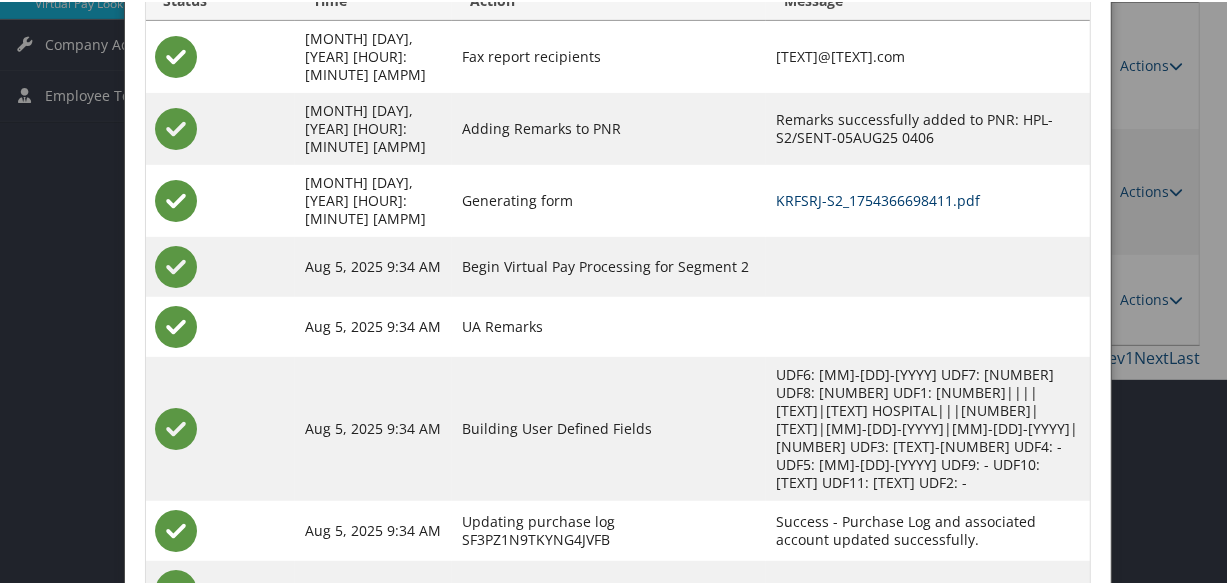 click on "KRFSRJ-S2_1754366698411.pdf" at bounding box center [878, 198] 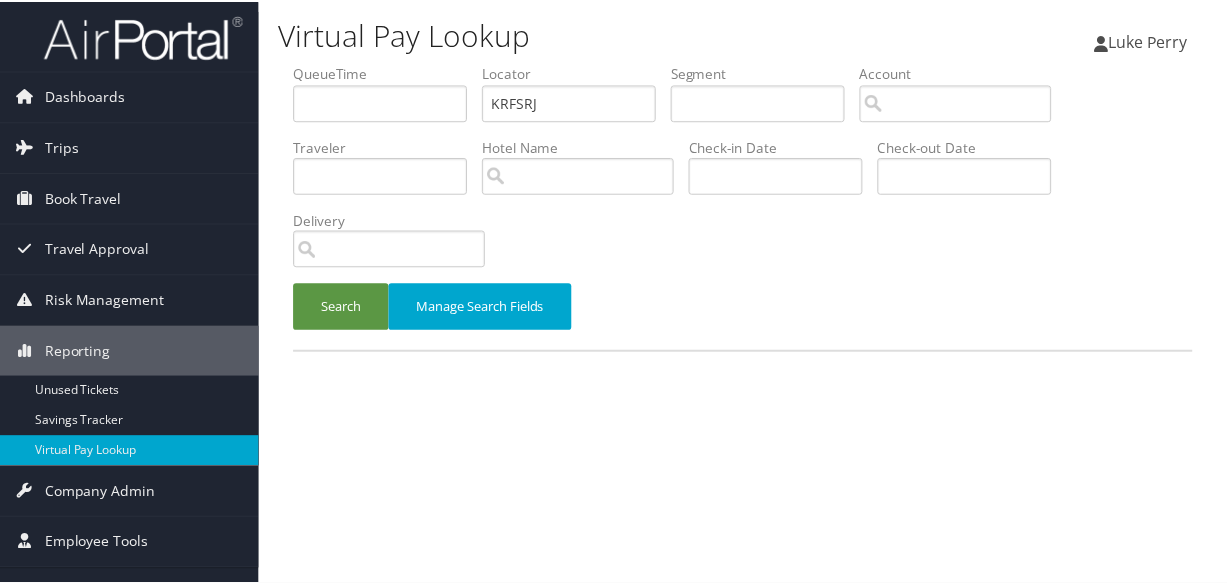 scroll, scrollTop: 0, scrollLeft: 0, axis: both 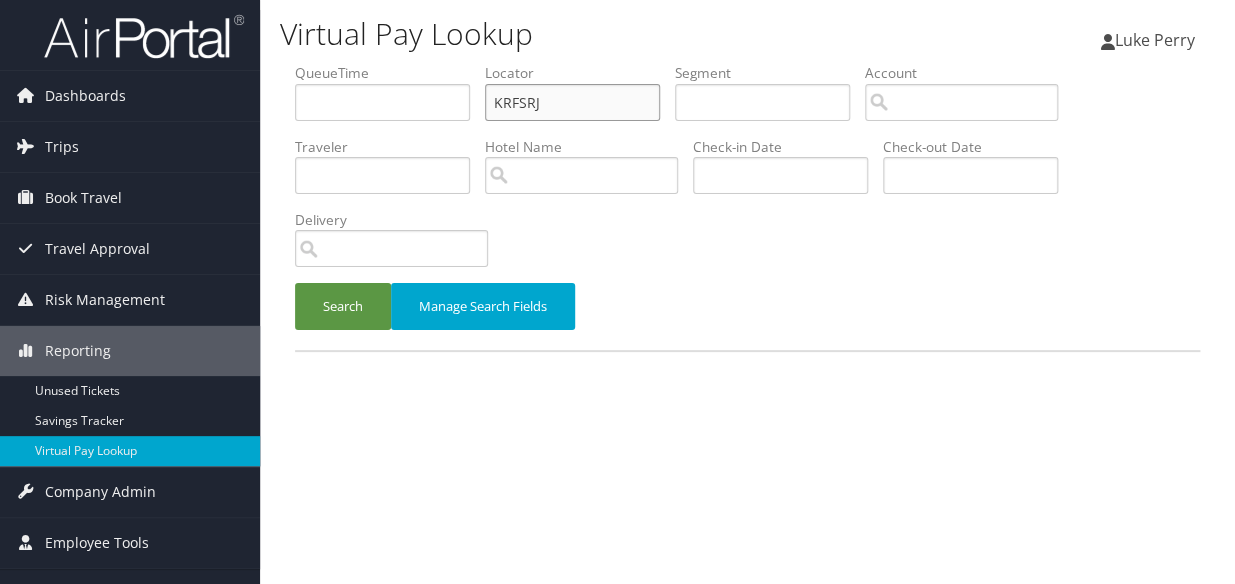 paste on "OOLSDM" 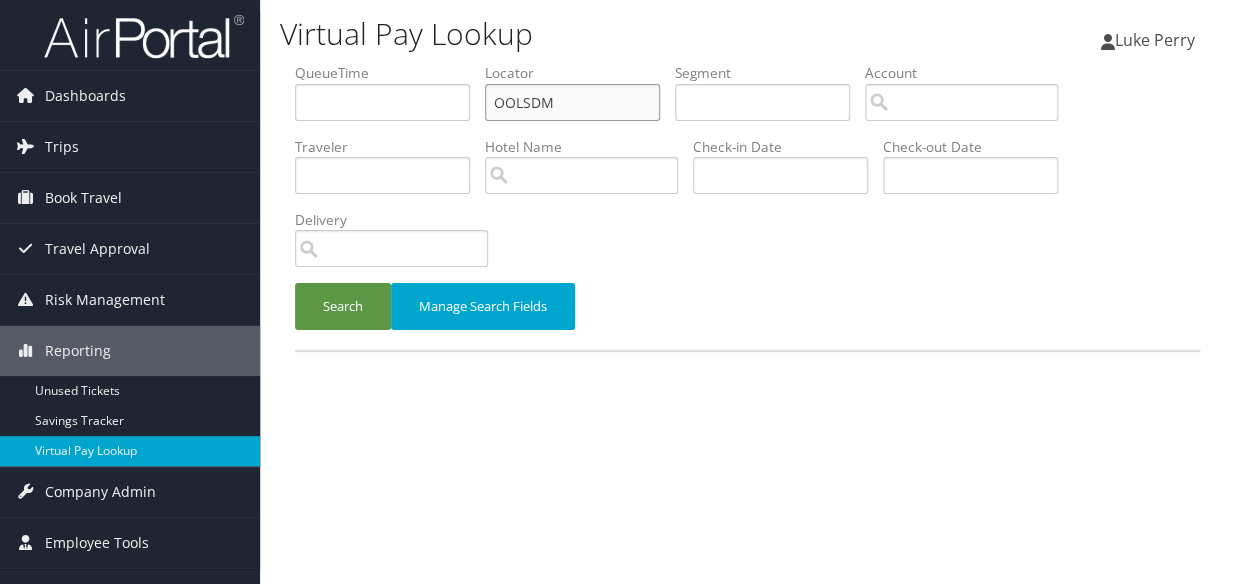 drag, startPoint x: 421, startPoint y: 117, endPoint x: 372, endPoint y: 125, distance: 49.648766 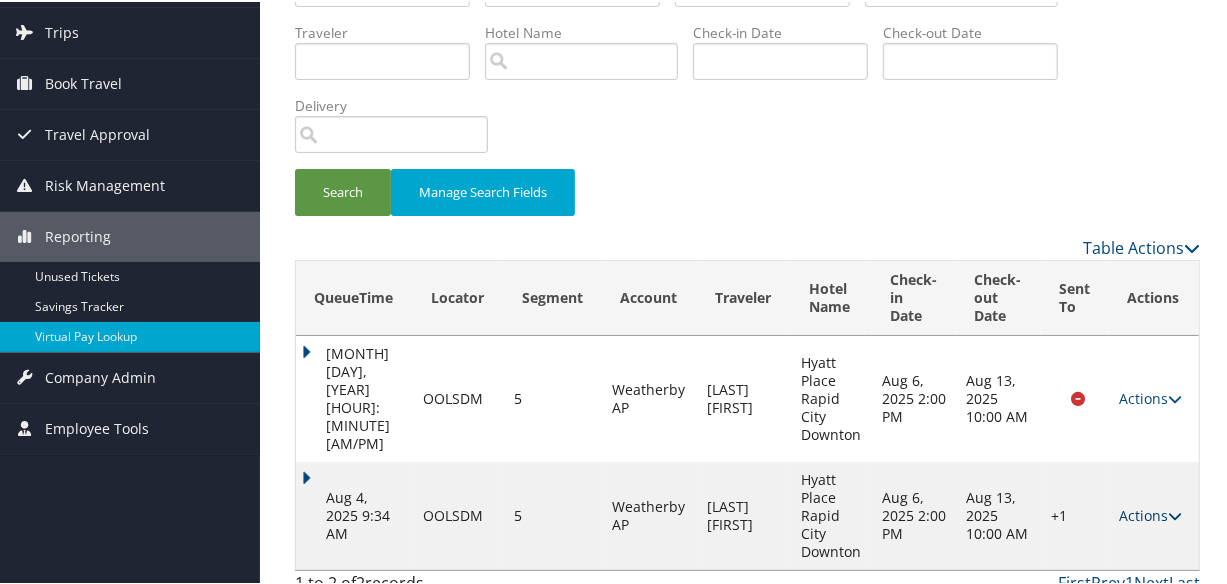 click on "Actions" at bounding box center [1150, 513] 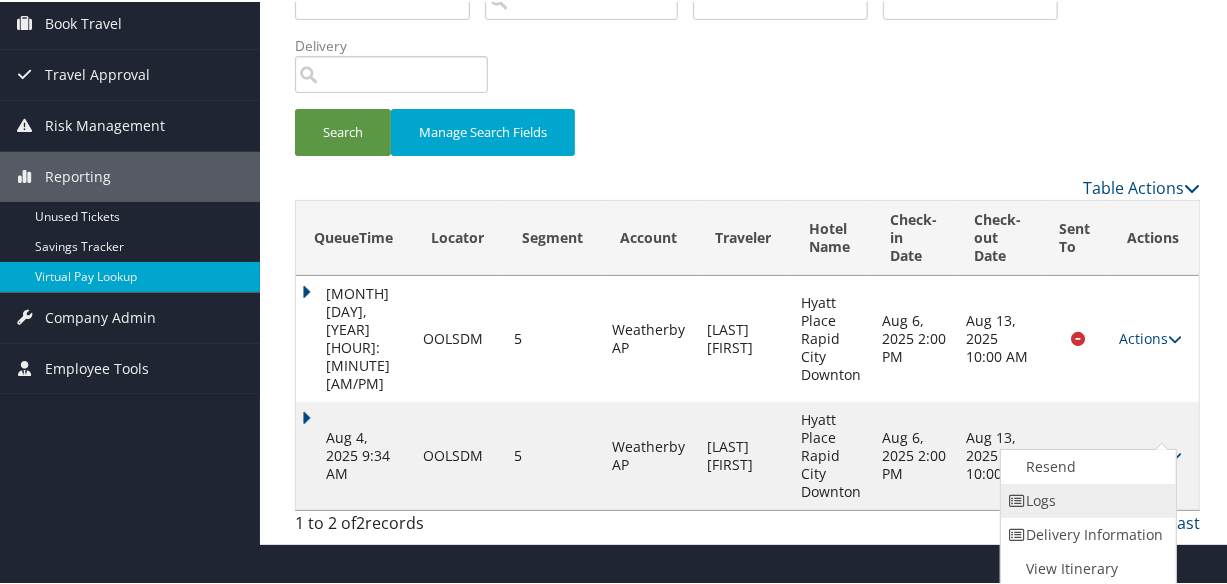 click on "Logs" at bounding box center (1086, 499) 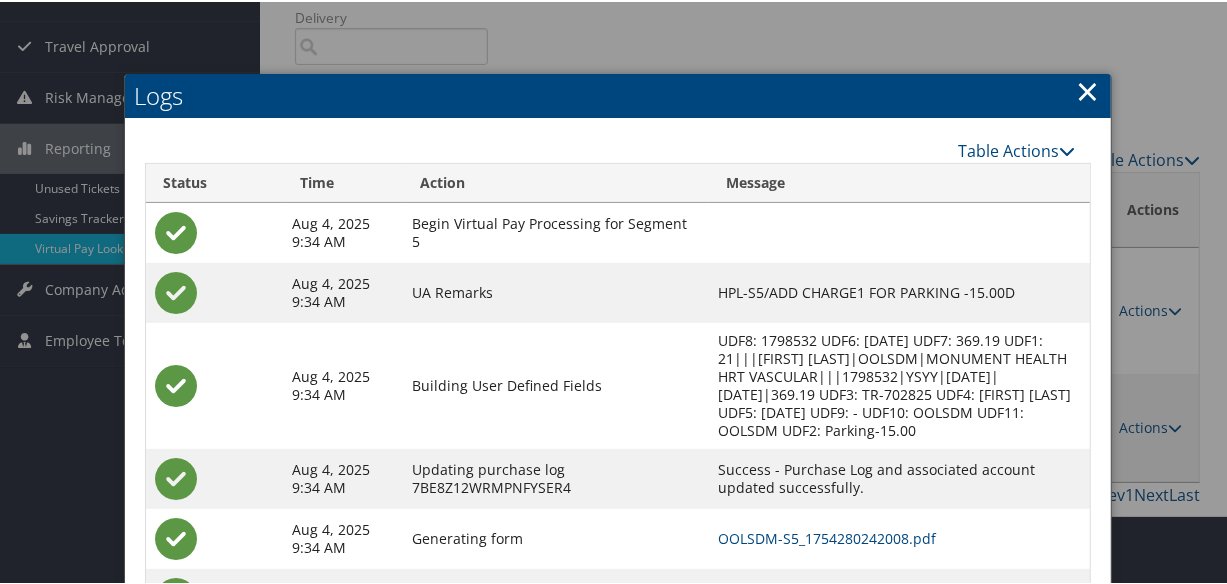 scroll, scrollTop: 302, scrollLeft: 0, axis: vertical 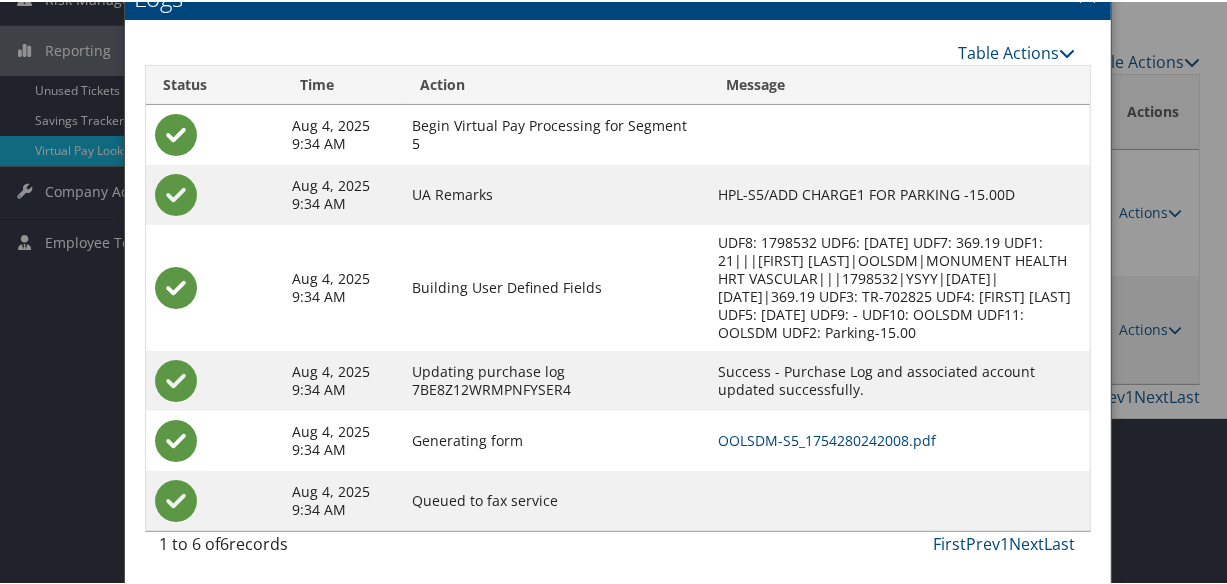 click on "OOLSDM-S5_1754280242008.pdf" at bounding box center [898, 439] 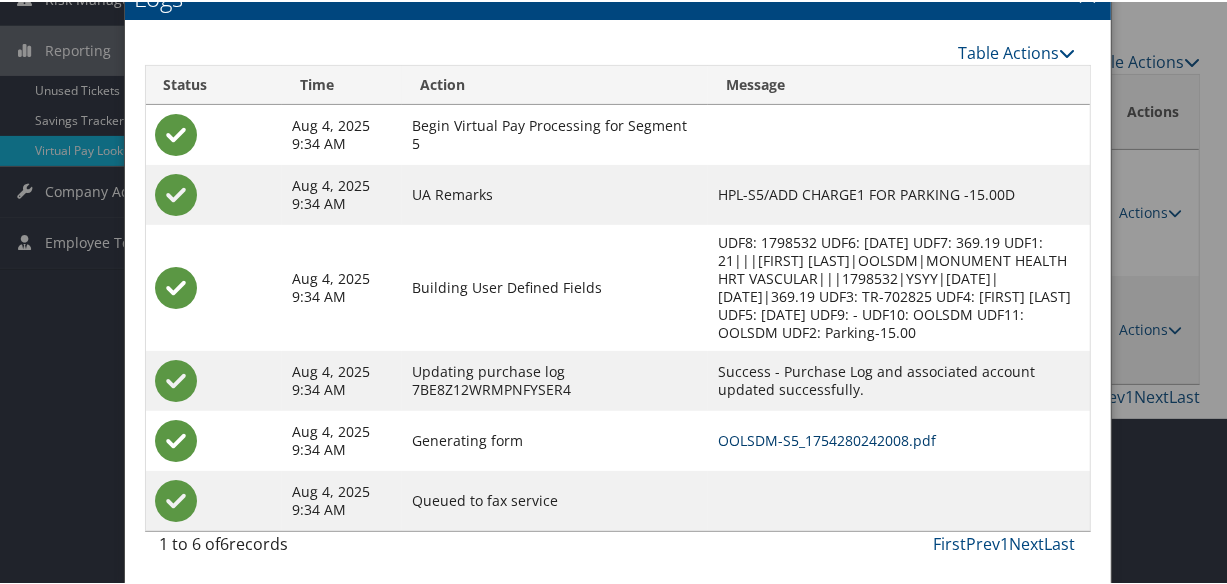click on "OOLSDM-S5_1754280242008.pdf" at bounding box center [827, 438] 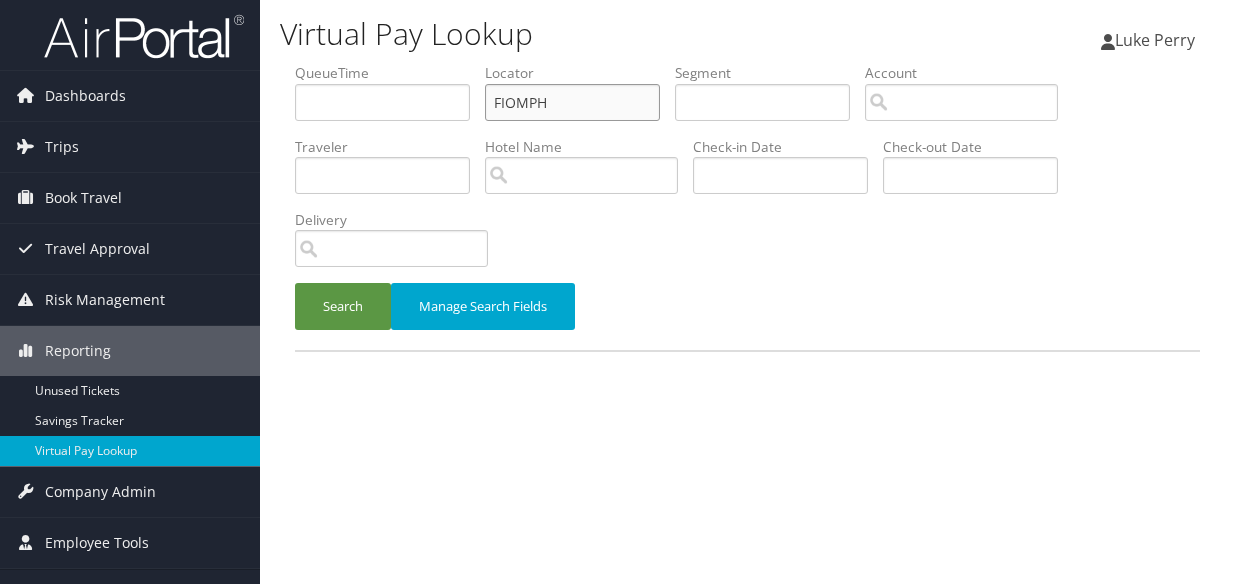 scroll, scrollTop: 0, scrollLeft: 0, axis: both 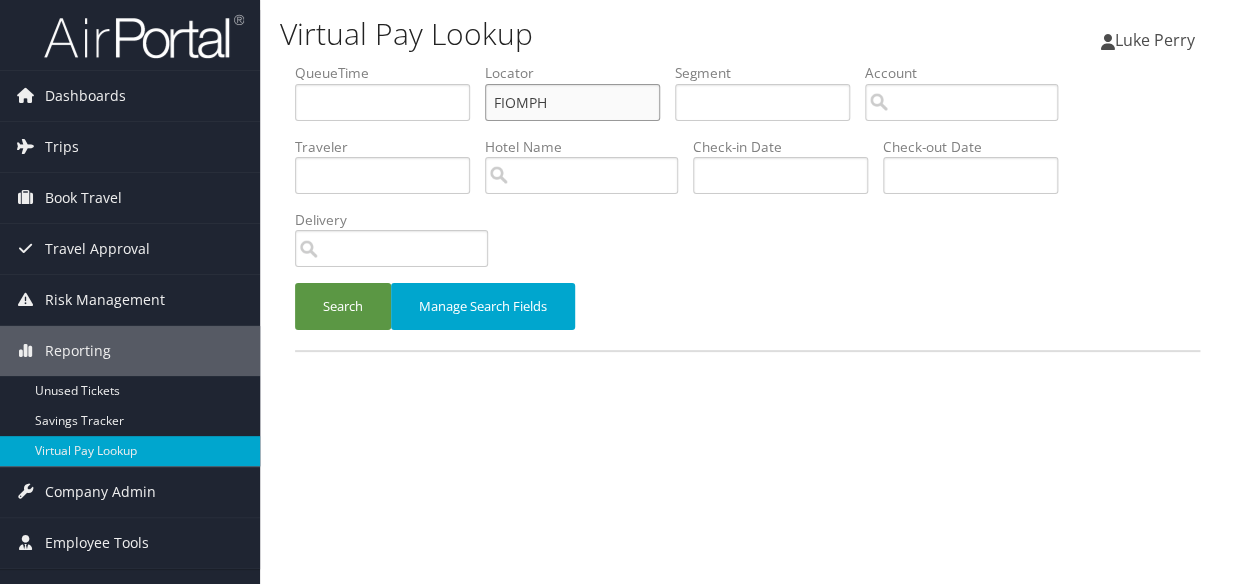 paste on "AQCWDF" 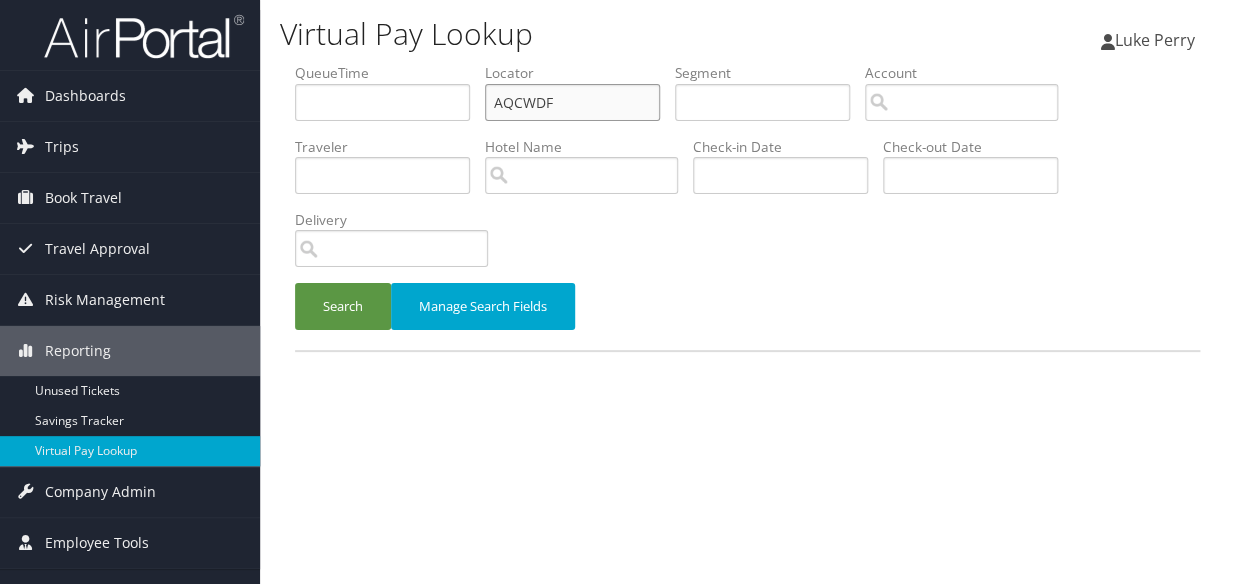 drag, startPoint x: 520, startPoint y: 109, endPoint x: 307, endPoint y: 118, distance: 213.19006 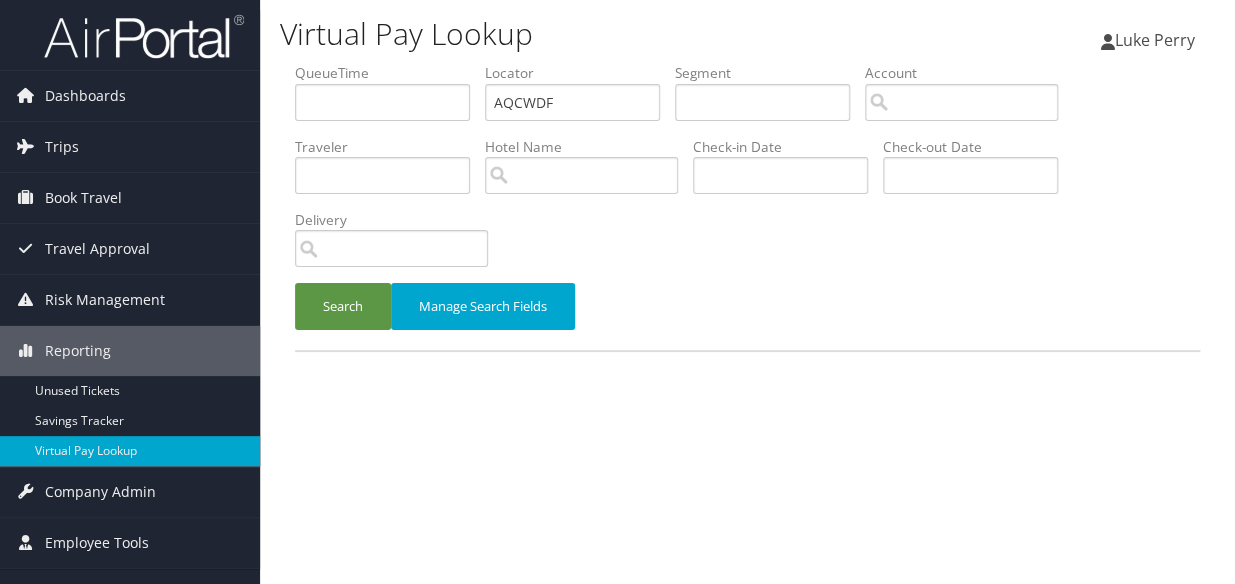 click on "Search Manage Search Fields" at bounding box center [747, 316] 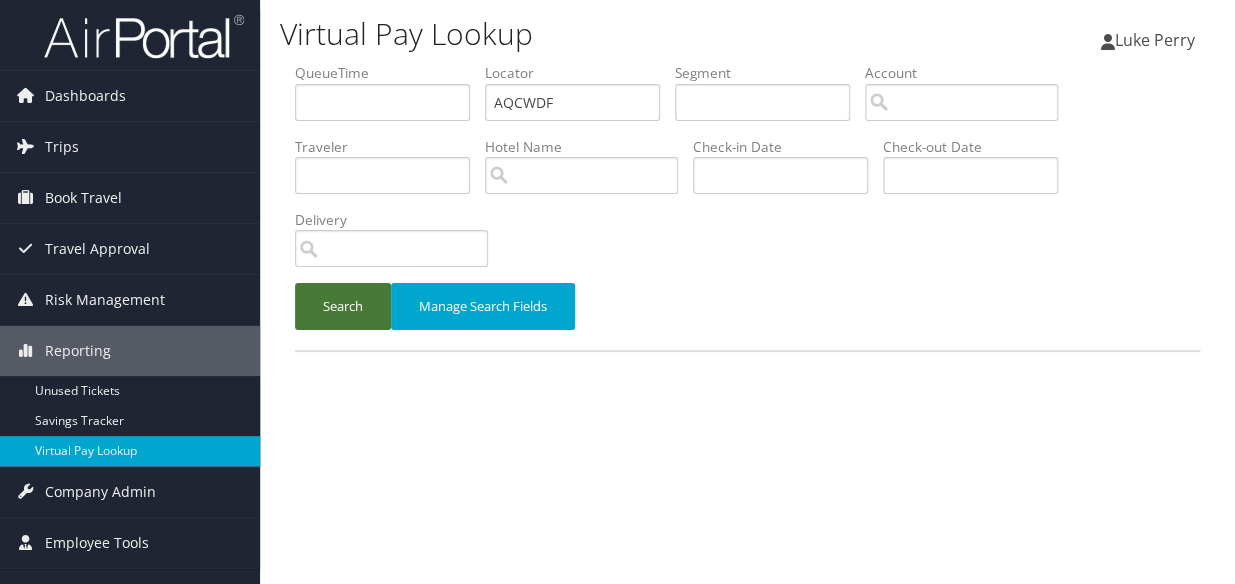 click on "Search" at bounding box center [343, 306] 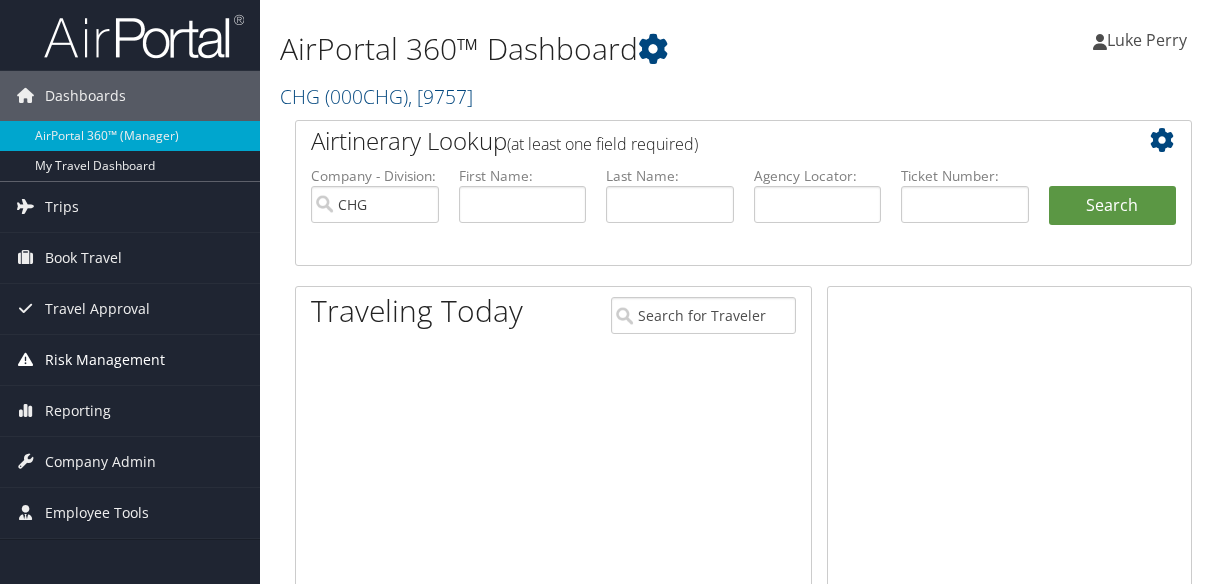 scroll, scrollTop: 0, scrollLeft: 0, axis: both 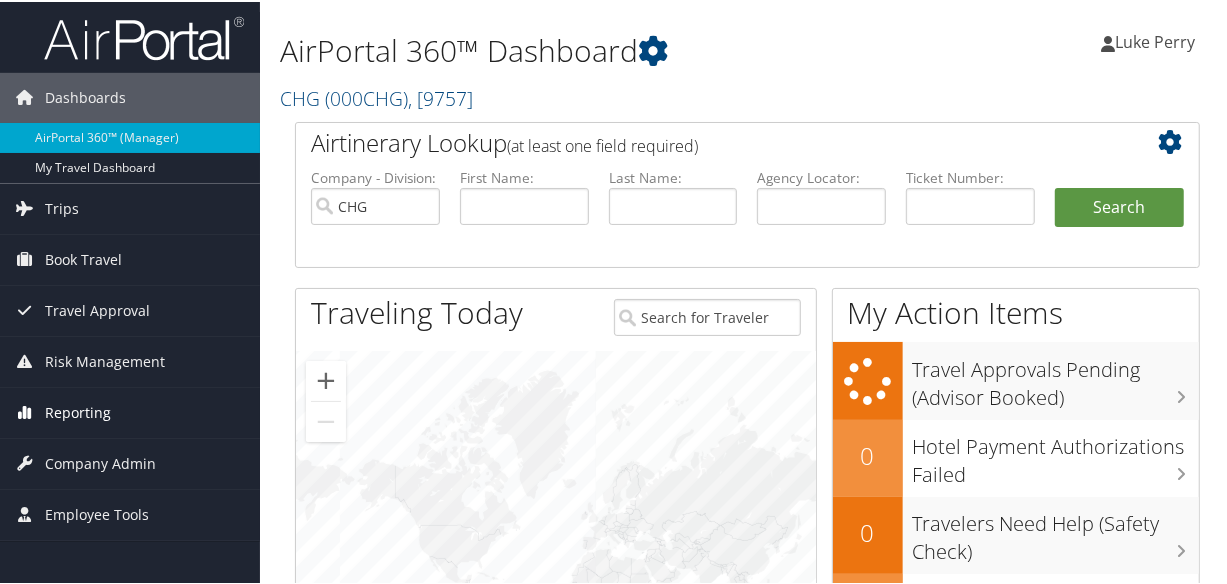 click on "Reporting" at bounding box center (78, 411) 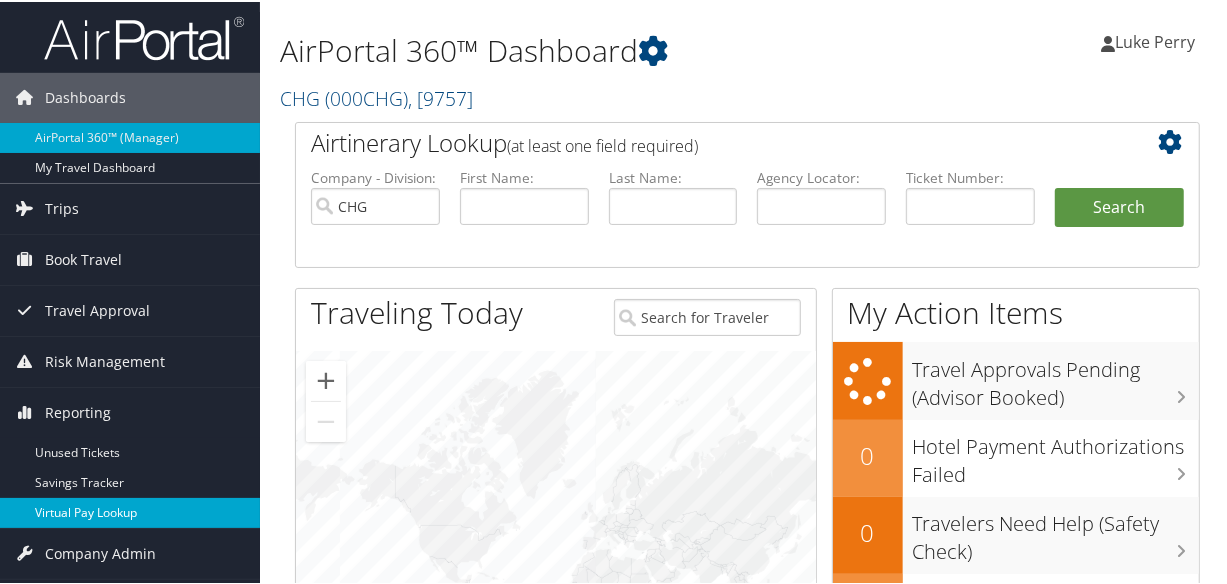 click on "Virtual Pay Lookup" at bounding box center (130, 511) 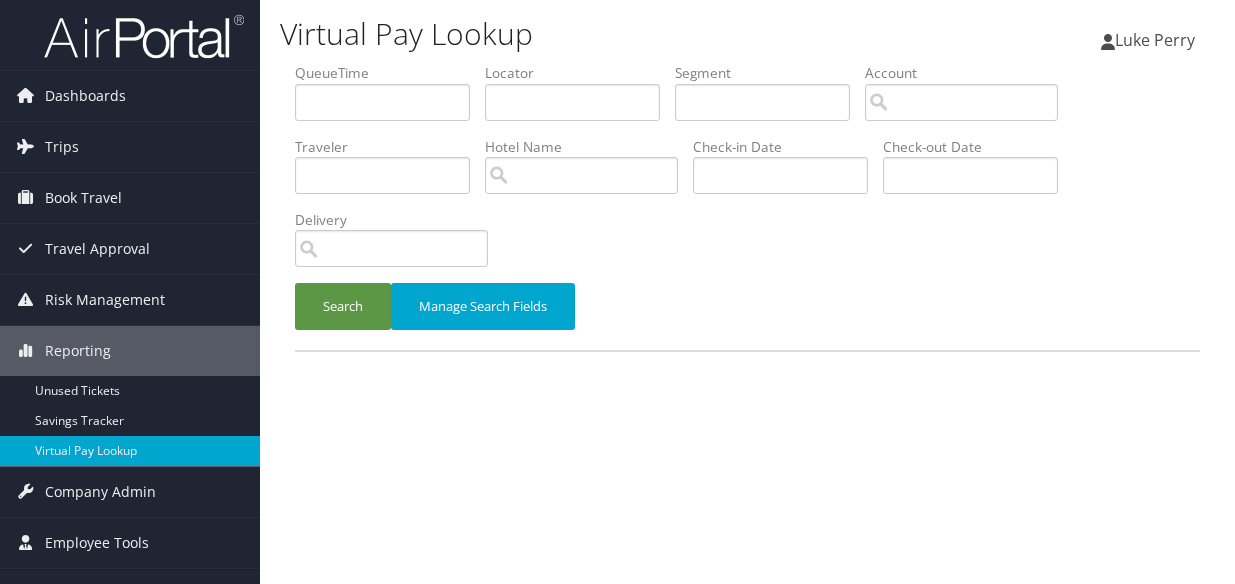 scroll, scrollTop: 0, scrollLeft: 0, axis: both 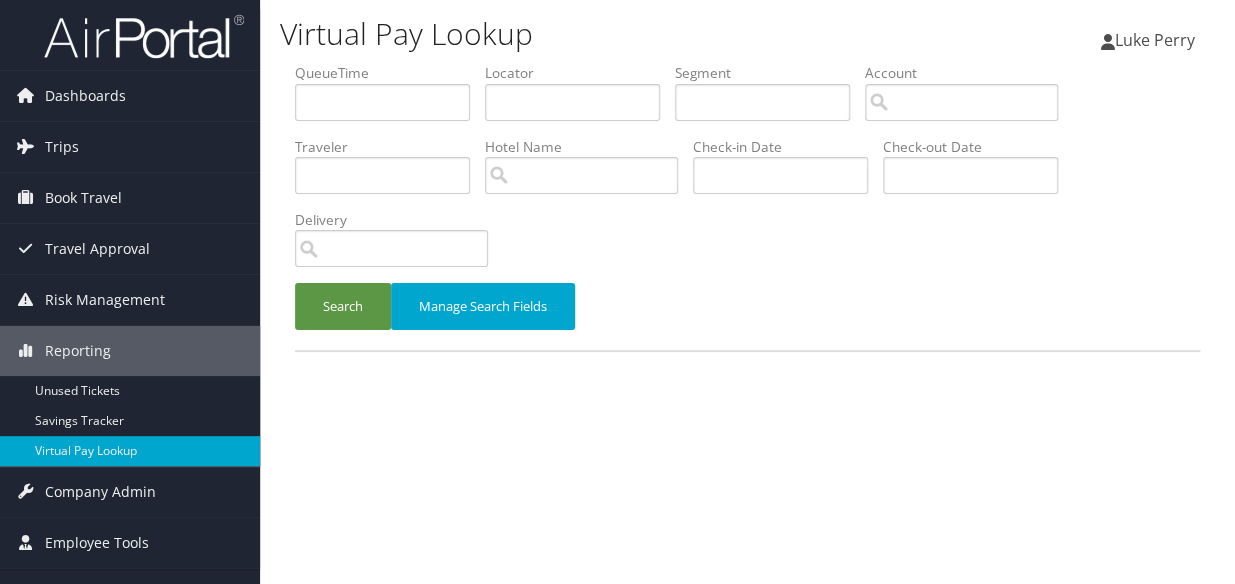 click on "QueueTime" at bounding box center [390, 99] 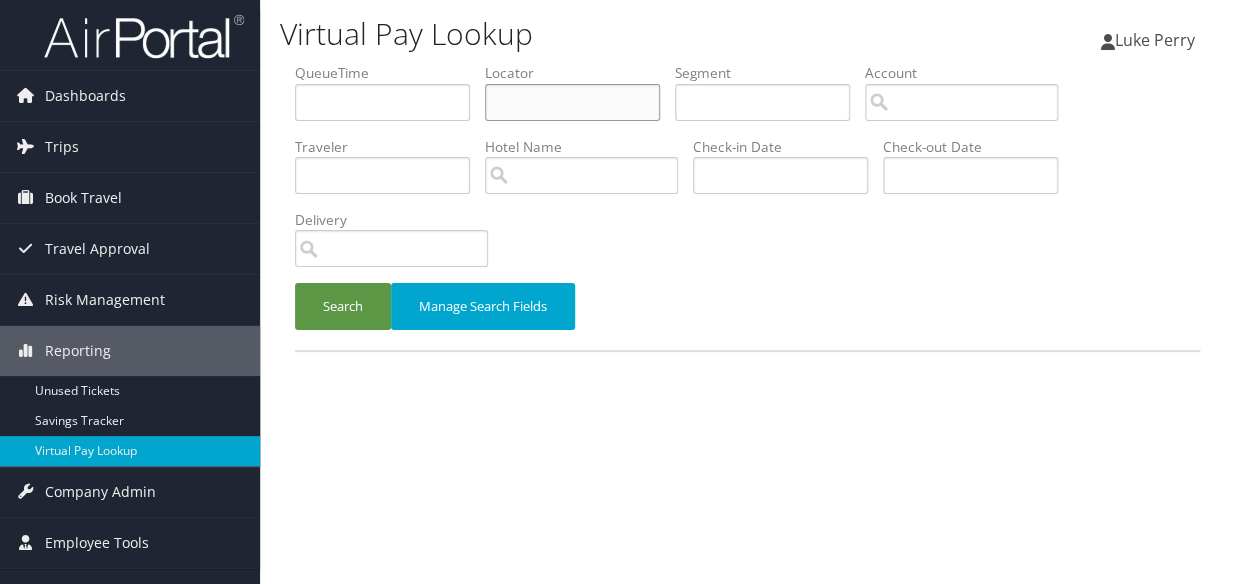 click at bounding box center (572, 102) 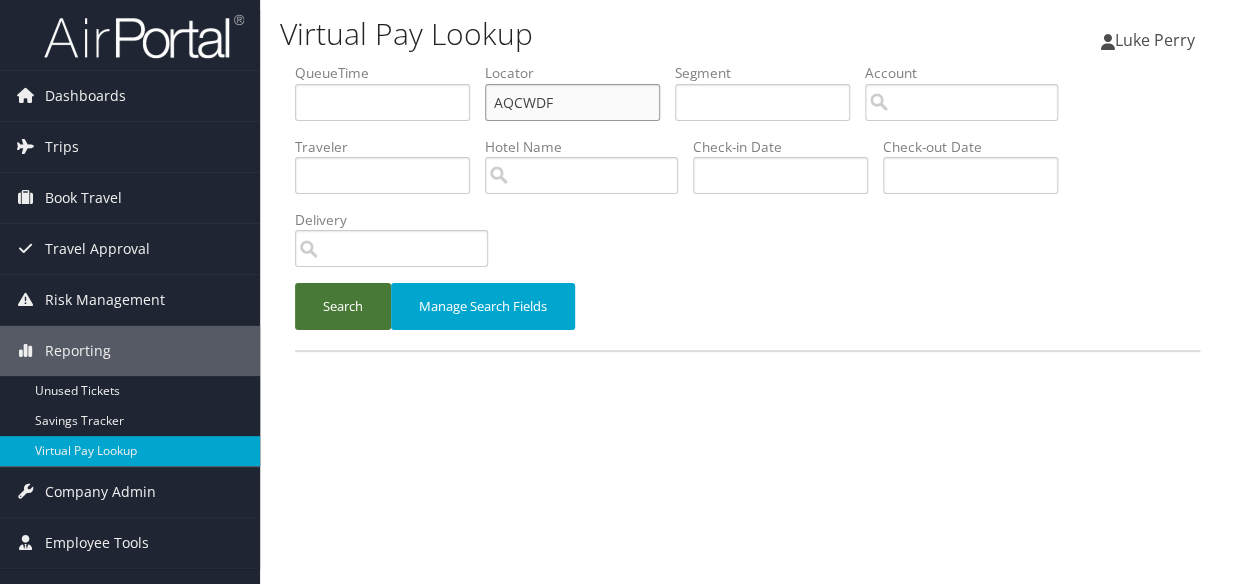 type on "AQCWDF" 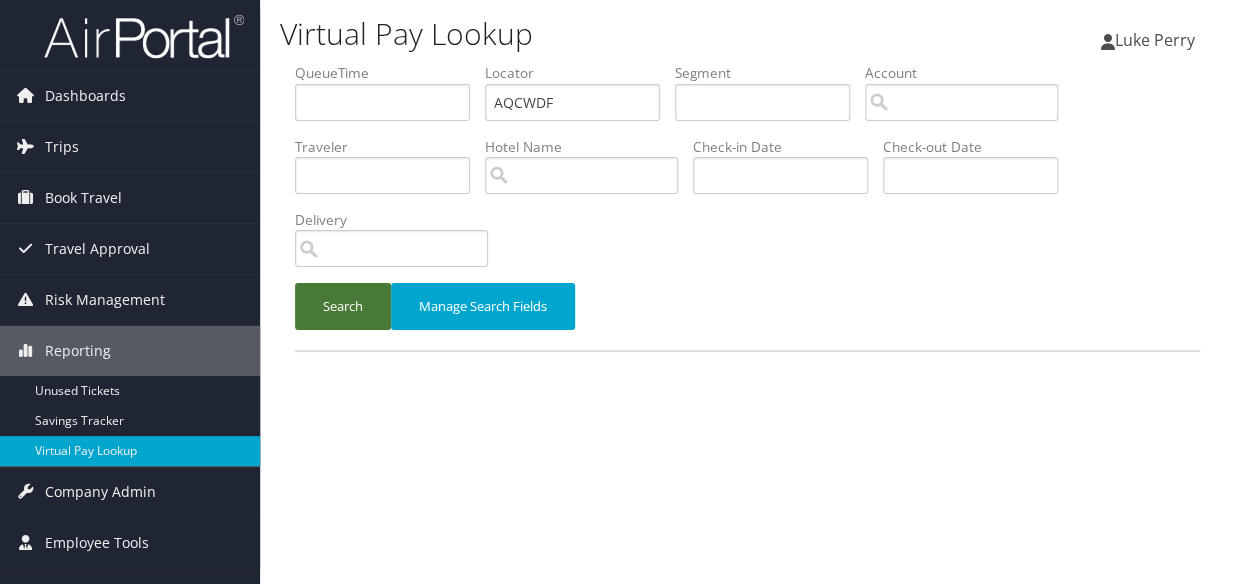 click on "Search" at bounding box center [343, 306] 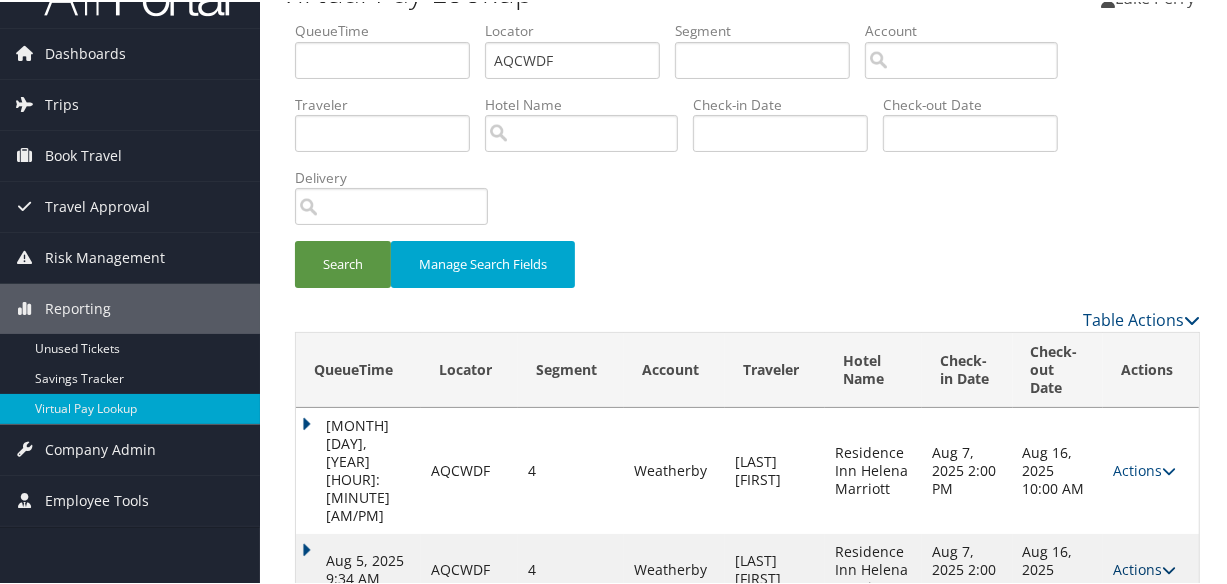 click on "Actions" at bounding box center (1144, 567) 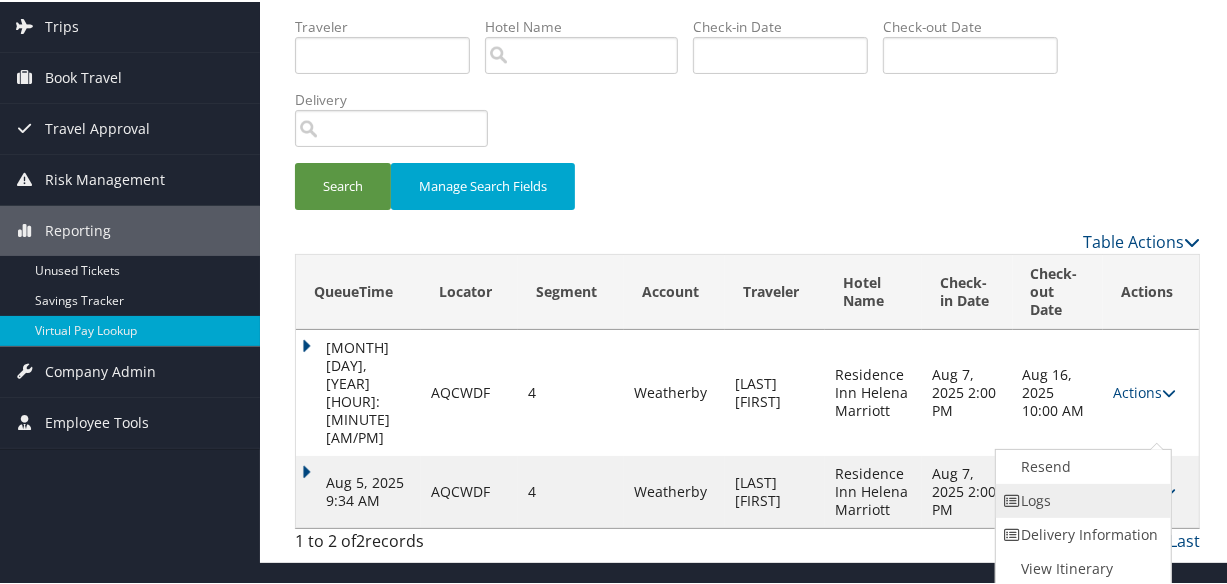 click on "Logs" at bounding box center (1081, 499) 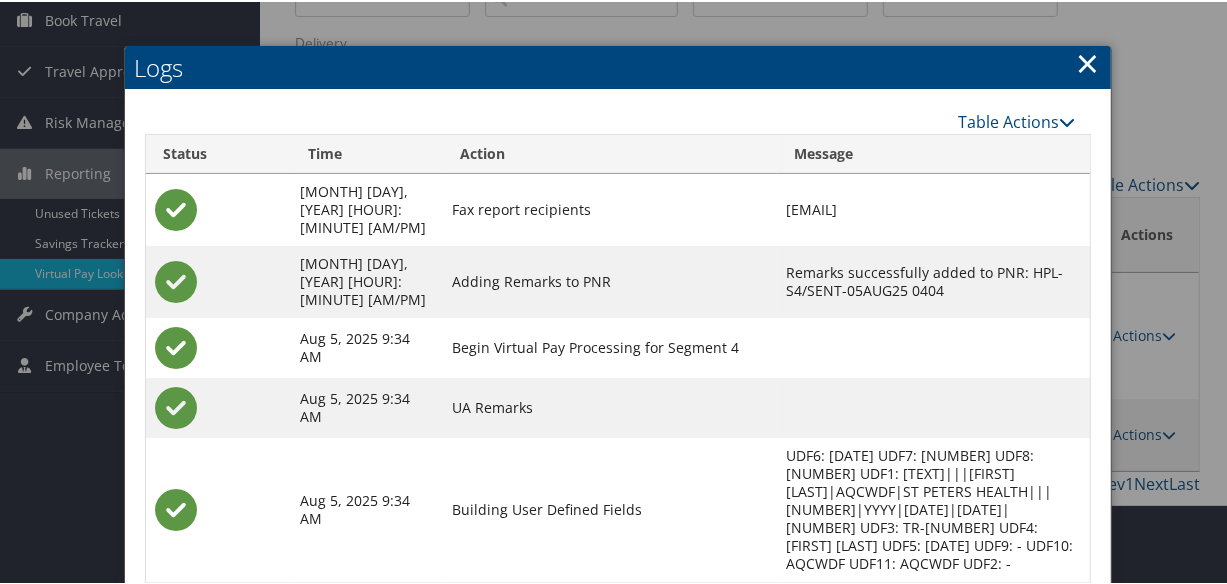 scroll, scrollTop: 350, scrollLeft: 0, axis: vertical 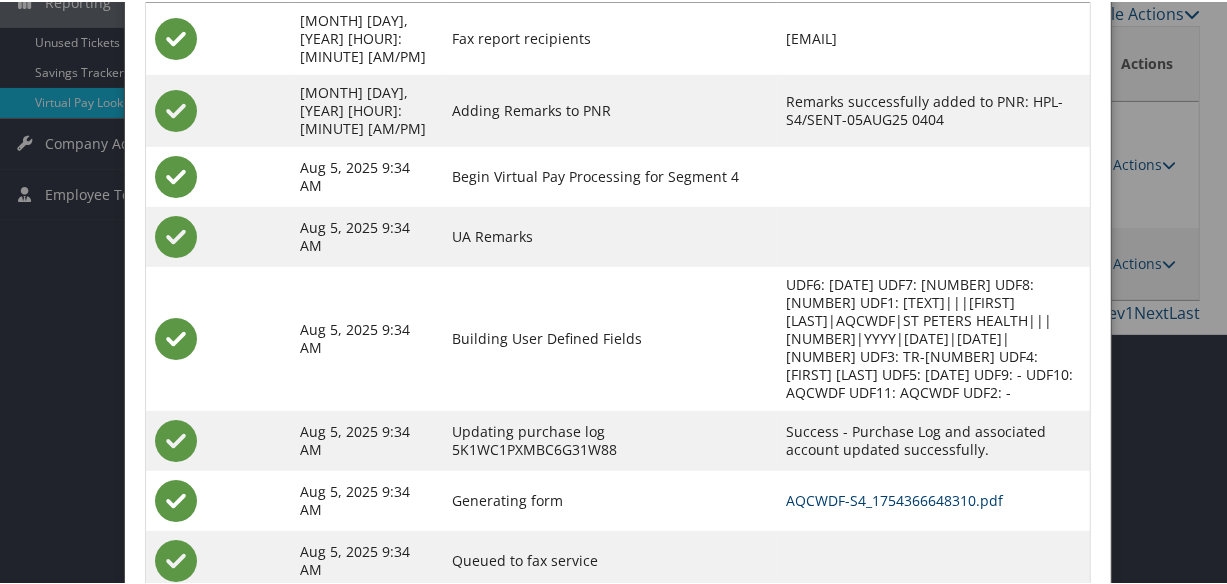 click on "AQCWDF-S4_1754366648310.pdf" at bounding box center (895, 498) 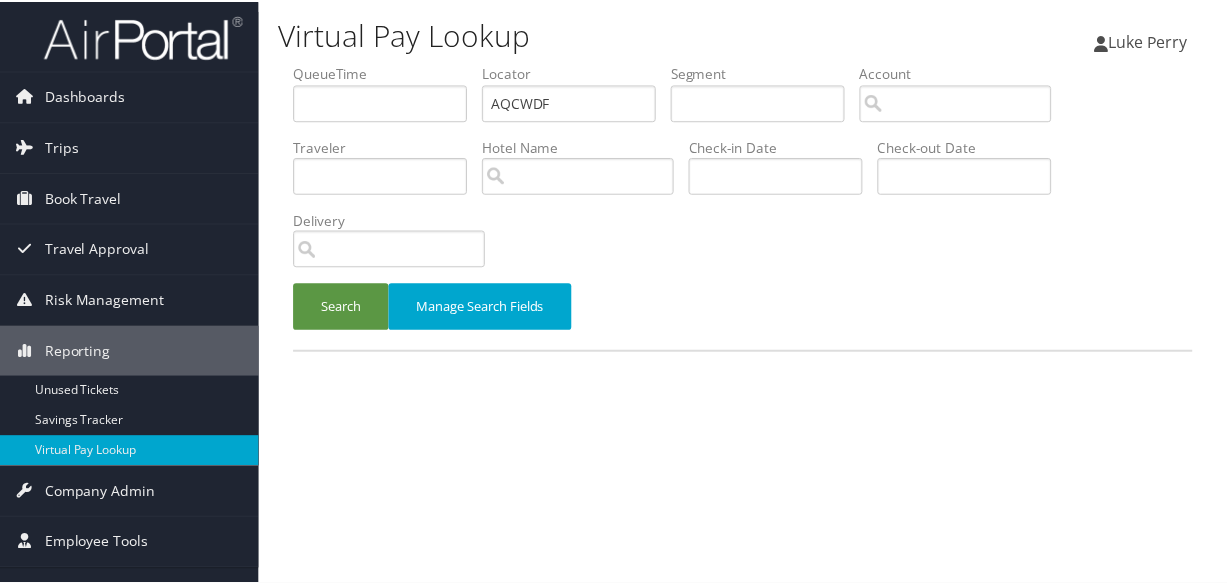scroll, scrollTop: 0, scrollLeft: 0, axis: both 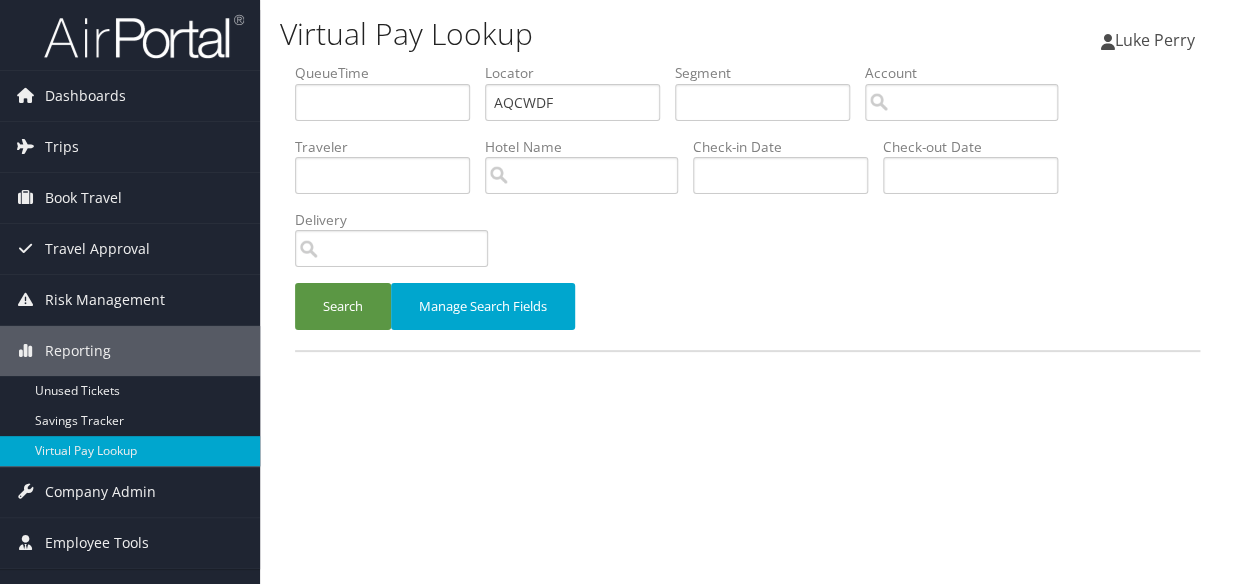 click on "AQCWDF" at bounding box center [572, 102] 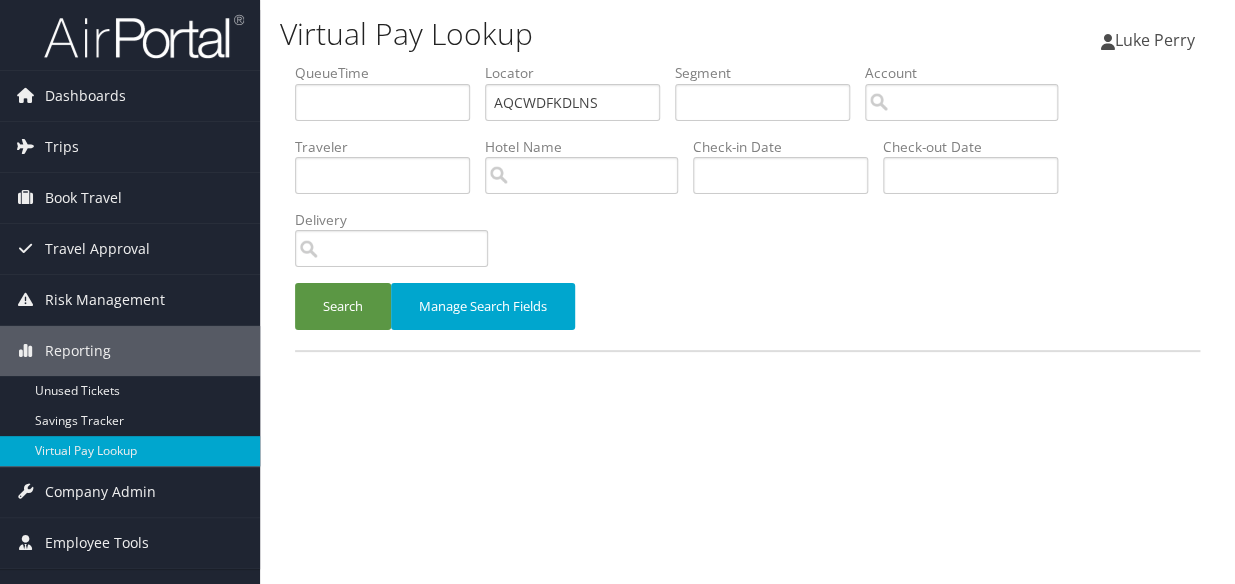 drag, startPoint x: 620, startPoint y: 107, endPoint x: 480, endPoint y: 112, distance: 140.08926 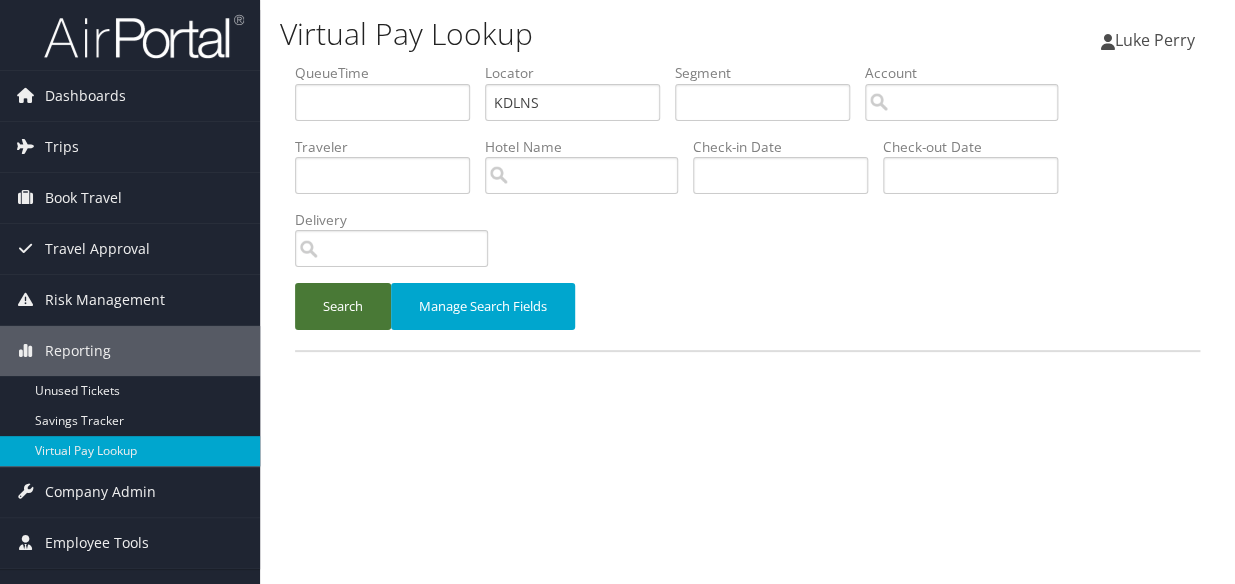 click on "Search" at bounding box center (343, 306) 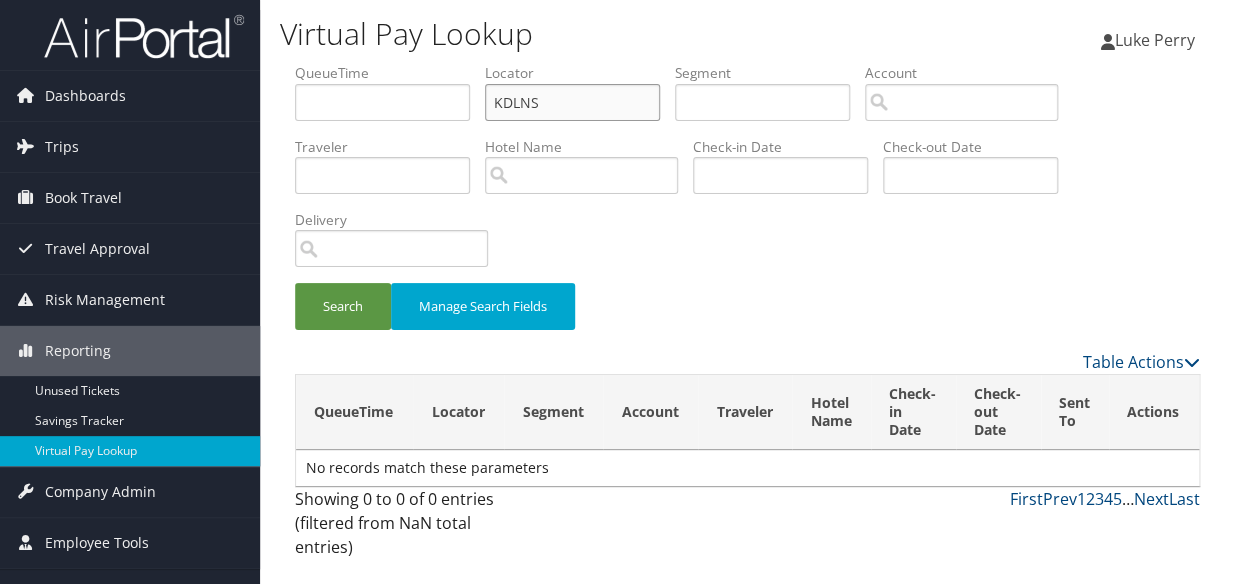 drag, startPoint x: 495, startPoint y: 101, endPoint x: 508, endPoint y: 134, distance: 35.468296 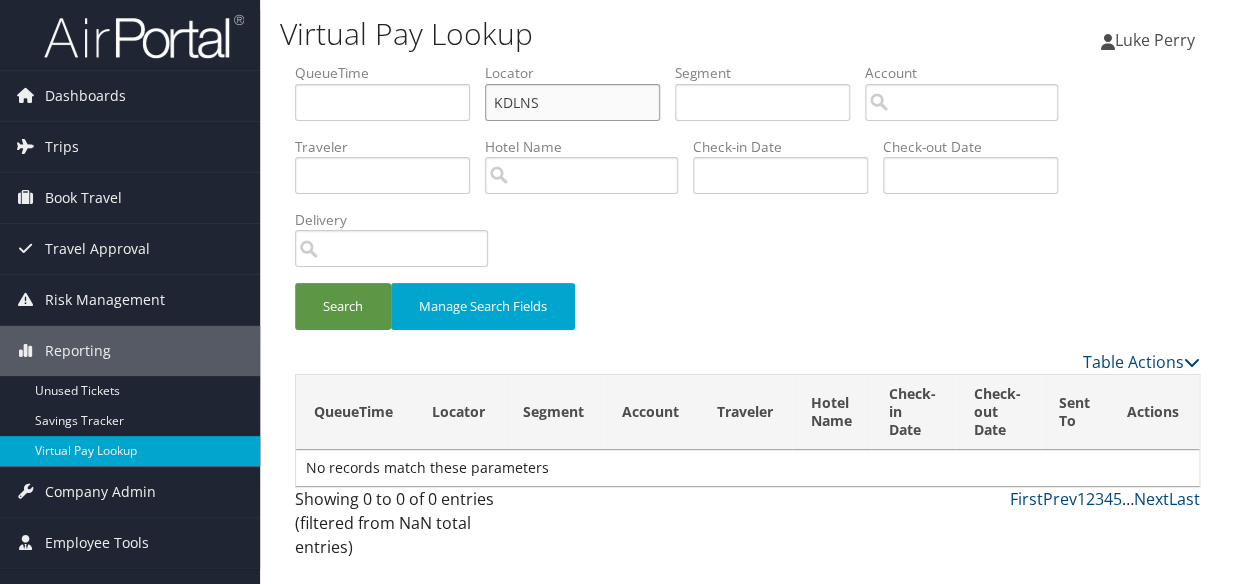click on "KDLNS" at bounding box center (572, 102) 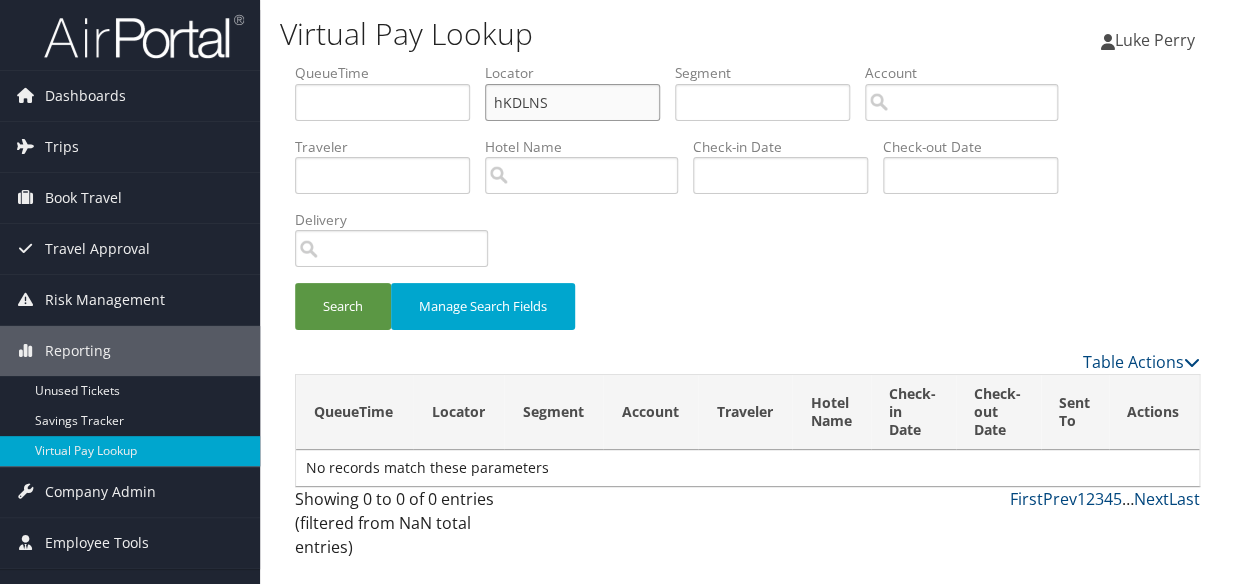 type on "hKDLNS" 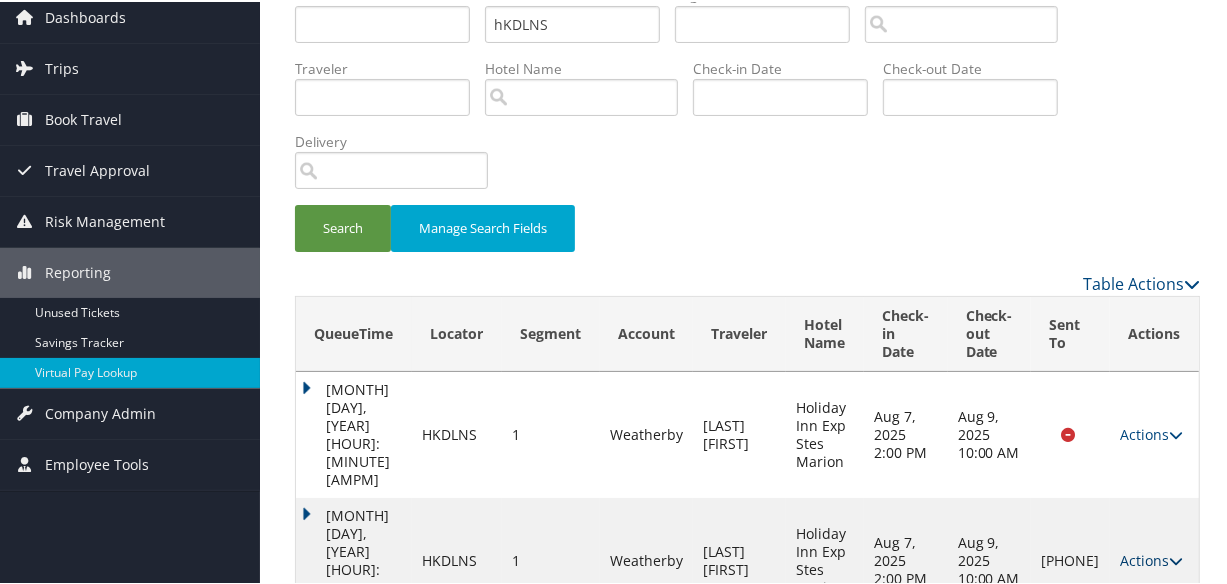 click on "Actions" at bounding box center [1151, 558] 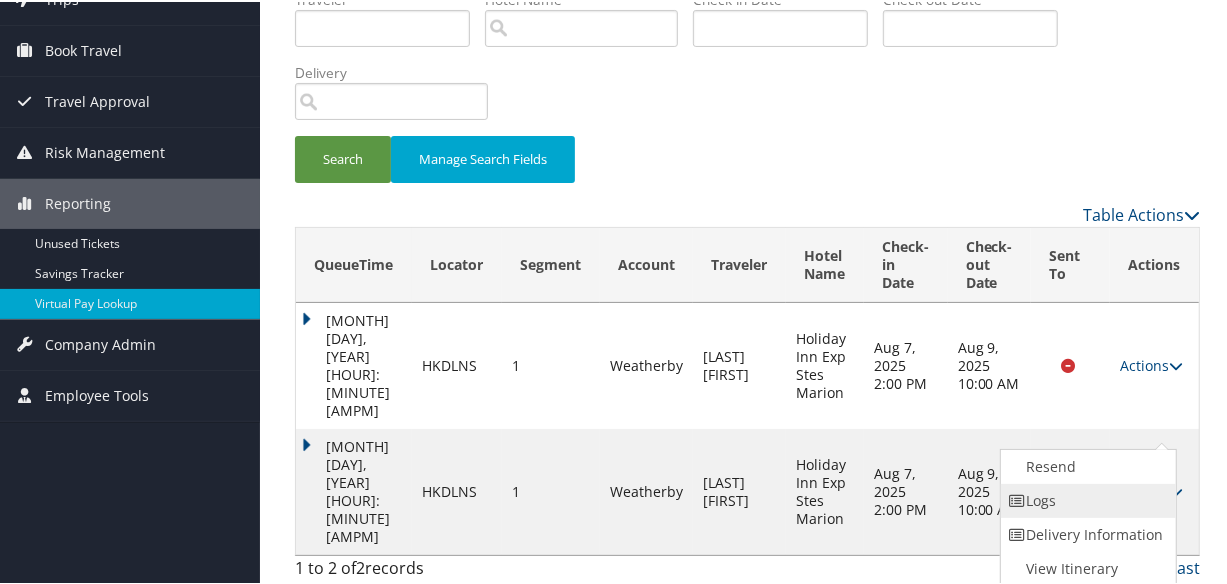 click on "Logs" at bounding box center (1086, 499) 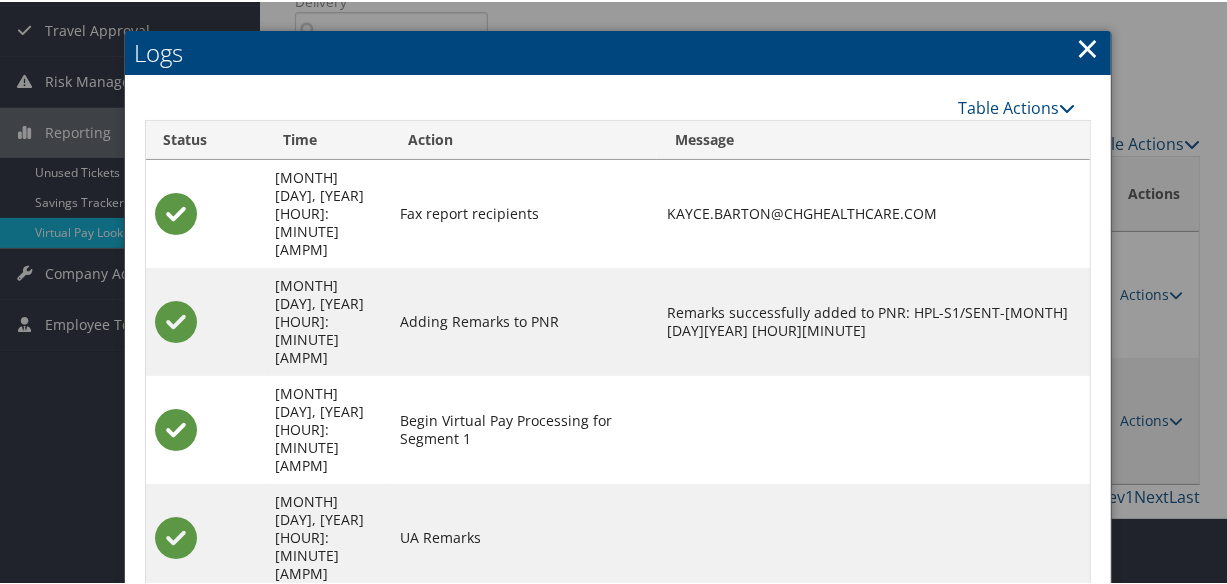 scroll, scrollTop: 377, scrollLeft: 0, axis: vertical 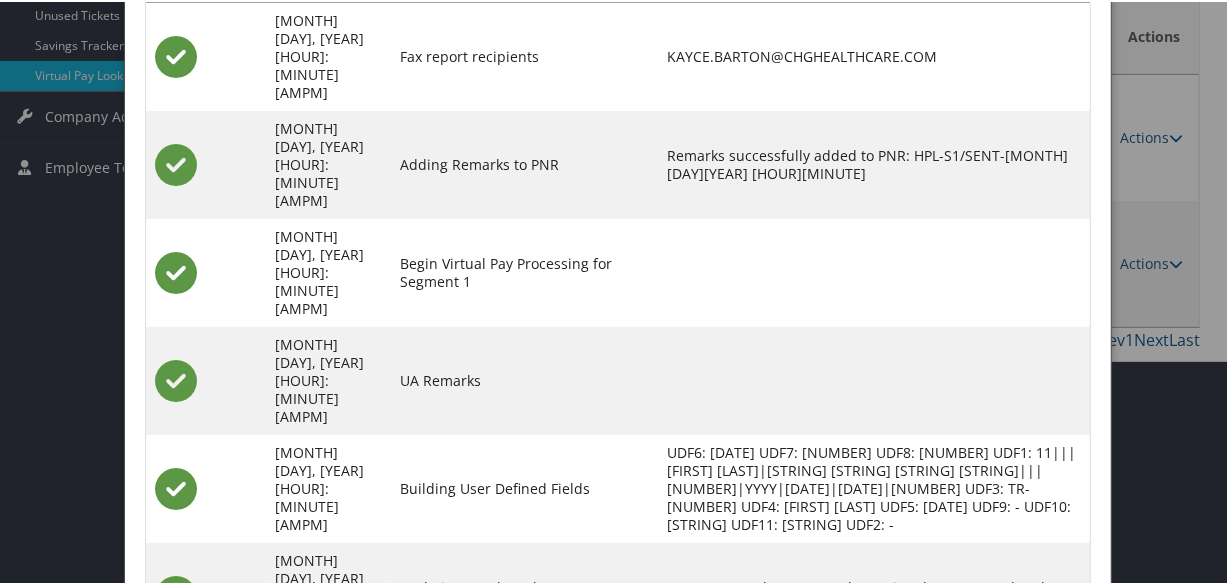 click on "HKDLNS-S1_1754366557538.pdf" at bounding box center (773, 702) 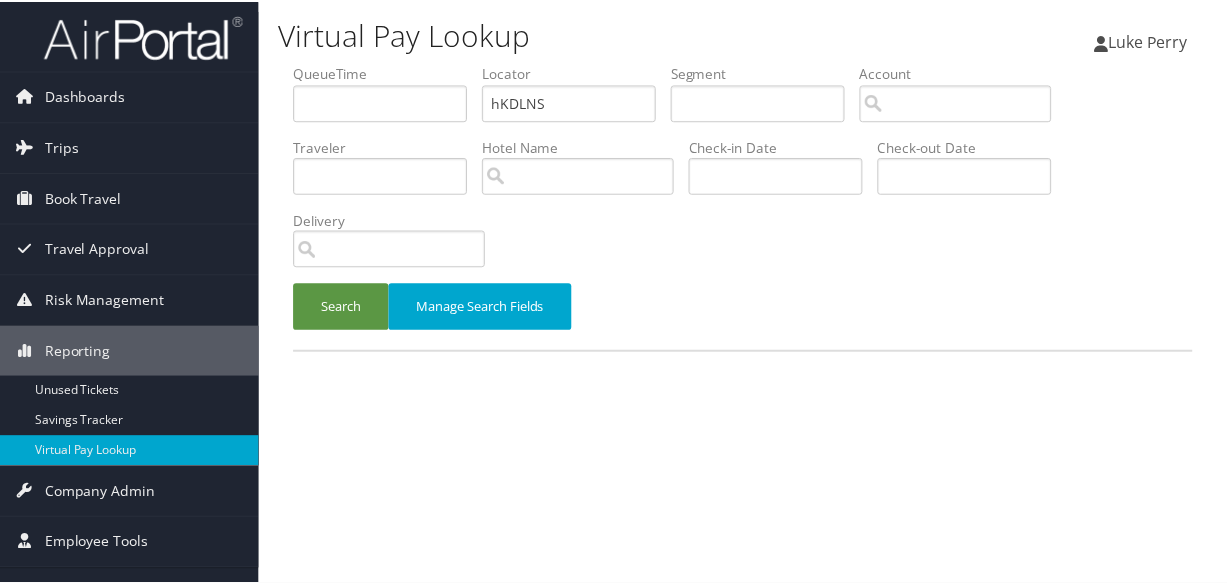 scroll, scrollTop: 0, scrollLeft: 0, axis: both 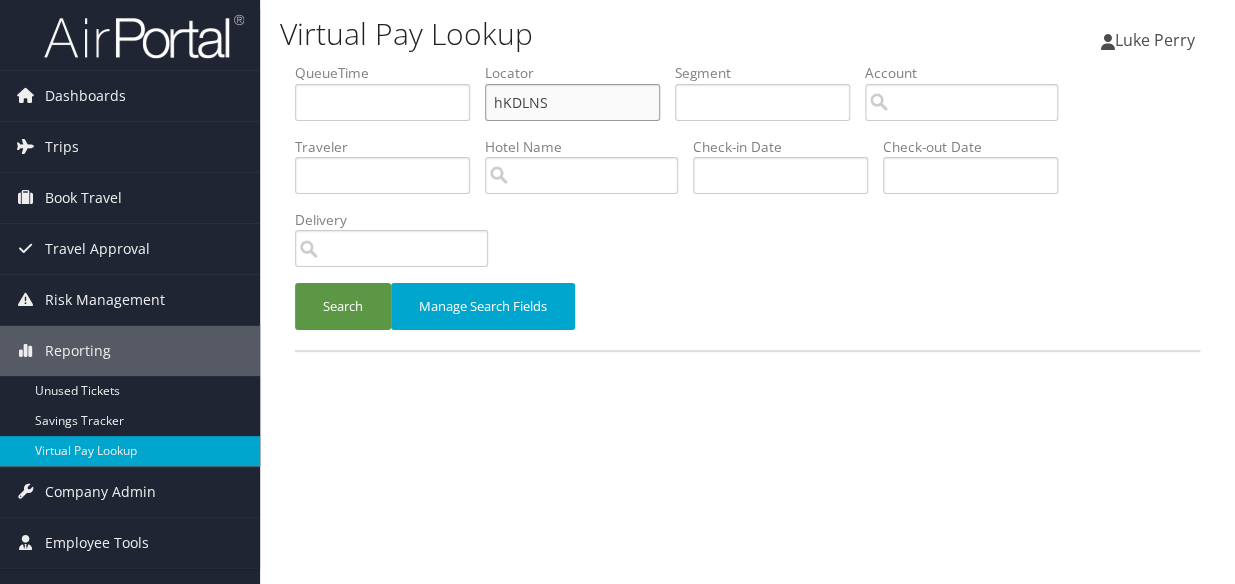 drag, startPoint x: 603, startPoint y: 100, endPoint x: 299, endPoint y: 145, distance: 307.31253 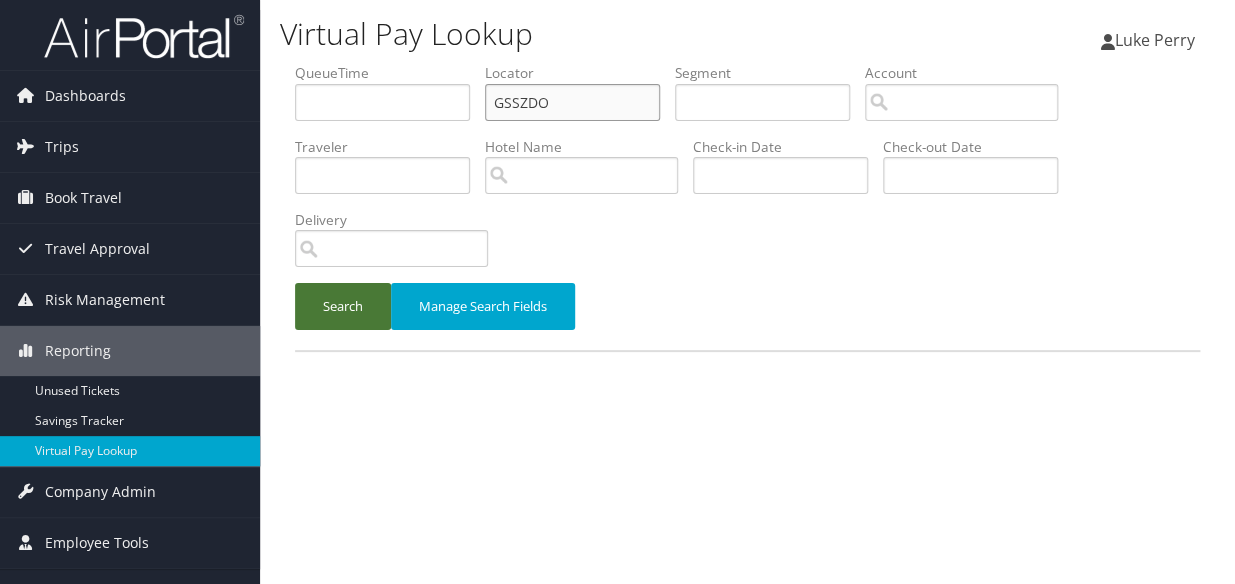 type on "GSSZDO" 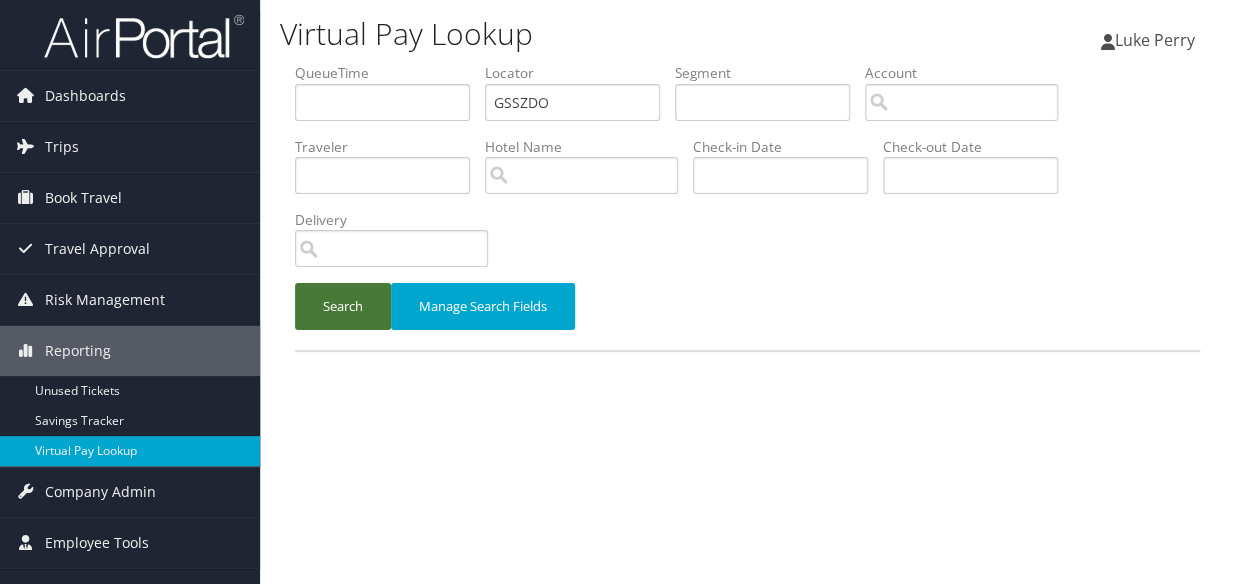 click on "Search" at bounding box center [343, 306] 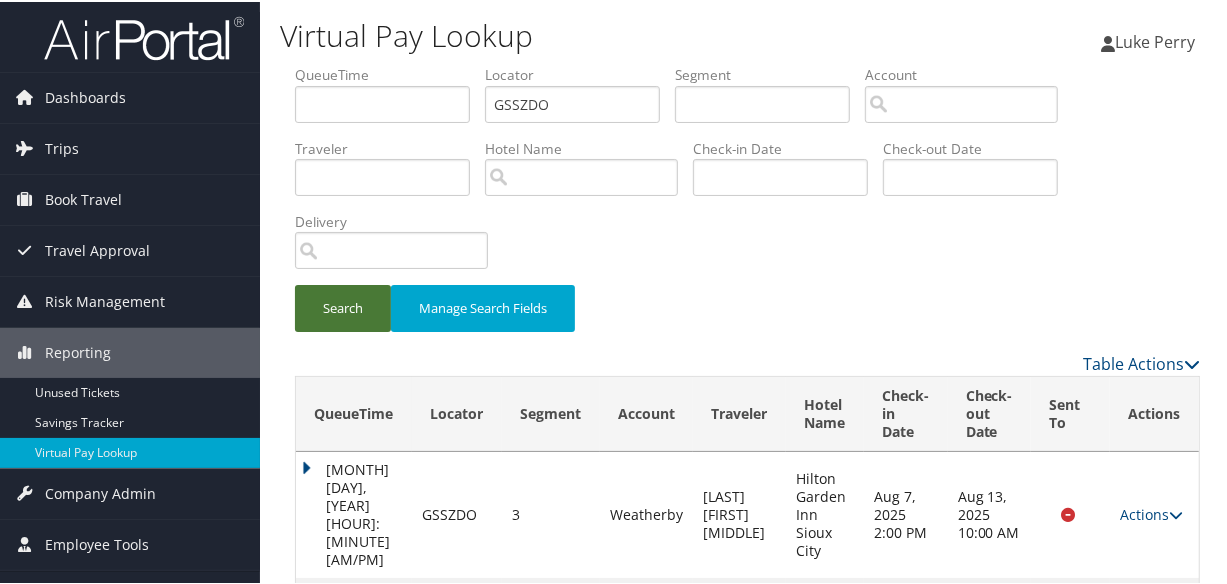 scroll, scrollTop: 0, scrollLeft: 0, axis: both 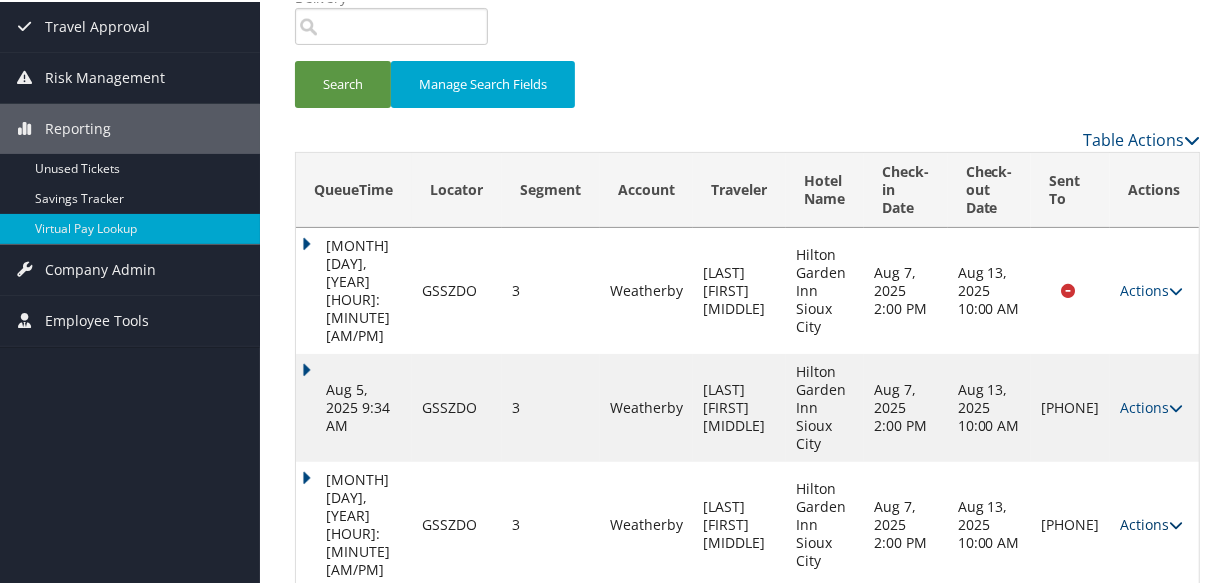 click on "Actions" at bounding box center (1151, 522) 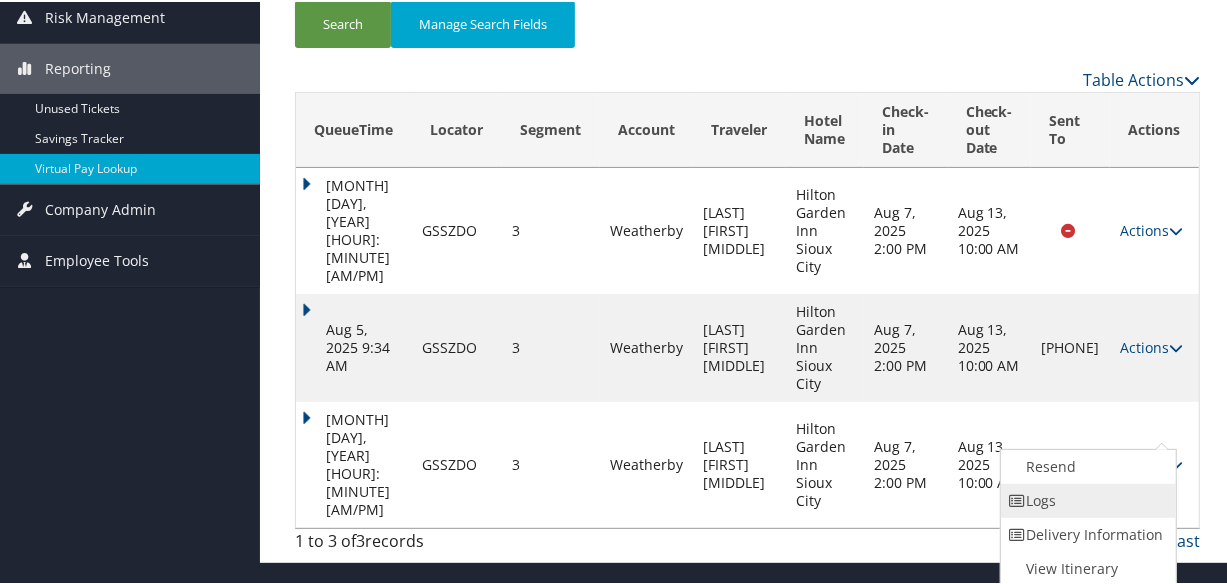 click on "Logs" at bounding box center (1086, 499) 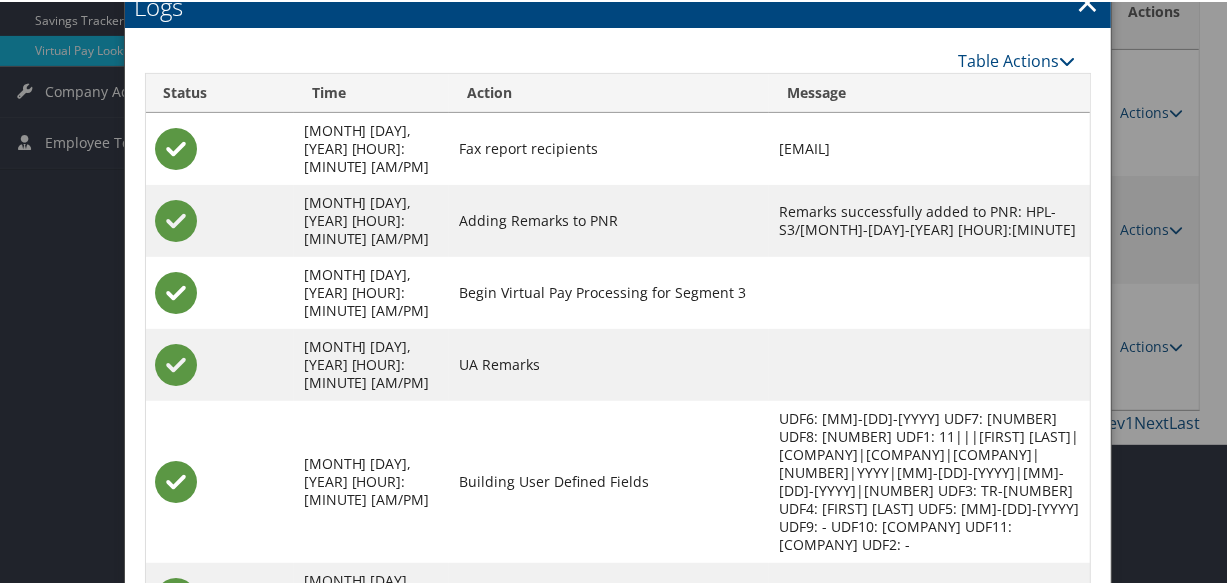 scroll, scrollTop: 530, scrollLeft: 0, axis: vertical 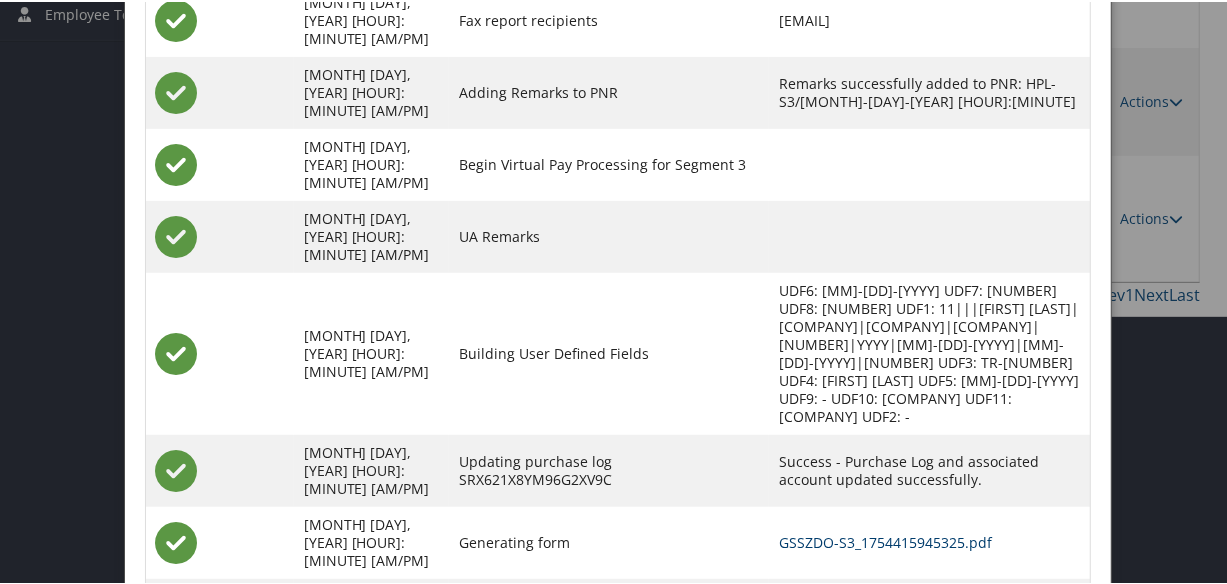 click on "GSSZDO-S3_1754415945325.pdf" at bounding box center [885, 540] 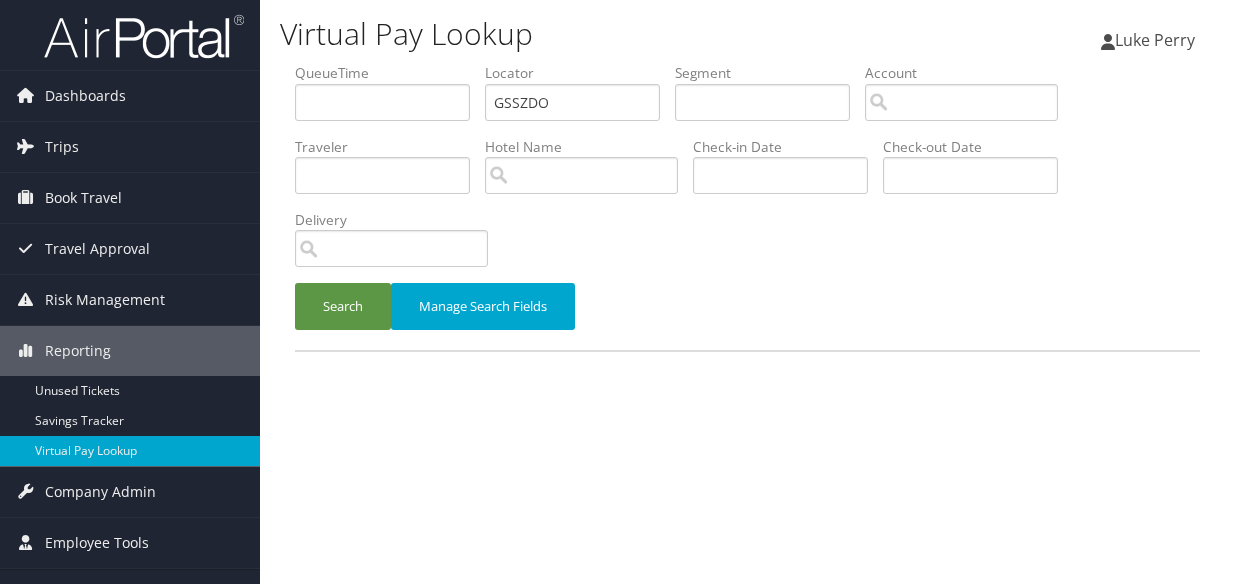 scroll, scrollTop: 0, scrollLeft: 0, axis: both 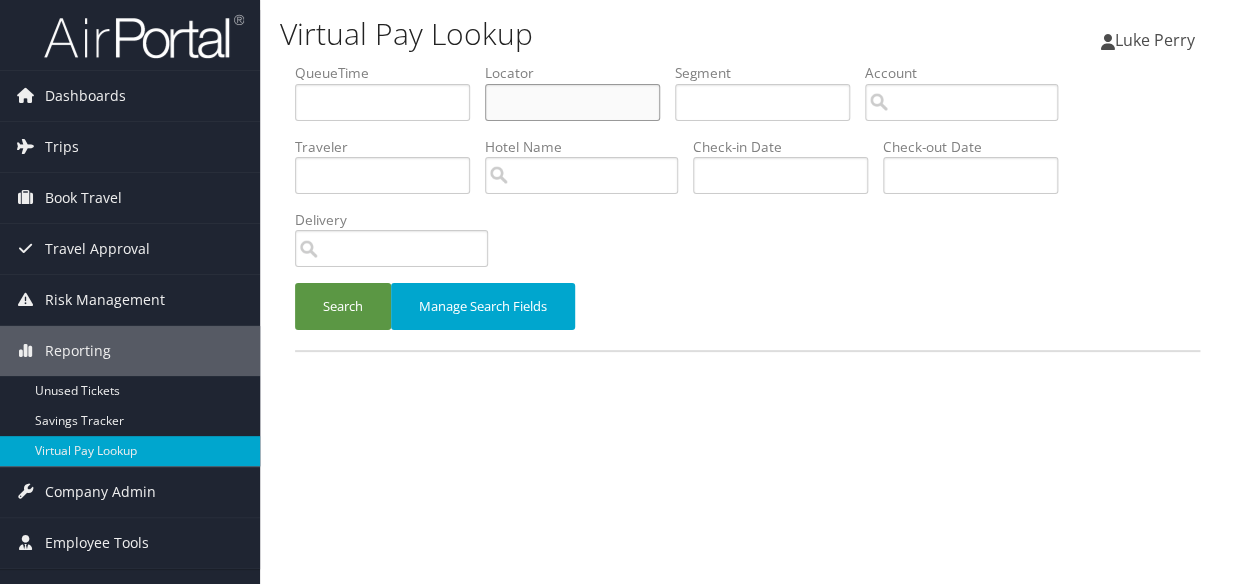 click at bounding box center (572, 102) 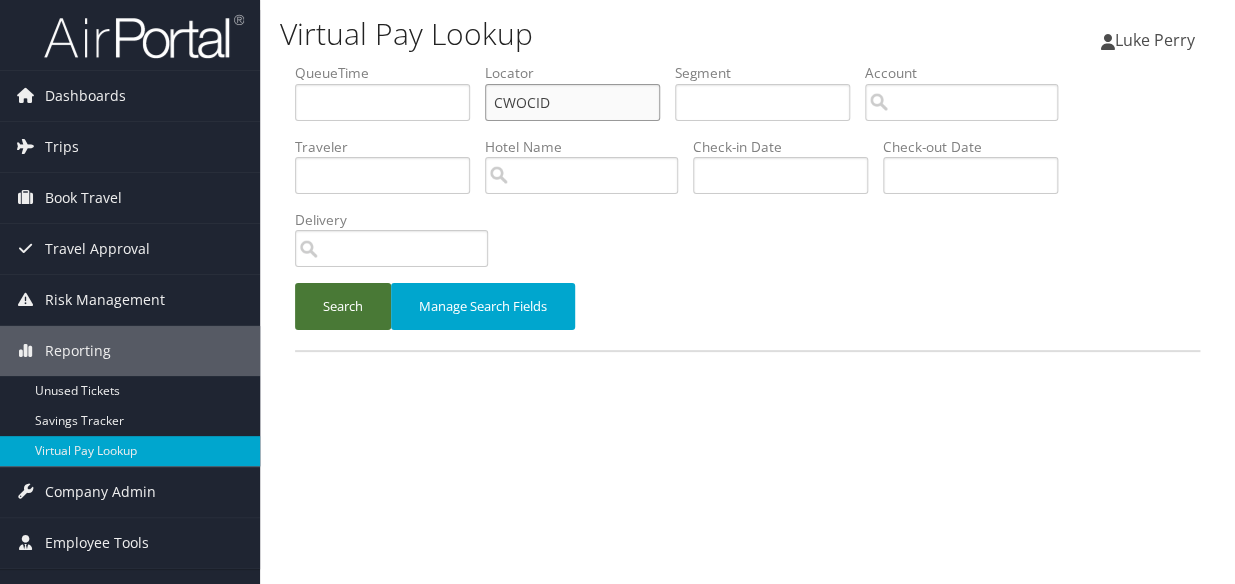 type on "CWOCID" 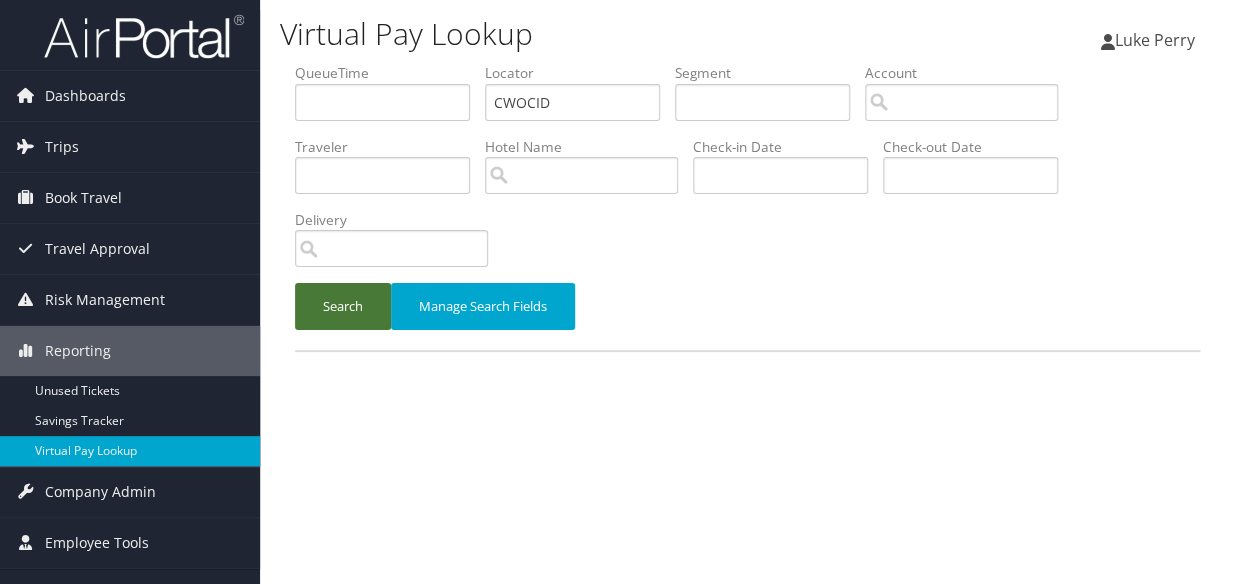 click on "Search" at bounding box center [343, 306] 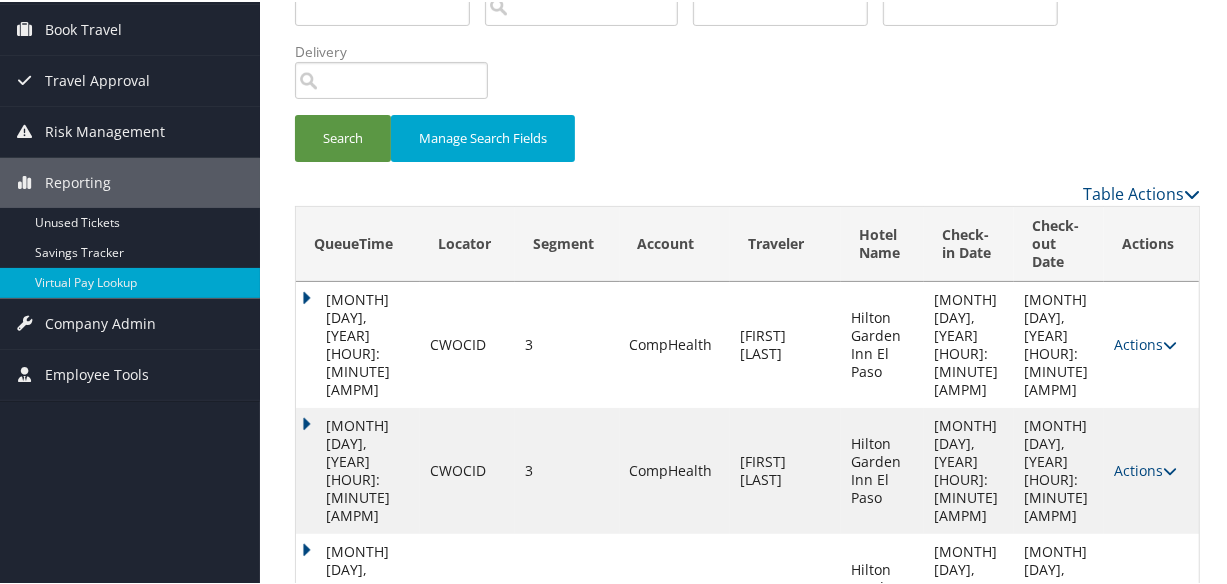 click on "Actions" at bounding box center (1145, 594) 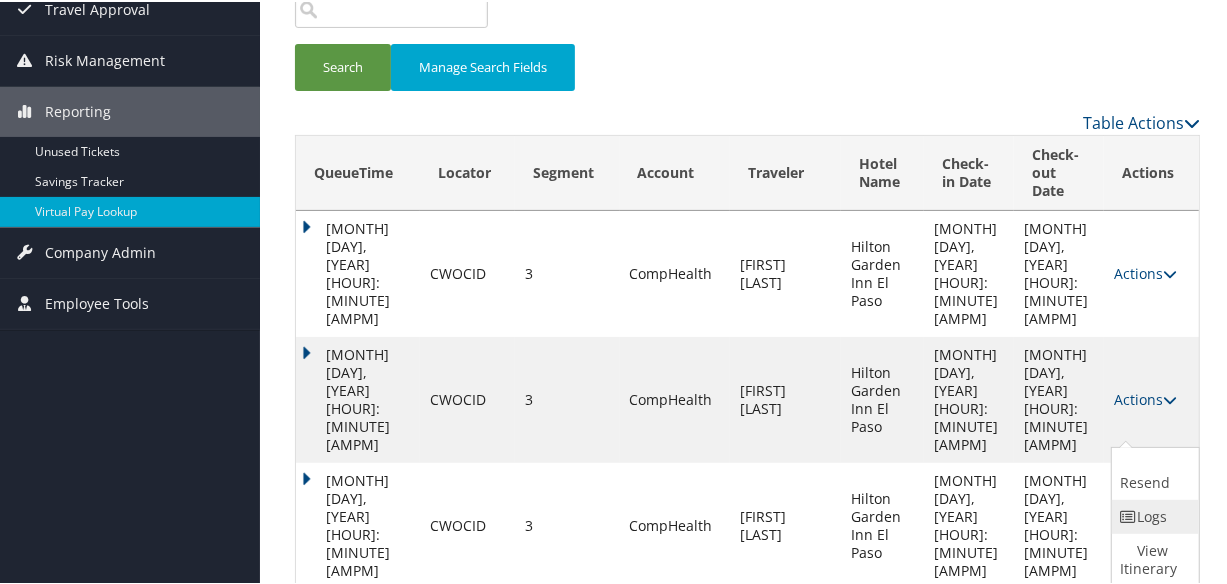 click on "Logs" at bounding box center (1153, 515) 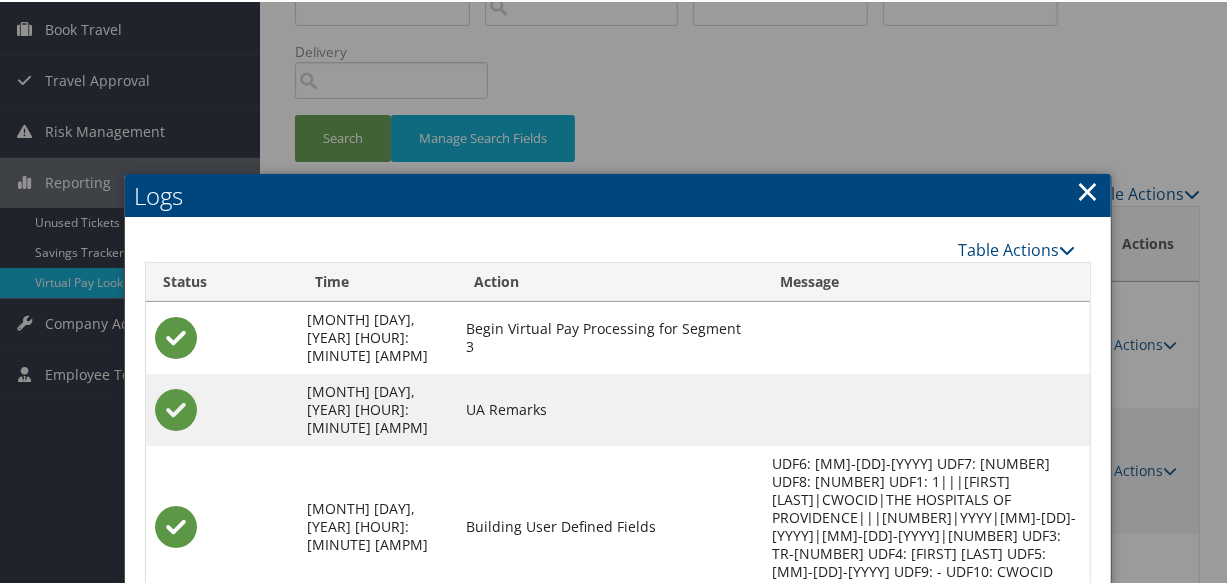scroll, scrollTop: 428, scrollLeft: 0, axis: vertical 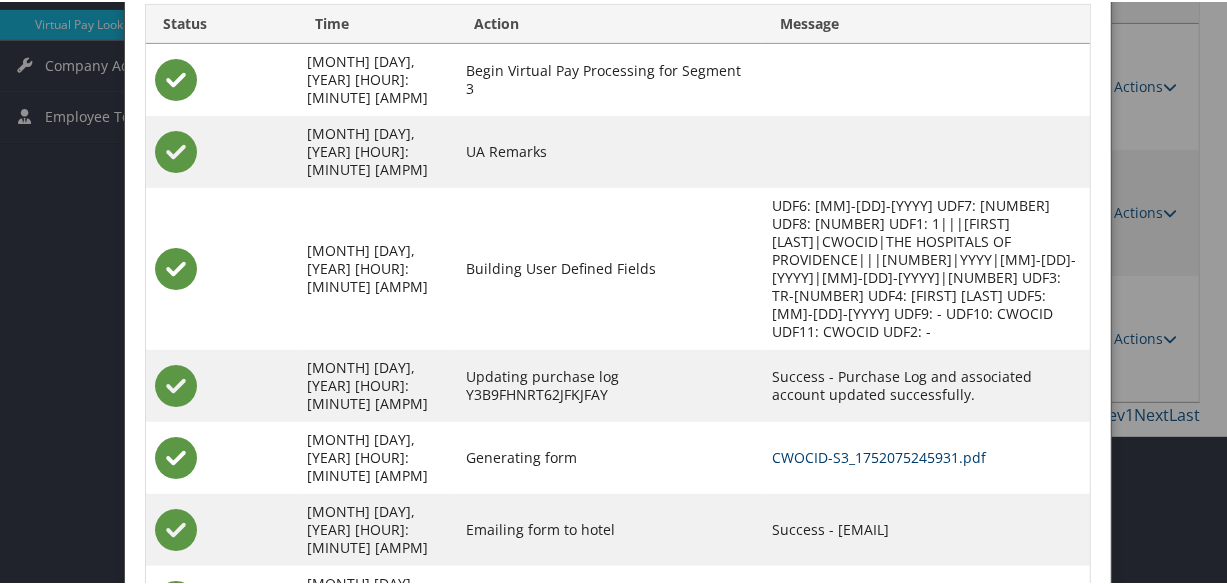 click on "CWOCID-S3_1752075245931.pdf" at bounding box center (879, 455) 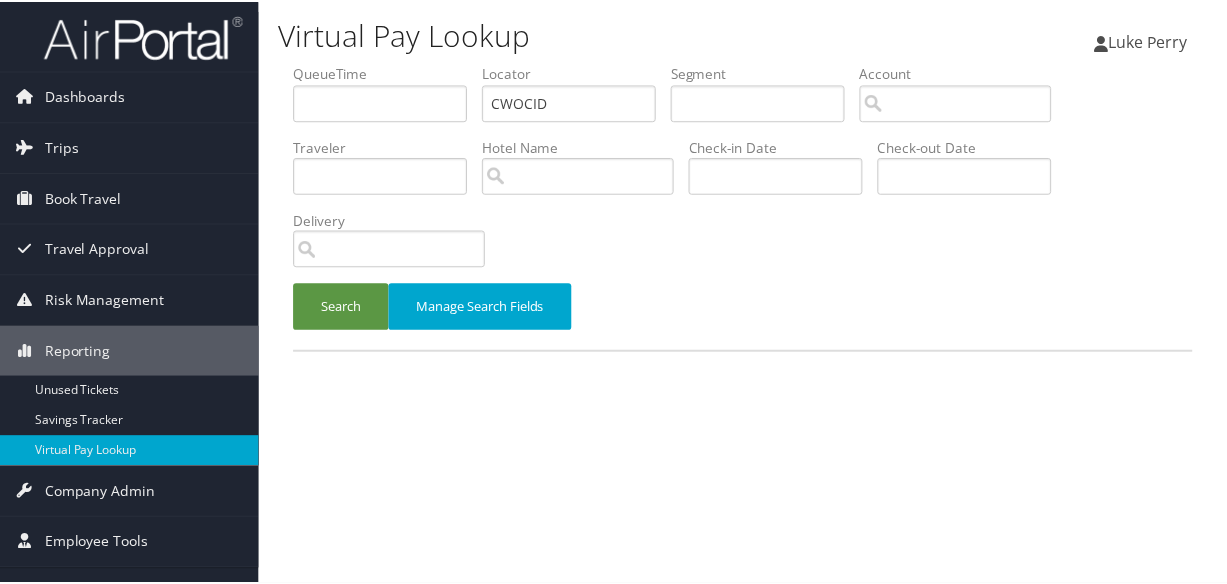 scroll, scrollTop: 0, scrollLeft: 0, axis: both 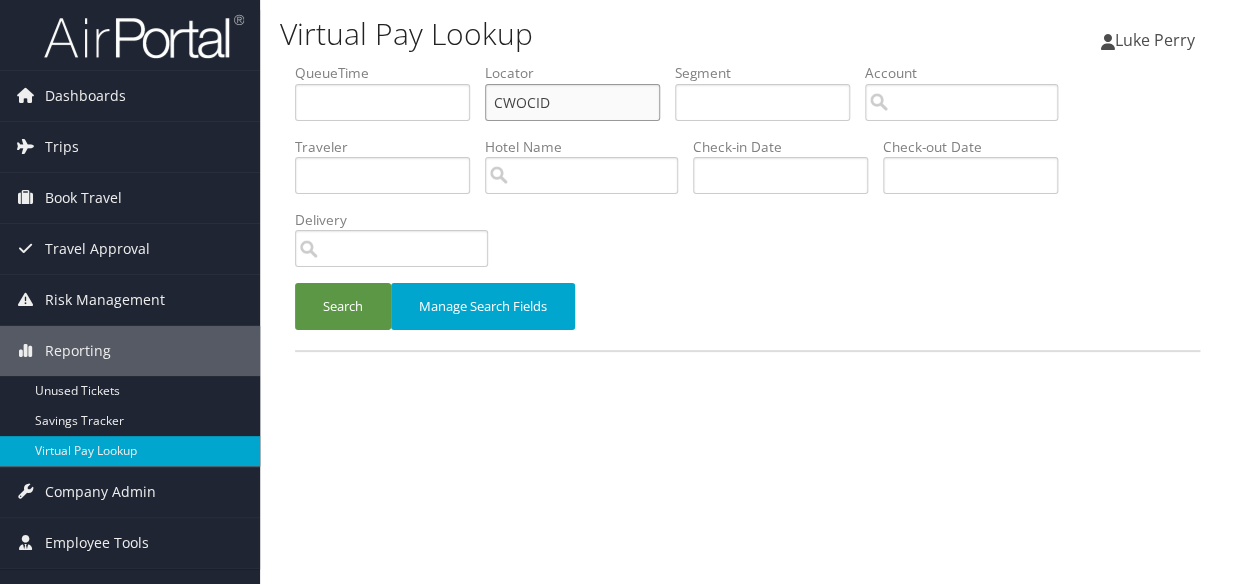 paste on "SGNDCR" 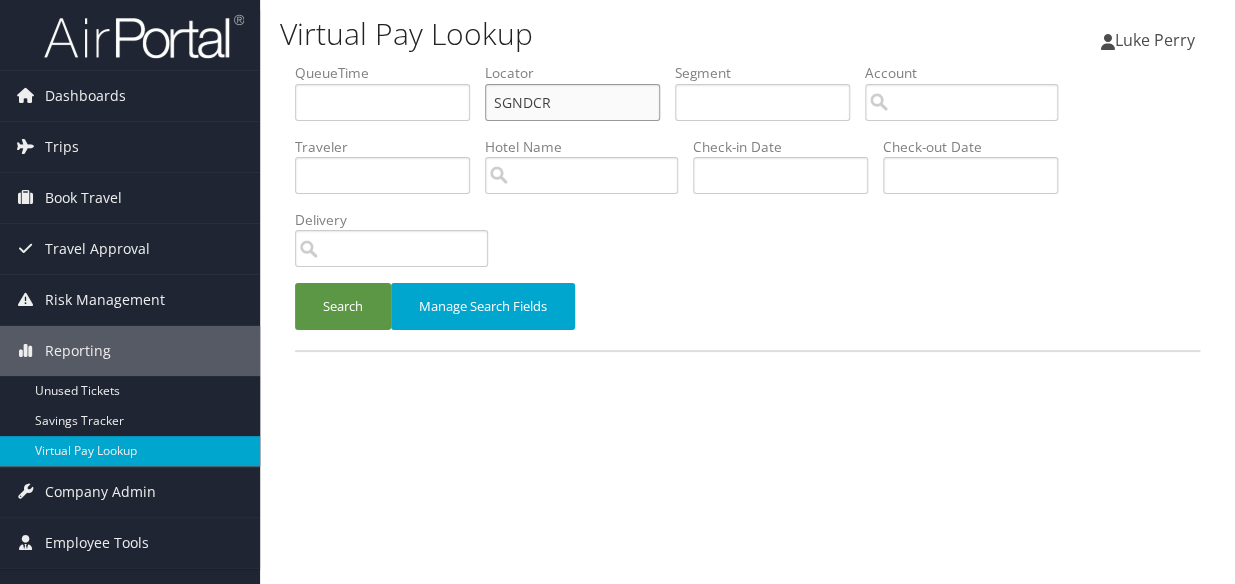 drag, startPoint x: 595, startPoint y: 98, endPoint x: 389, endPoint y: 112, distance: 206.47517 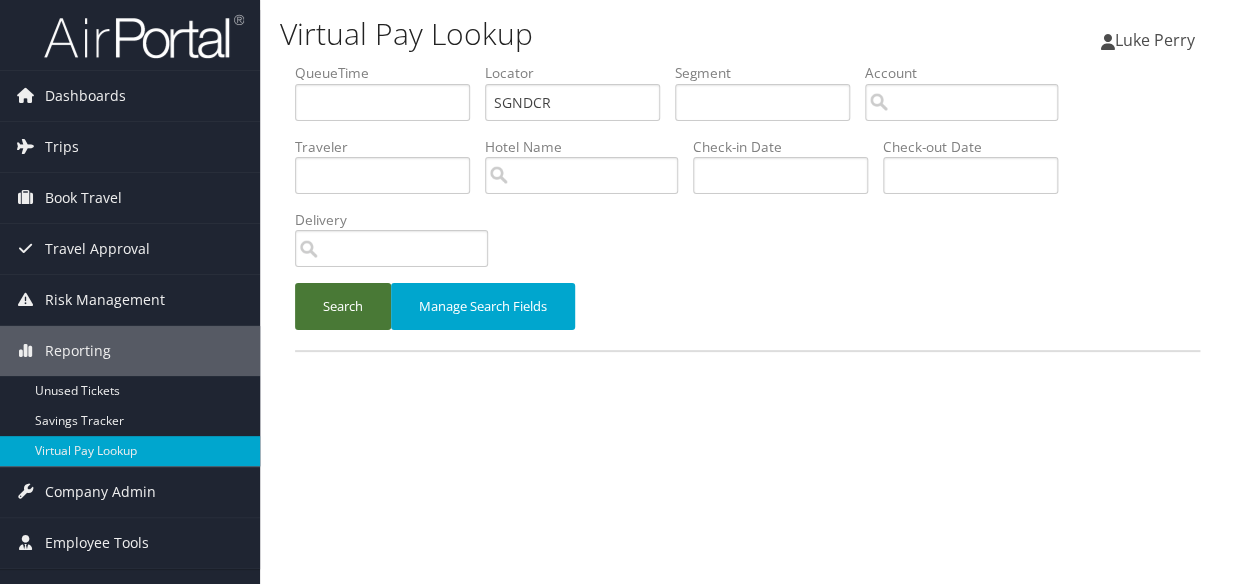 drag, startPoint x: 347, startPoint y: 280, endPoint x: 342, endPoint y: 291, distance: 12.083046 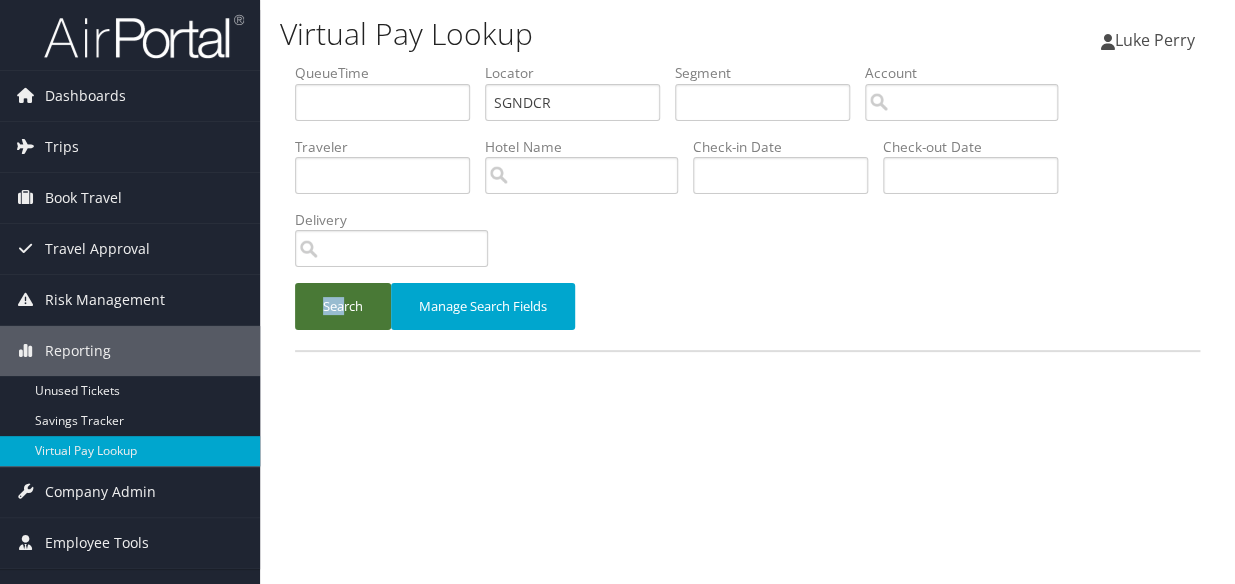 drag, startPoint x: 342, startPoint y: 291, endPoint x: 347, endPoint y: 300, distance: 10.29563 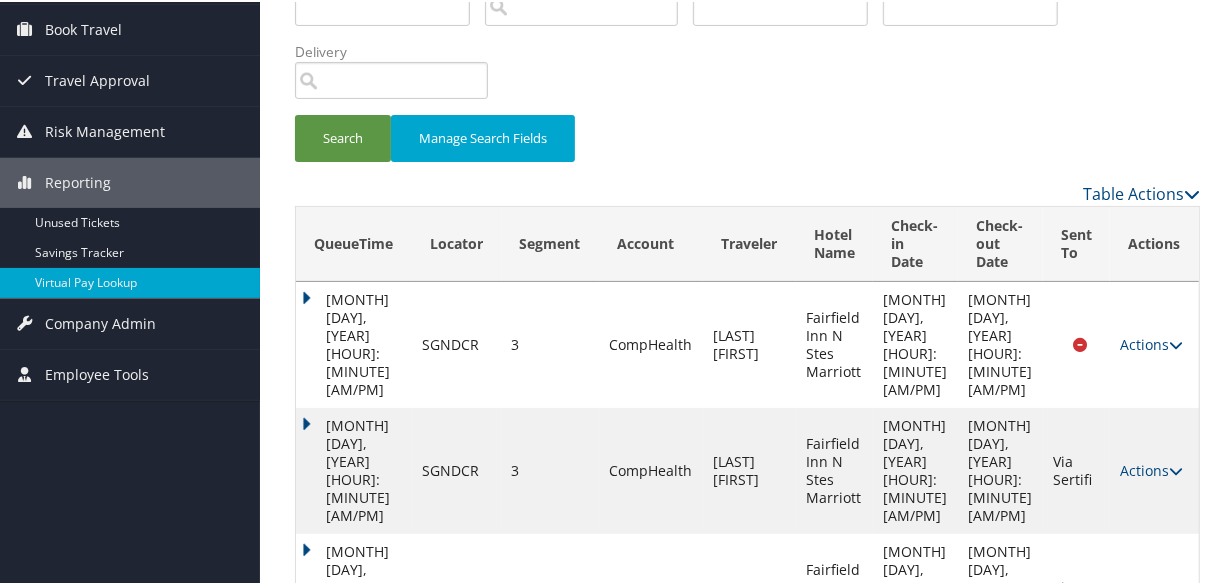 click on "Actions" at bounding box center (1151, 594) 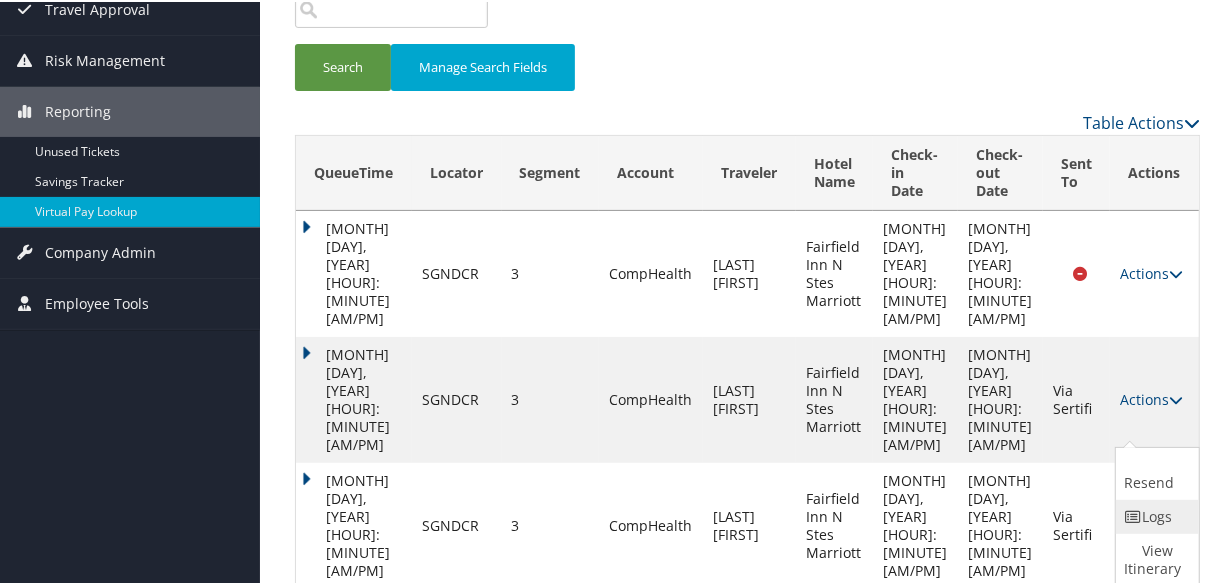 click at bounding box center [1133, 515] 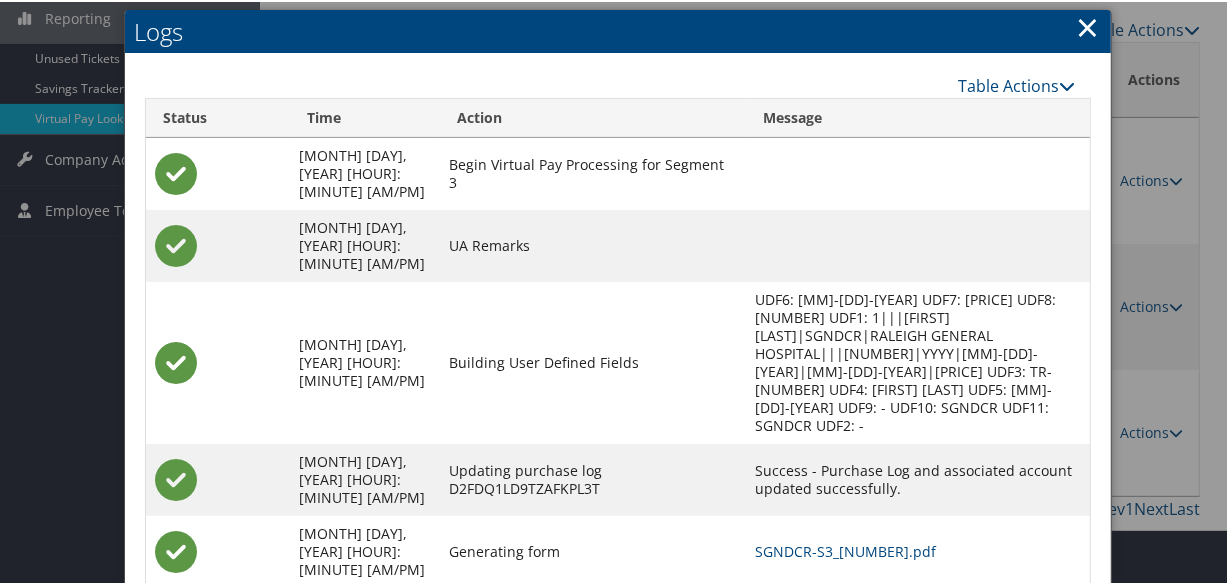 scroll, scrollTop: 428, scrollLeft: 0, axis: vertical 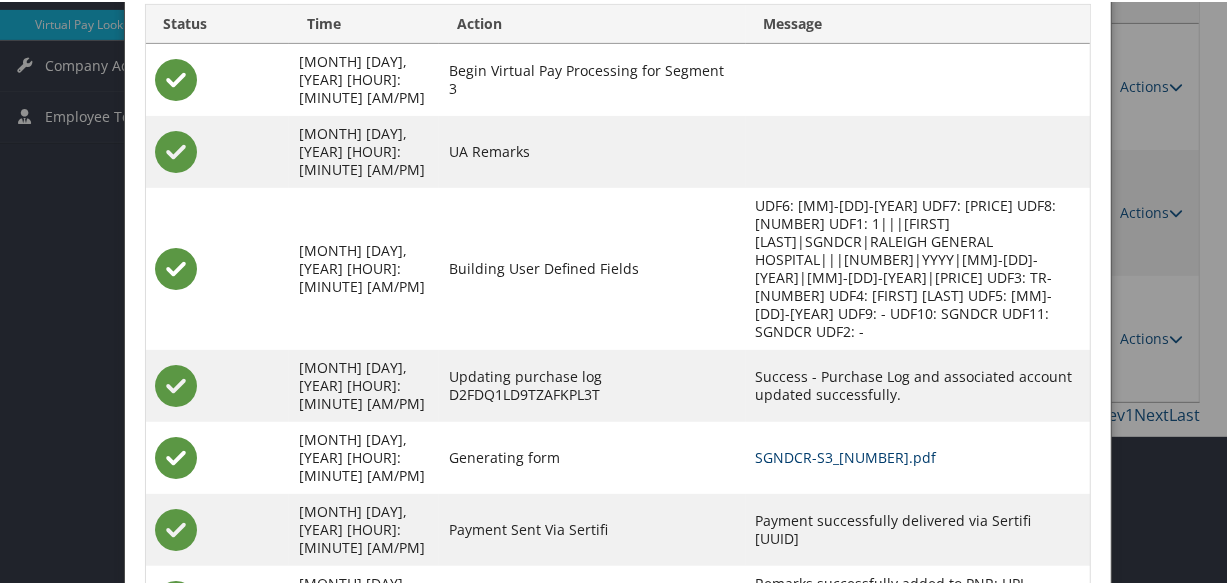 click on "SGNDCR-S3_1751897299815.pdf" at bounding box center (846, 455) 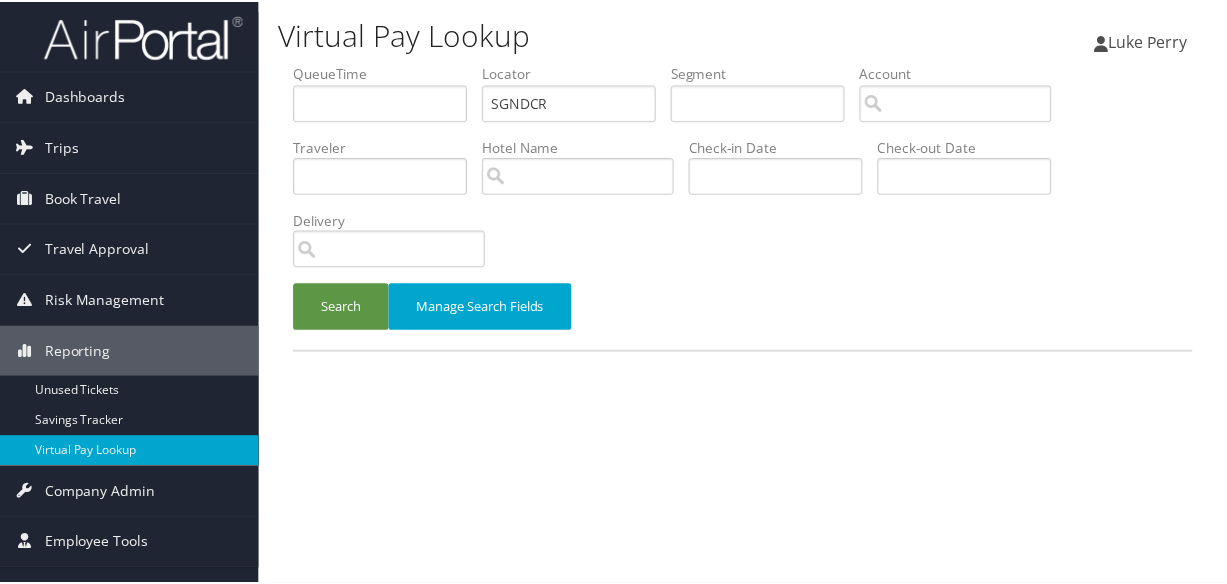 scroll, scrollTop: 0, scrollLeft: 0, axis: both 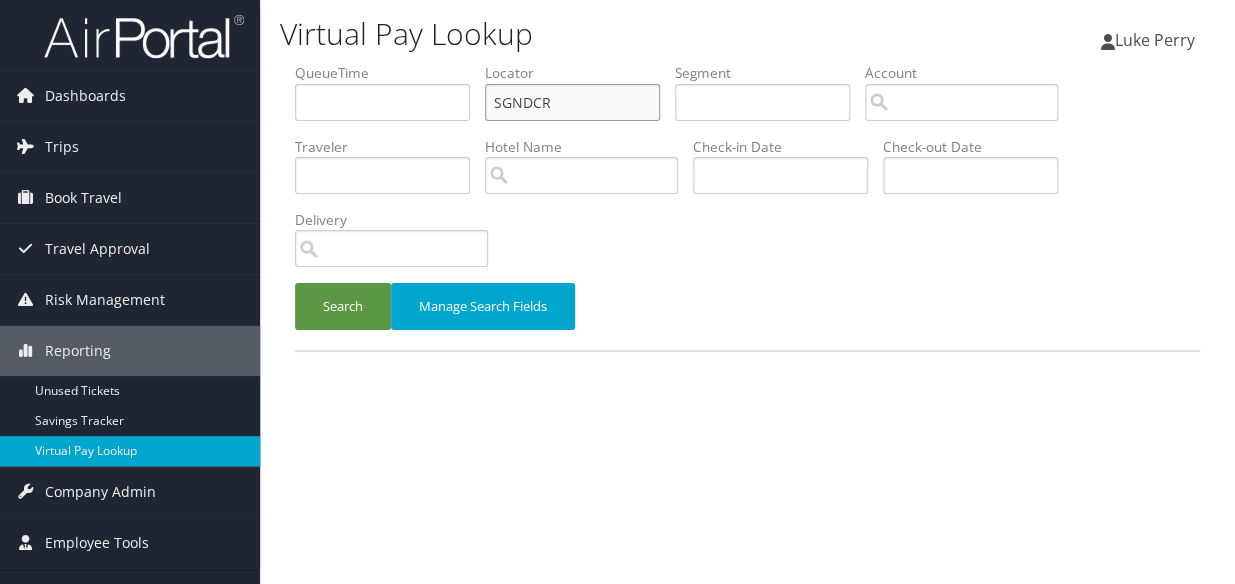 drag, startPoint x: 477, startPoint y: 101, endPoint x: 420, endPoint y: 107, distance: 57.31492 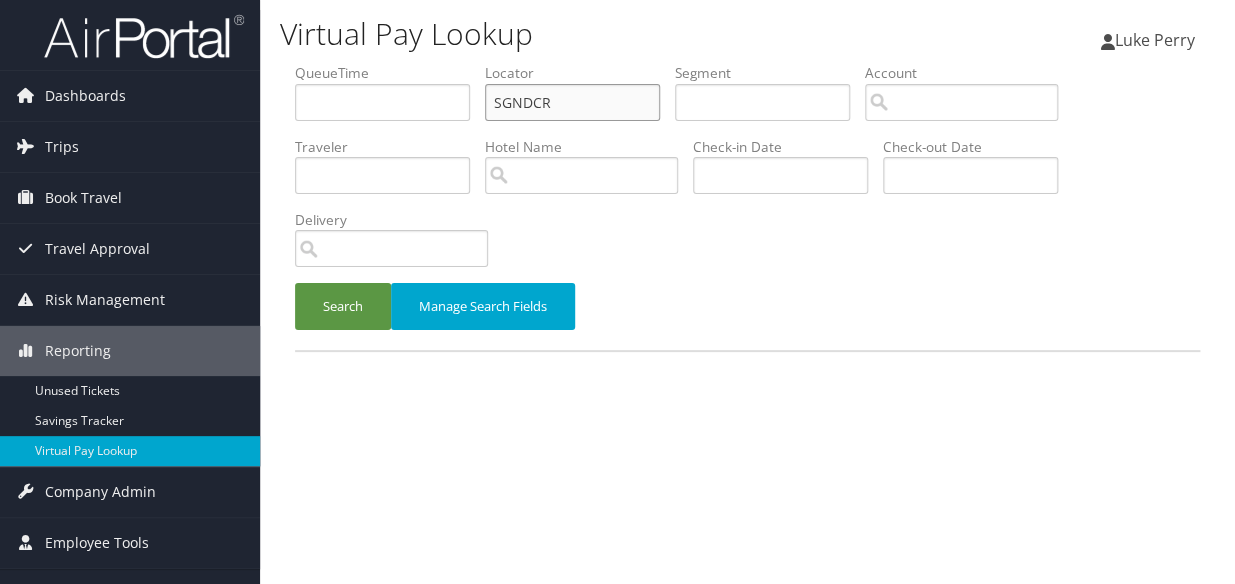 click on "QueueTime Locator SGNDCR Segment Account Traveler Hotel Name Check-in Date Check-out Date Delivery" at bounding box center (747, 63) 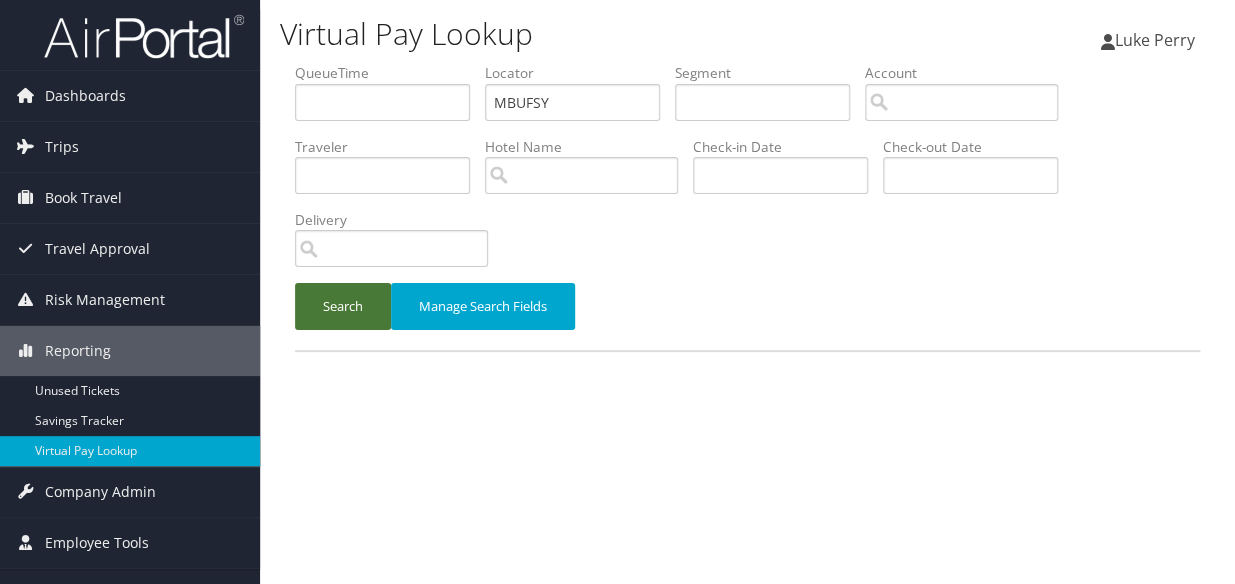 click on "Search" at bounding box center (343, 306) 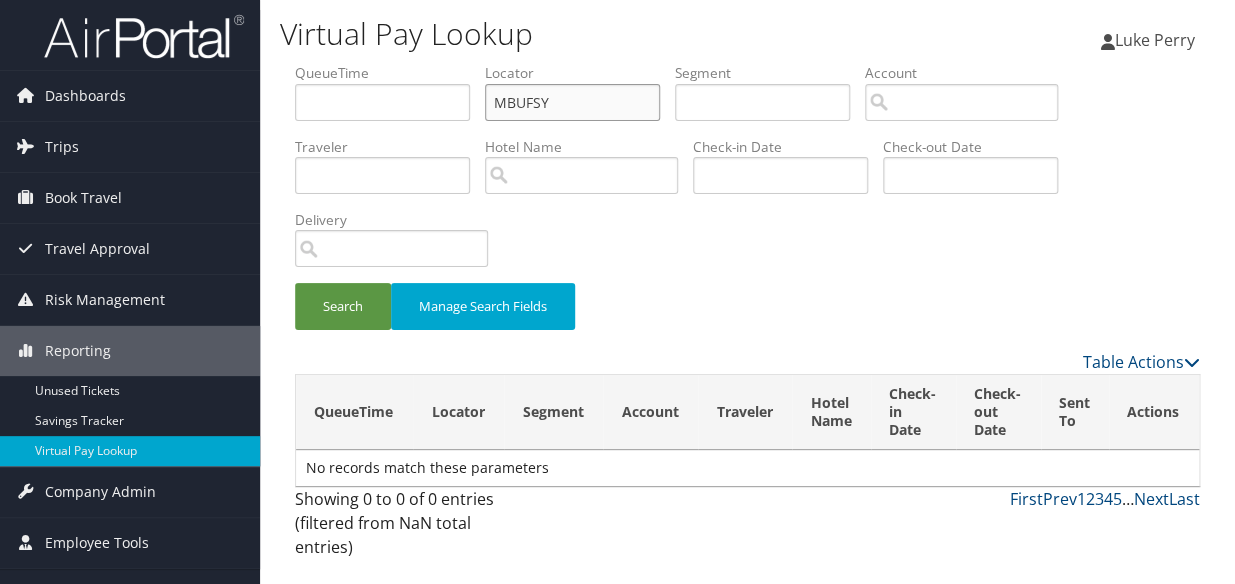 click on "MBUFSY" at bounding box center (572, 102) 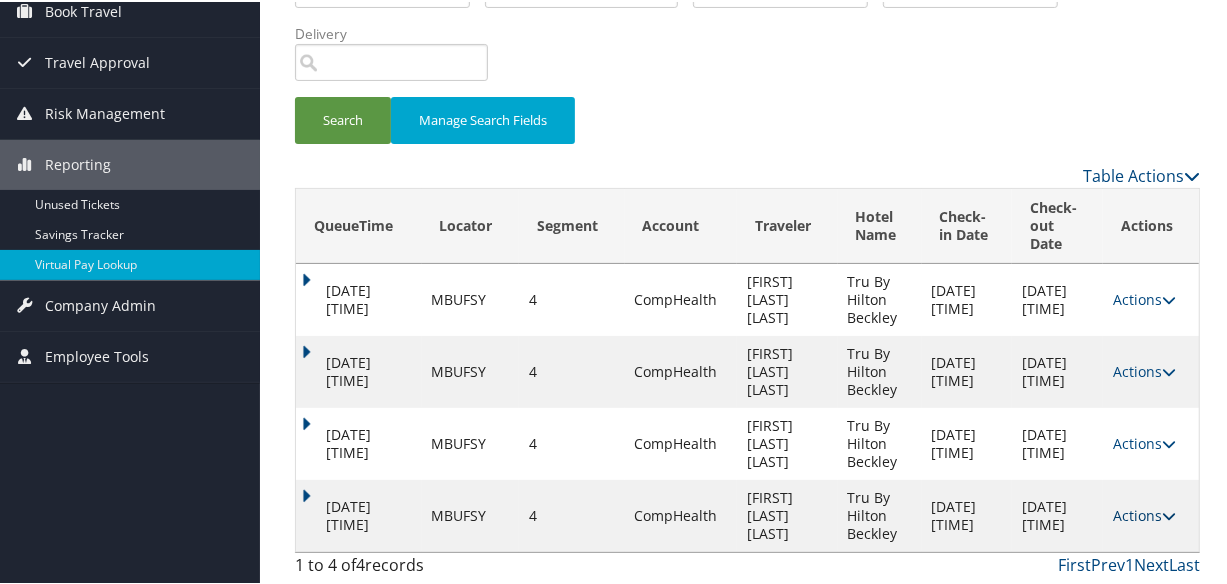 click on "Actions" at bounding box center (1144, 513) 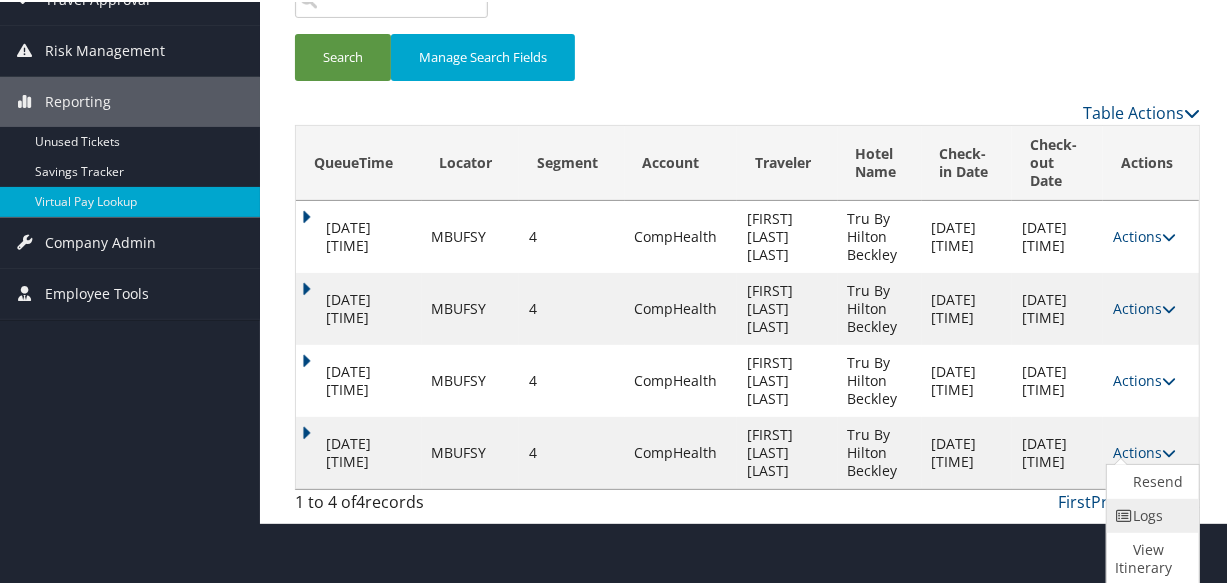 click on "Logs" at bounding box center [1150, 514] 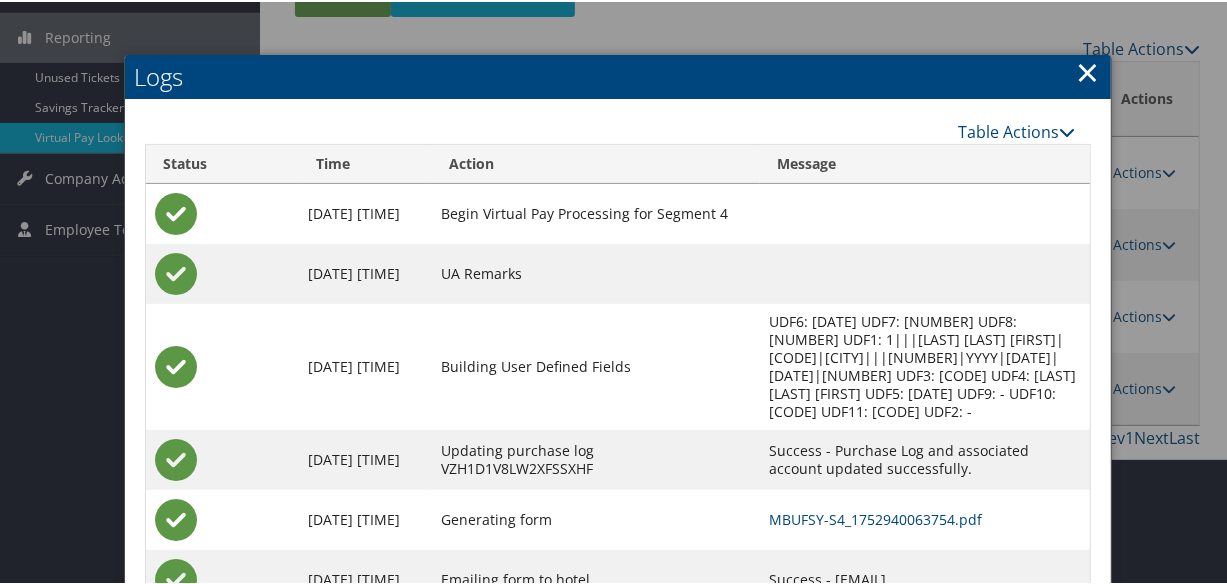 scroll, scrollTop: 454, scrollLeft: 0, axis: vertical 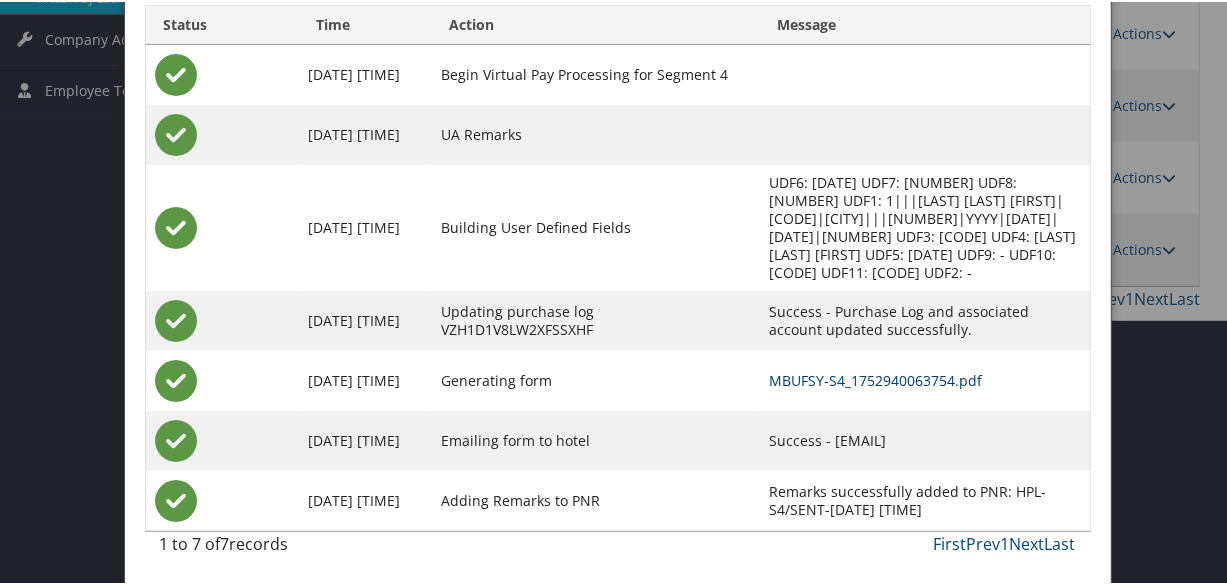 click on "MBUFSY-S4_1752940063754.pdf" at bounding box center [876, 378] 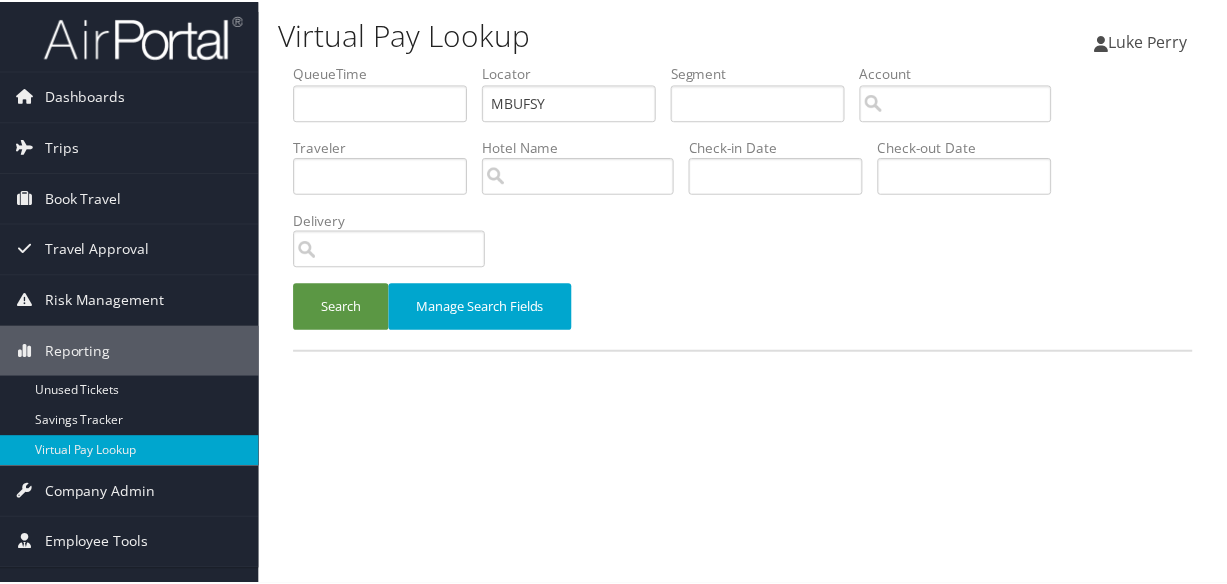 scroll, scrollTop: 0, scrollLeft: 0, axis: both 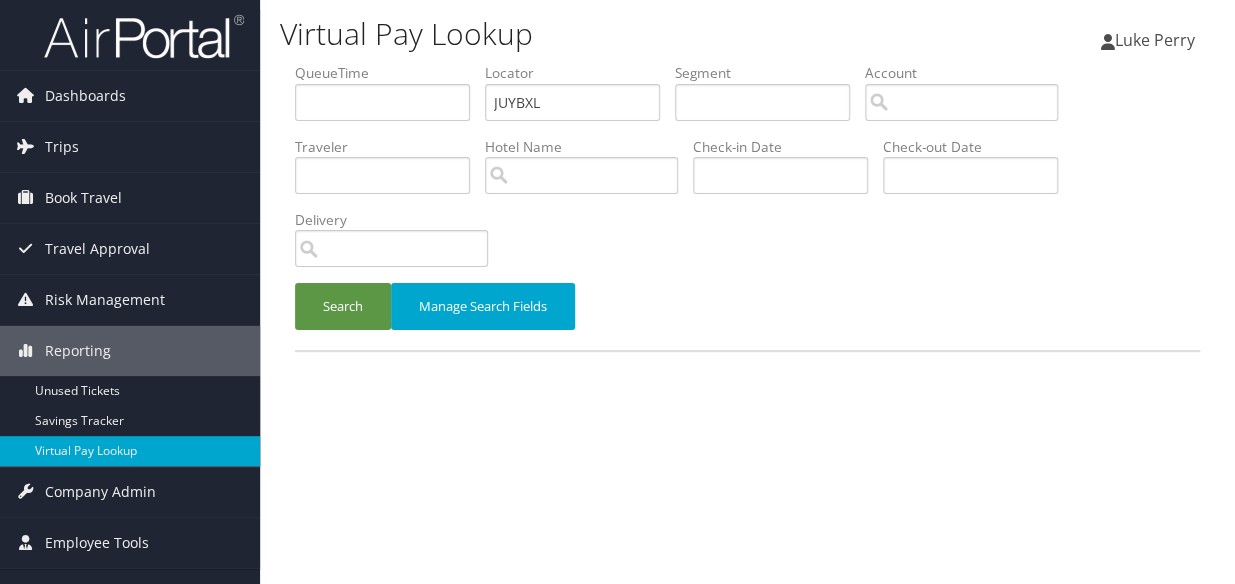 click on "QueueTime Locator JUYBXL Segment Account Traveler Hotel Name Check-in Date Check-out Date Delivery" at bounding box center (747, 63) 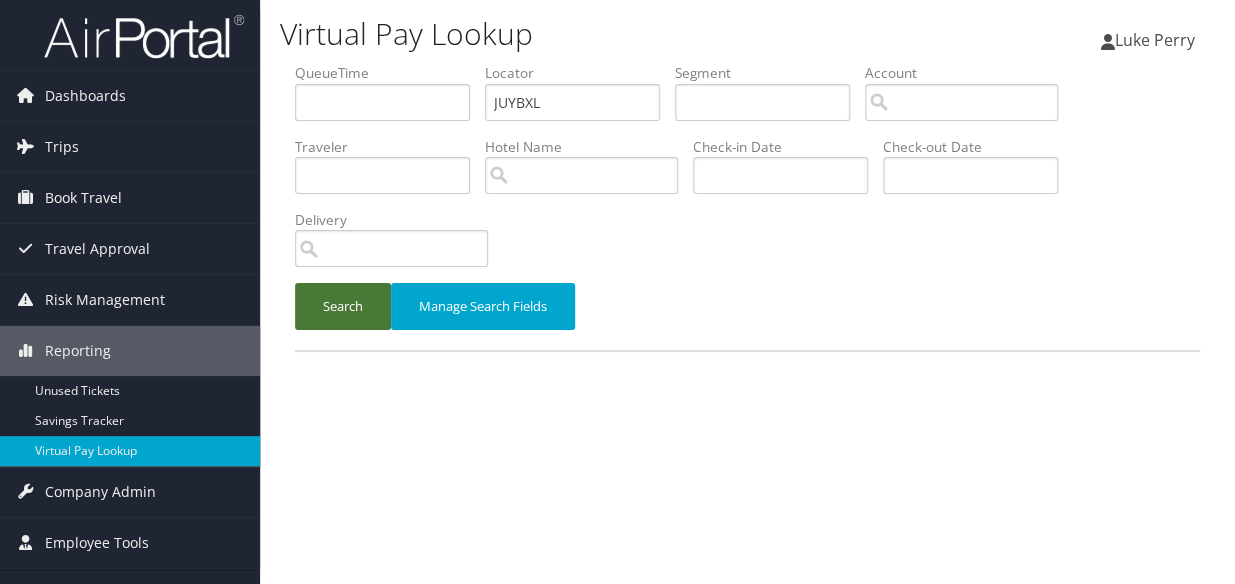 click on "Search" at bounding box center (343, 306) 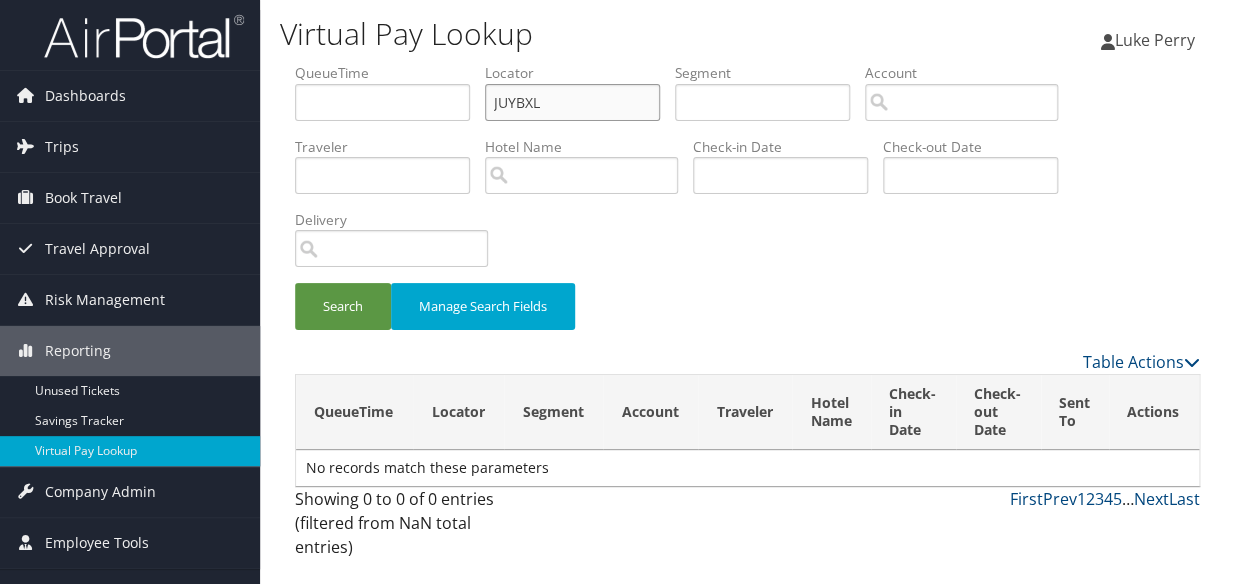 click on "JUYBXL" at bounding box center [572, 102] 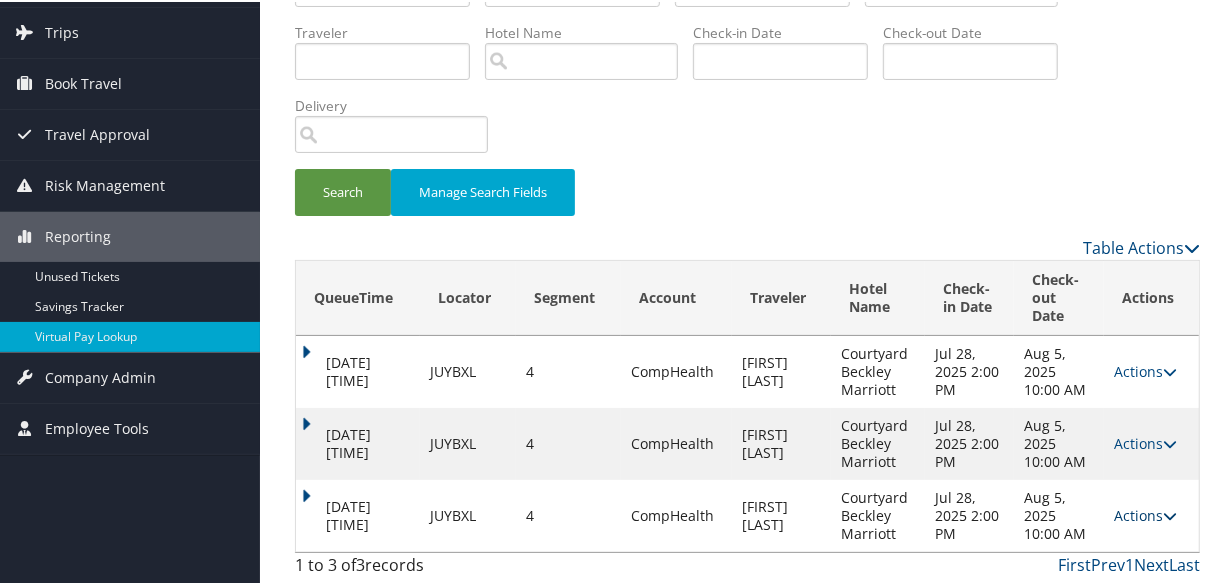 click on "Actions" at bounding box center [1145, 513] 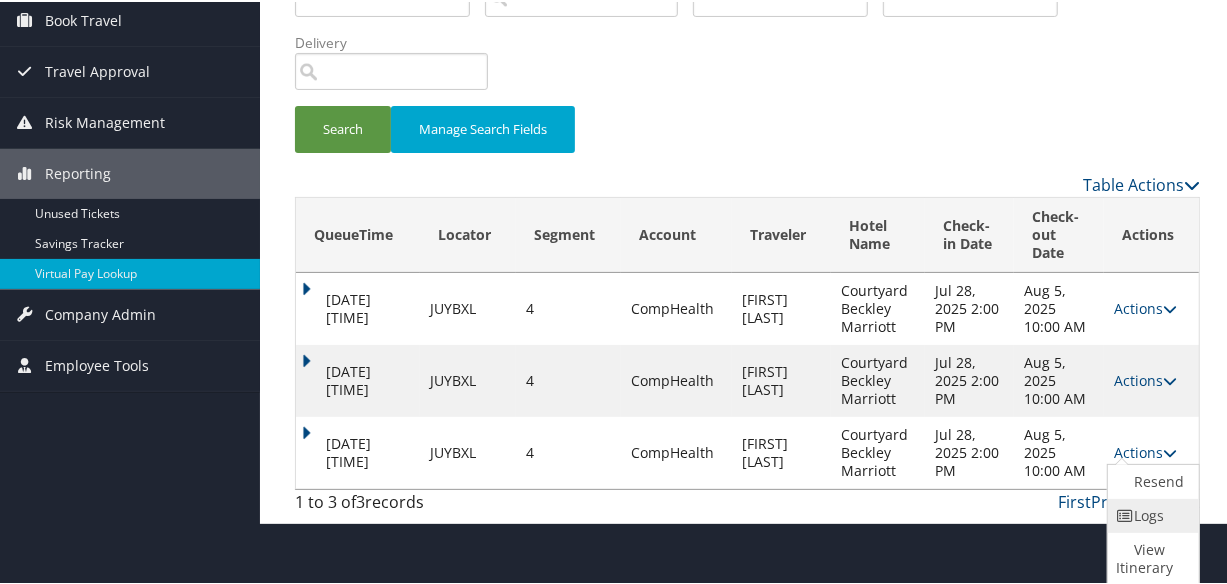 click on "Logs" at bounding box center [1151, 514] 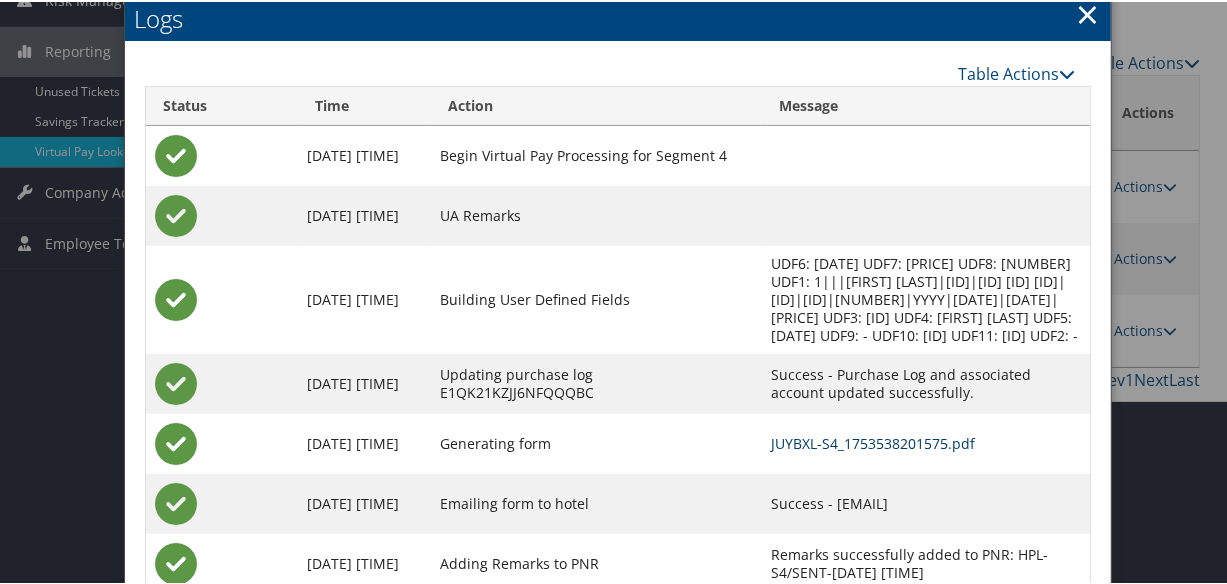 scroll, scrollTop: 382, scrollLeft: 0, axis: vertical 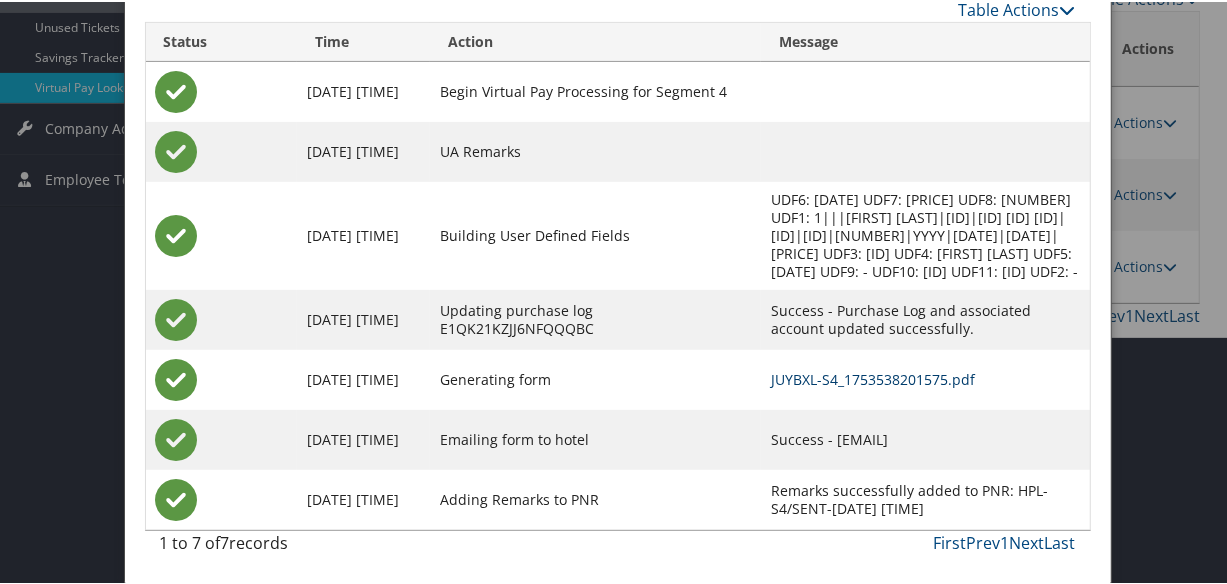 click on "JUYBXL-S4_1753538201575.pdf" at bounding box center [873, 377] 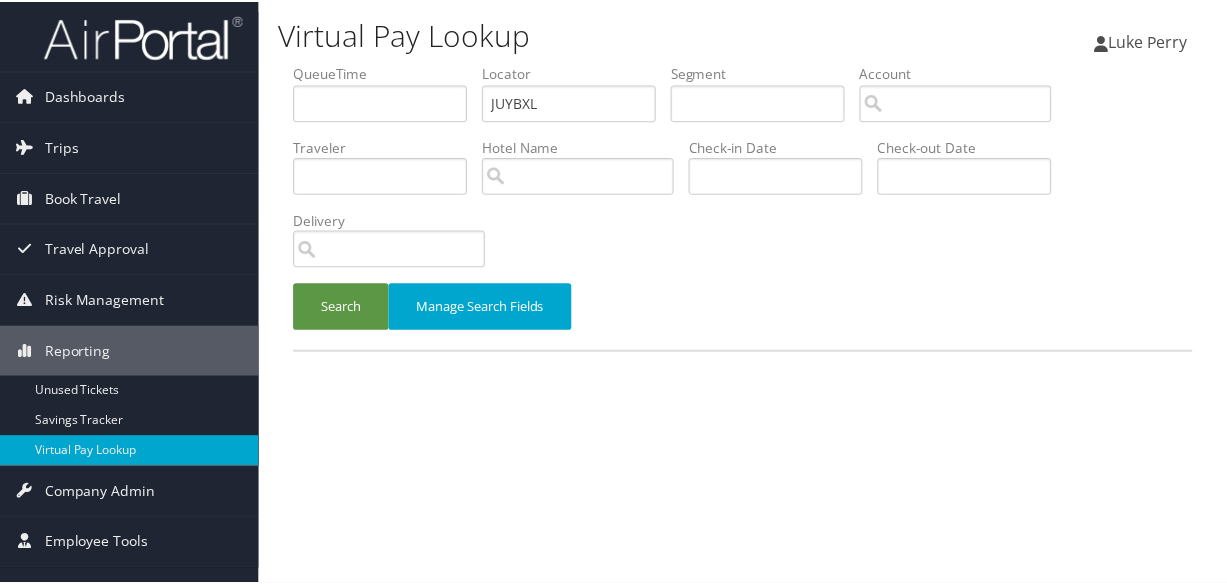 scroll, scrollTop: 0, scrollLeft: 0, axis: both 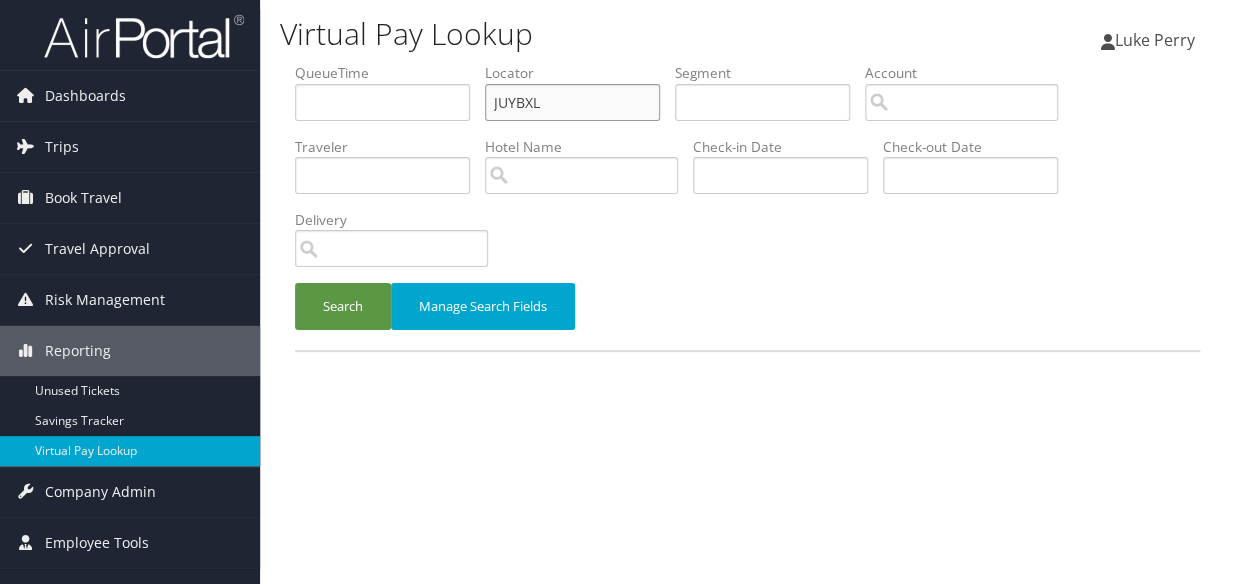 drag, startPoint x: 565, startPoint y: 100, endPoint x: 424, endPoint y: 102, distance: 141.01419 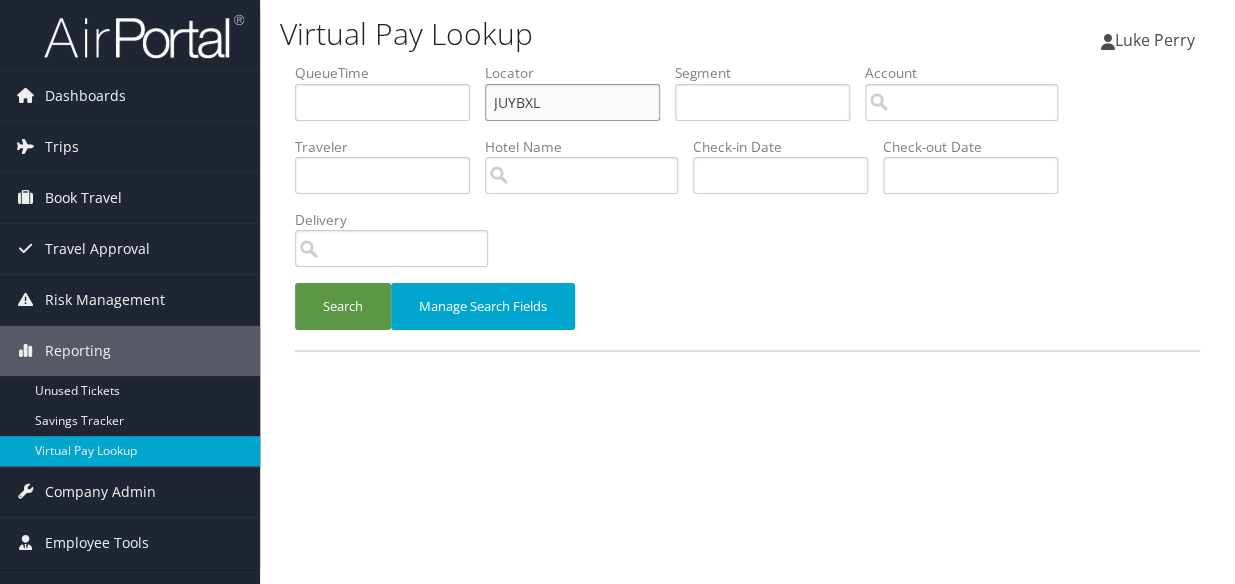 click on "QueueTime Locator JUYBXL Segment Account Traveler Hotel Name Check-in Date Check-out Date Delivery" at bounding box center (747, 63) 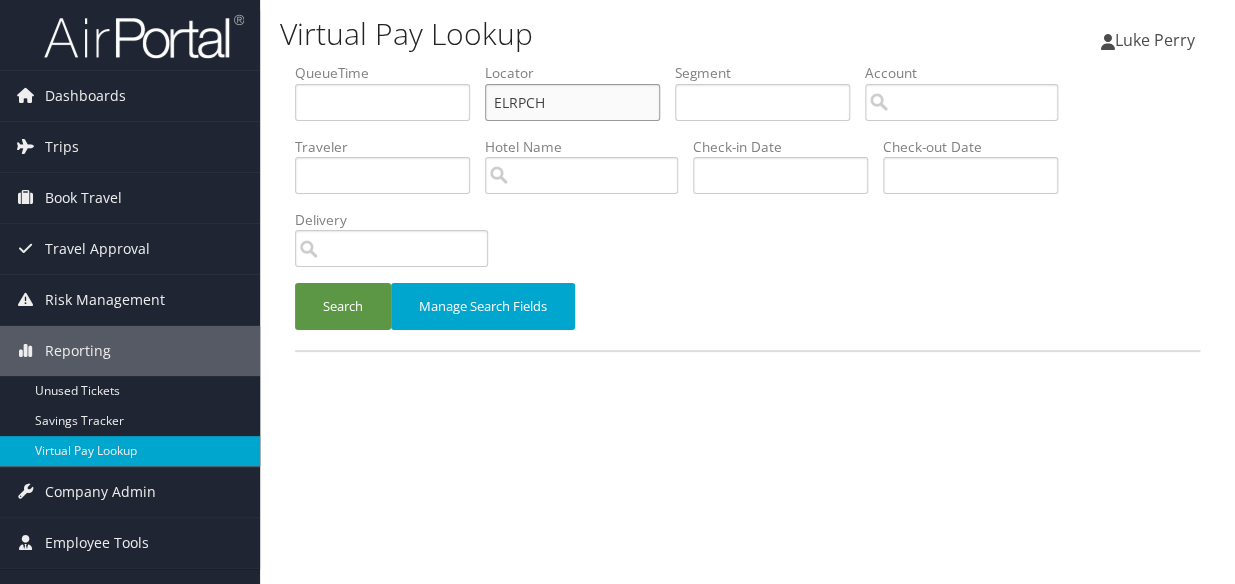 click on "ELRPCH" at bounding box center (572, 102) 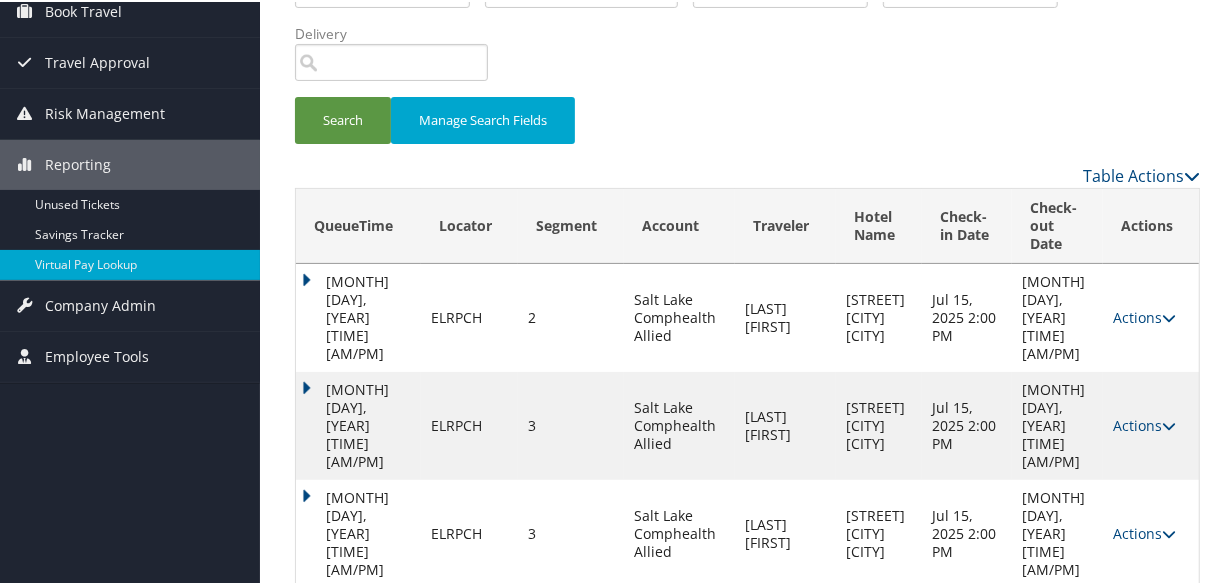 click on "Actions" at bounding box center (1144, 639) 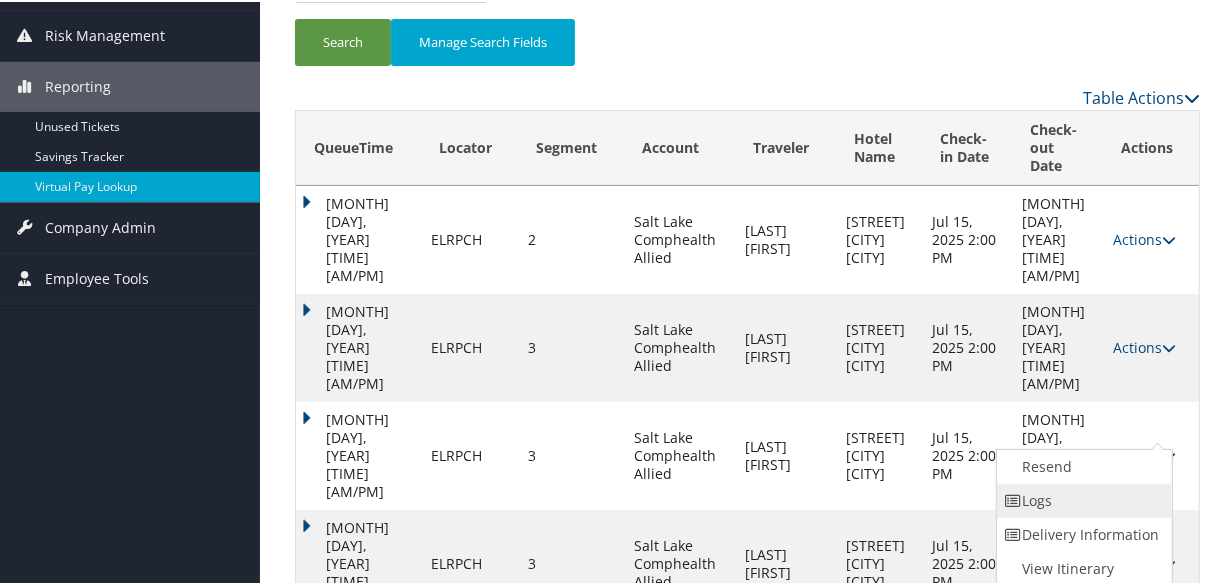 click on "Logs" at bounding box center (1082, 499) 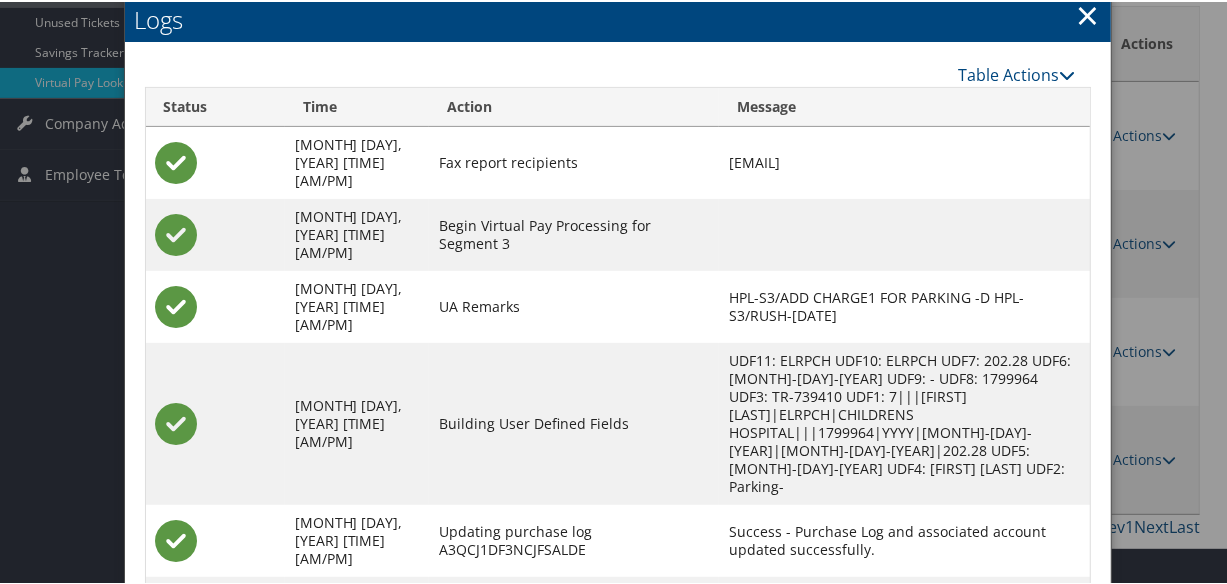 scroll, scrollTop: 452, scrollLeft: 0, axis: vertical 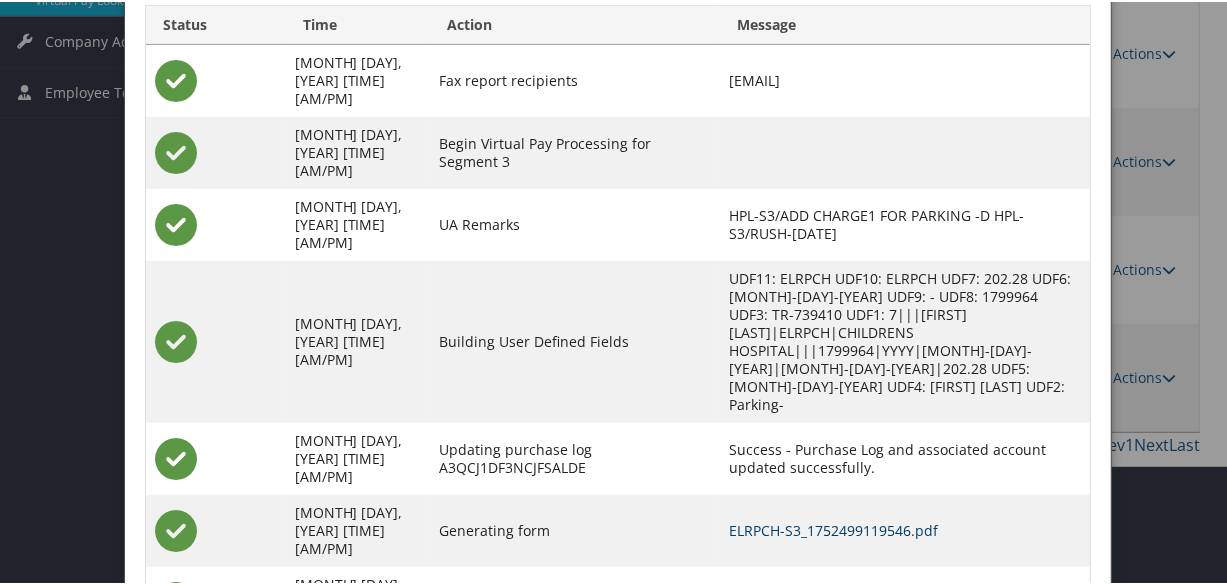 click on "ELRPCH-S3_1752499119546.pdf" at bounding box center [833, 528] 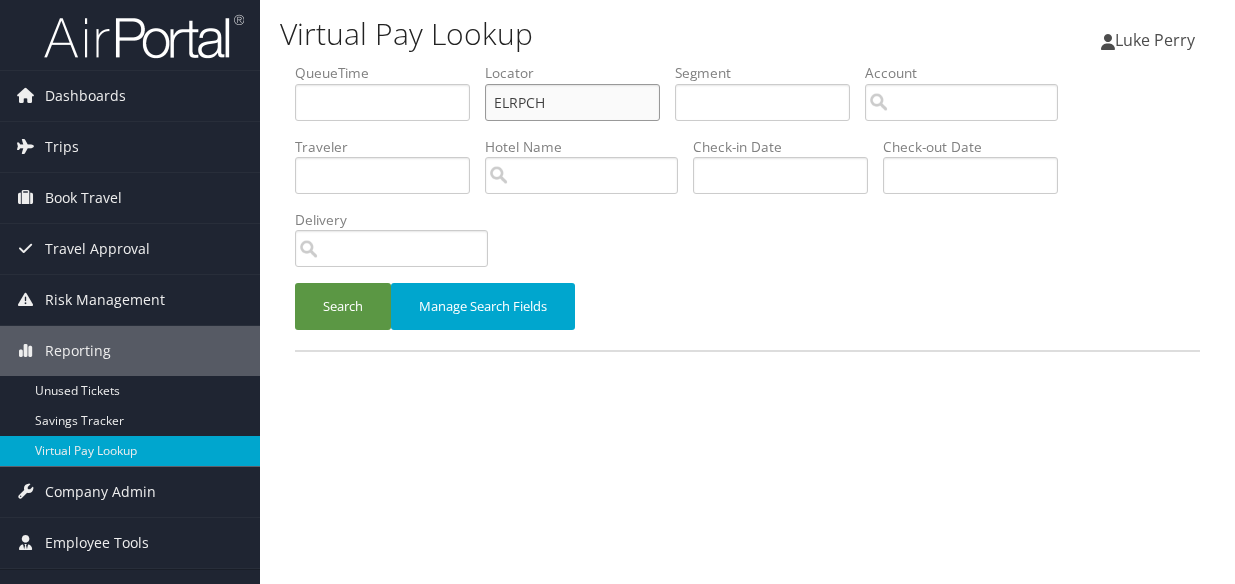 scroll, scrollTop: 0, scrollLeft: 0, axis: both 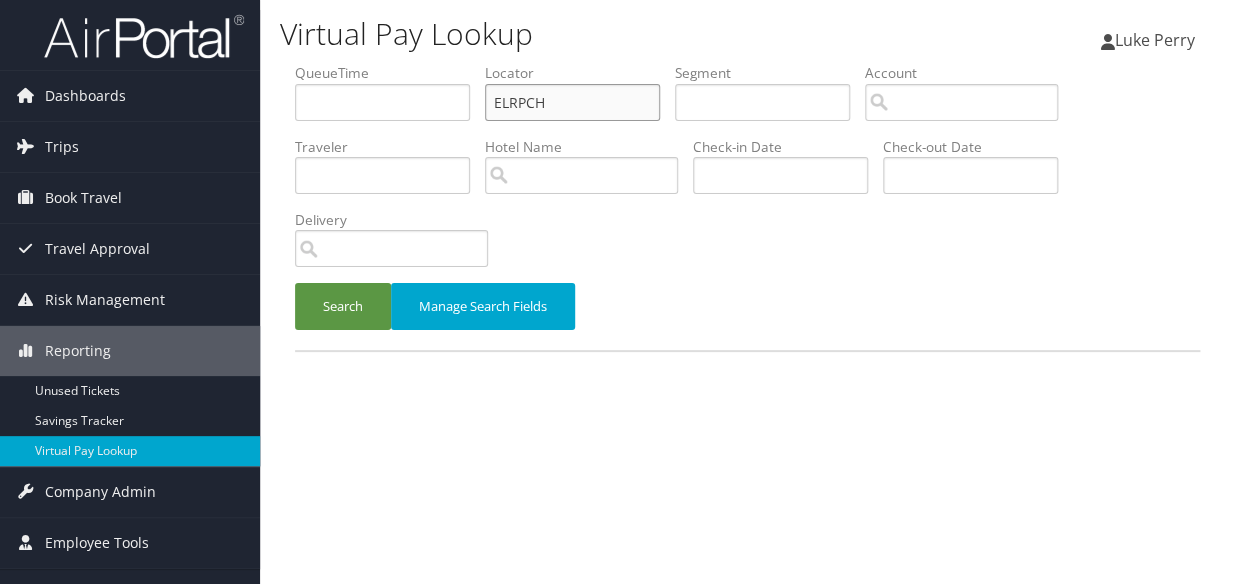 click on "QueueTime Locator ELRPCH Segment Account Traveler Hotel Name Check-in Date Check-out Date Delivery" at bounding box center [747, 63] 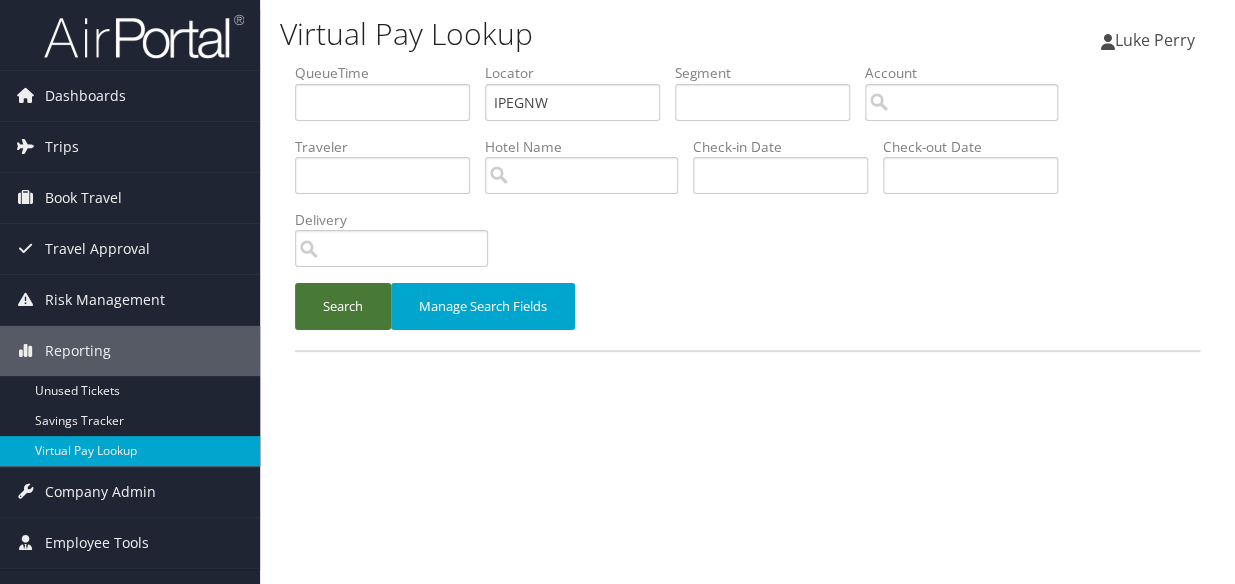 click on "Search" at bounding box center [343, 306] 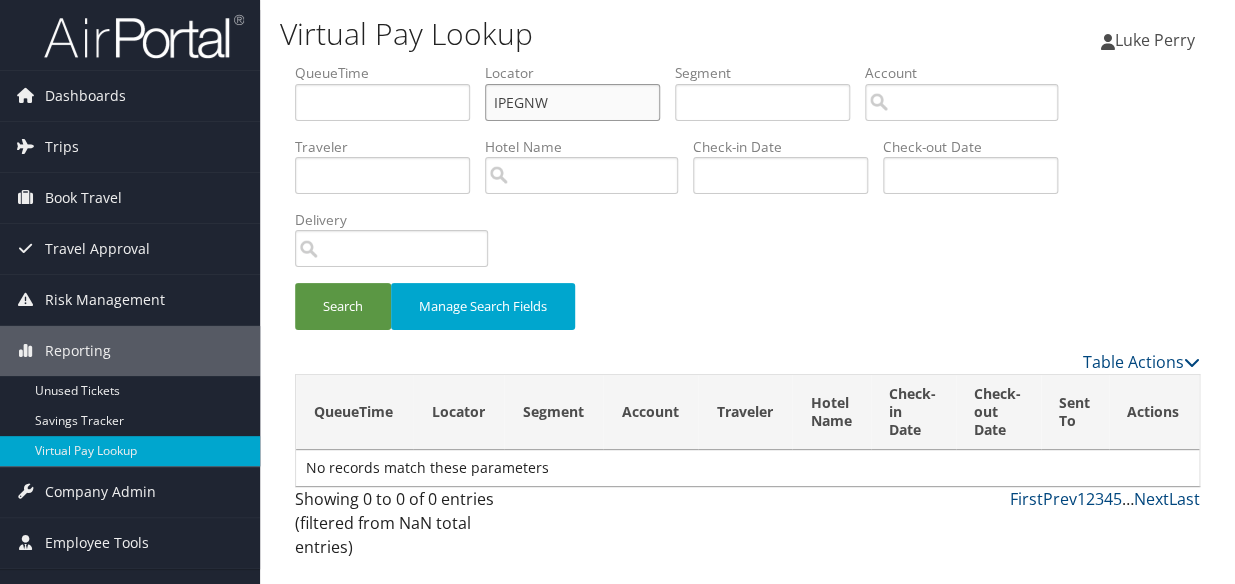 click on "IPEGNW" at bounding box center (572, 102) 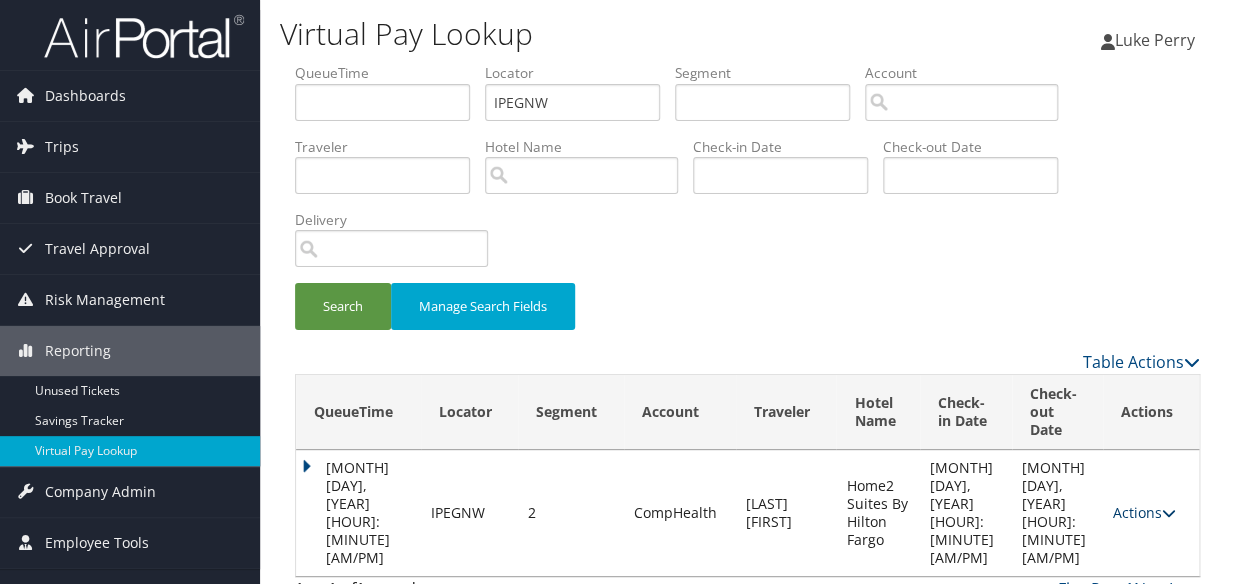 click on "Actions" at bounding box center (1144, 512) 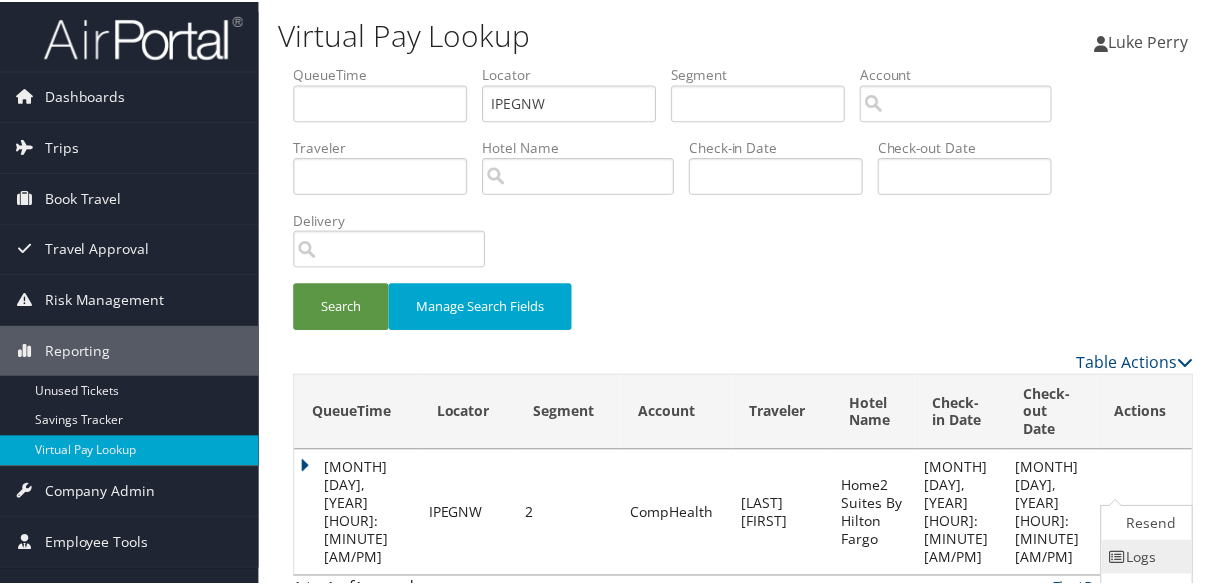 scroll, scrollTop: 61, scrollLeft: 0, axis: vertical 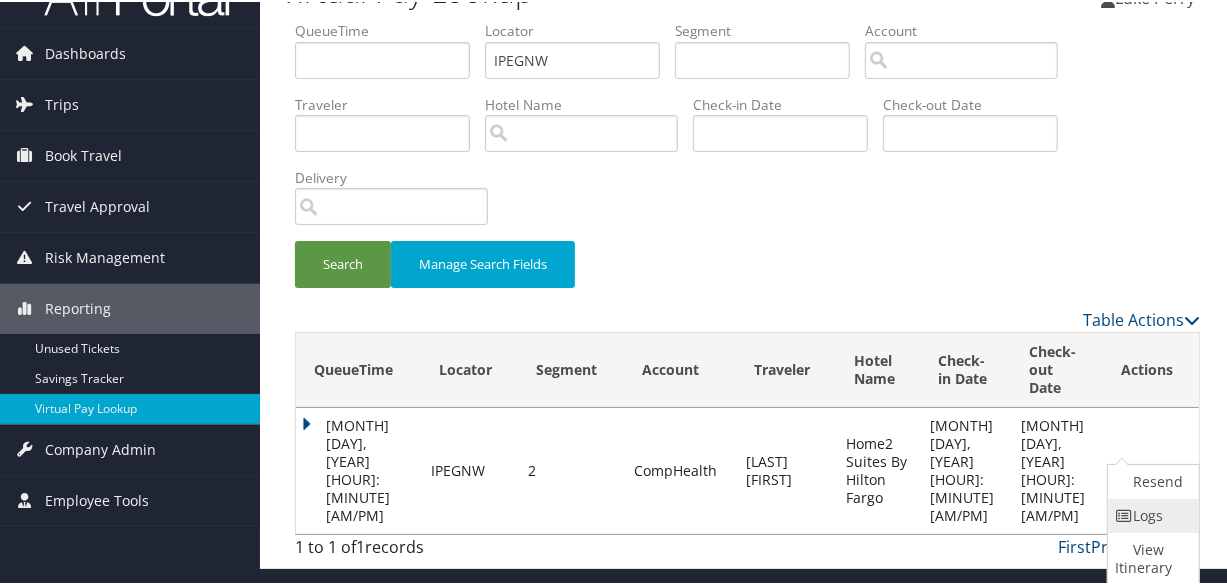 click on "Logs" at bounding box center (1151, 514) 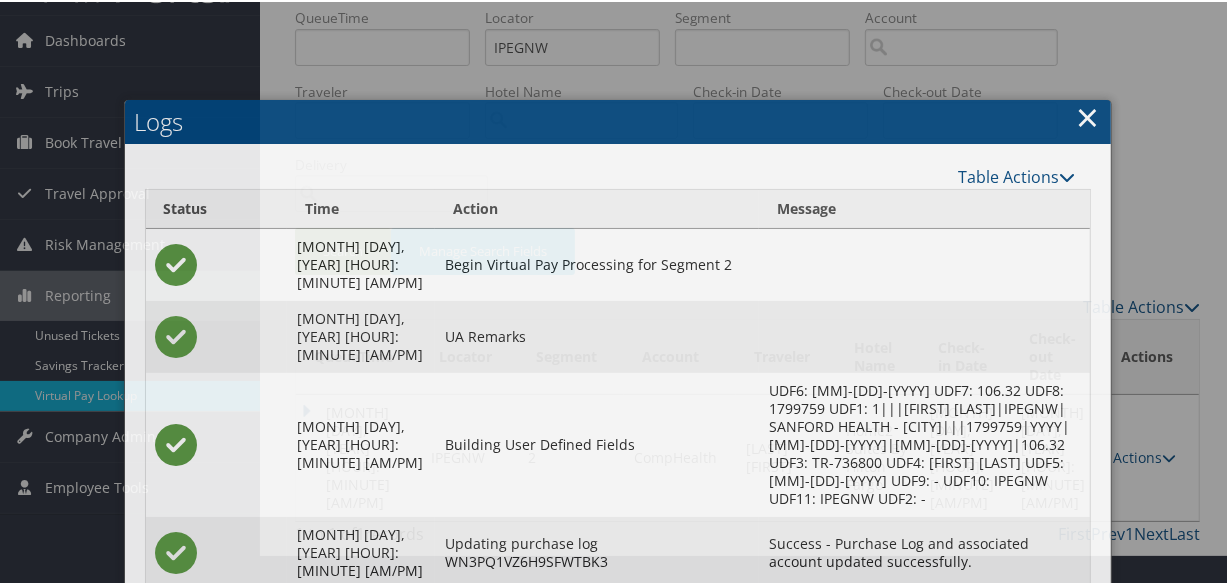 scroll, scrollTop: 318, scrollLeft: 0, axis: vertical 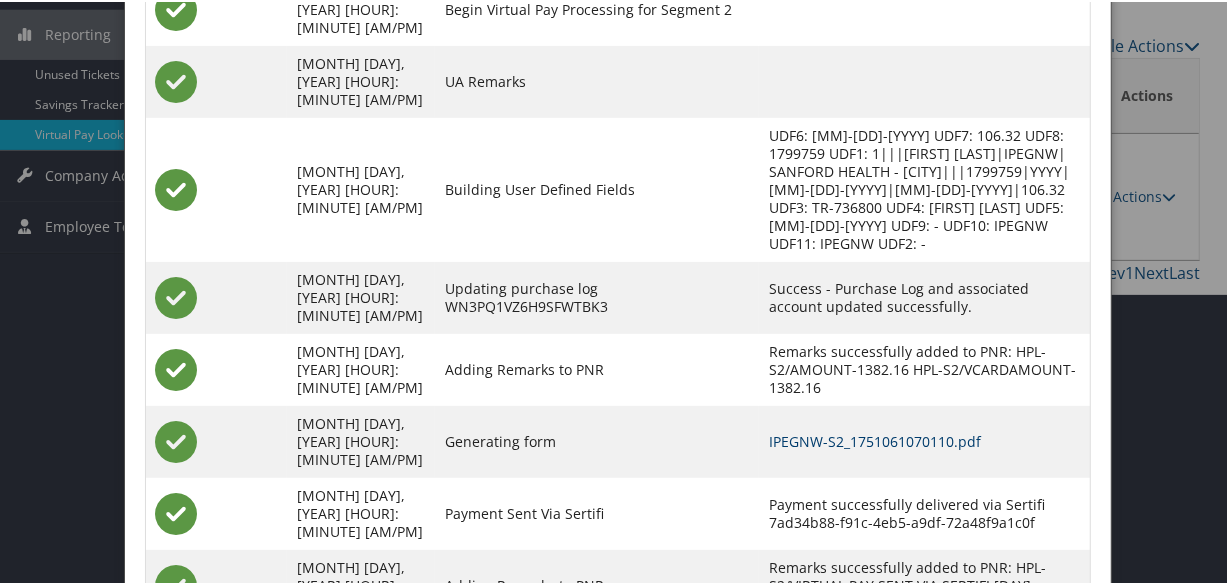 click on "IPEGNW-S2_1751061070110.pdf" at bounding box center (875, 439) 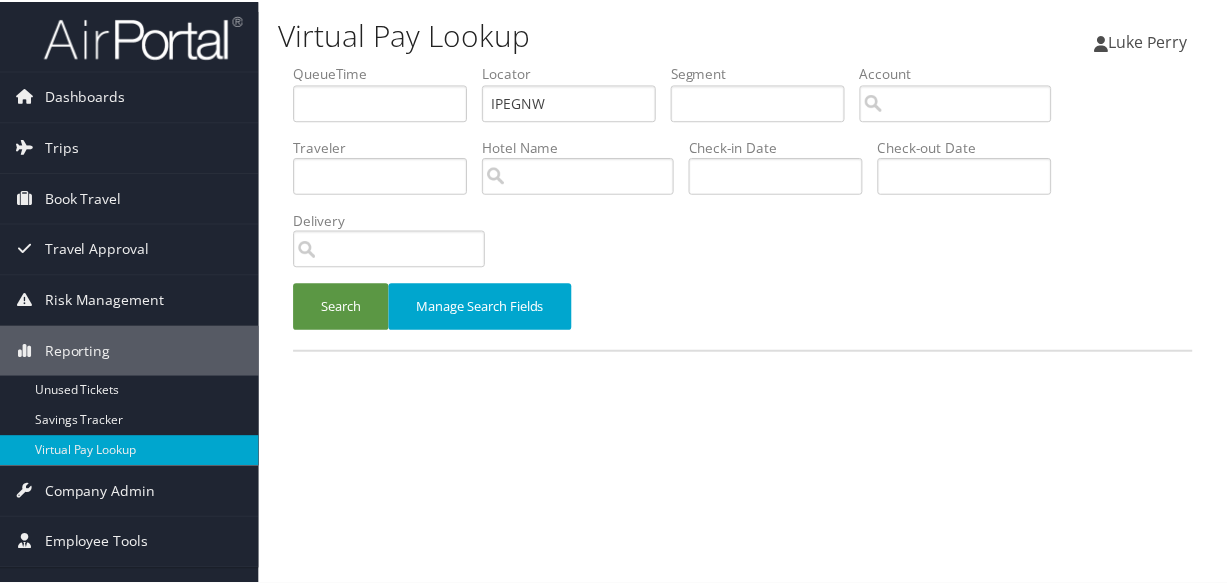 scroll, scrollTop: 0, scrollLeft: 0, axis: both 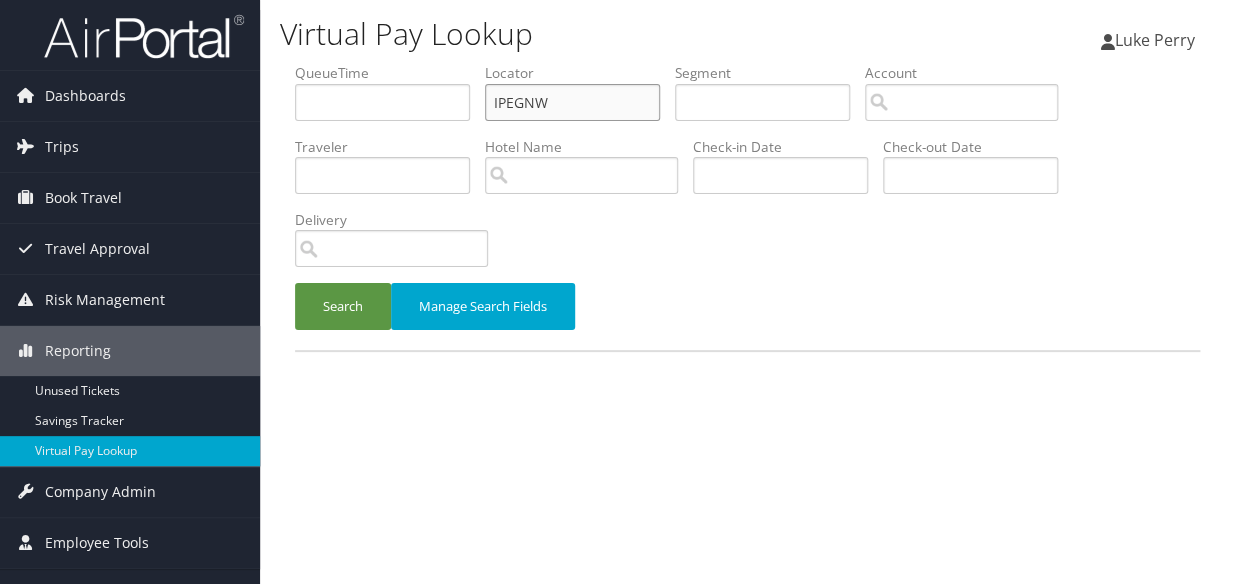 drag, startPoint x: 499, startPoint y: 93, endPoint x: 344, endPoint y: 106, distance: 155.5442 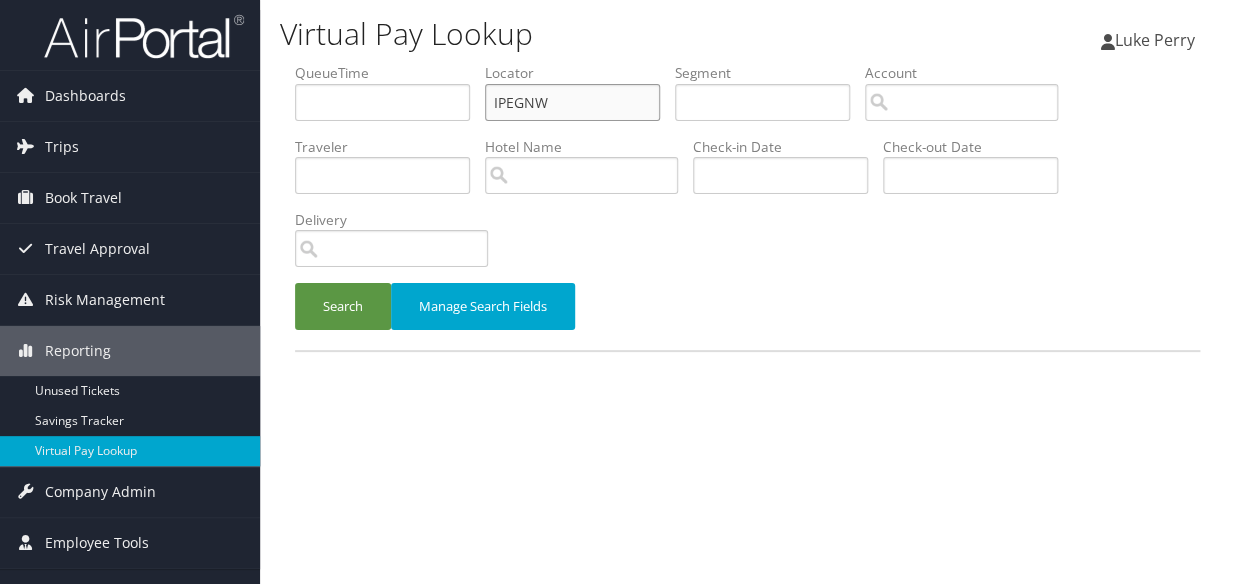 click on "QueueTime Locator IPEGNW Segment Account Traveler Hotel Name Check-in Date Check-out Date Delivery" at bounding box center (747, 63) 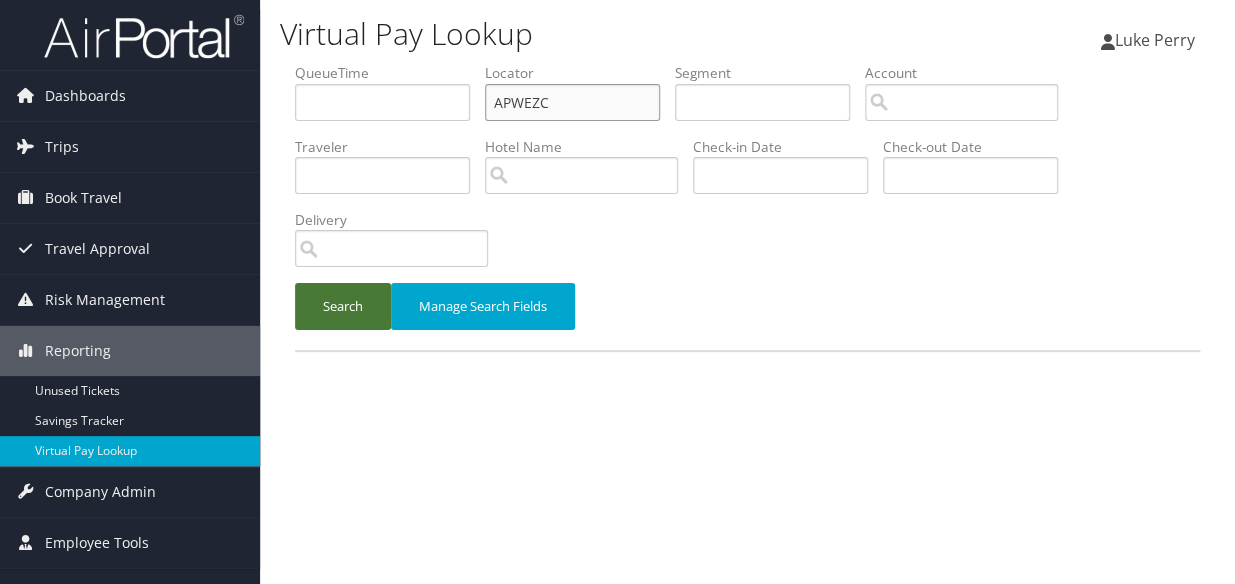 type on "APWEZC" 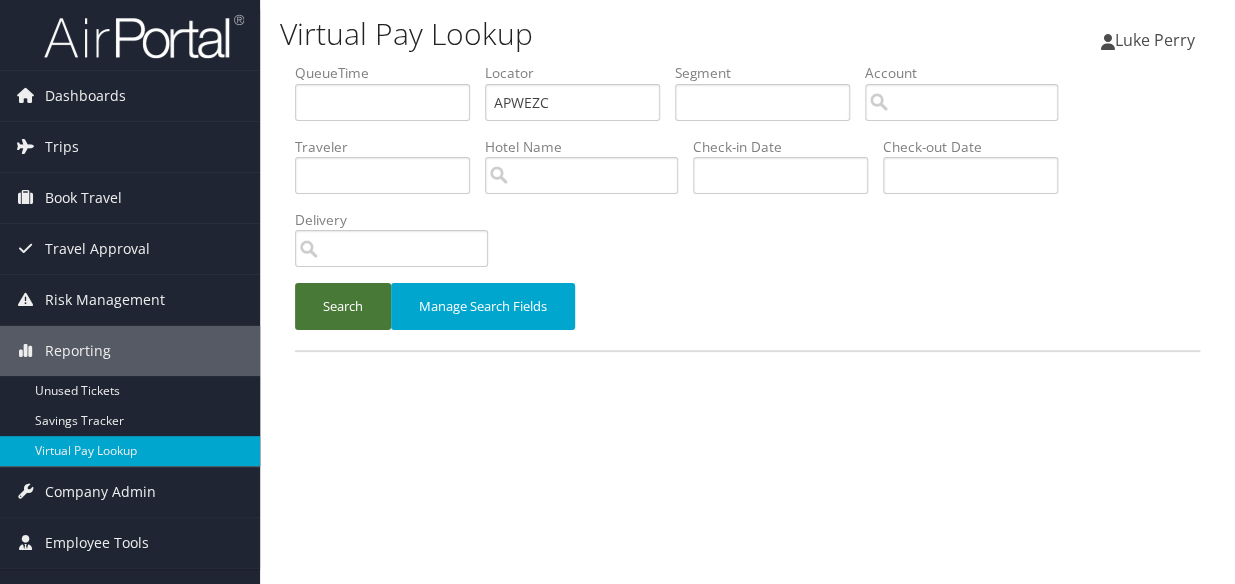 click on "Search" at bounding box center (343, 306) 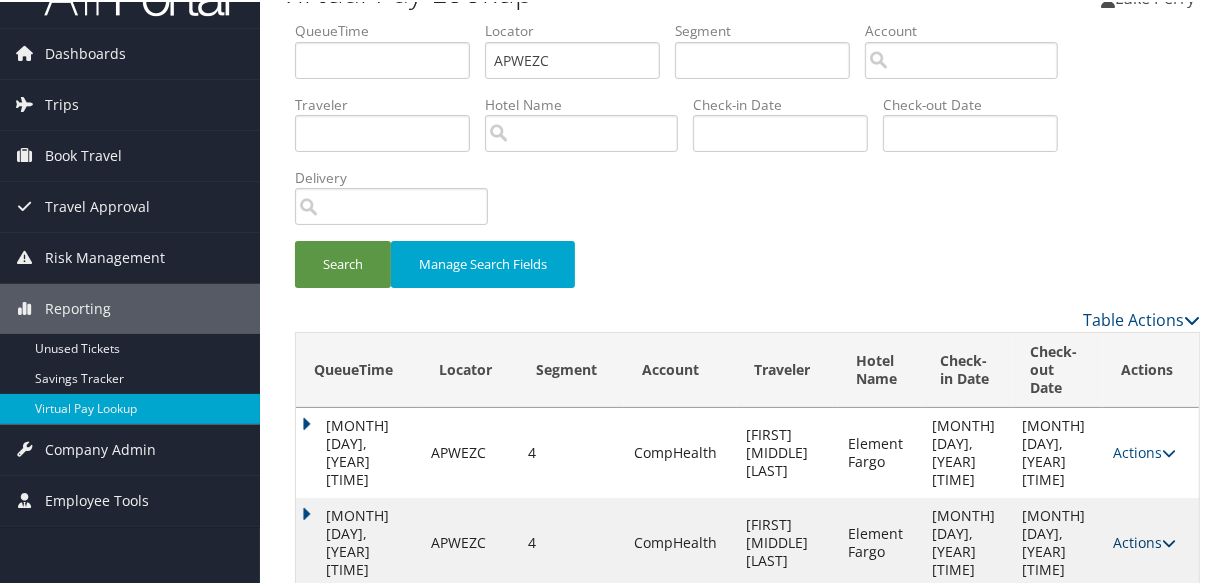click on "Actions" at bounding box center (1144, 540) 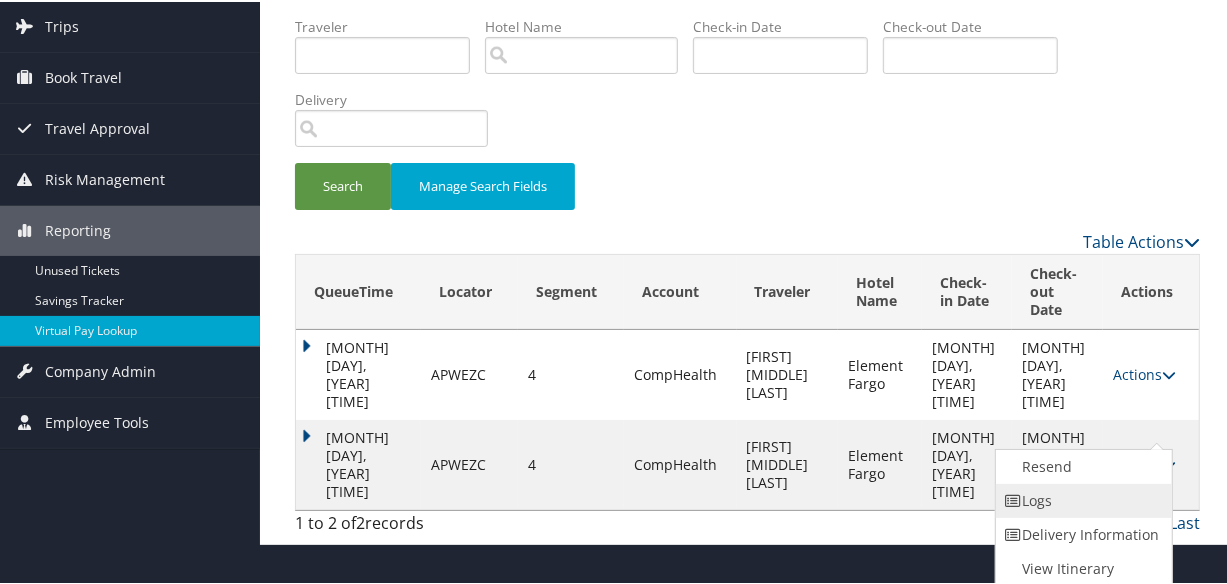click on "Logs" at bounding box center (1081, 499) 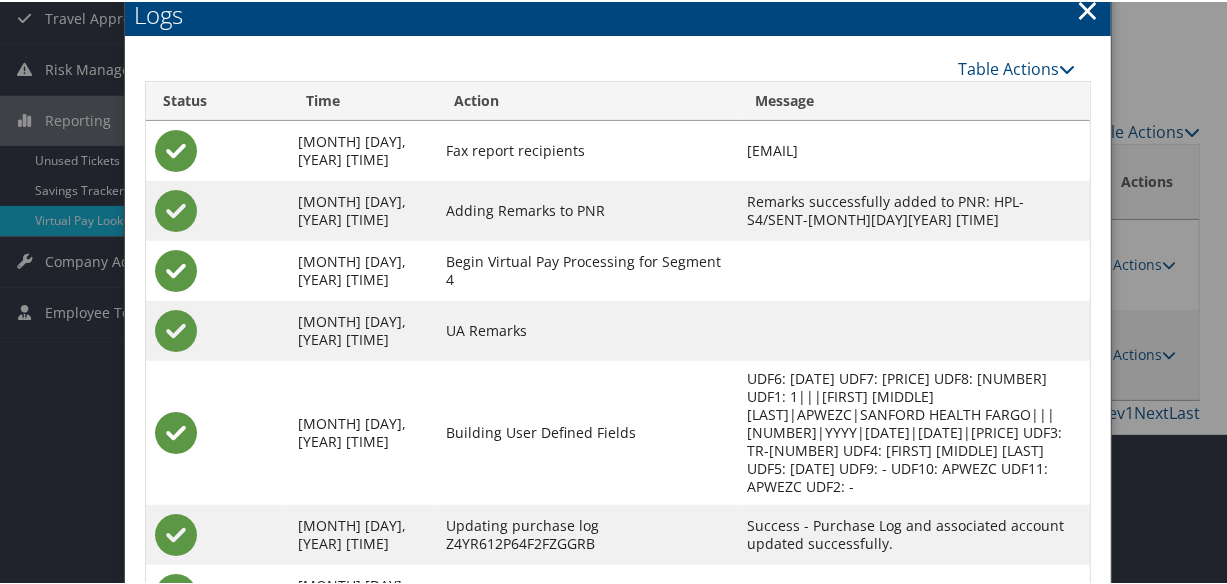 scroll, scrollTop: 369, scrollLeft: 0, axis: vertical 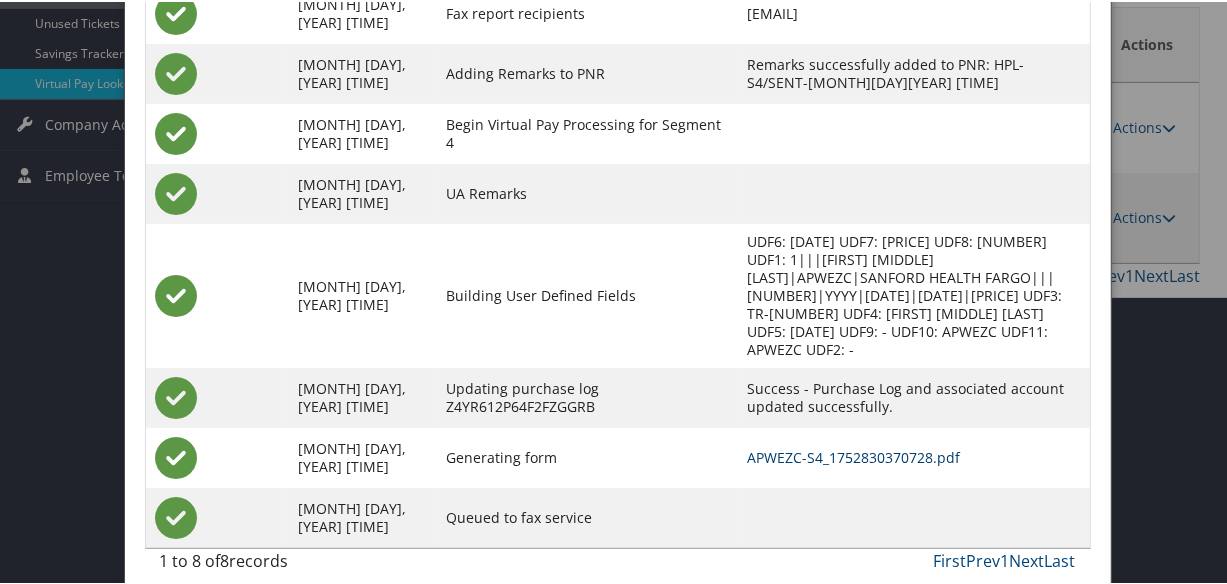 click on "APWEZC-S4_1752830370728.pdf" at bounding box center [853, 455] 